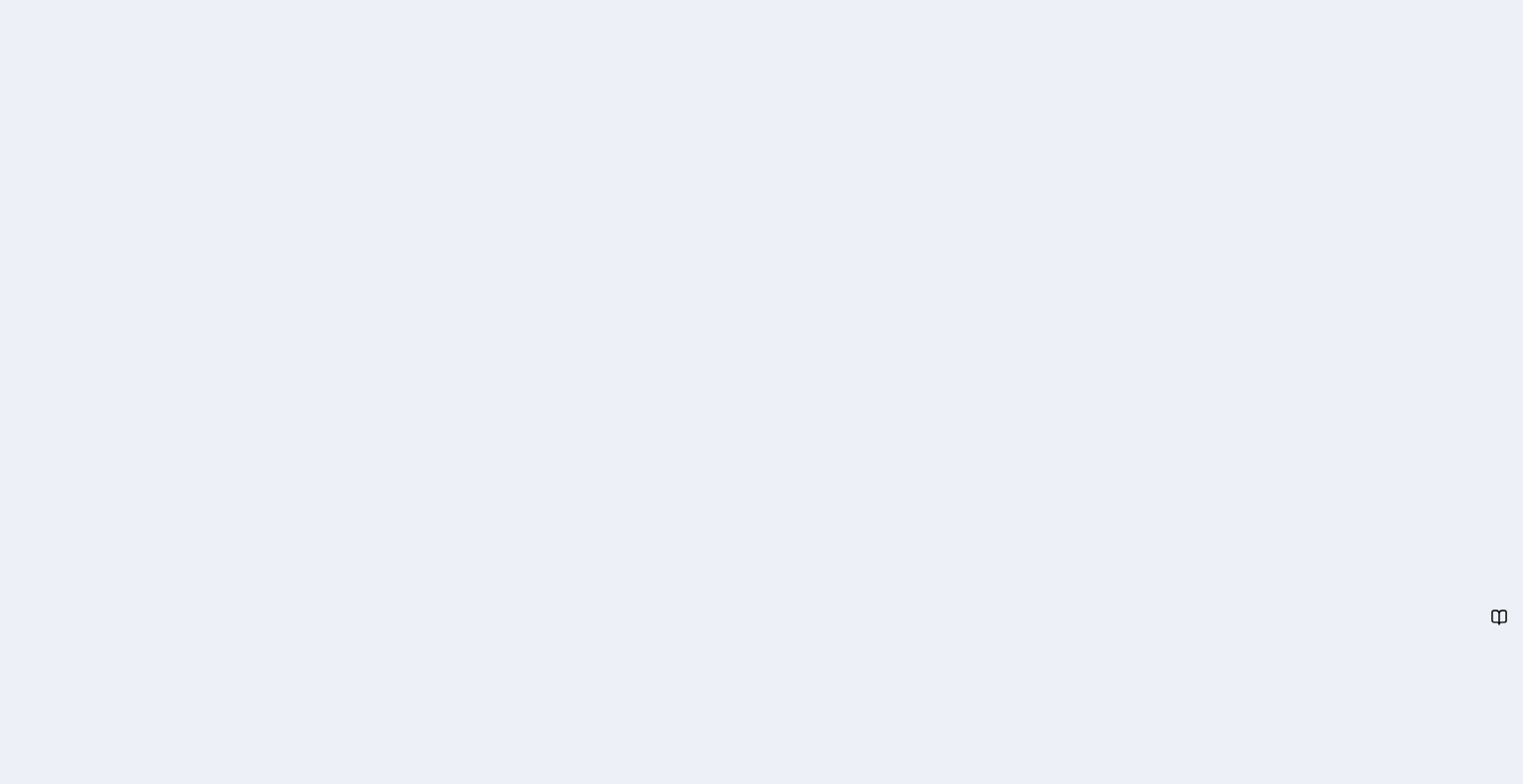 scroll, scrollTop: 0, scrollLeft: 0, axis: both 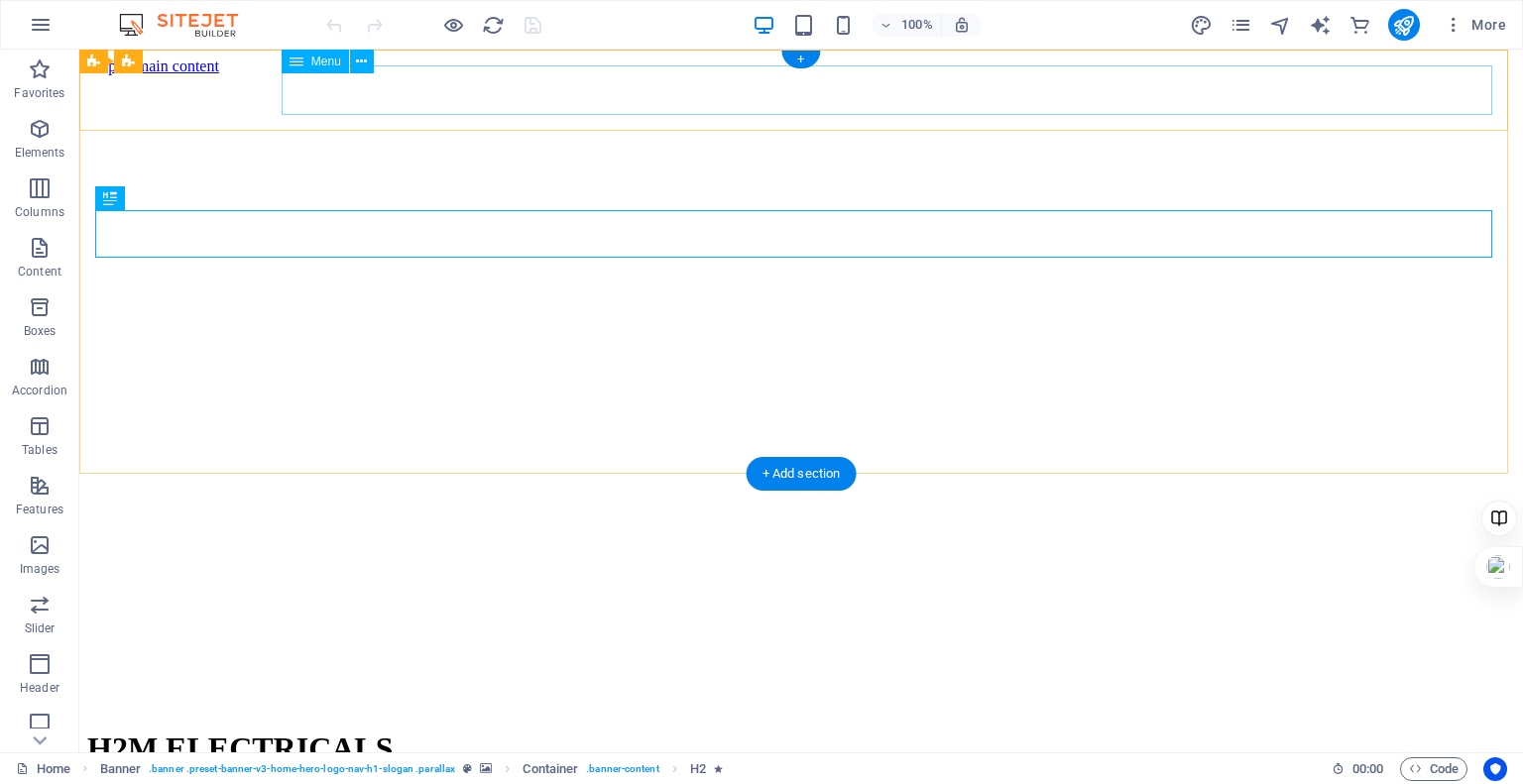 click on "Home About Values Services Contact" at bounding box center (801, 834) 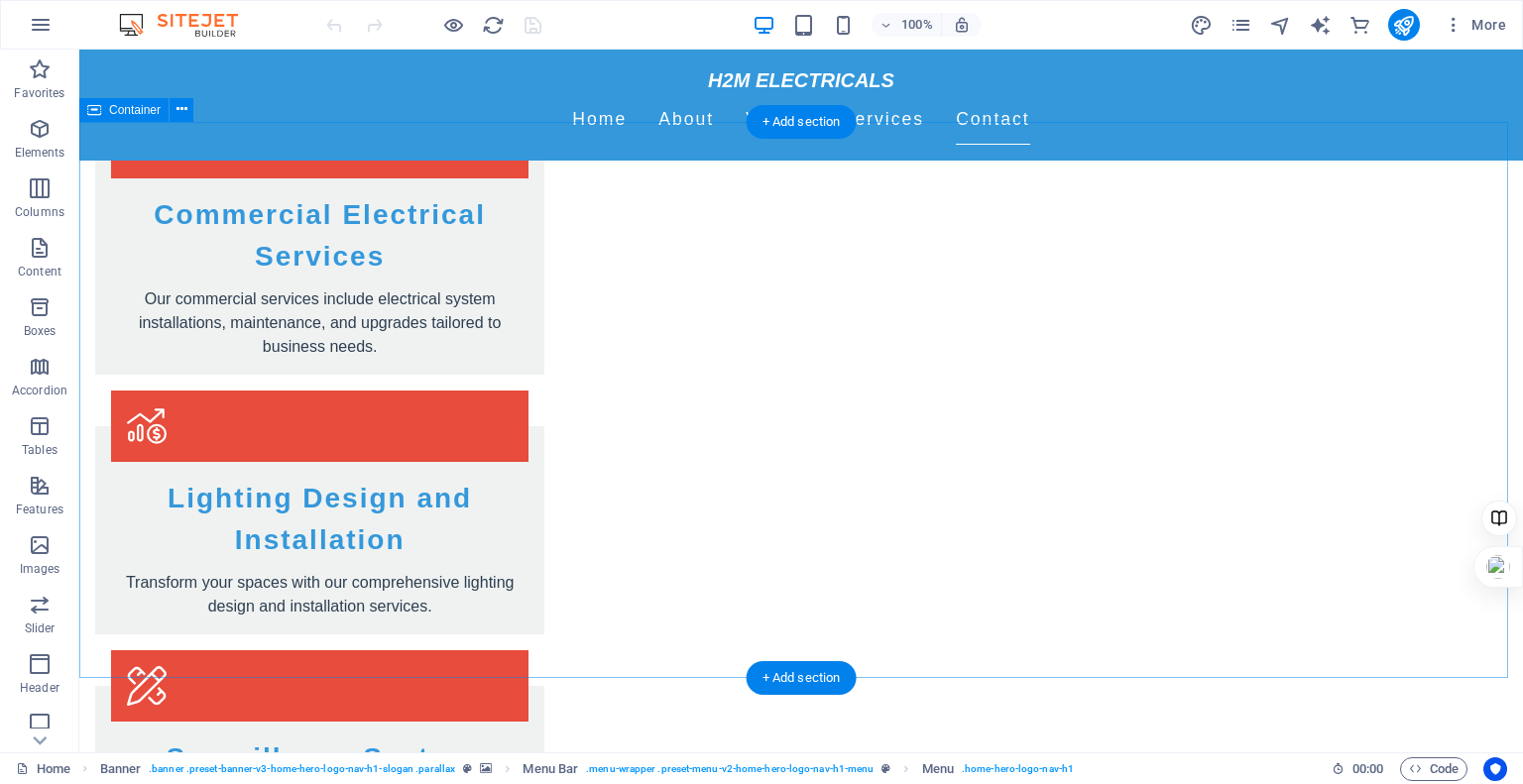 scroll, scrollTop: 3218, scrollLeft: 0, axis: vertical 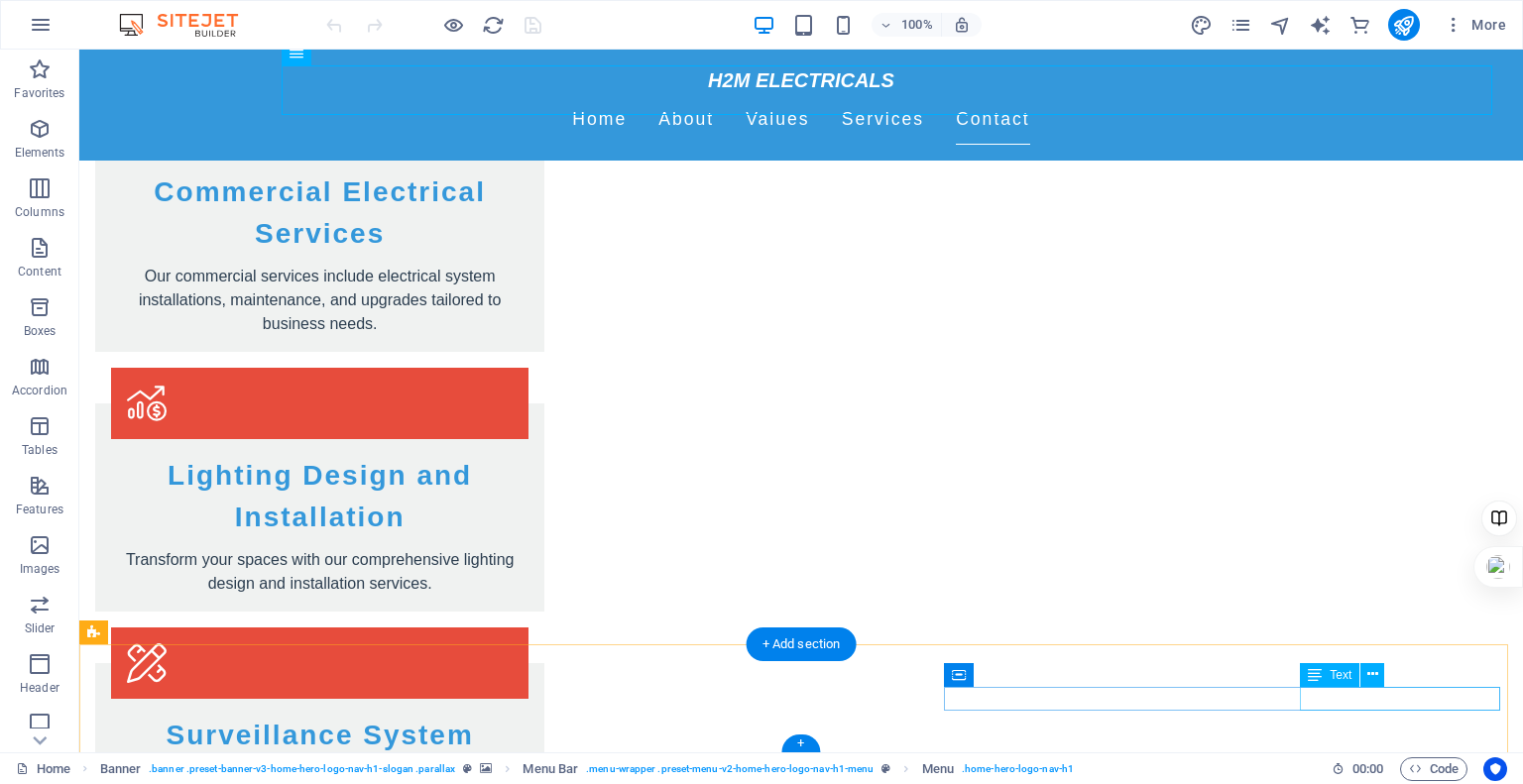 click on "Legal Notice  |  Privacy Policy" at bounding box center (801, 3275) 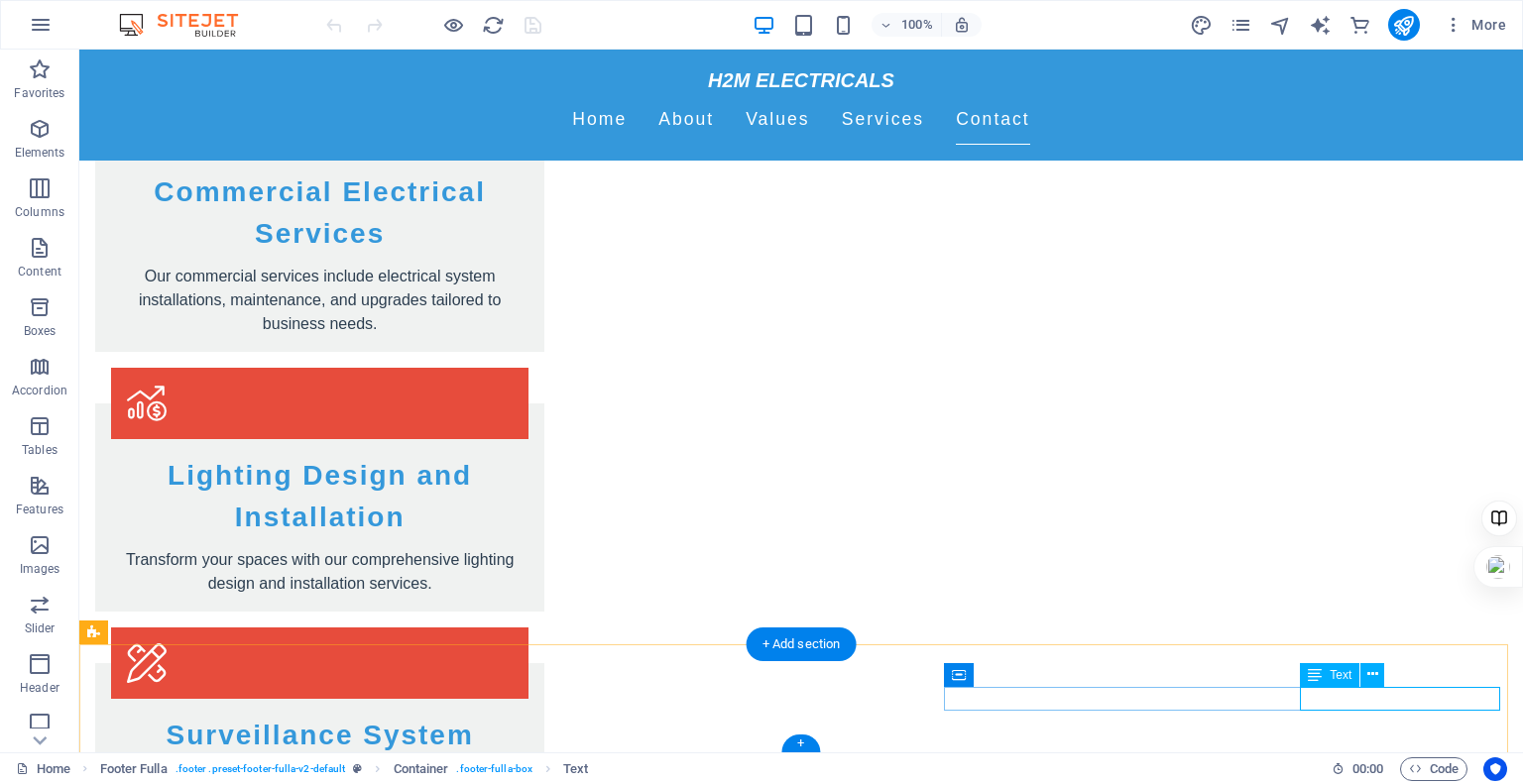 click on "Legal Notice  |  Privacy Policy" at bounding box center (801, 3275) 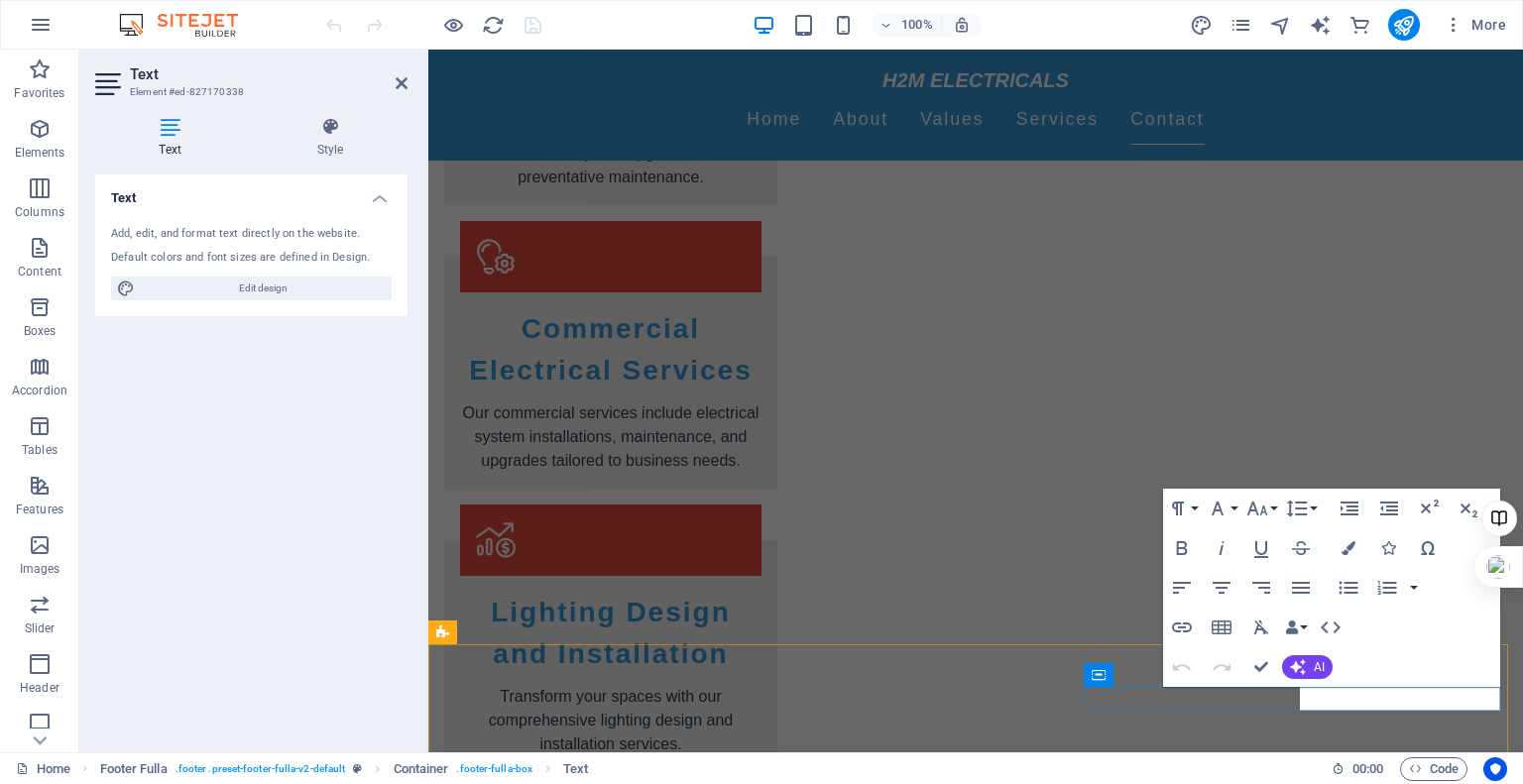 scroll, scrollTop: 3402, scrollLeft: 0, axis: vertical 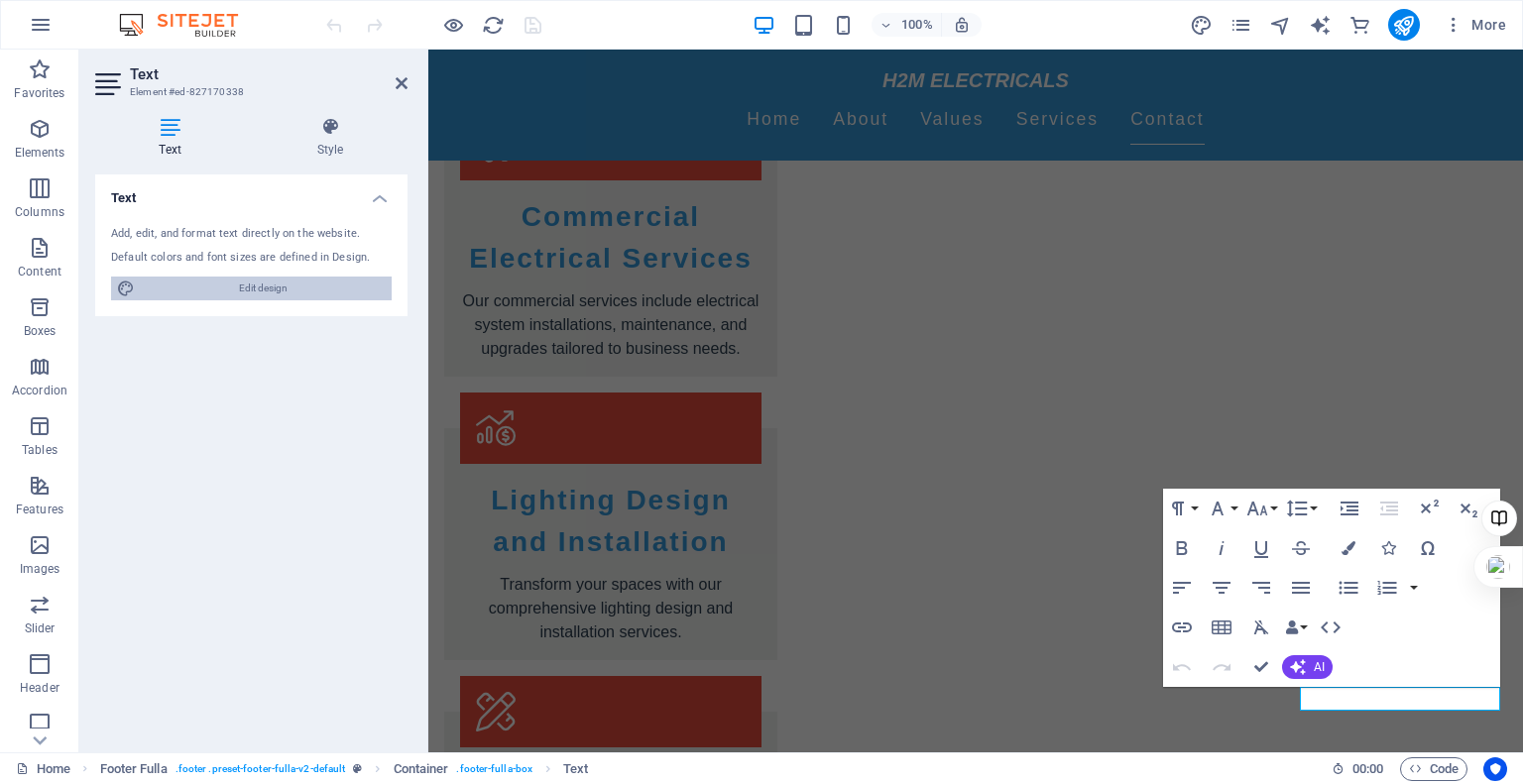 drag, startPoint x: 242, startPoint y: 294, endPoint x: 184, endPoint y: 288, distance: 58.30952 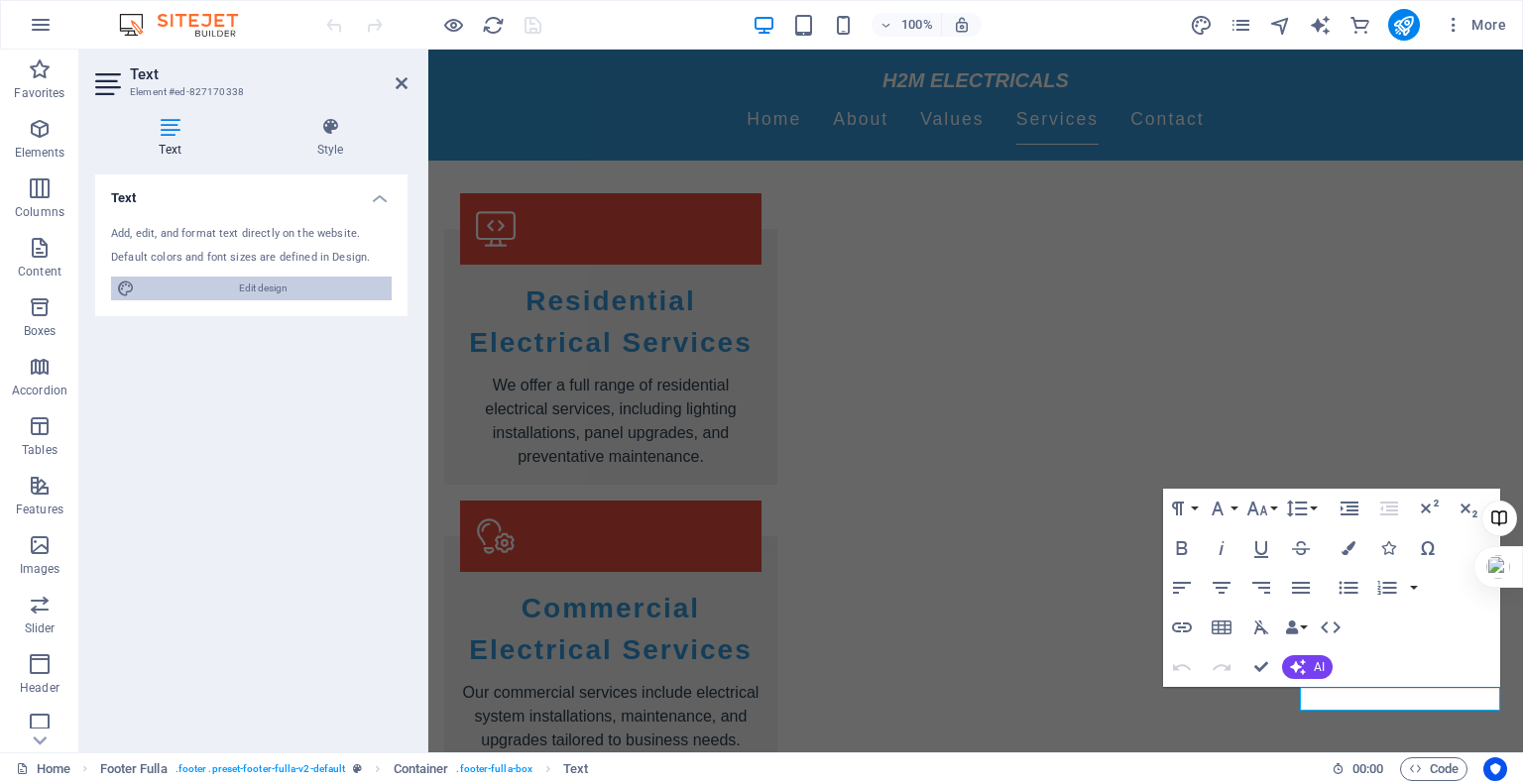 select on "px" 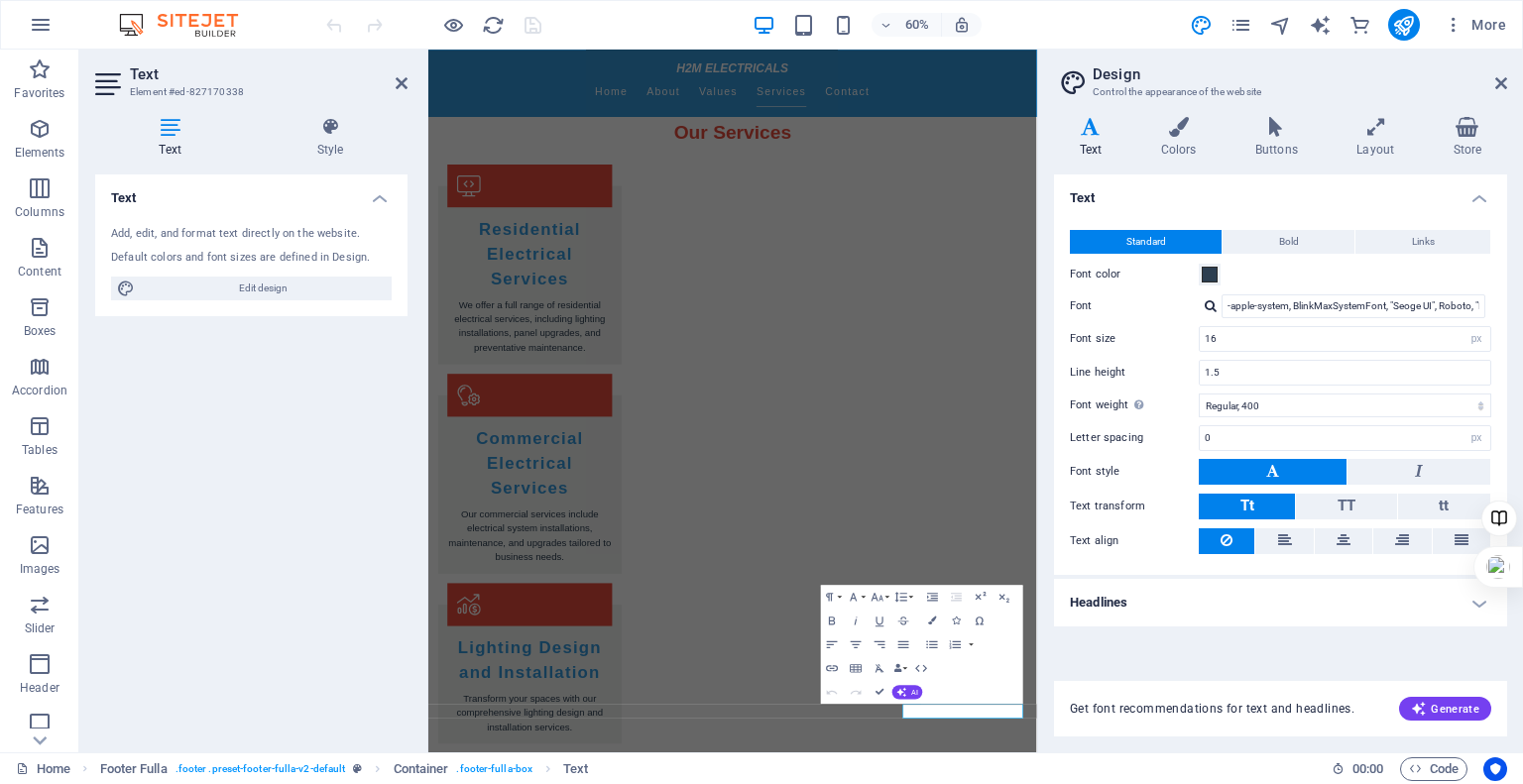 scroll, scrollTop: 3208, scrollLeft: 0, axis: vertical 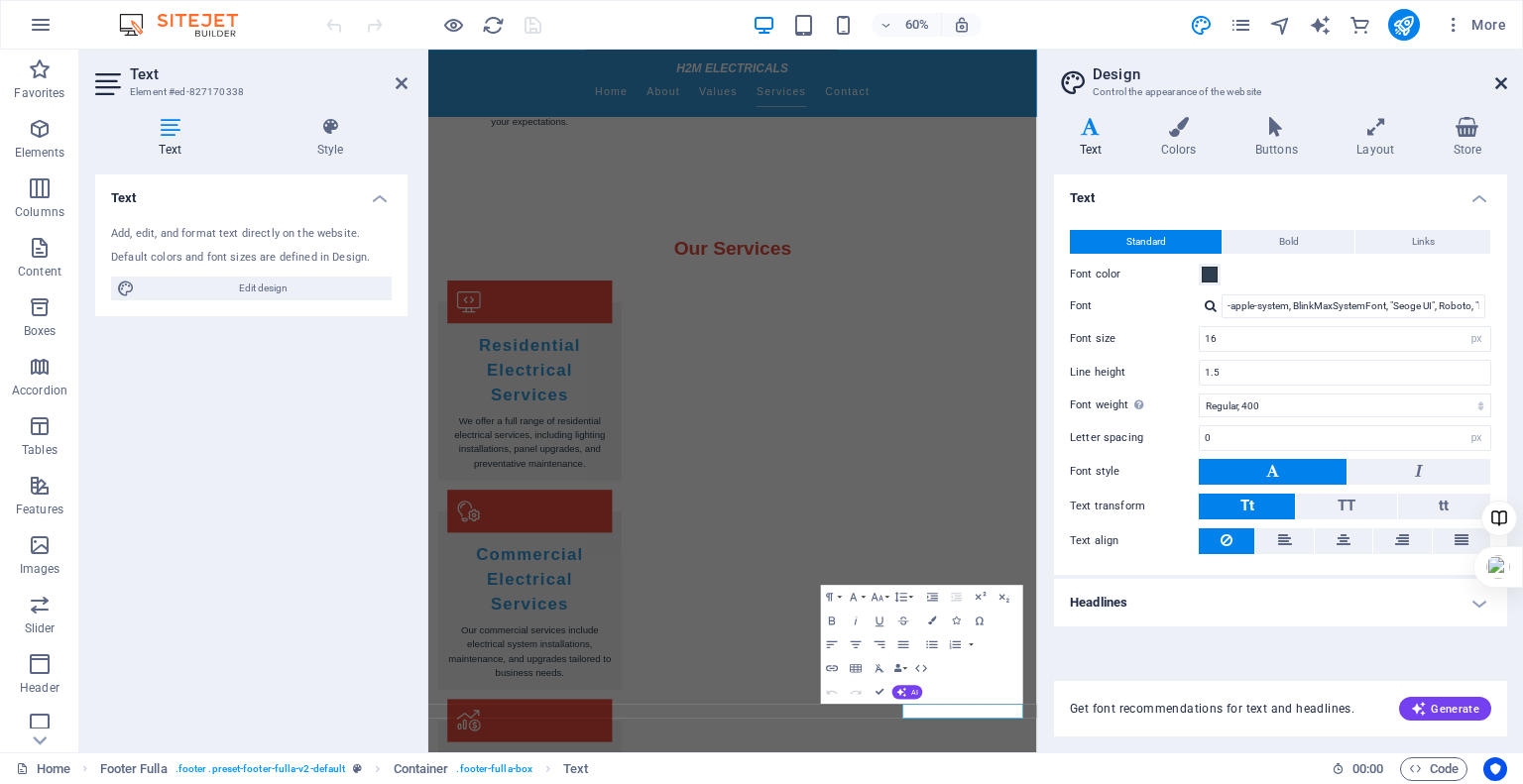 click at bounding box center [1501, 83] 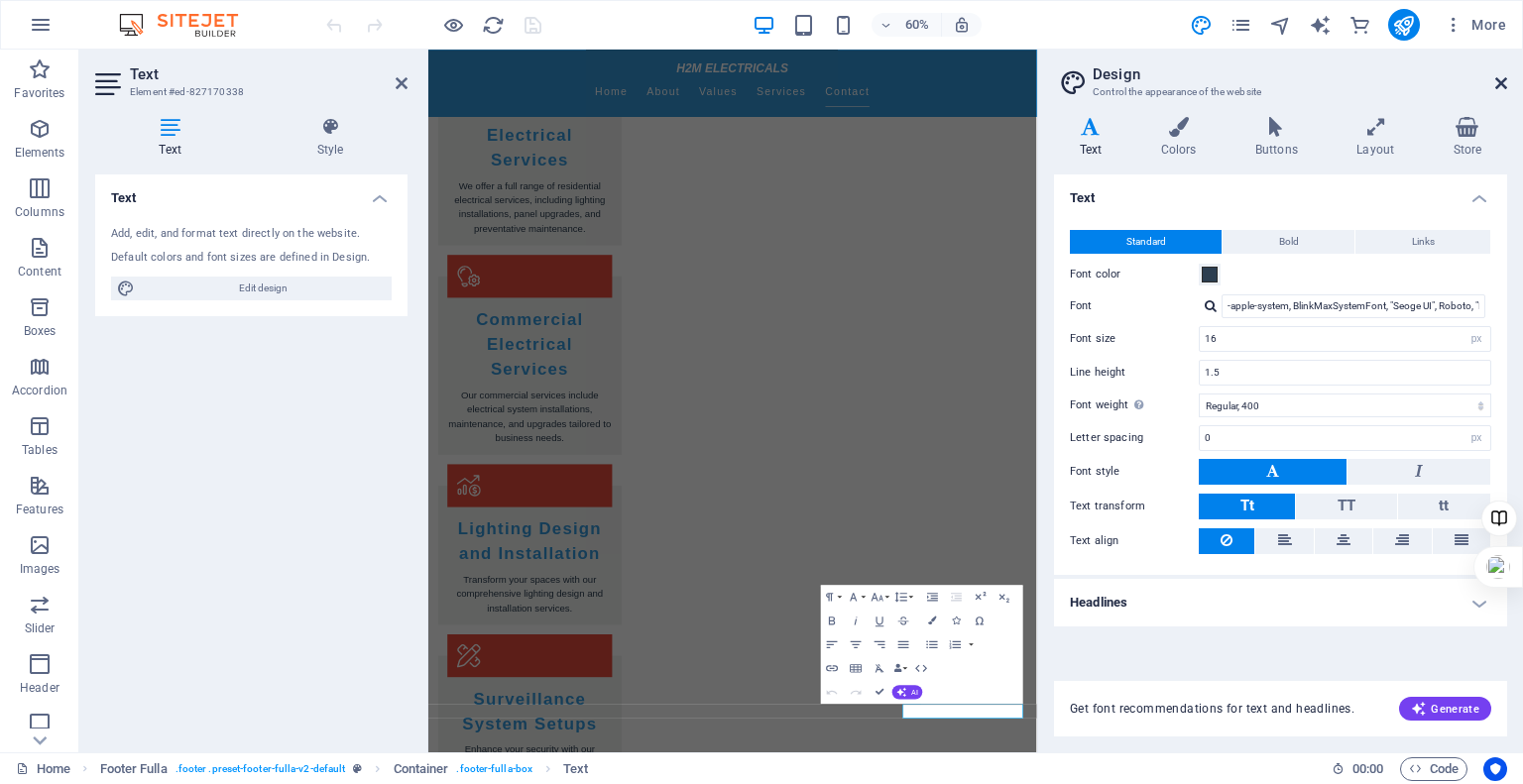 scroll, scrollTop: 3402, scrollLeft: 0, axis: vertical 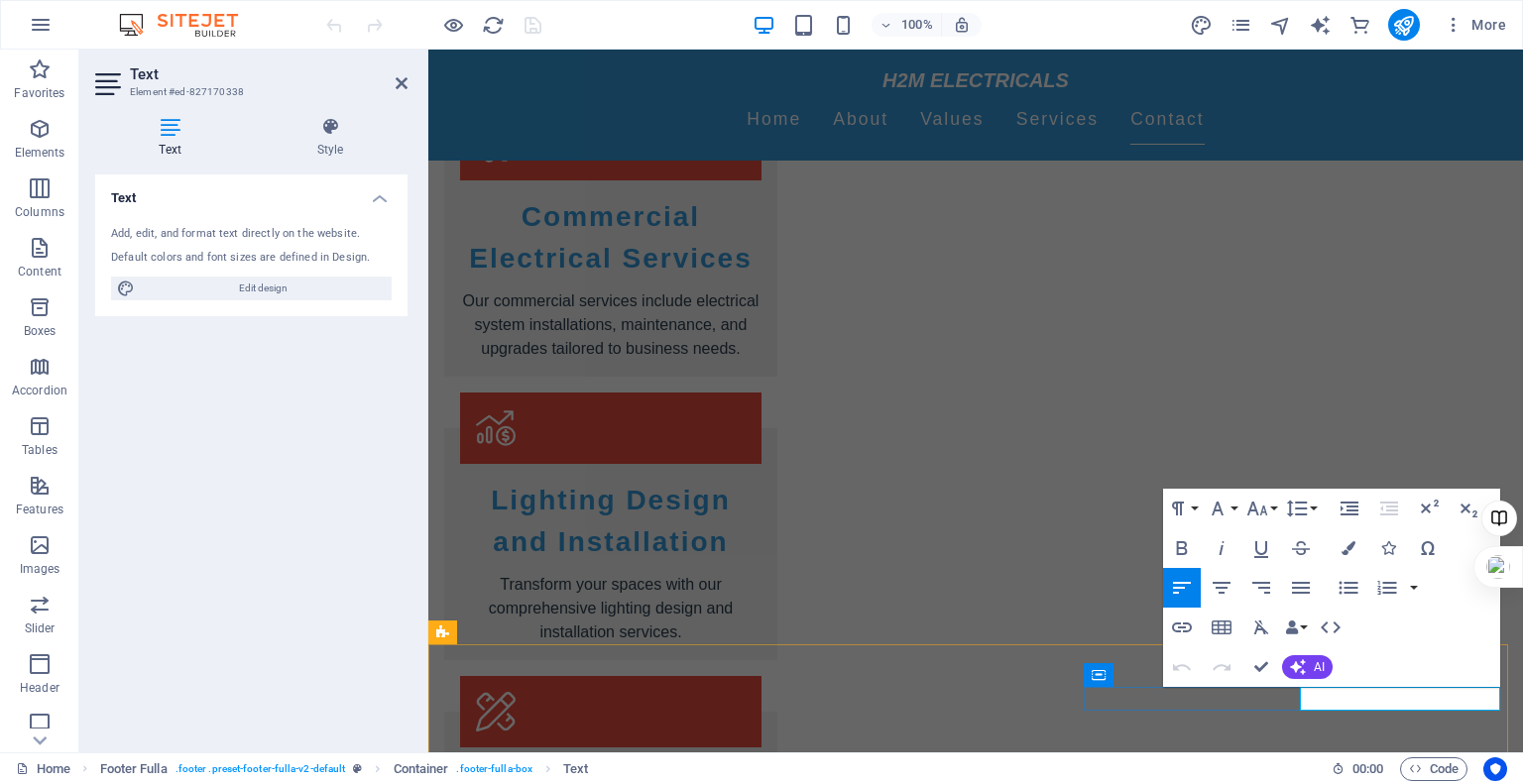 click on "Legal Notice" at bounding box center (480, 3412) 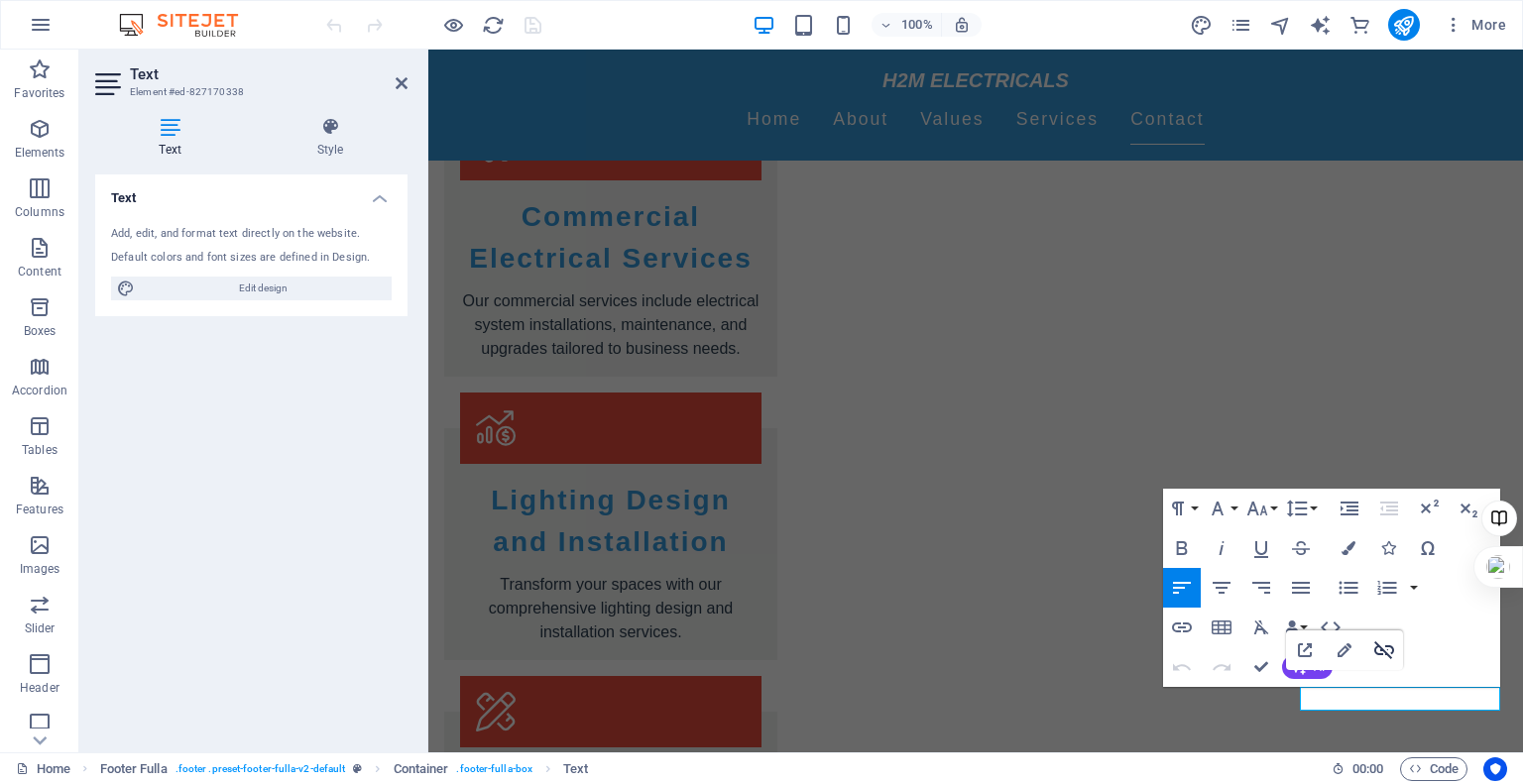 click 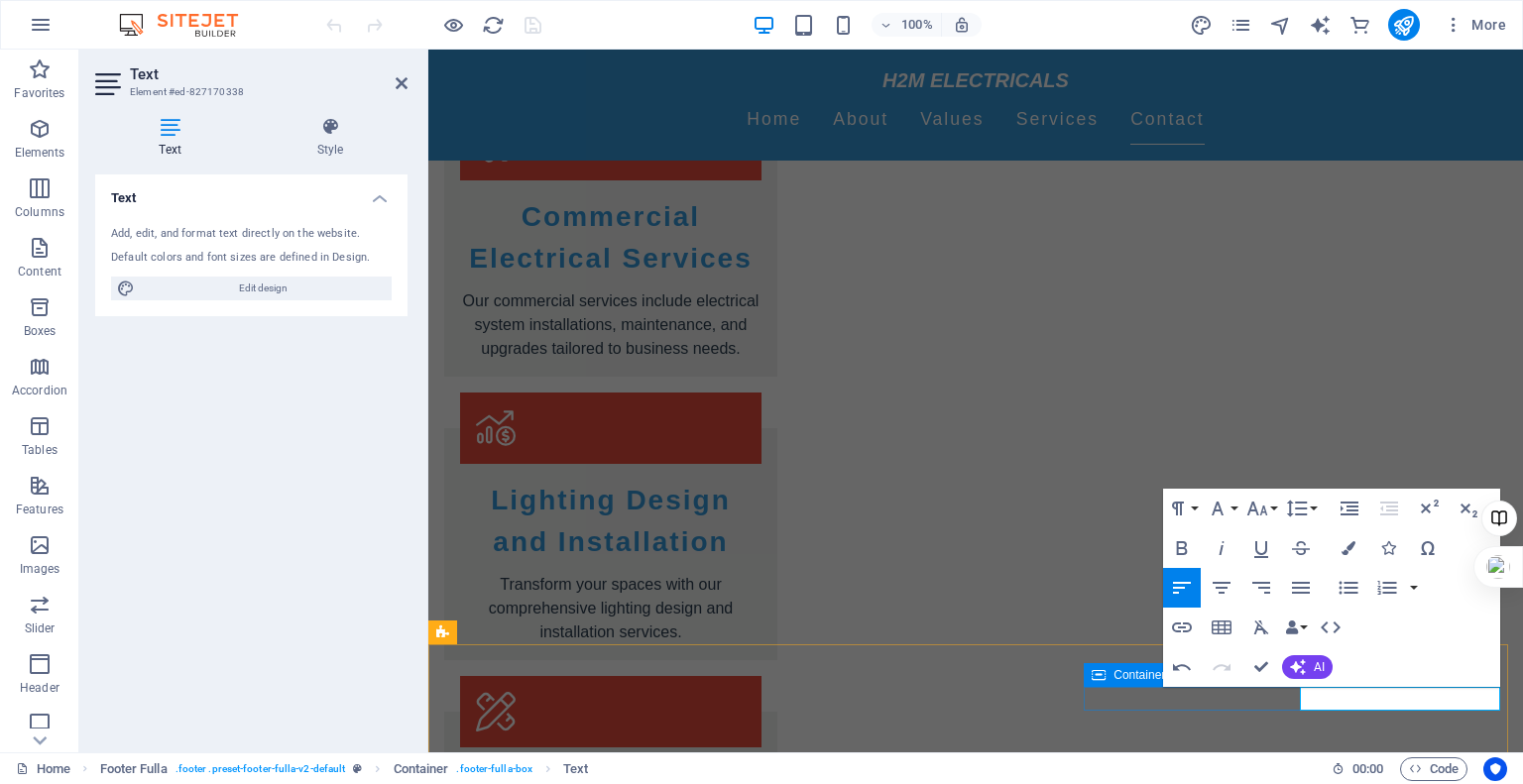 drag, startPoint x: 1398, startPoint y: 697, endPoint x: 1297, endPoint y: 689, distance: 101.31634 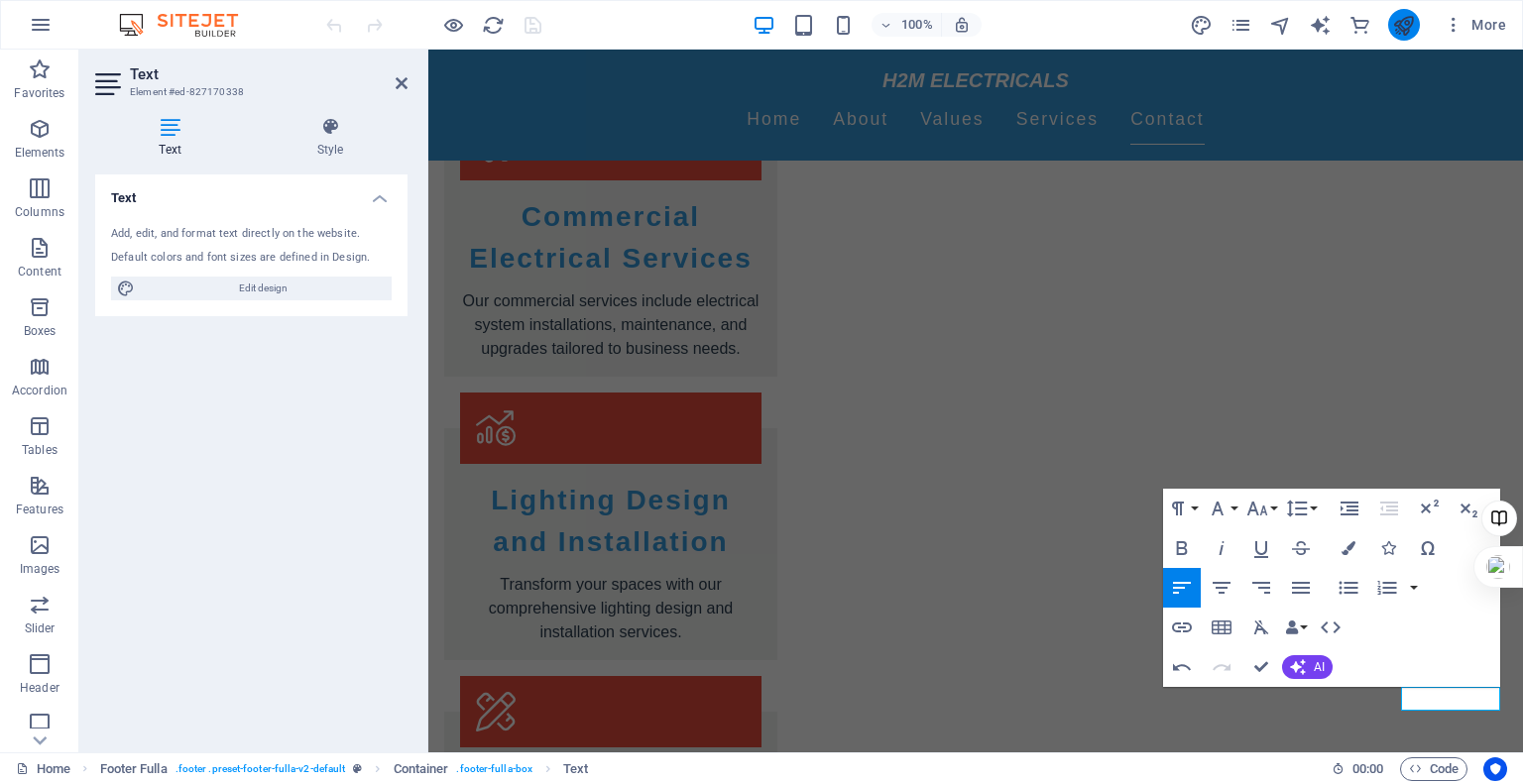 click at bounding box center [1404, 25] 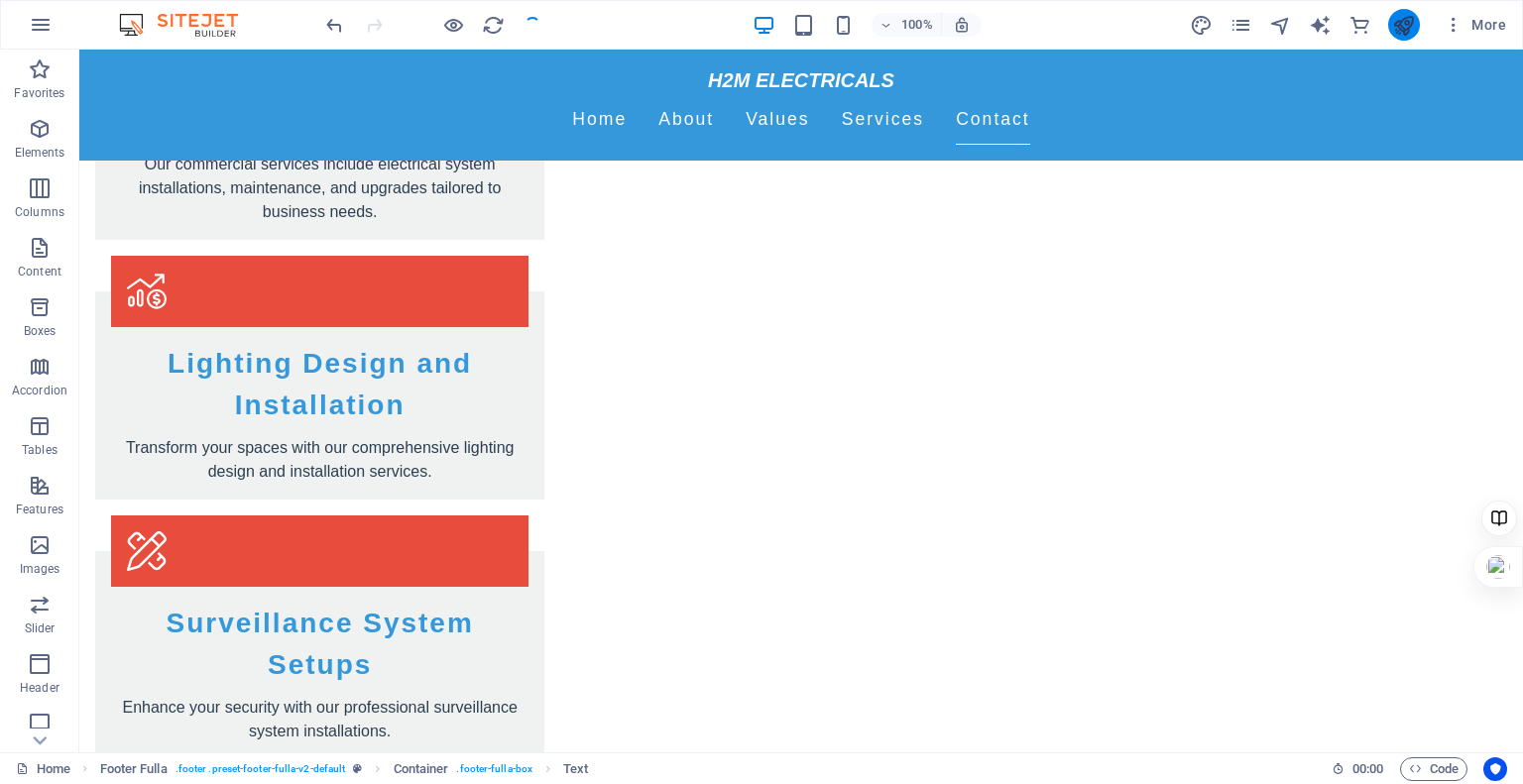 scroll, scrollTop: 3218, scrollLeft: 0, axis: vertical 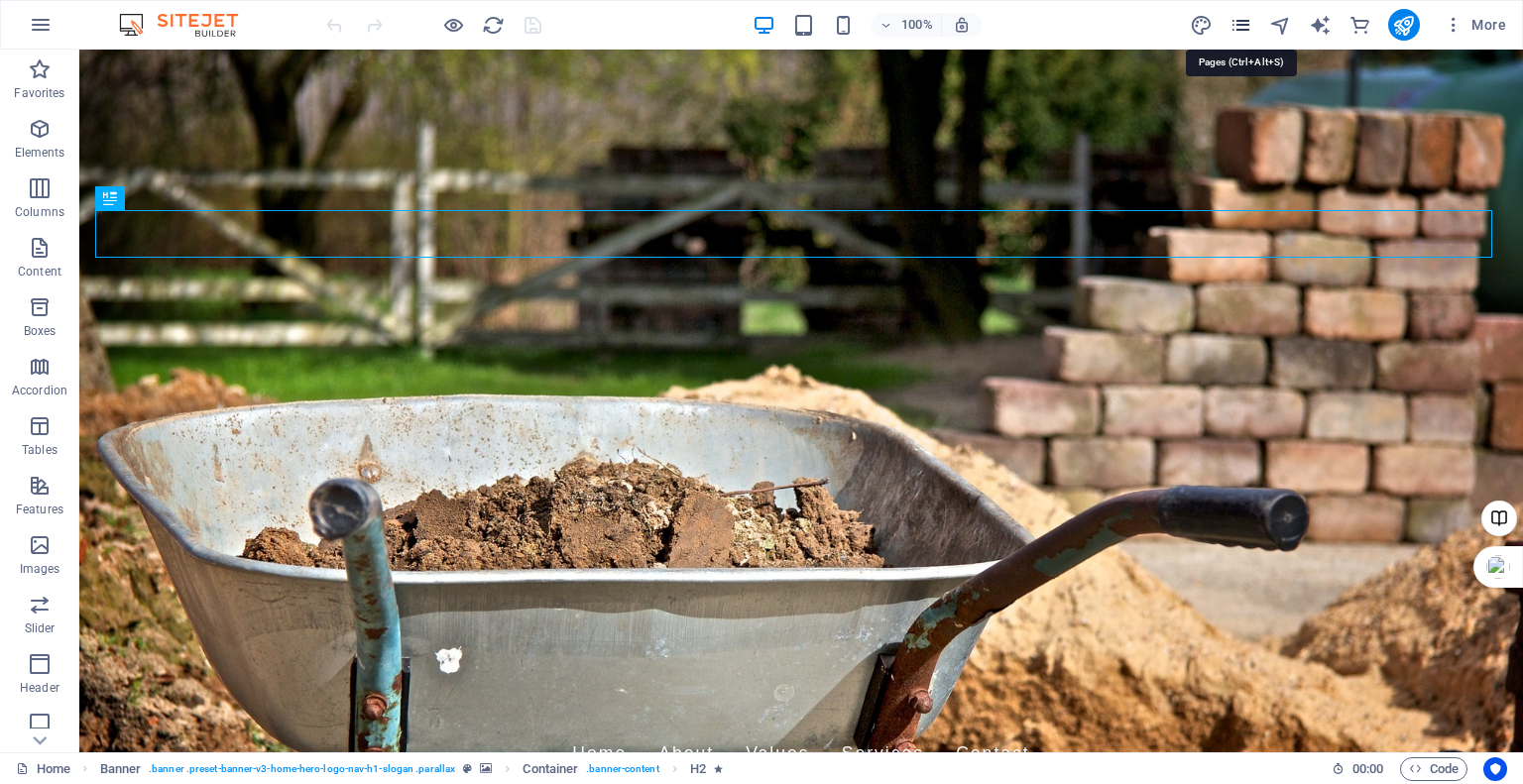 click at bounding box center [1240, 25] 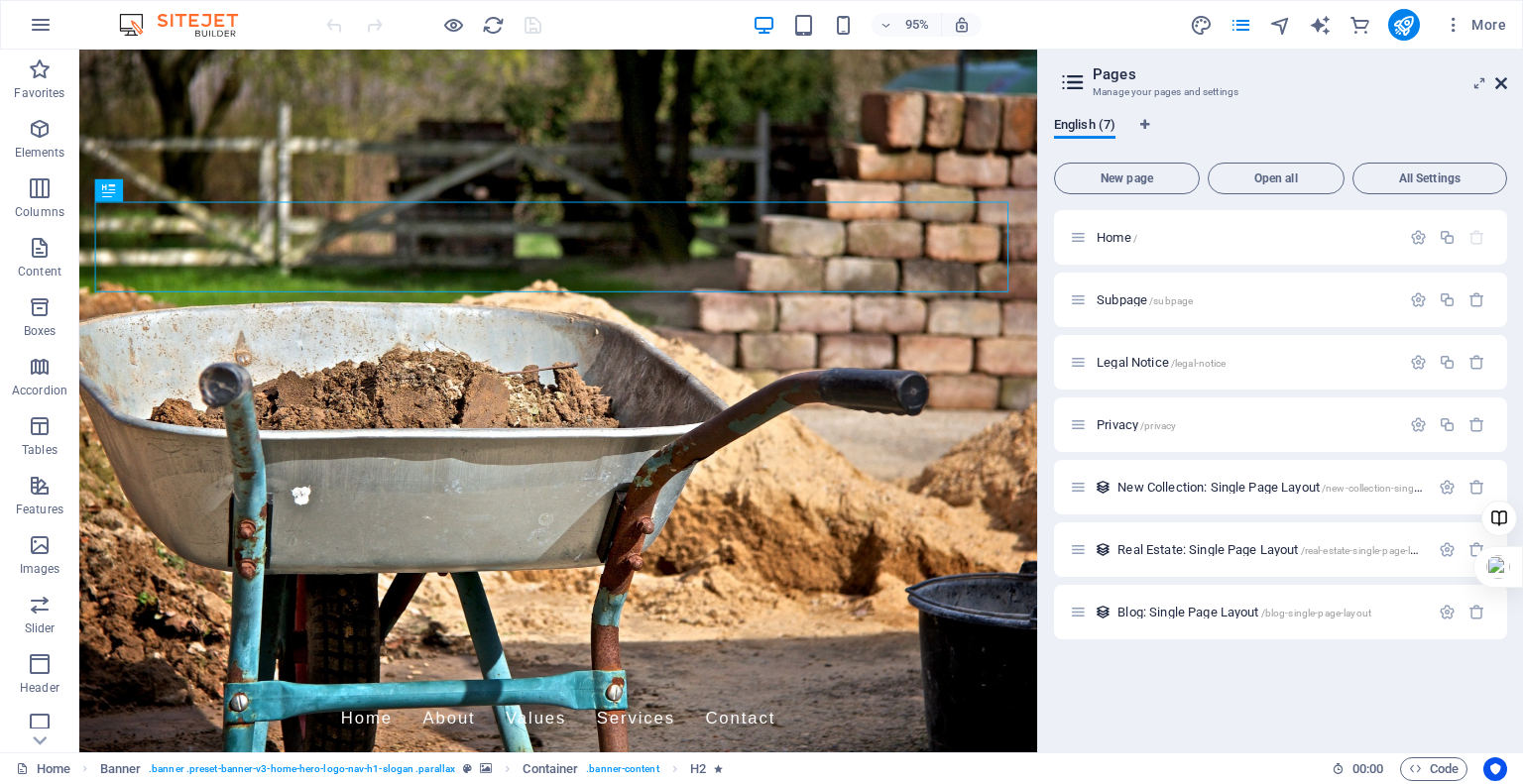click at bounding box center [1501, 83] 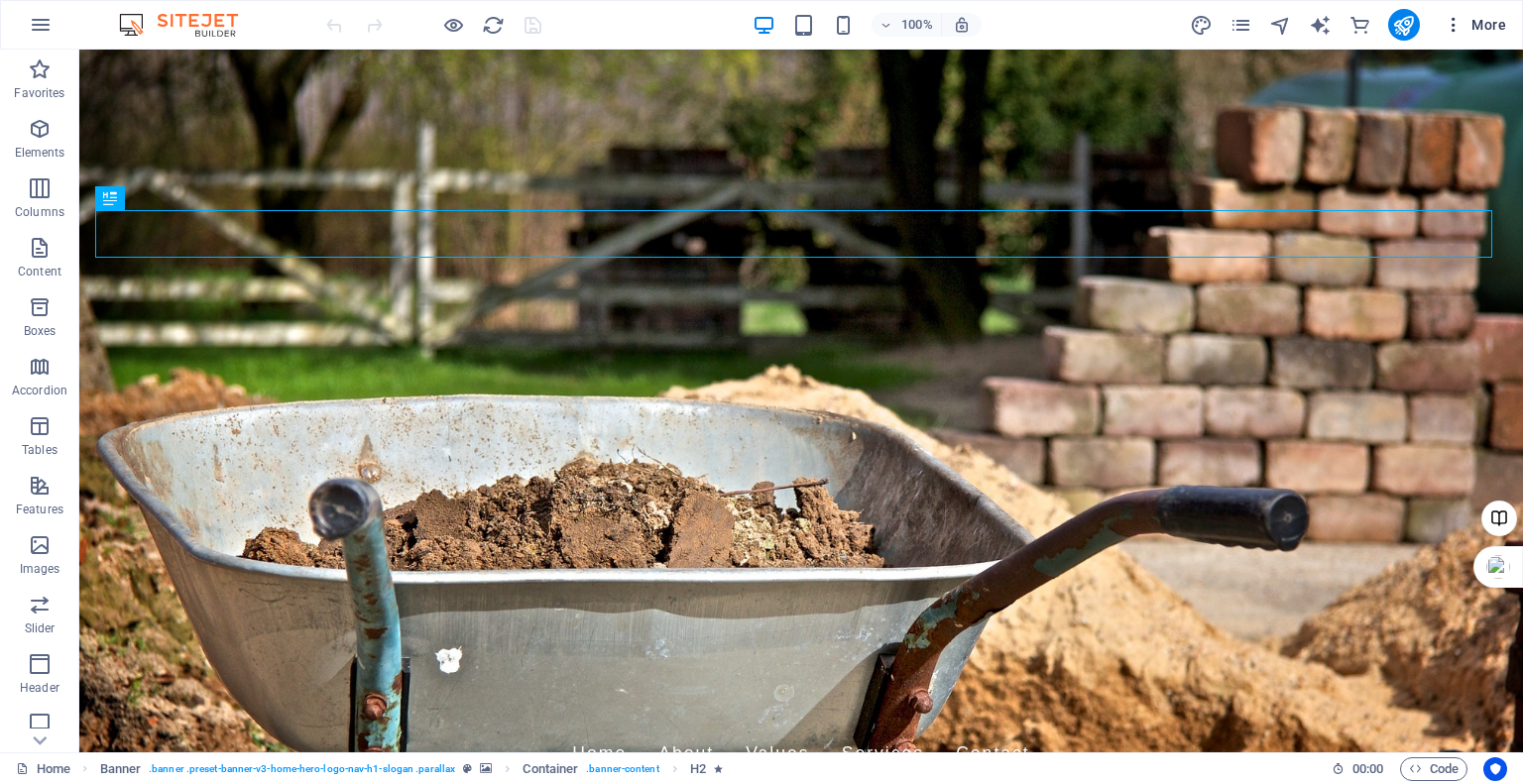 click on "More" at bounding box center [1474, 25] 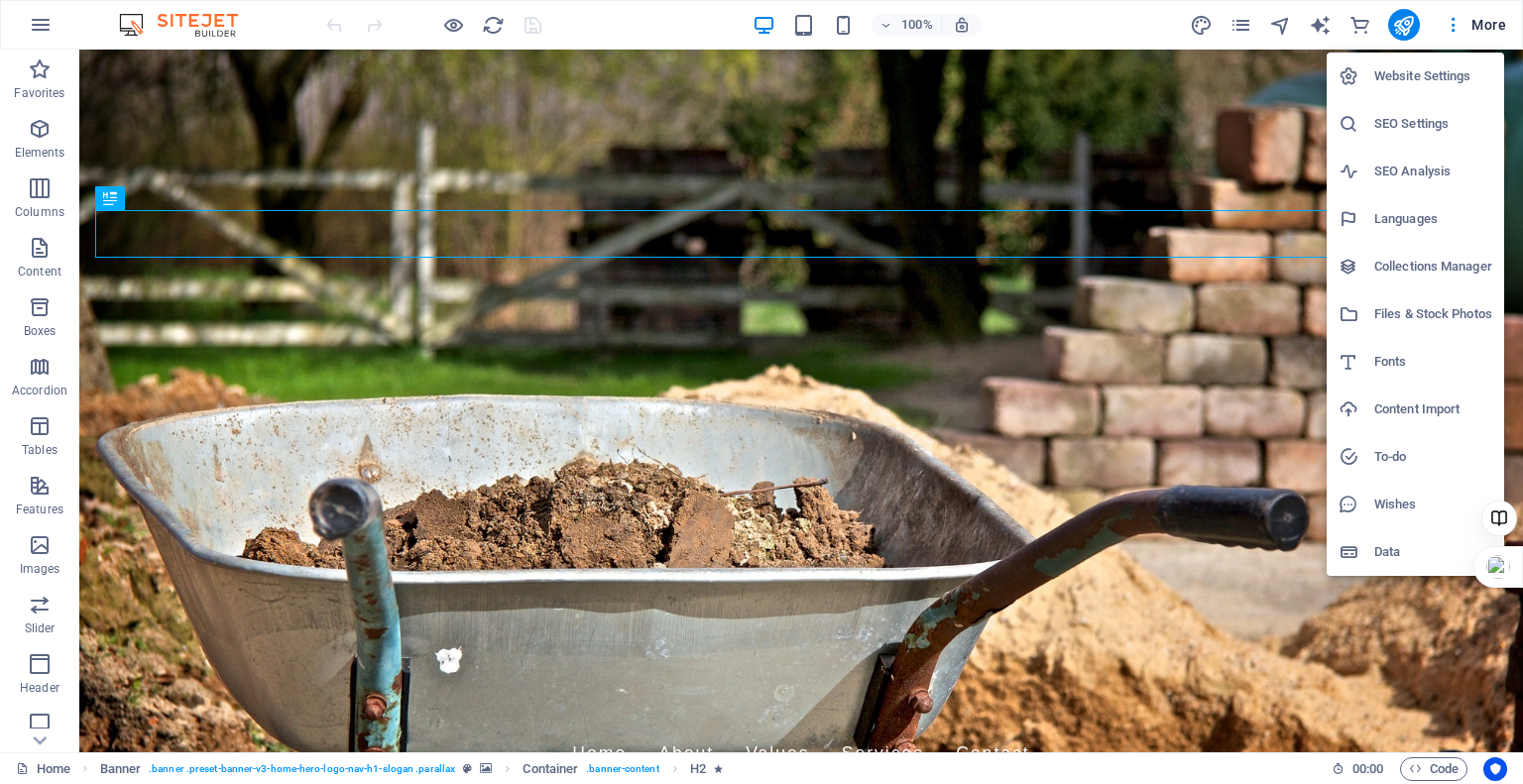 click on "Website Settings" at bounding box center (1433, 76) 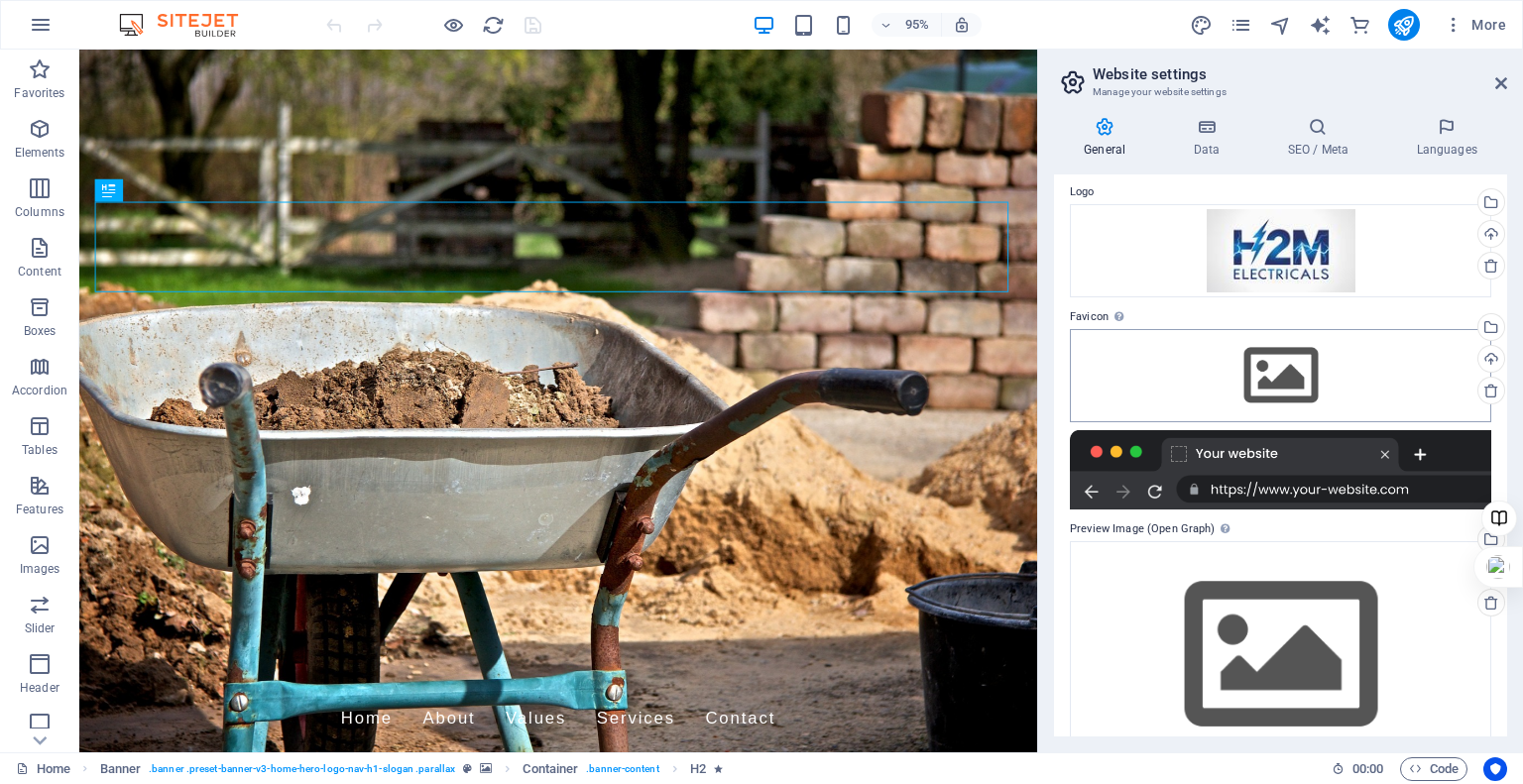scroll, scrollTop: 0, scrollLeft: 0, axis: both 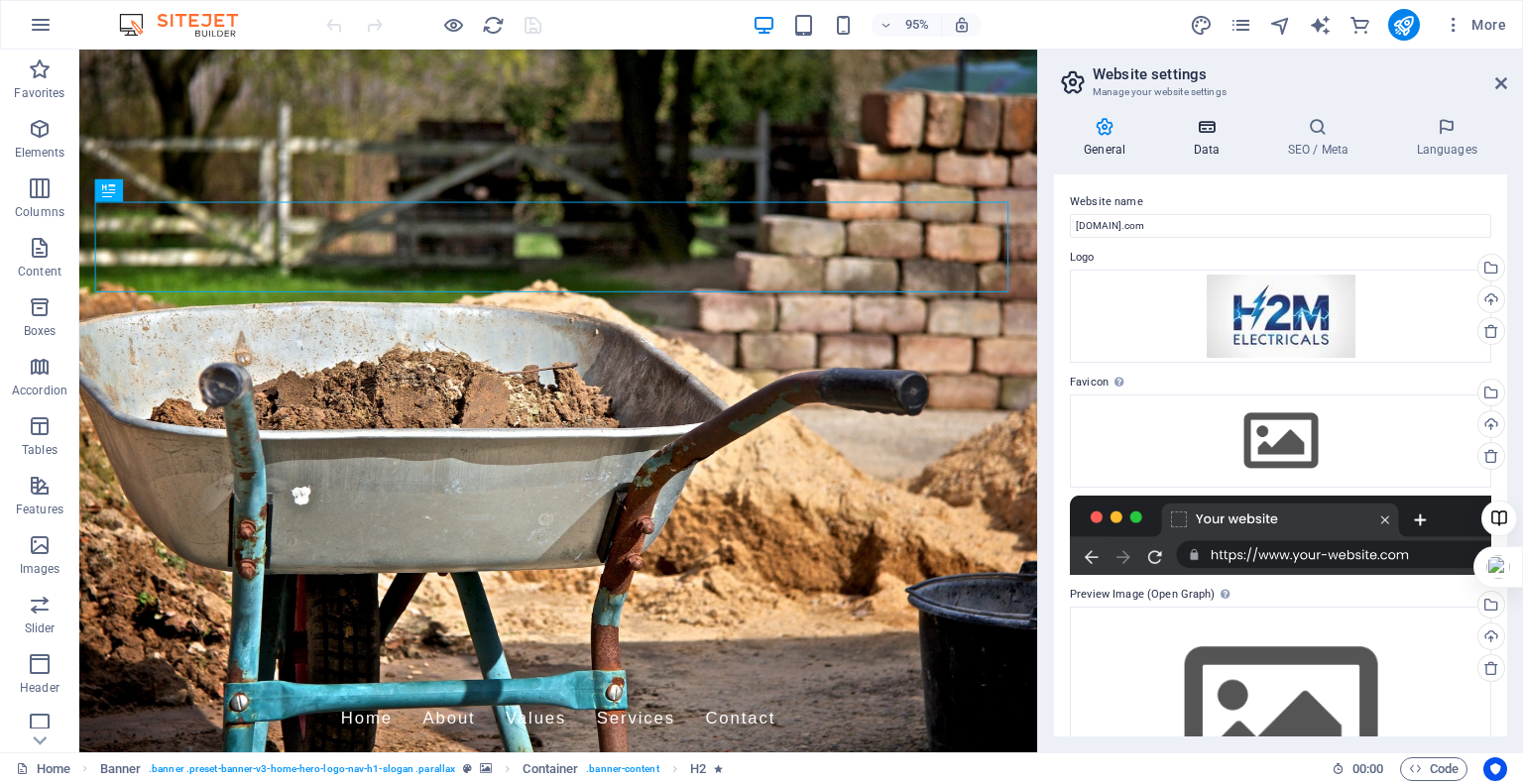 click on "Data" at bounding box center [1210, 138] 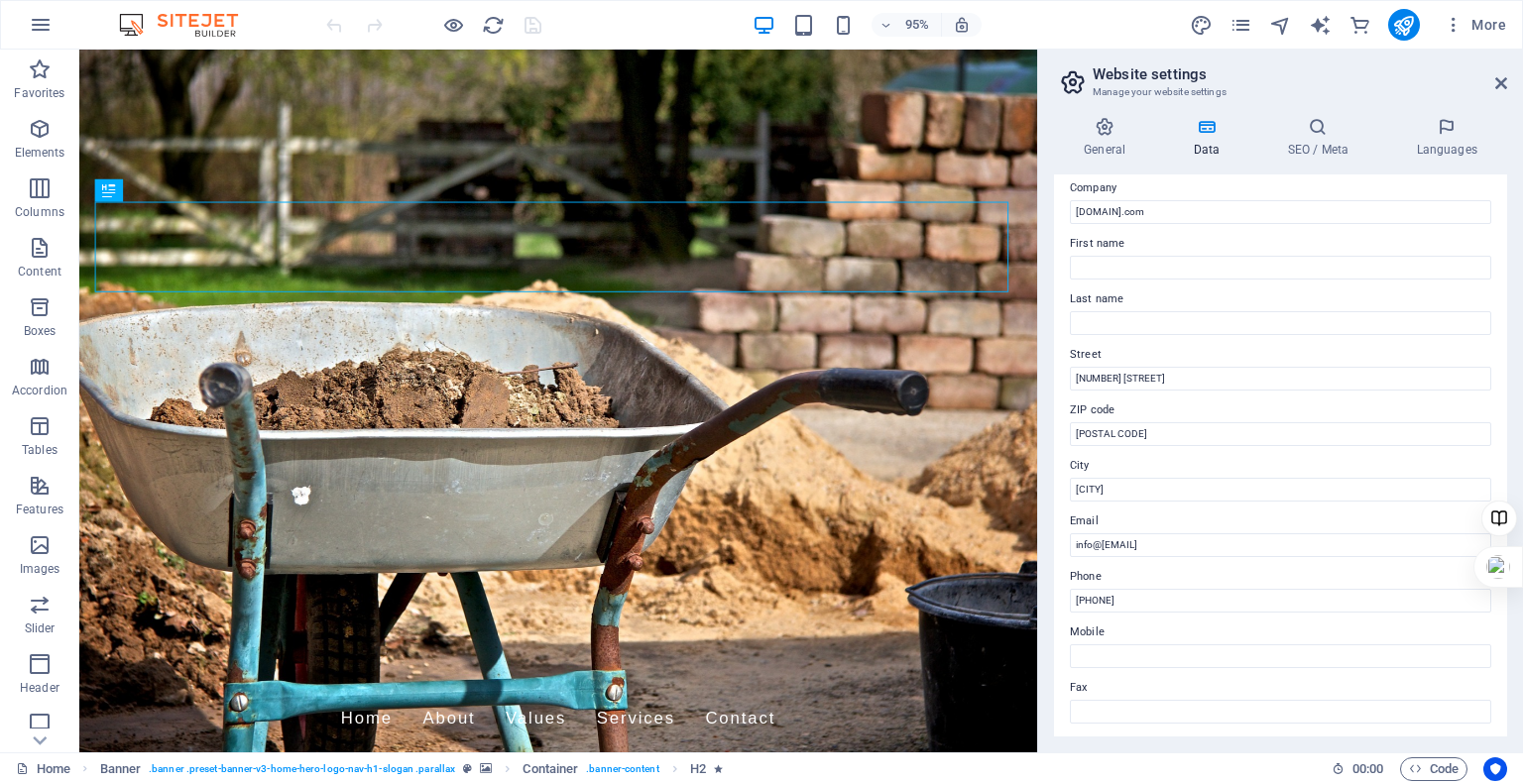 scroll, scrollTop: 59, scrollLeft: 0, axis: vertical 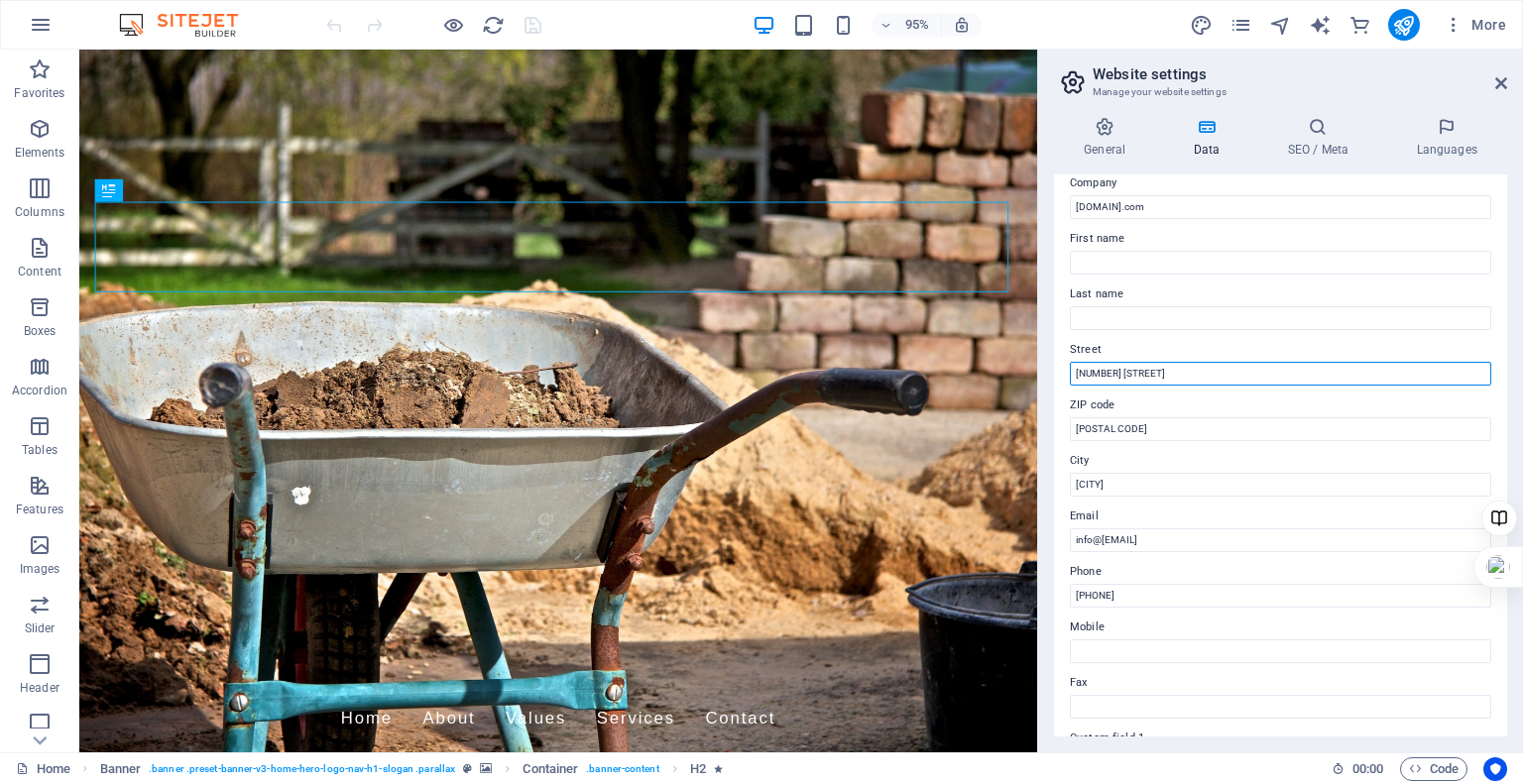 drag, startPoint x: 1244, startPoint y: 421, endPoint x: 1068, endPoint y: 401, distance: 177.13272 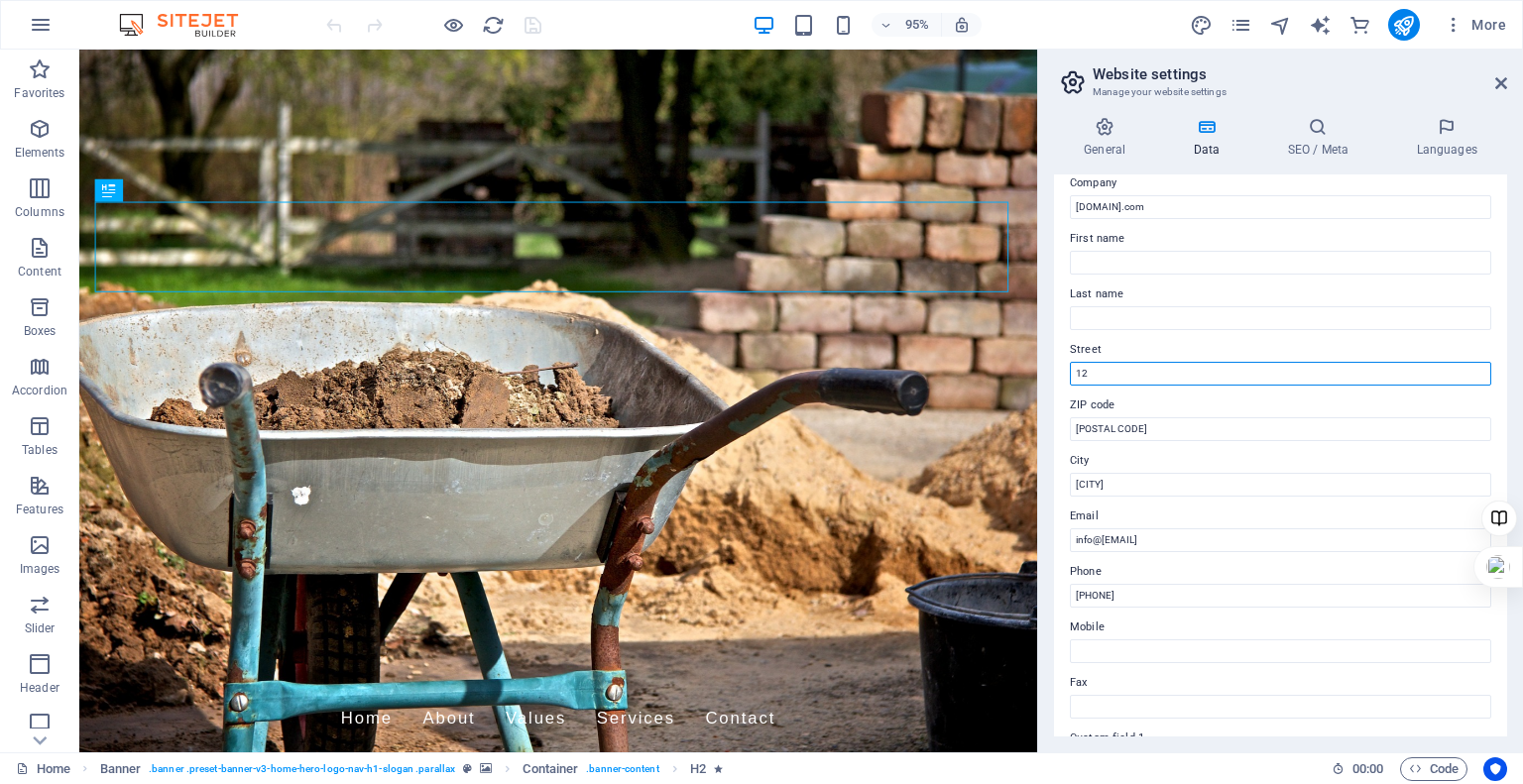 type on "1" 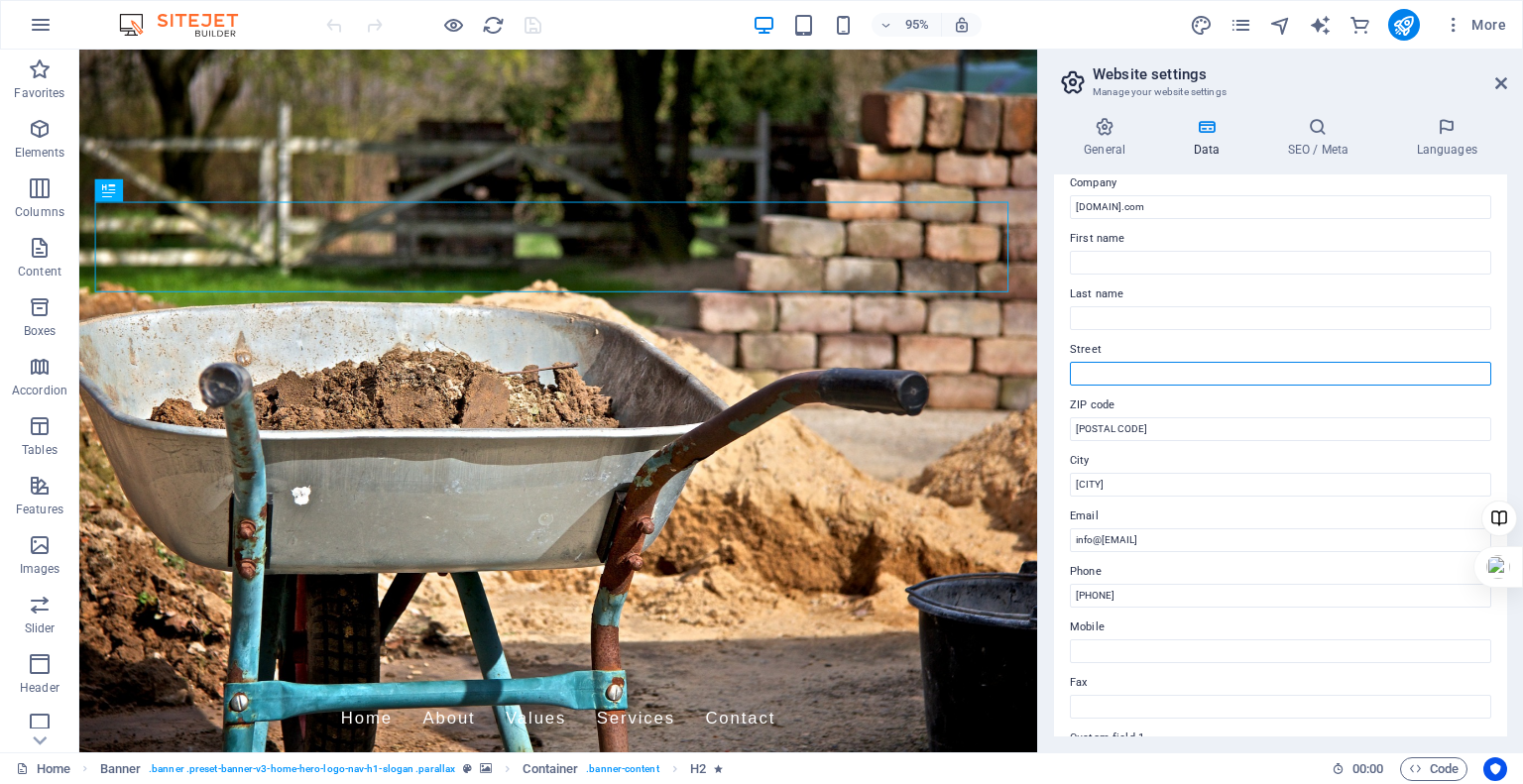 type 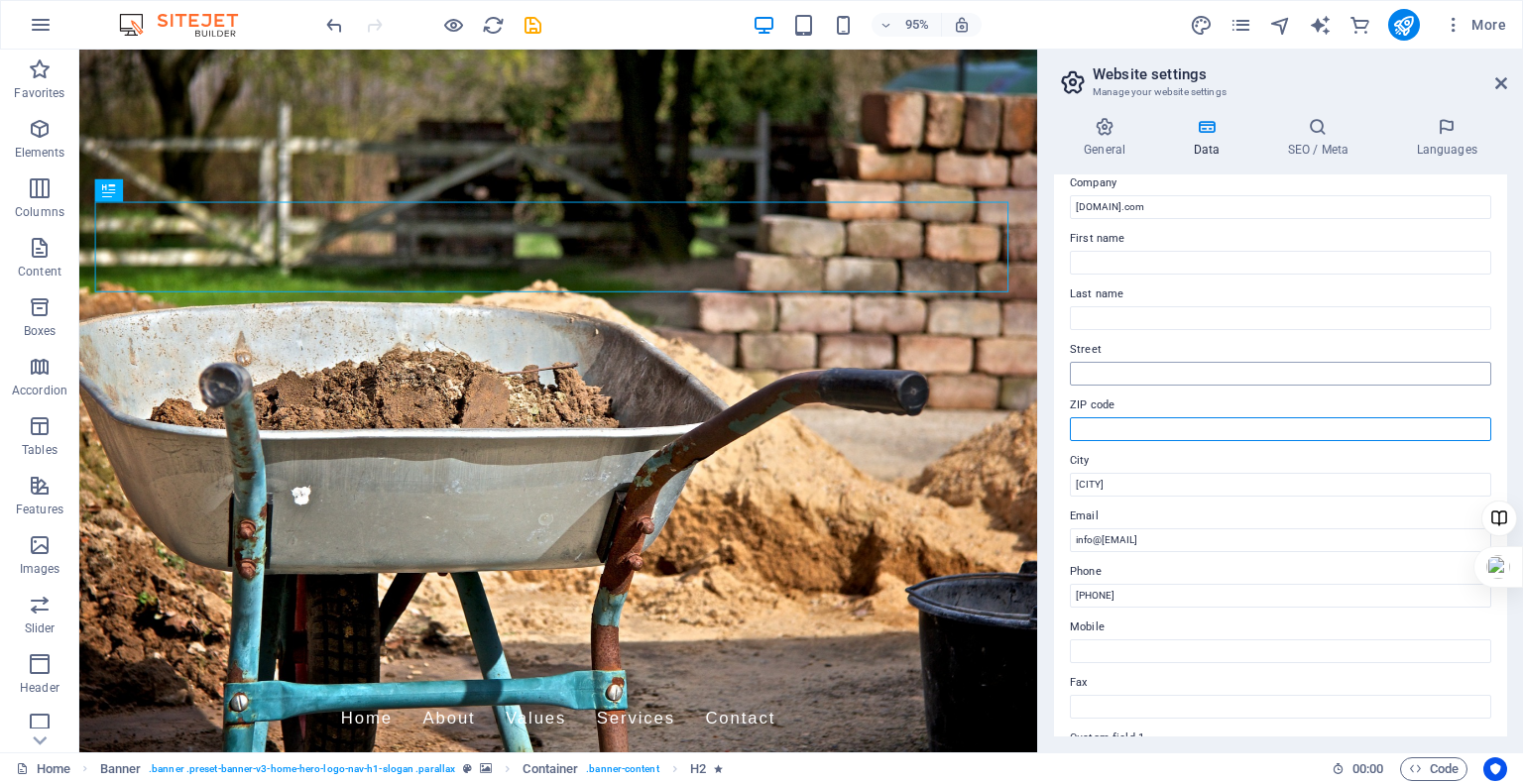 type 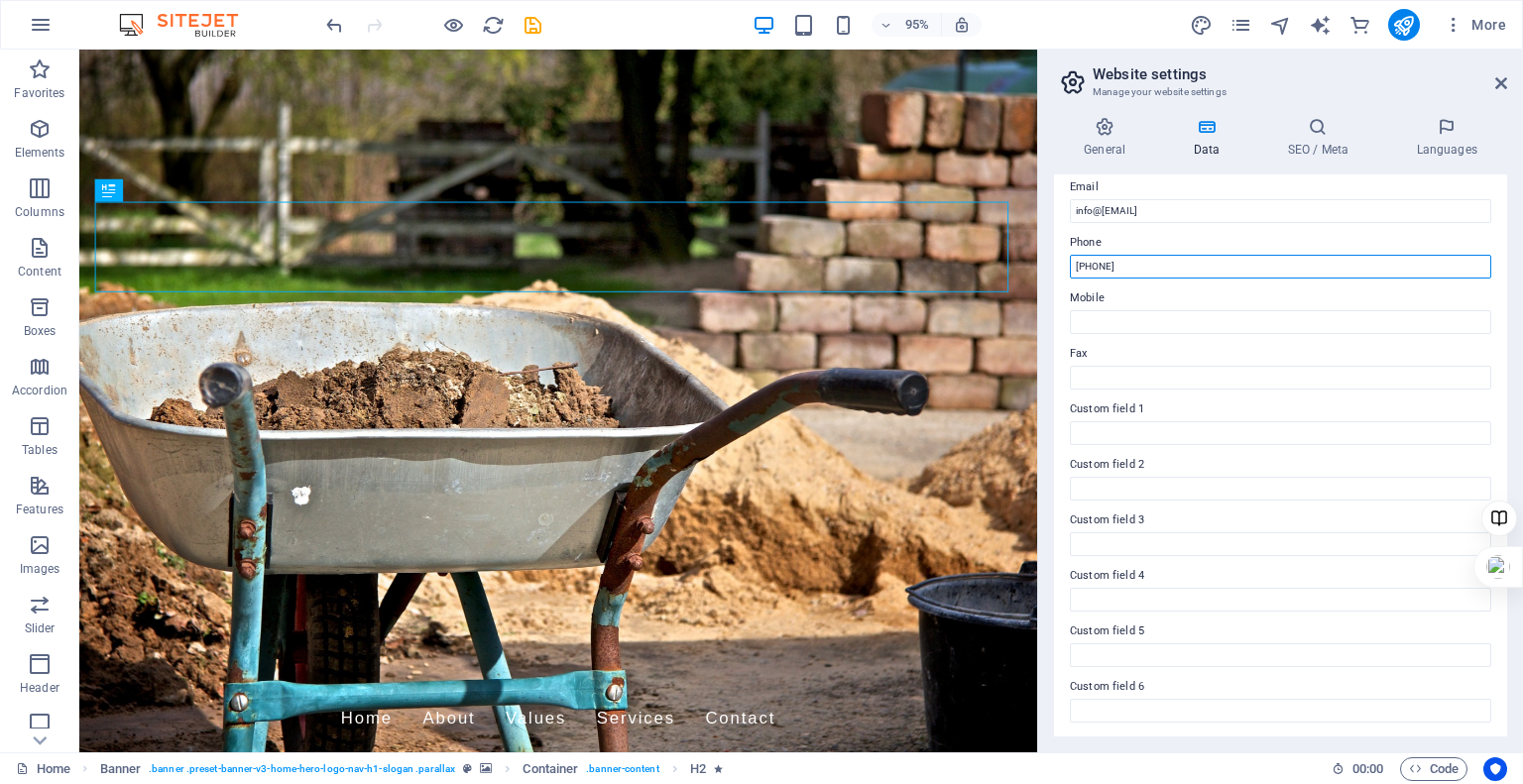 scroll, scrollTop: 0, scrollLeft: 0, axis: both 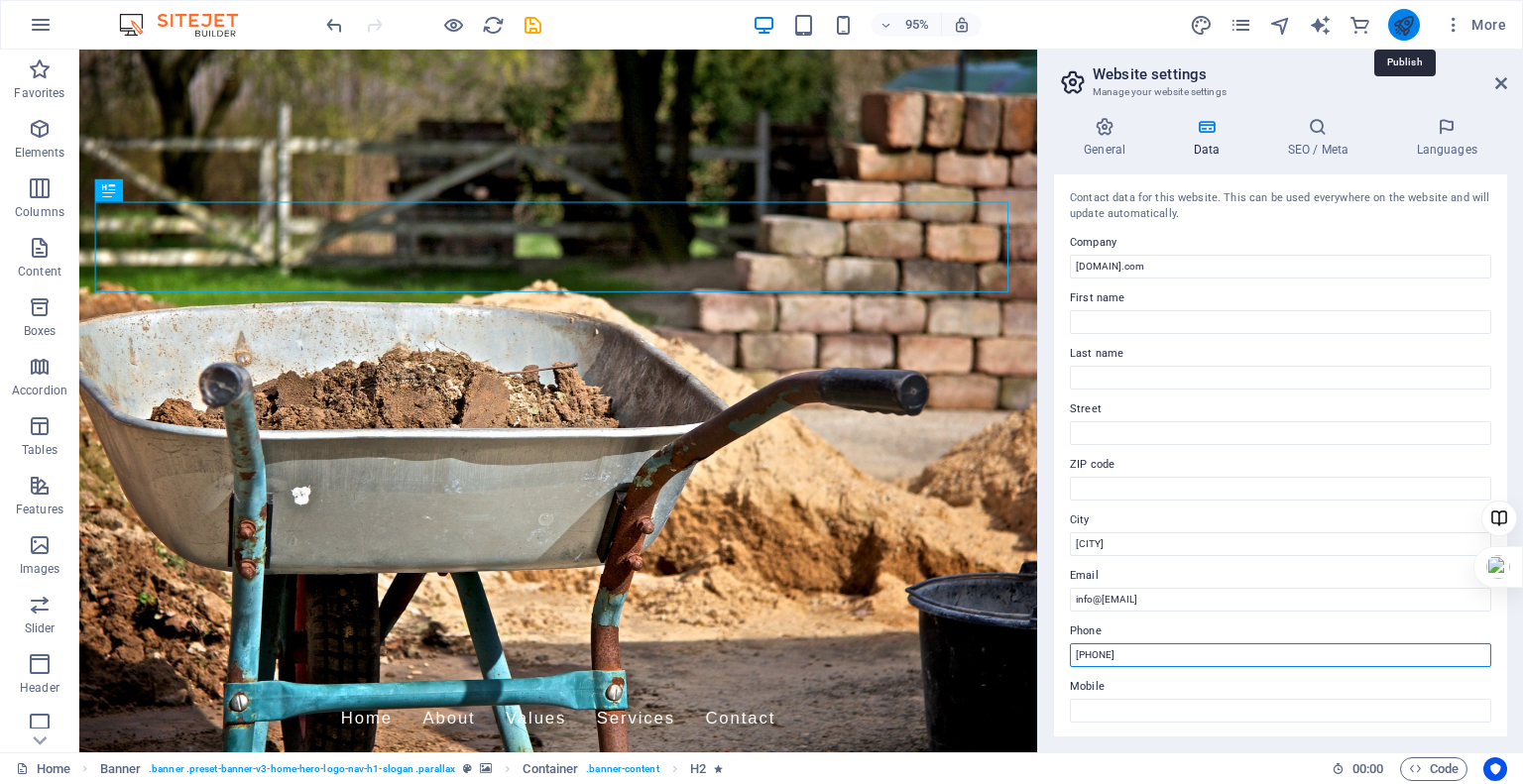 type on "(403) 389-9100" 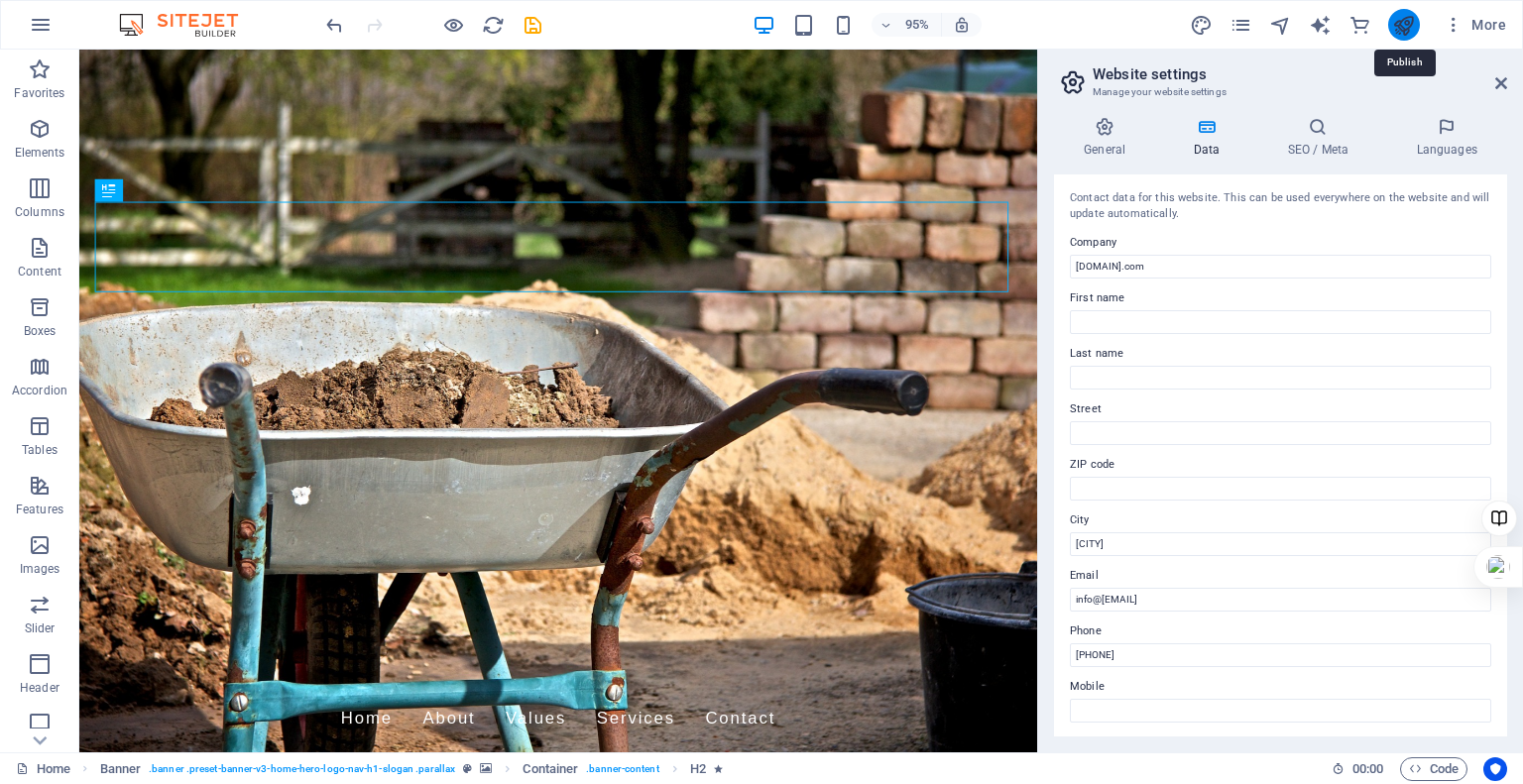 click at bounding box center (1403, 25) 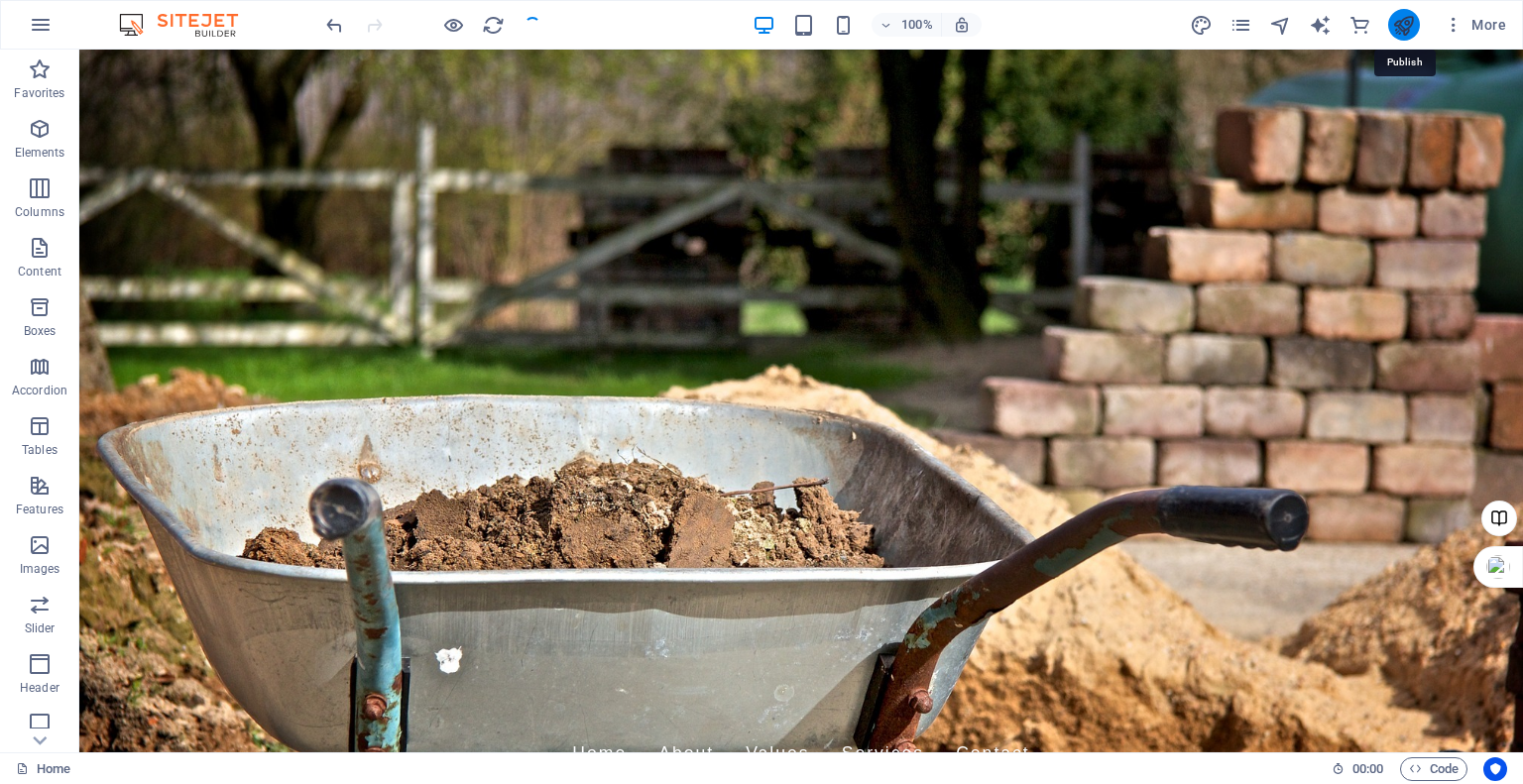 click at bounding box center (1403, 25) 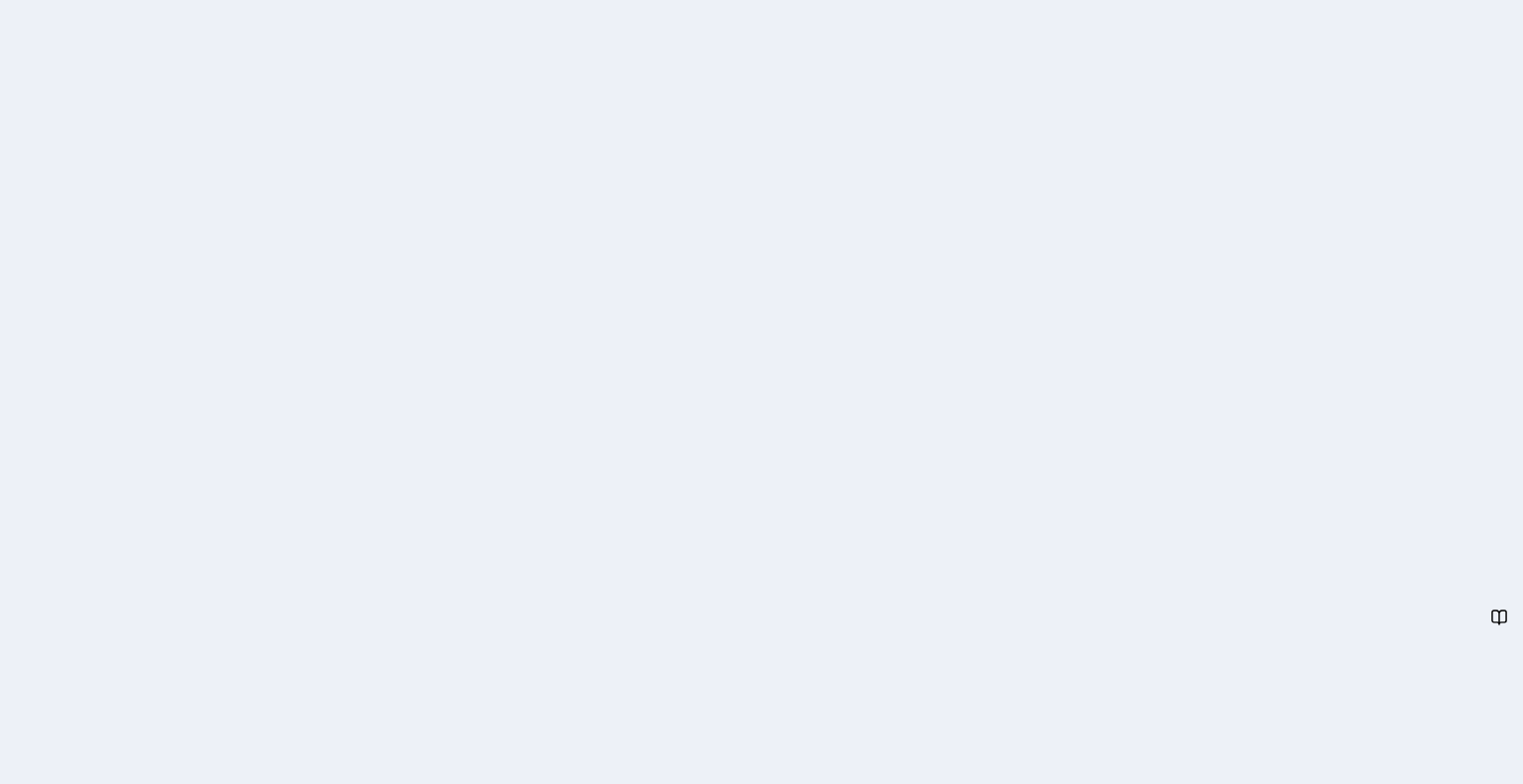 scroll, scrollTop: 0, scrollLeft: 0, axis: both 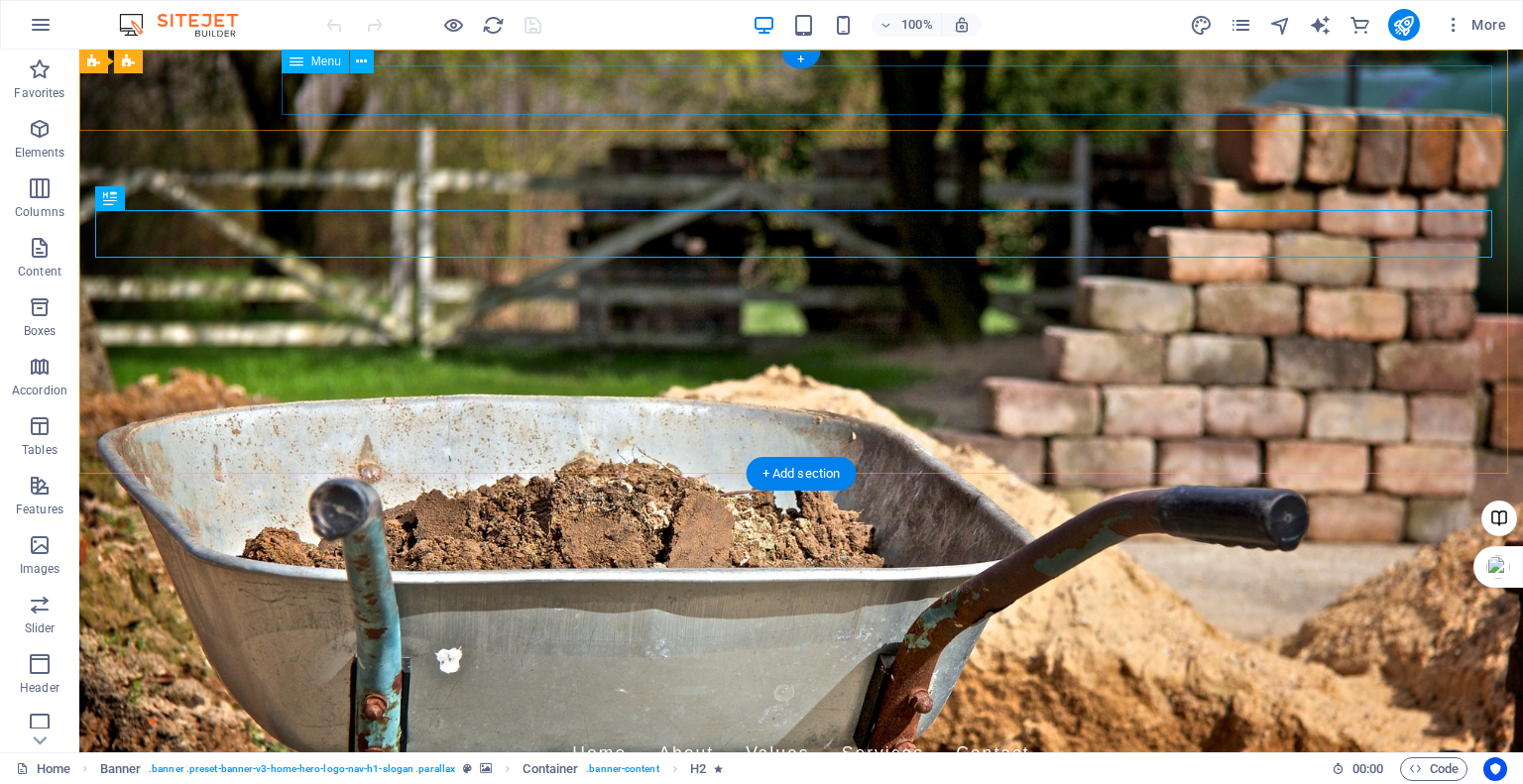 click on "Home About Values Services Contact" at bounding box center [801, 754] 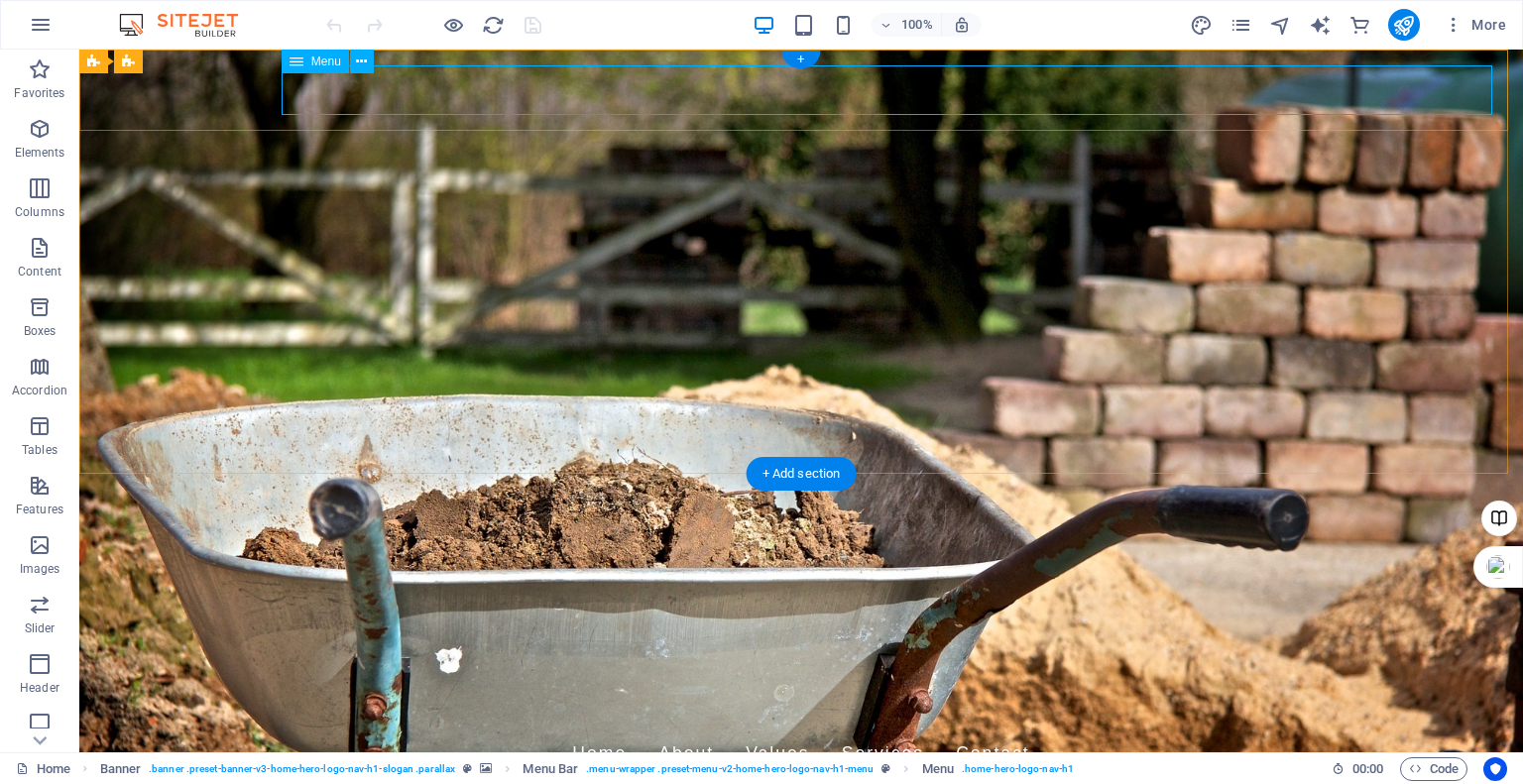 click on "Home About Values Services Contact" at bounding box center [801, 754] 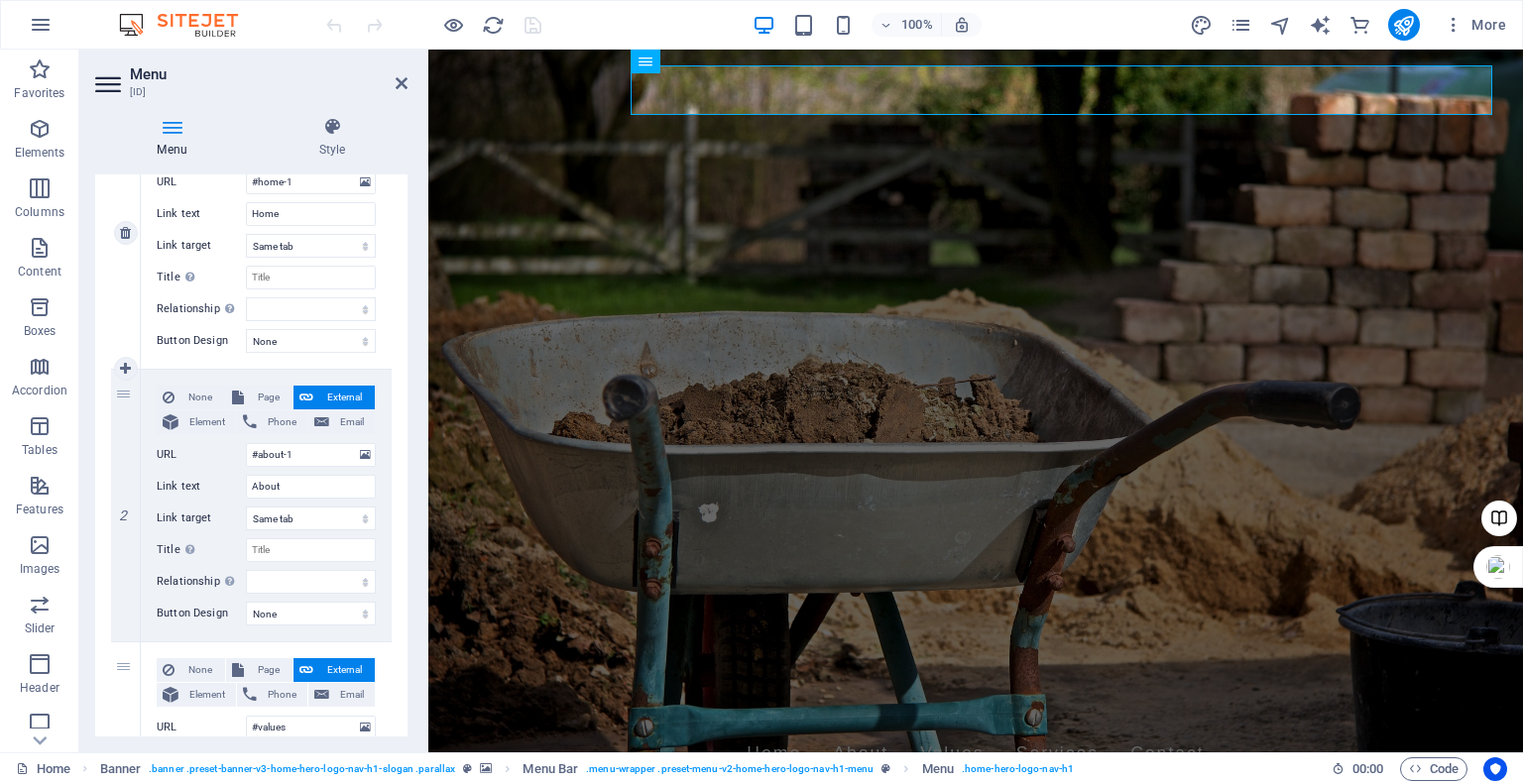 scroll, scrollTop: 0, scrollLeft: 0, axis: both 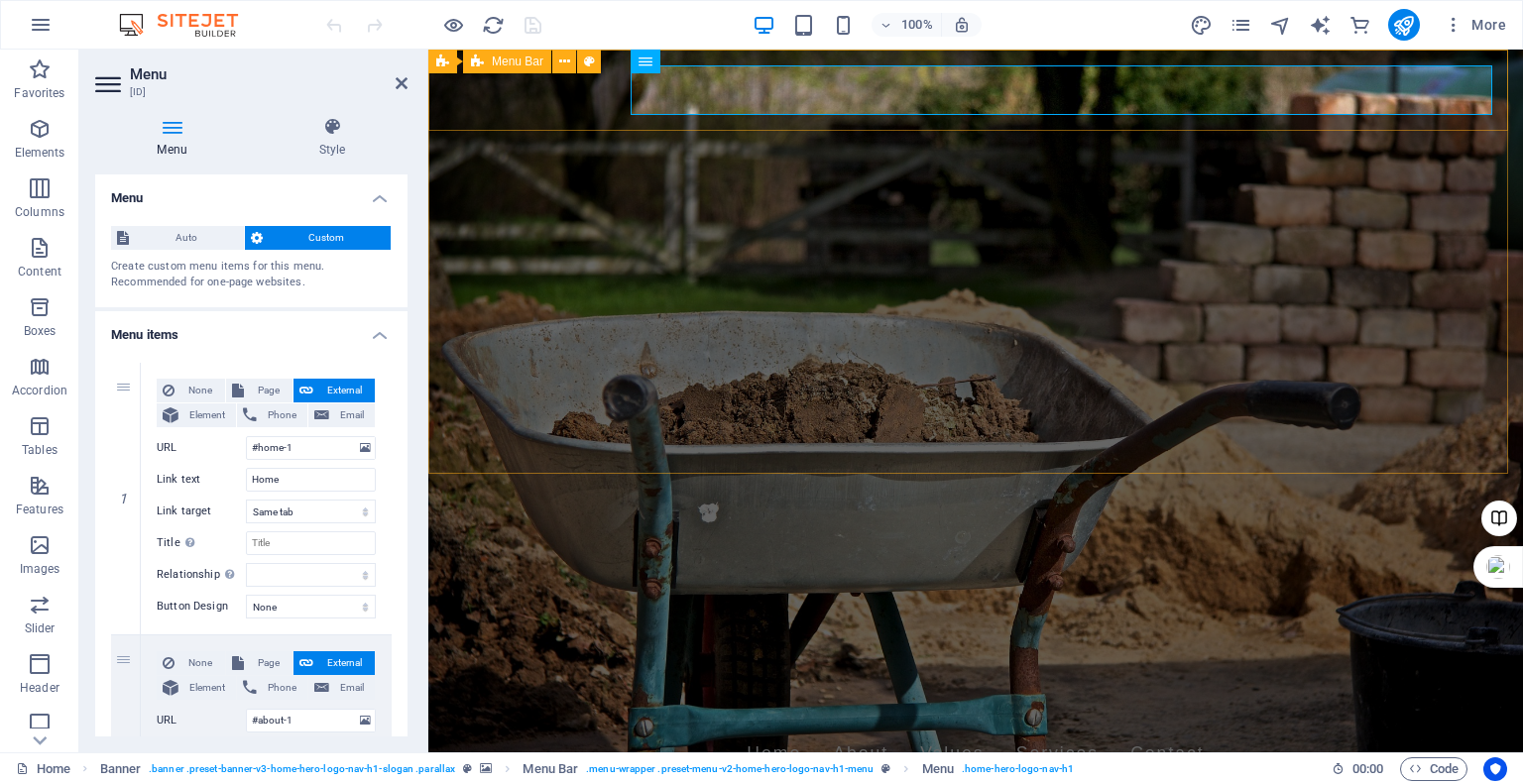 click on "H2M ELECTRICALS Home About Values Services Contact" at bounding box center (976, 739) 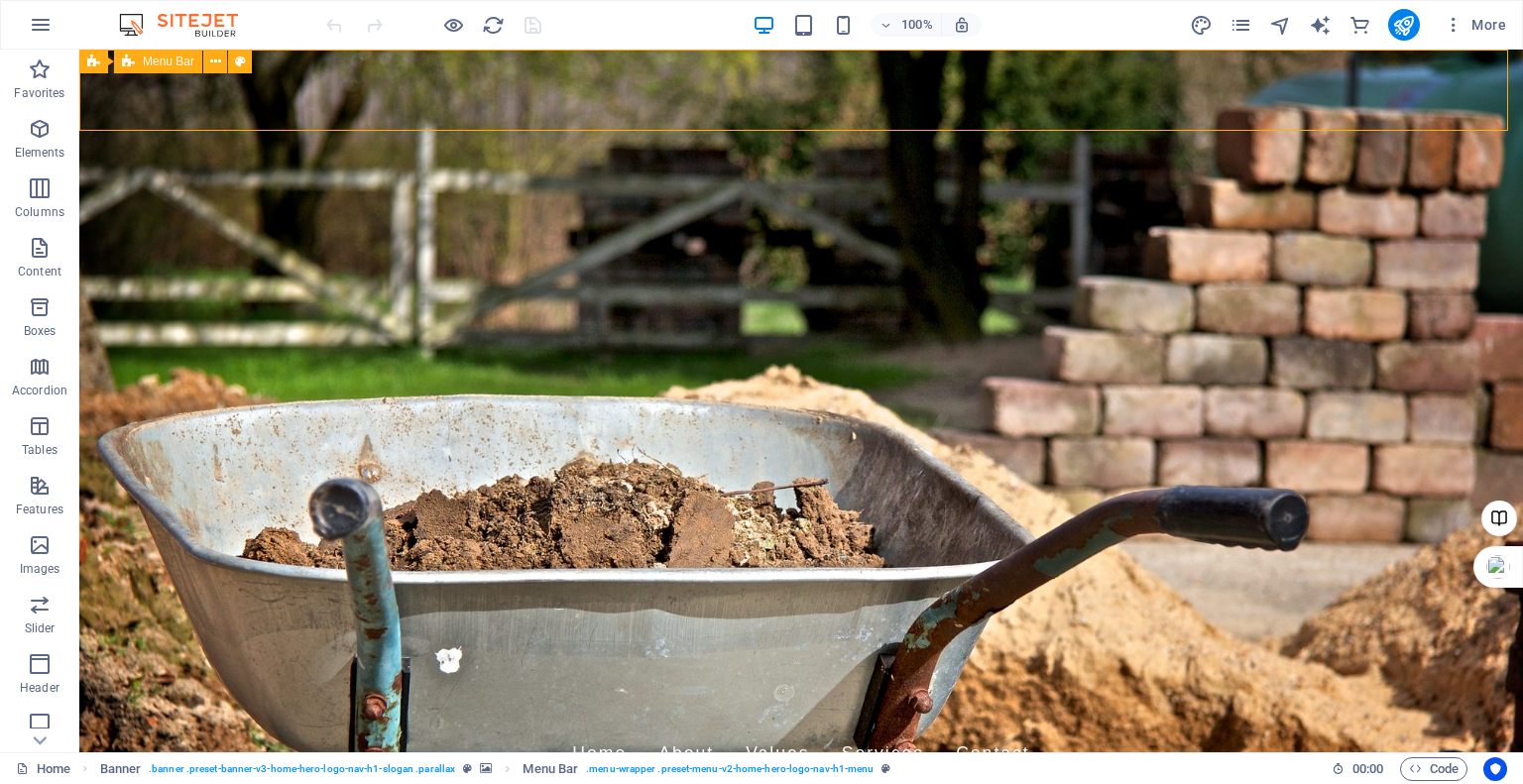 click on "H2M ELECTRICALS Home About Values Services Contact" at bounding box center (801, 739) 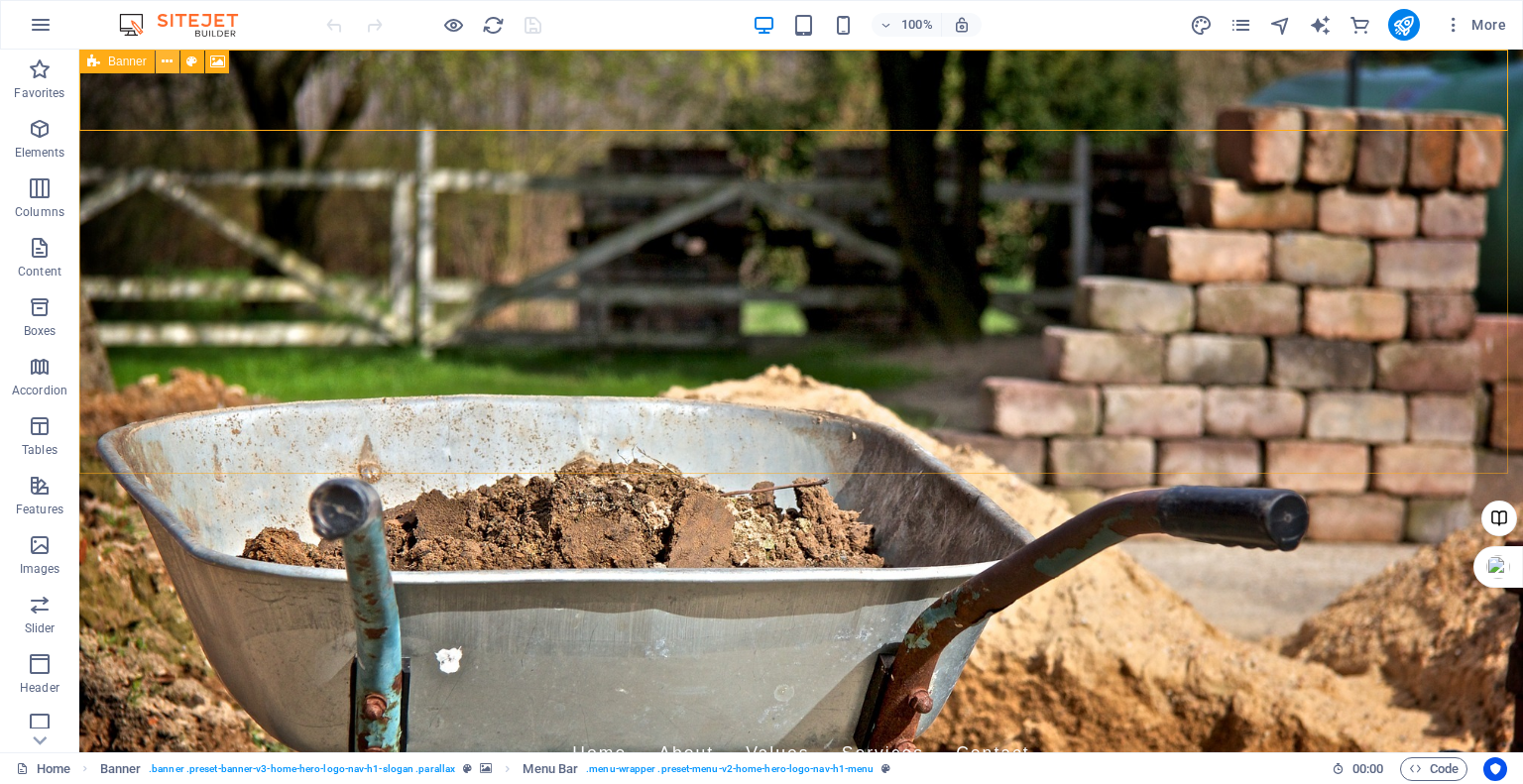 click at bounding box center (167, 61) 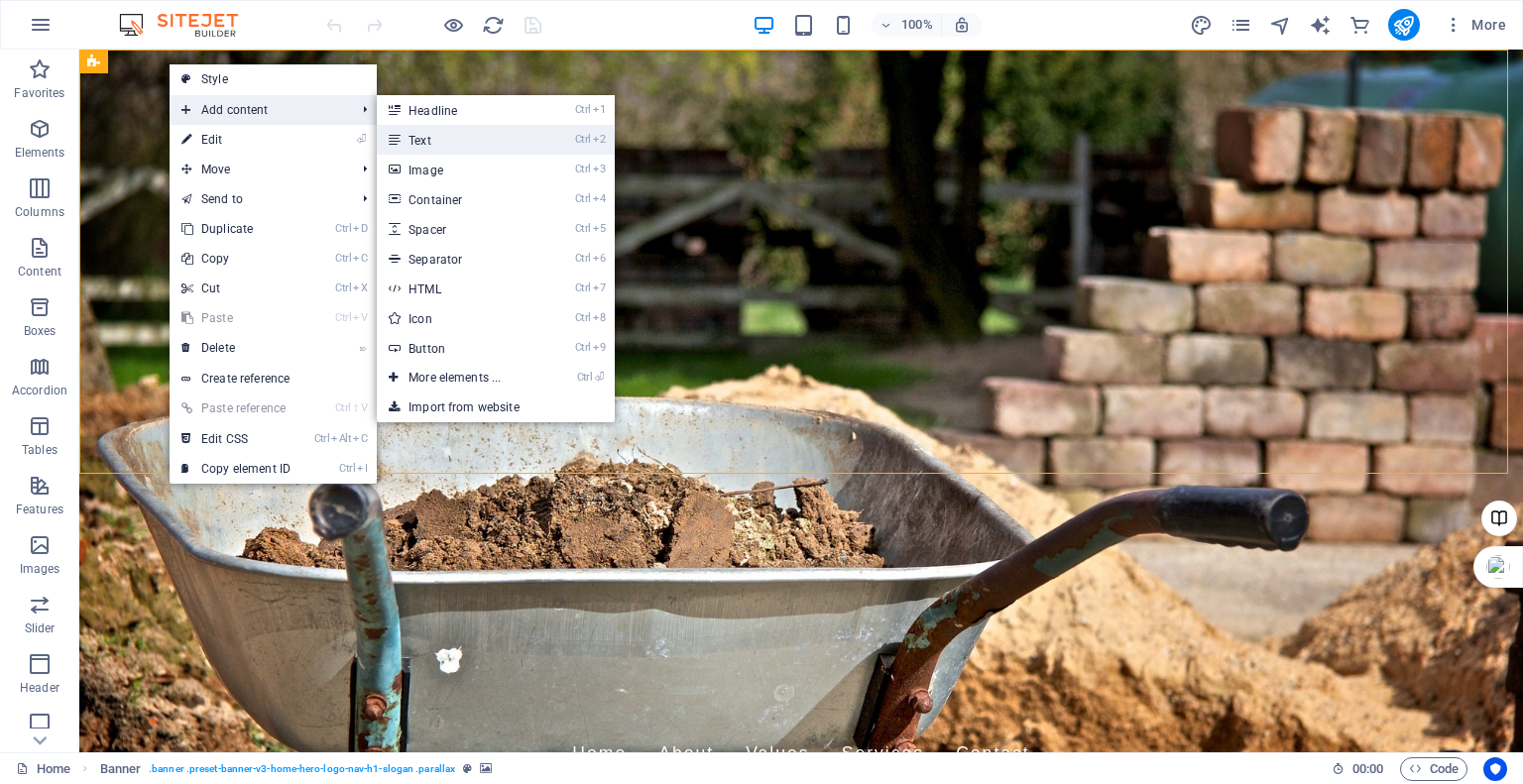 click on "Ctrl 2  Text" at bounding box center (458, 140) 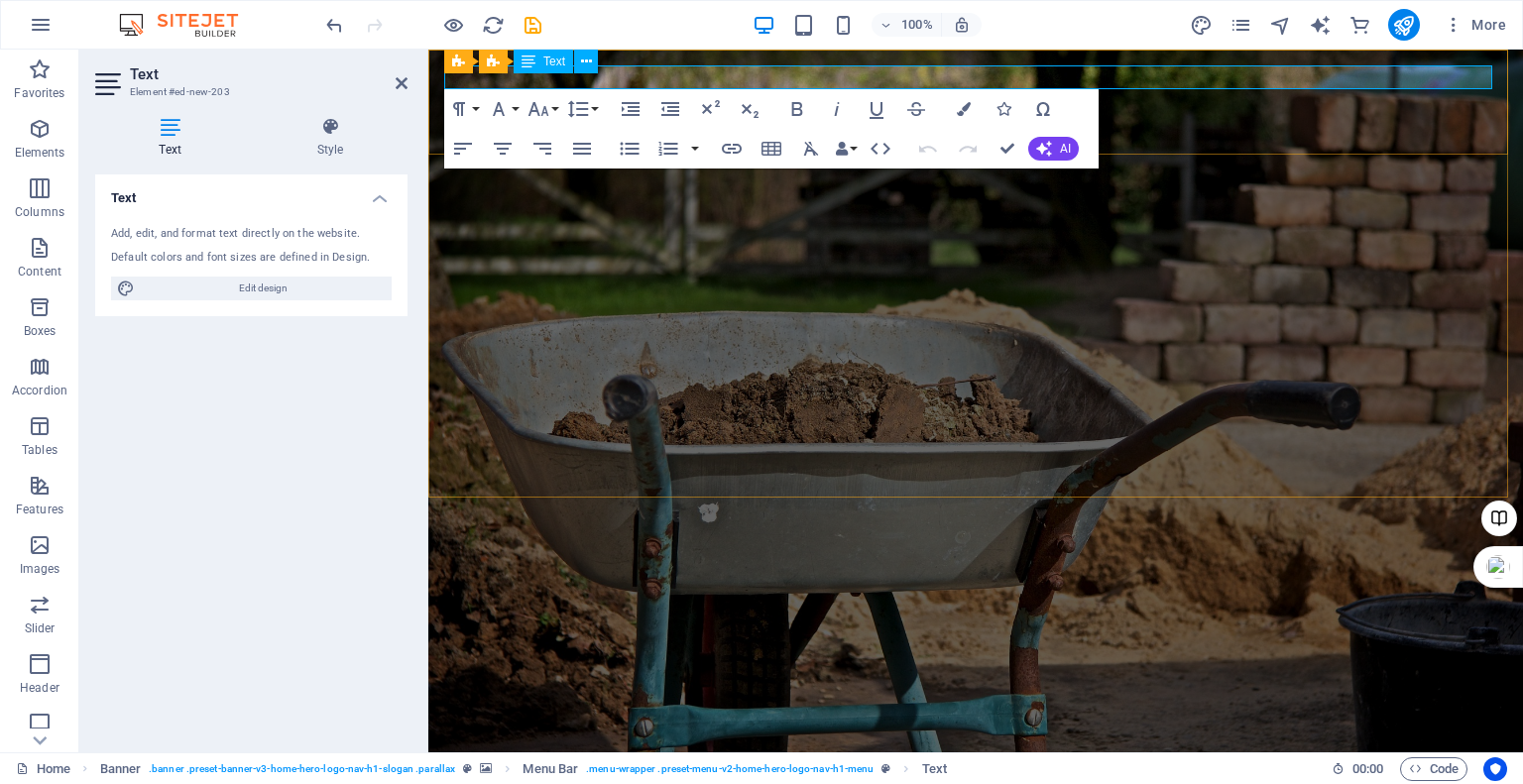 click on "New text element" at bounding box center (976, 712) 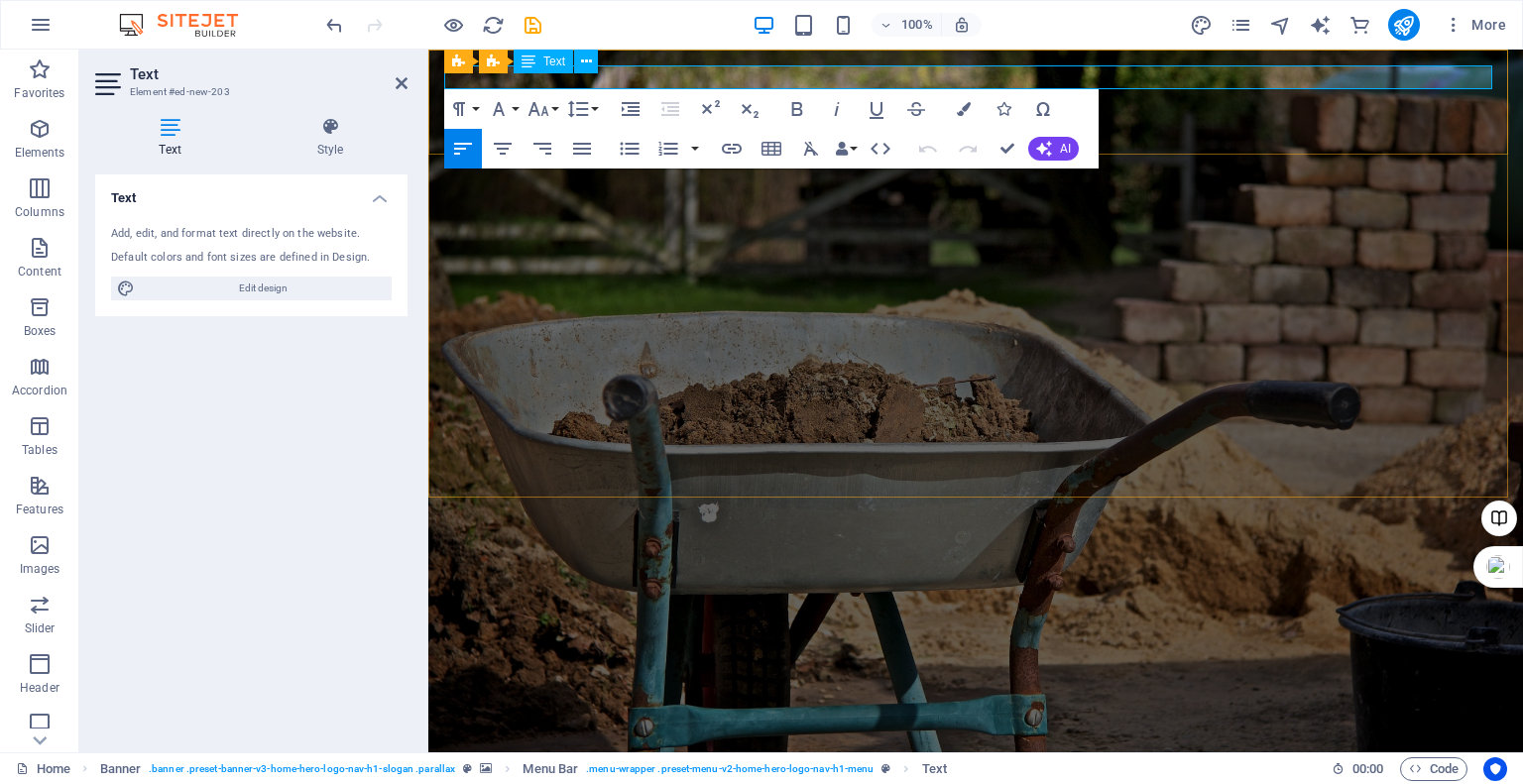 type 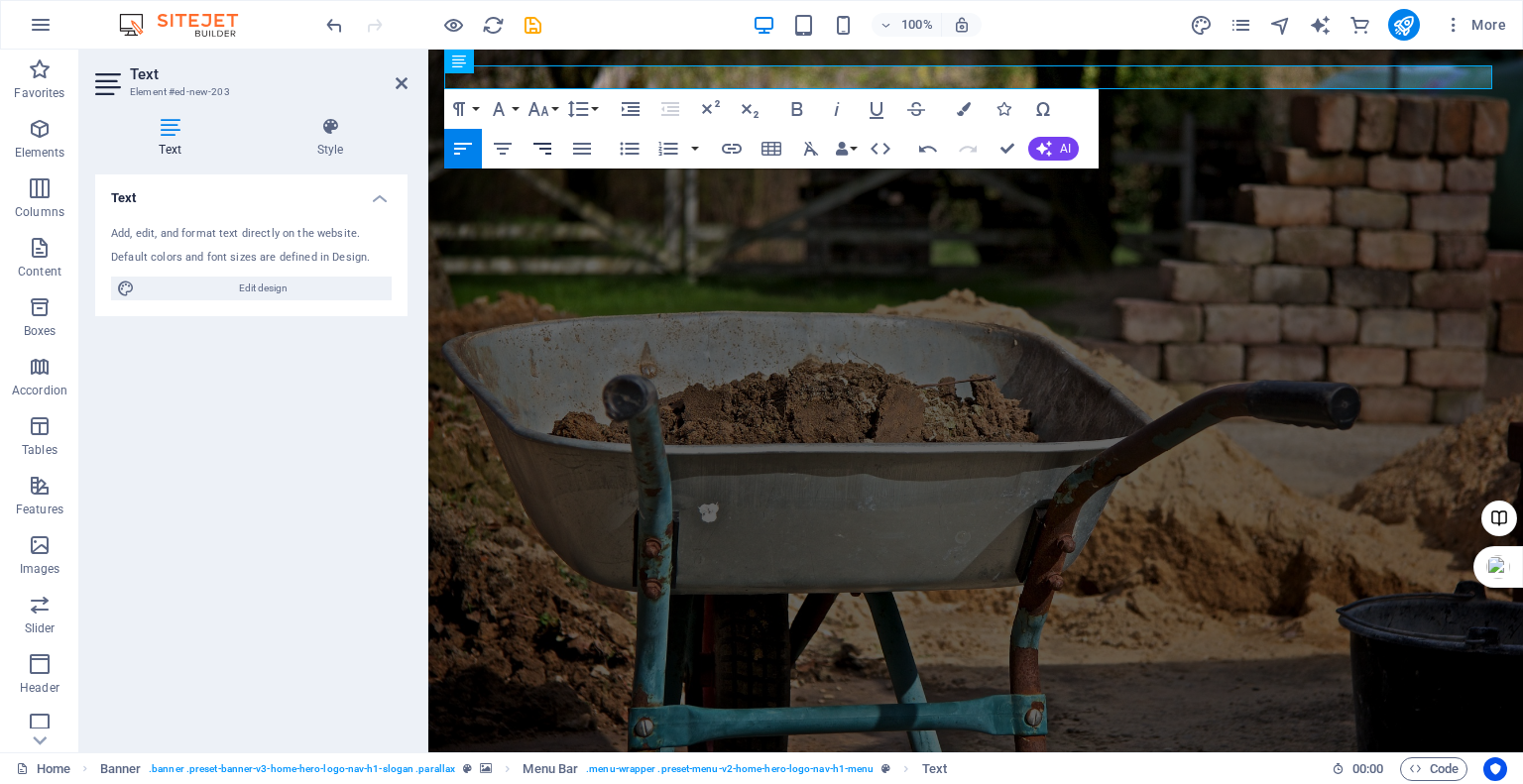 click 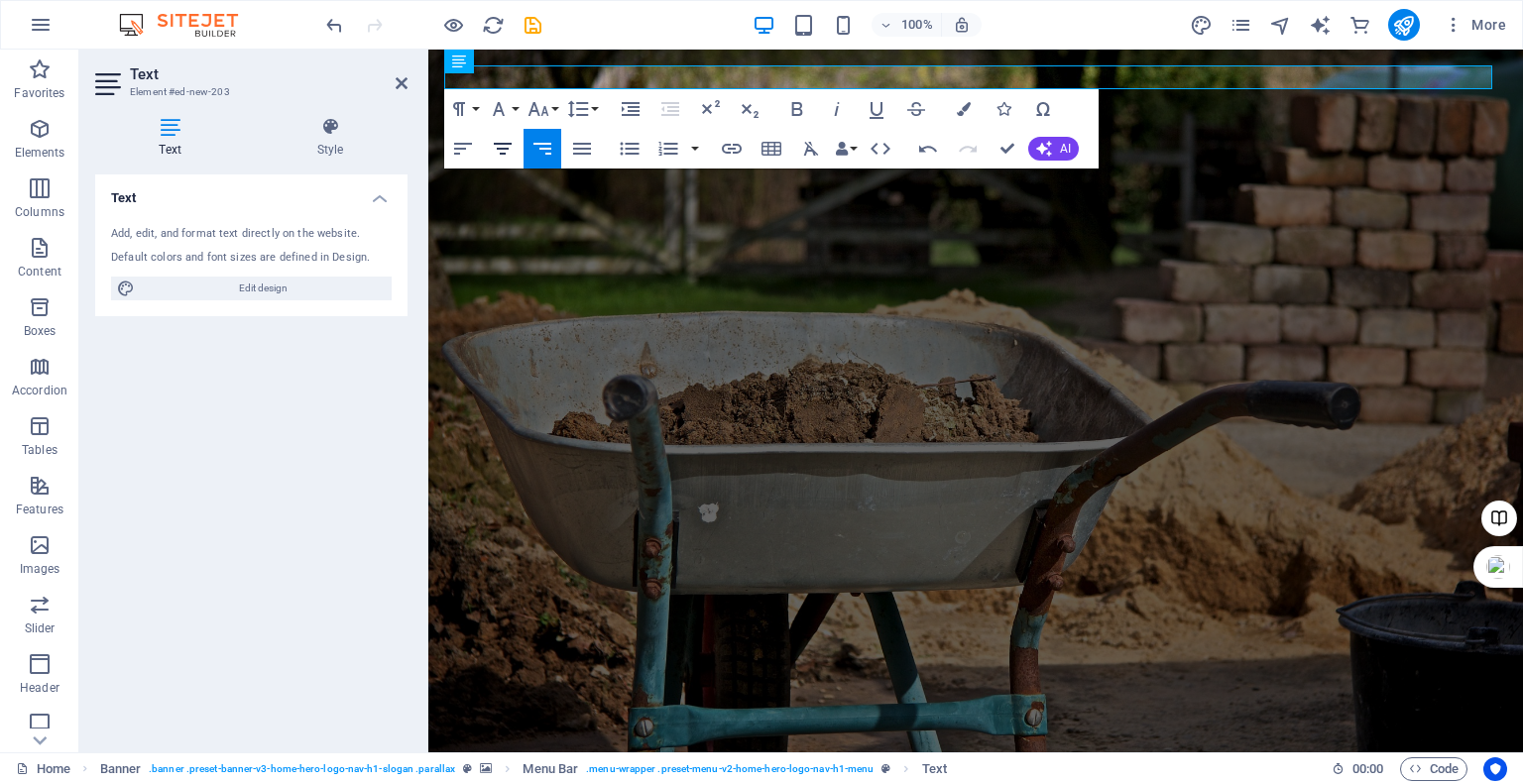 click 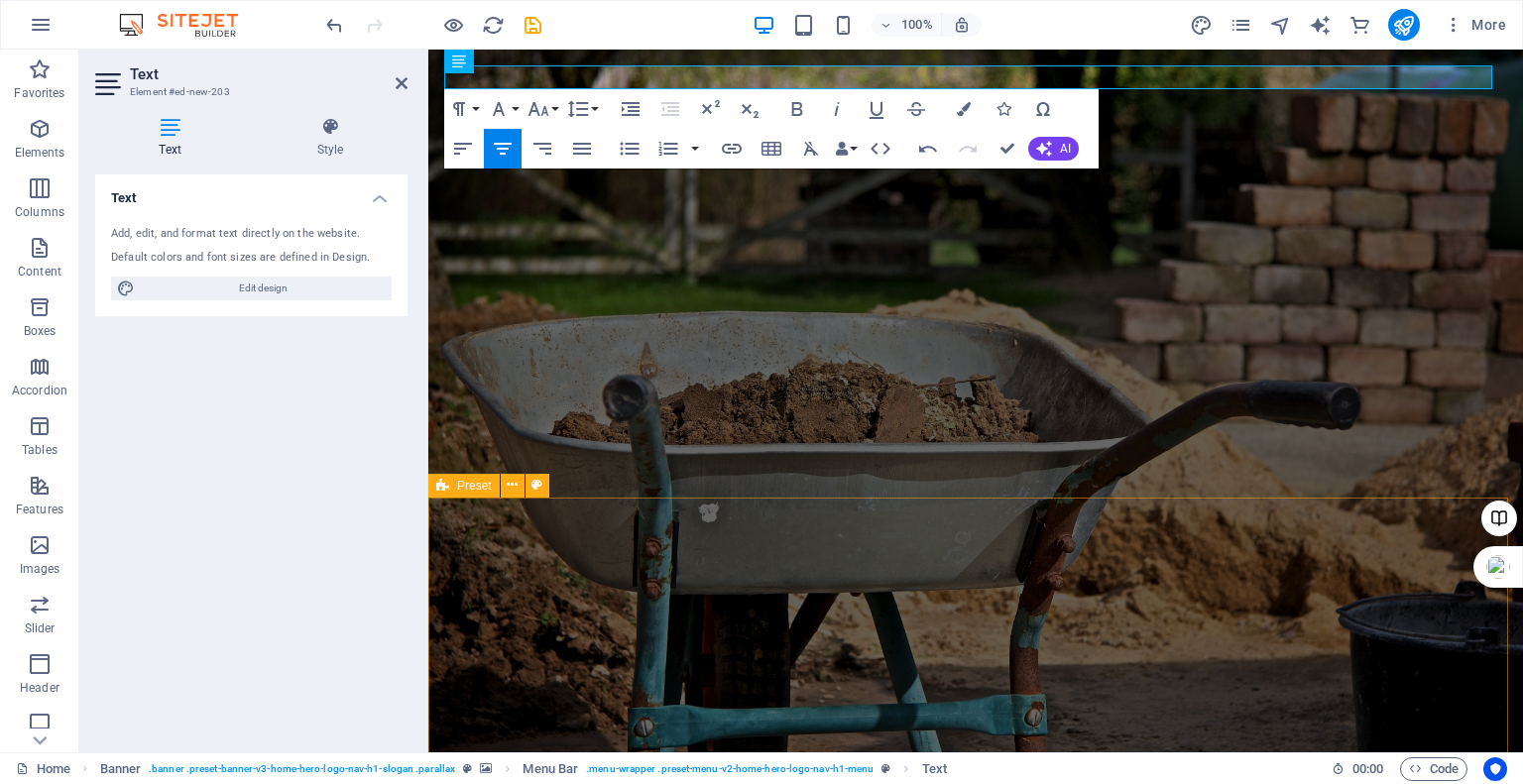 click on "Drop content here or  Add elements  Paste clipboard Who We Are At H2M Electricals, we pride ourselves on being a leading provider of electrical services in Calgary. Our team of skilled electricians is dedicated to delivering safe, reliable, and high-quality electrical solutions for both residential and commercial clients. With years of experience and a commitment to customer satisfaction, we handle everything from panel upgrades to routine maintenance with professionalism and care. Learn More" at bounding box center (976, 1640) 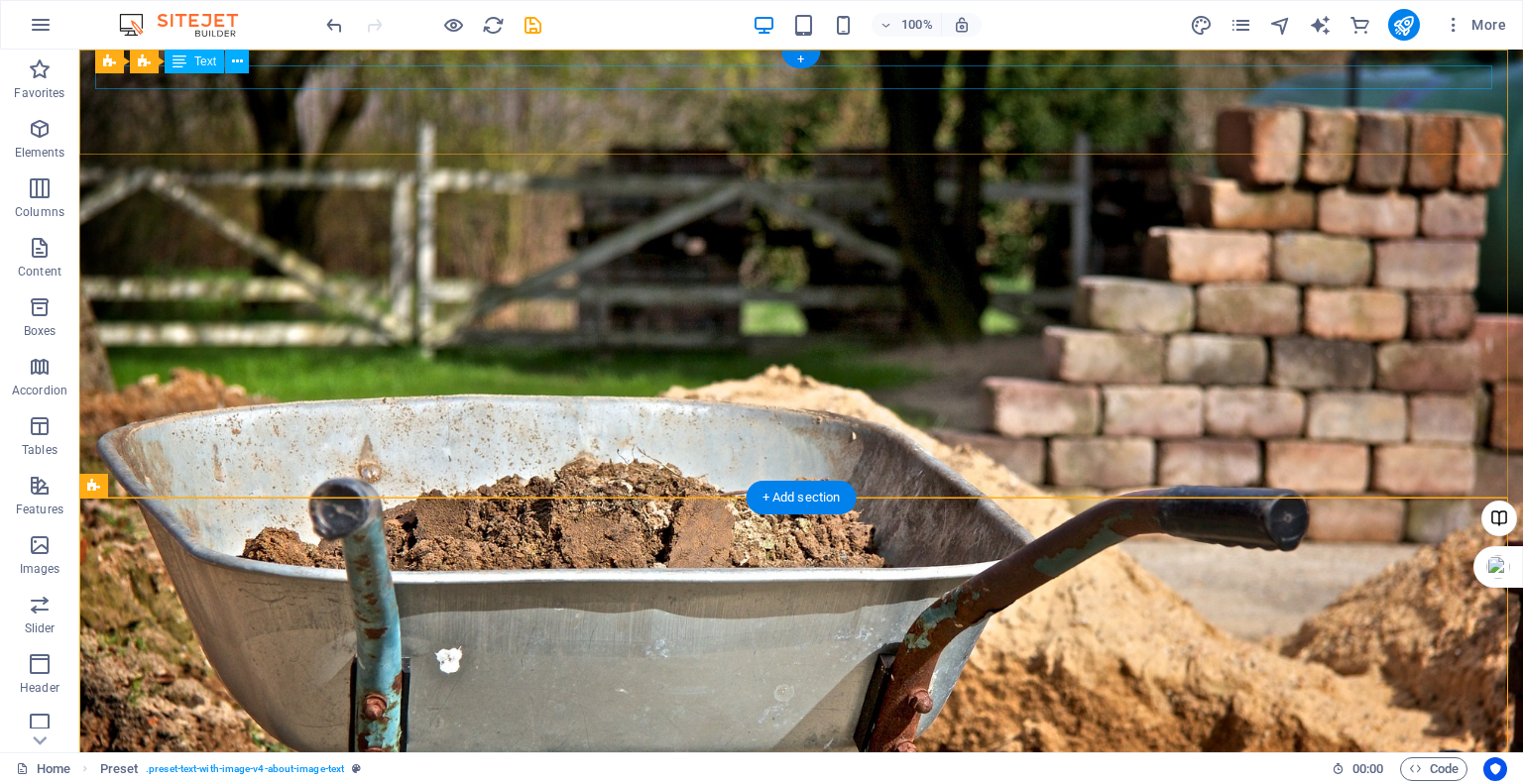 click on "Feel free to contact us at (403) 389-9100" at bounding box center [801, 718] 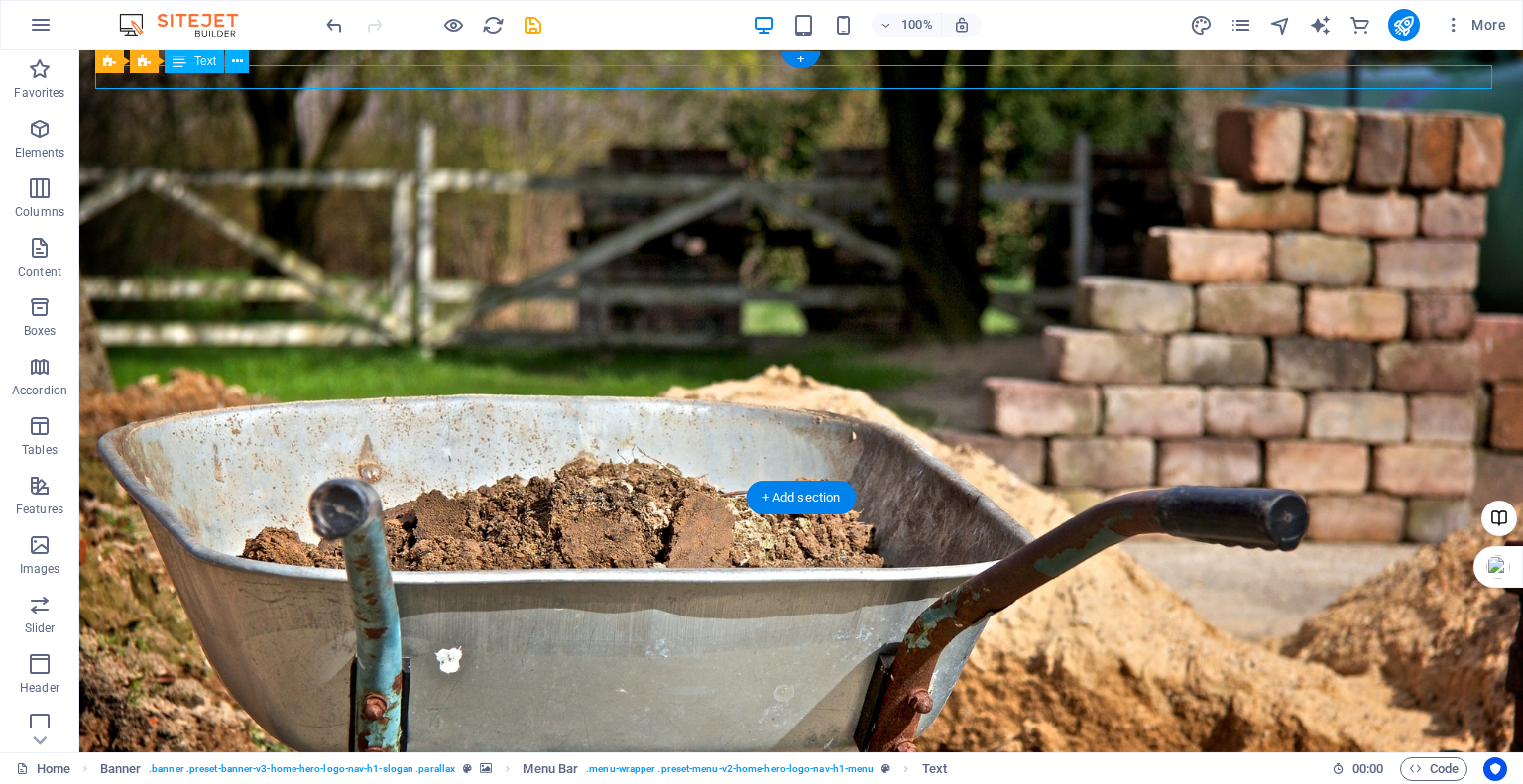 click on "Feel free to contact us at ([PHONE_AREA]) [PHONE_PREFIX]-[PHONE_LINE]" at bounding box center (801, 718) 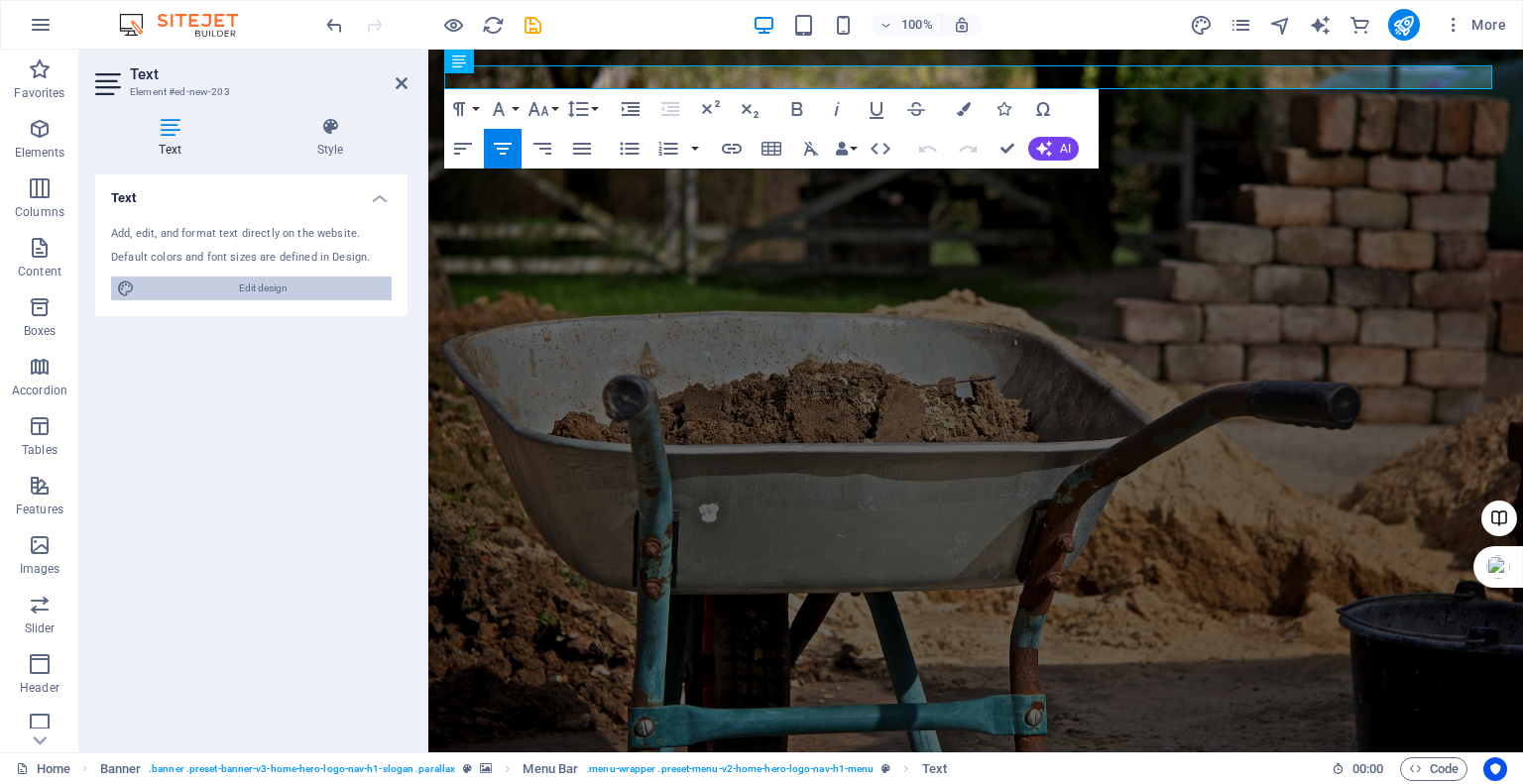 click on "Edit design" at bounding box center (263, 288) 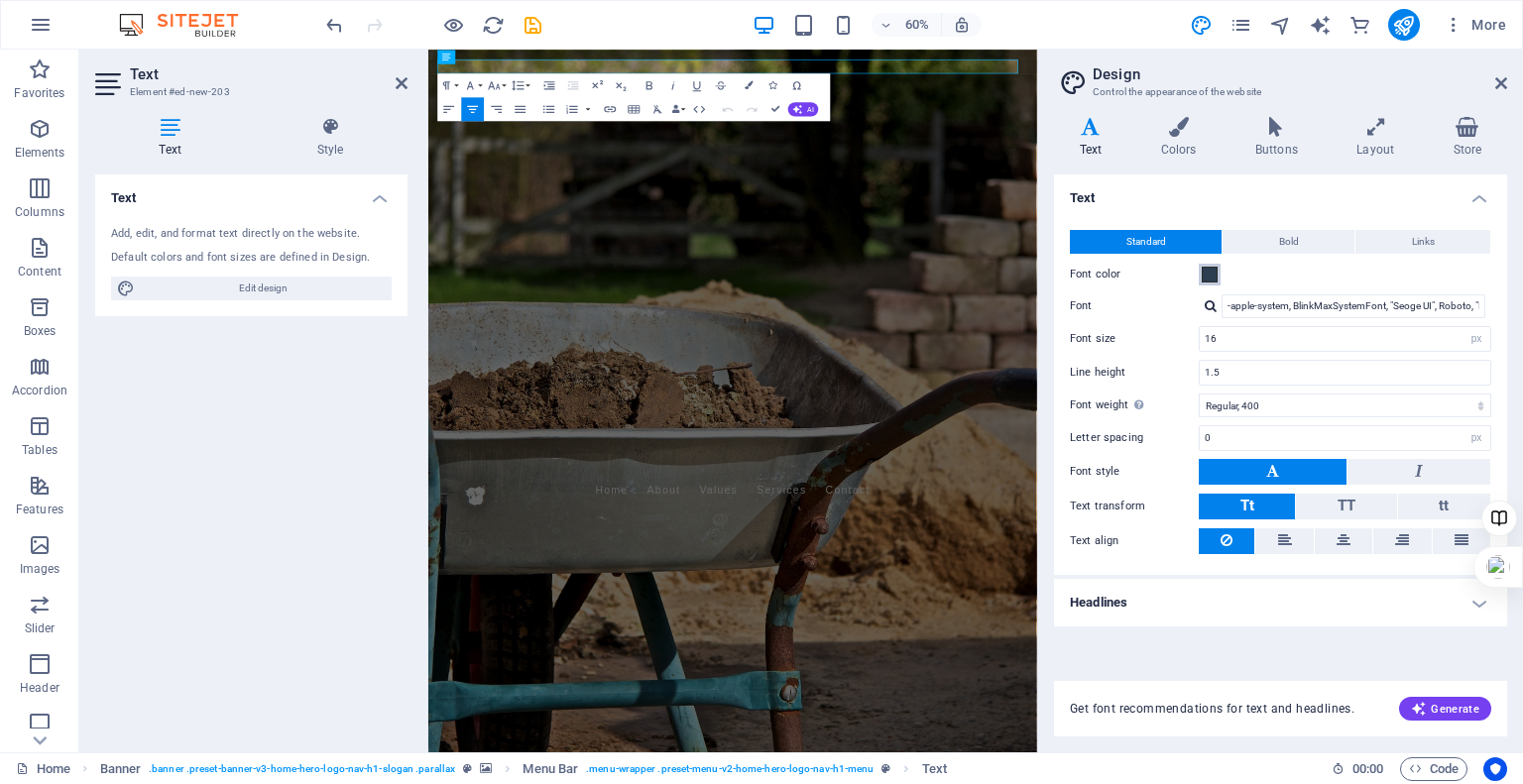 click at bounding box center [1210, 275] 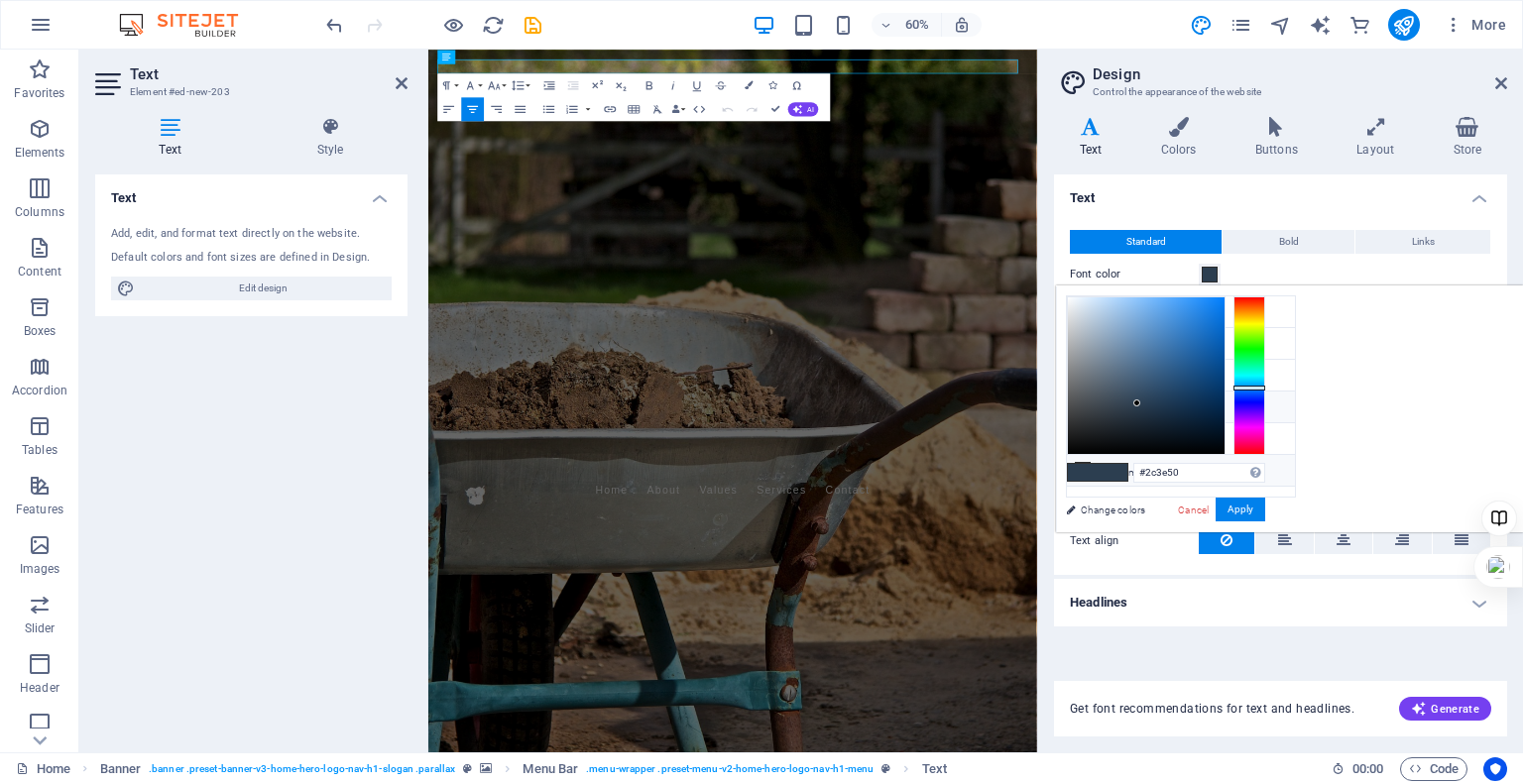 click on "Custom color 2
#f0f2f1" at bounding box center (1181, 471) 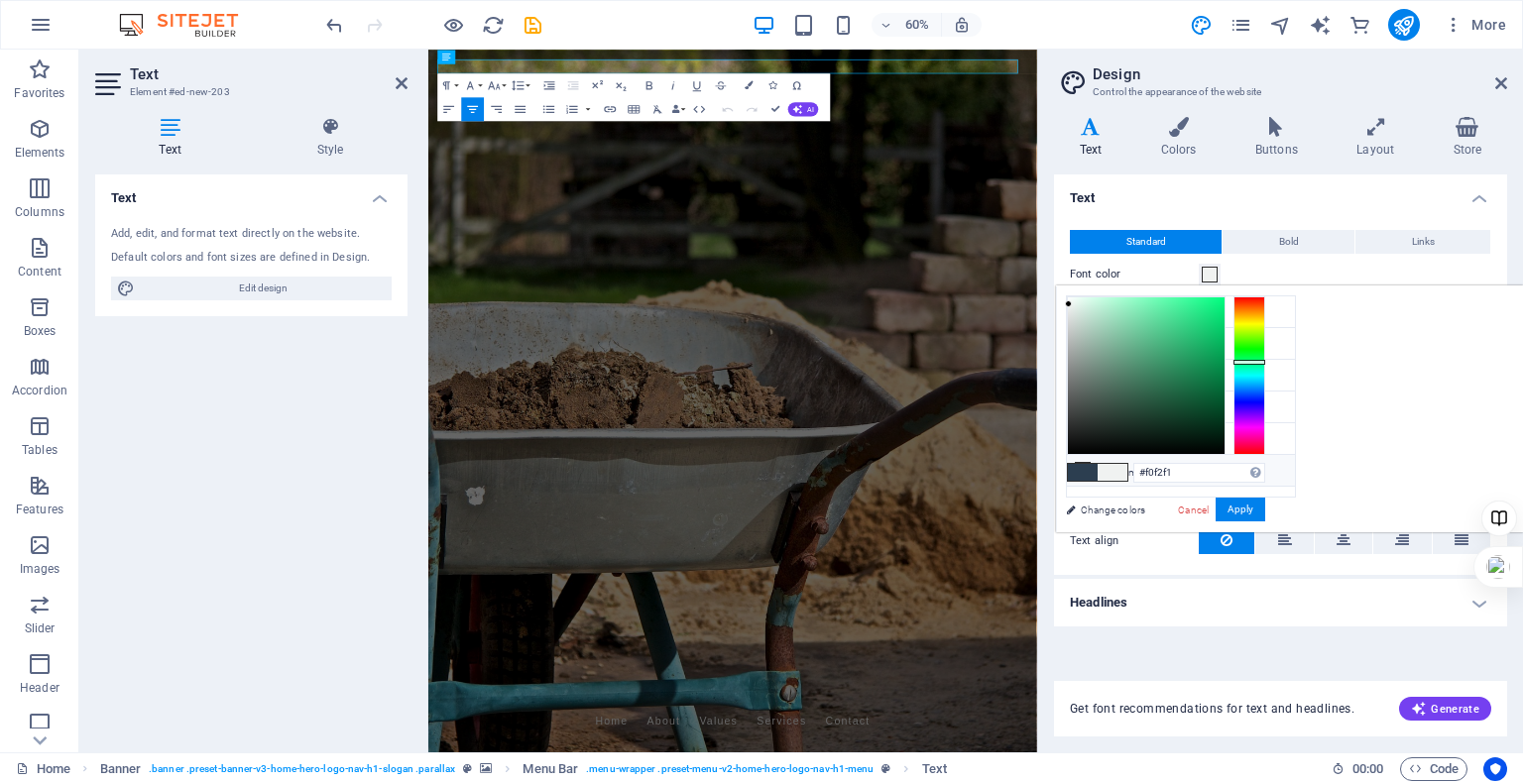 click at bounding box center [1499, 550] 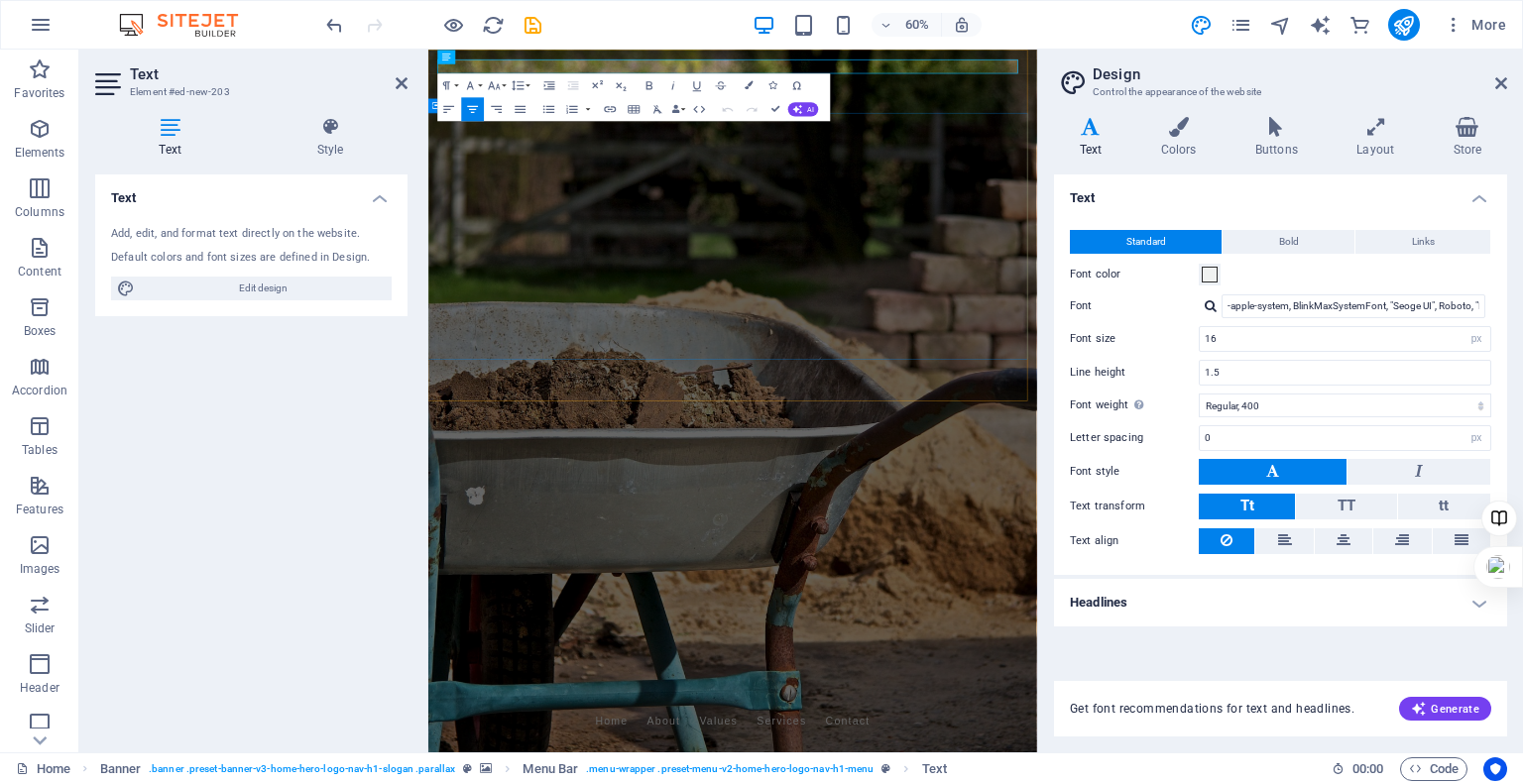 click on "Welcome to H2M Electricals - Your Trusted Electricians in Calgary Expert Electrical Solutions for Home and Business" at bounding box center [935, 1347] 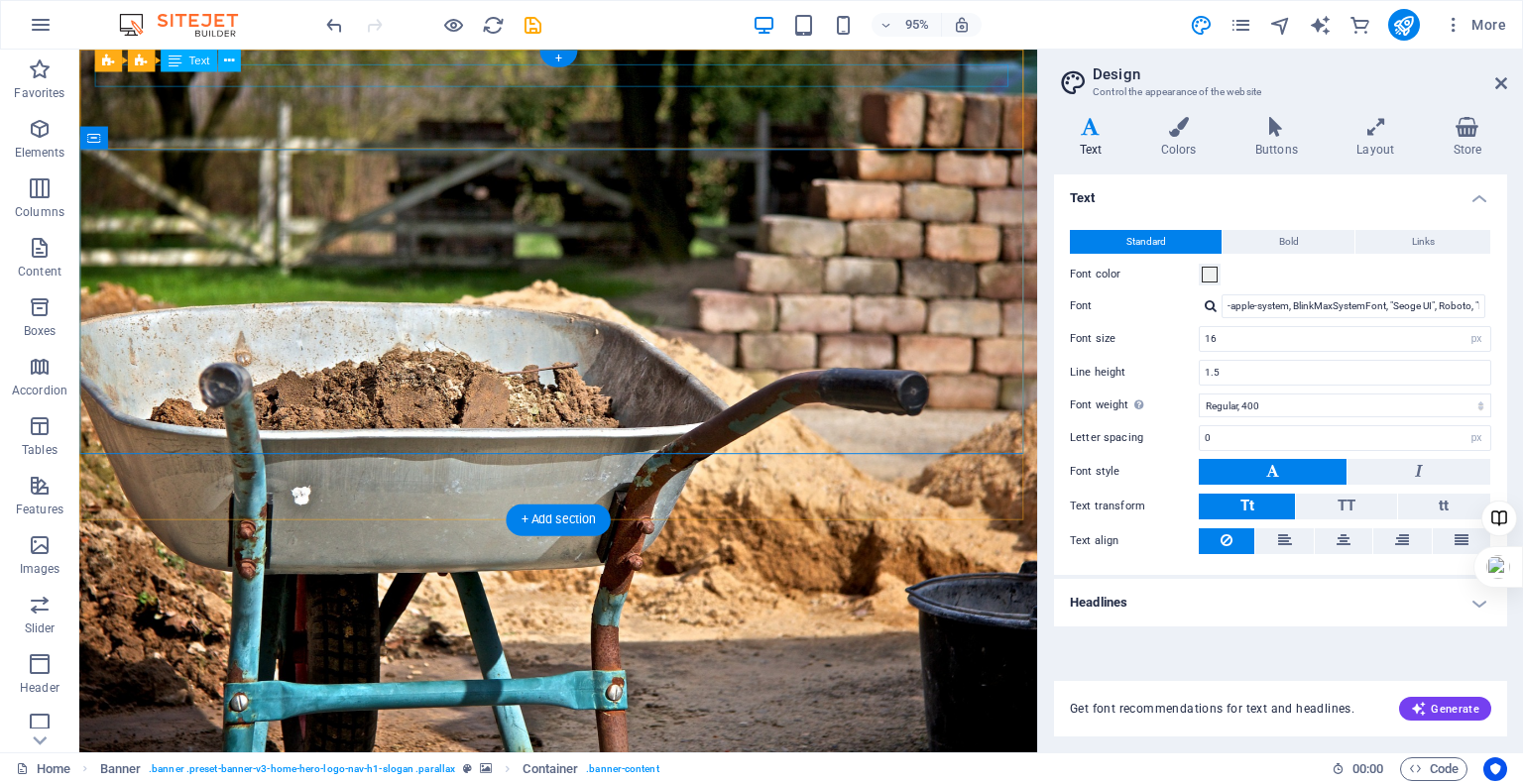 click on "Feel free to contact us at (403) 389-9100" at bounding box center [583, 1103] 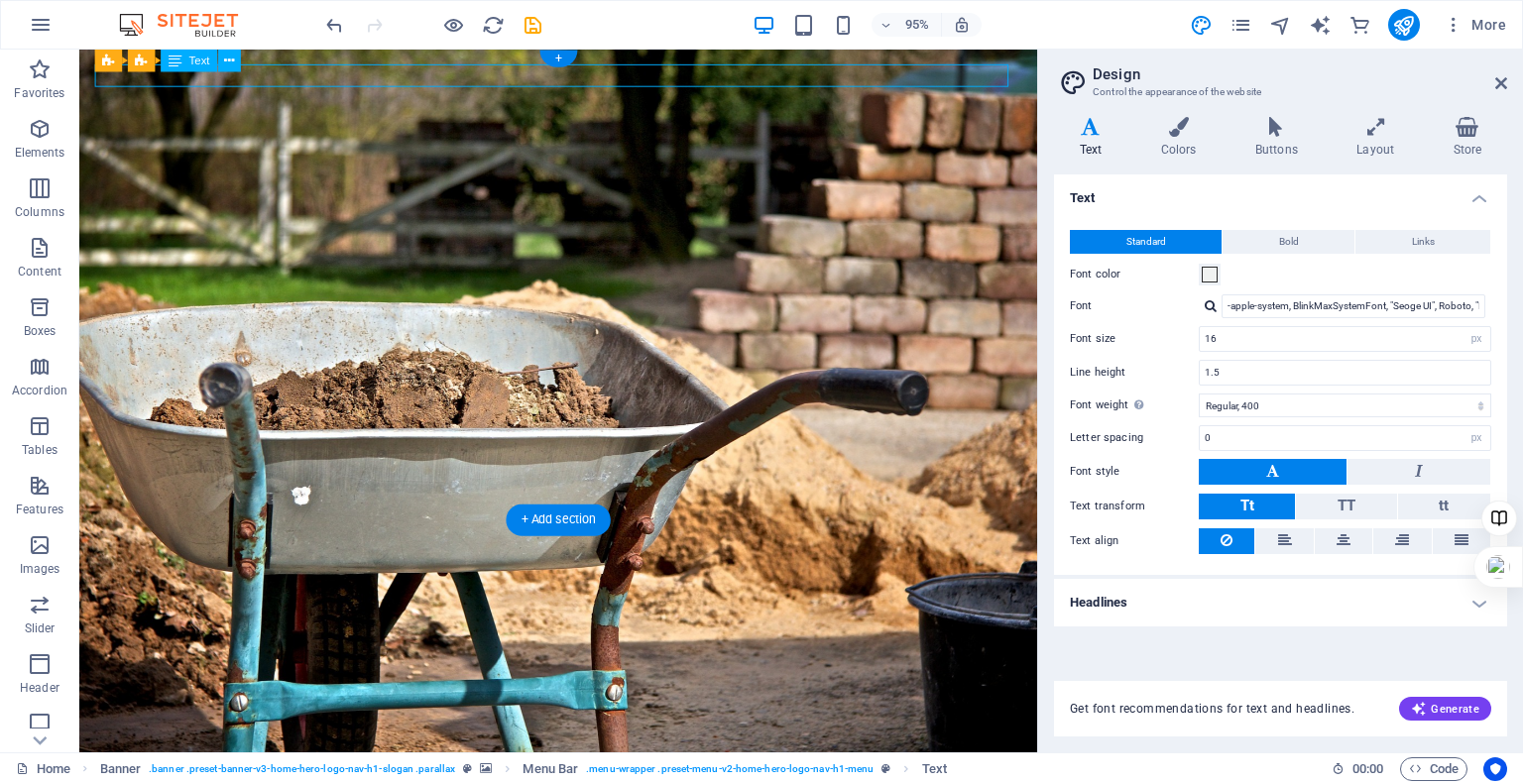 click on "Feel free to contact us at (403) 389-9100" at bounding box center [583, 1103] 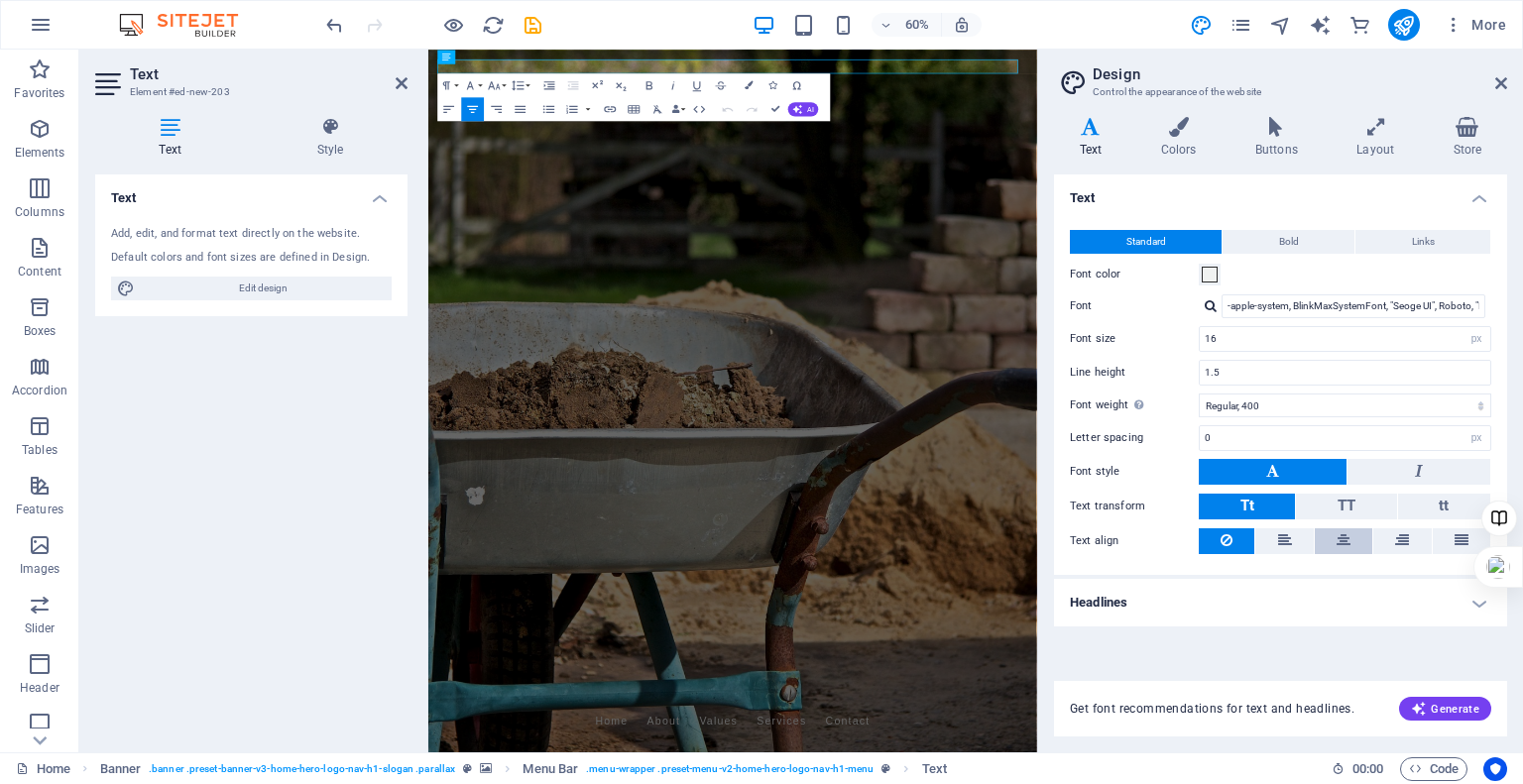 click at bounding box center (1344, 541) 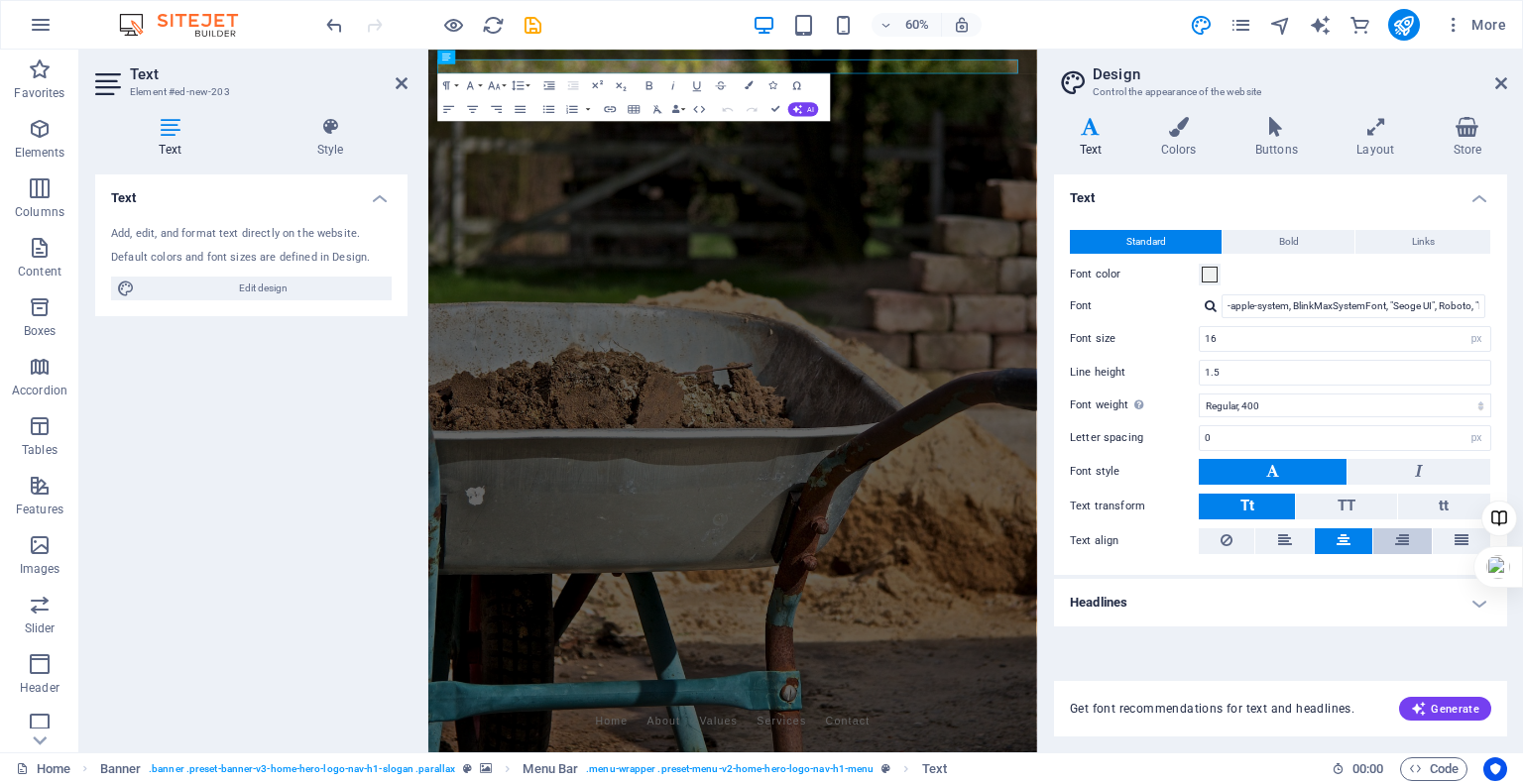 click at bounding box center (1402, 540) 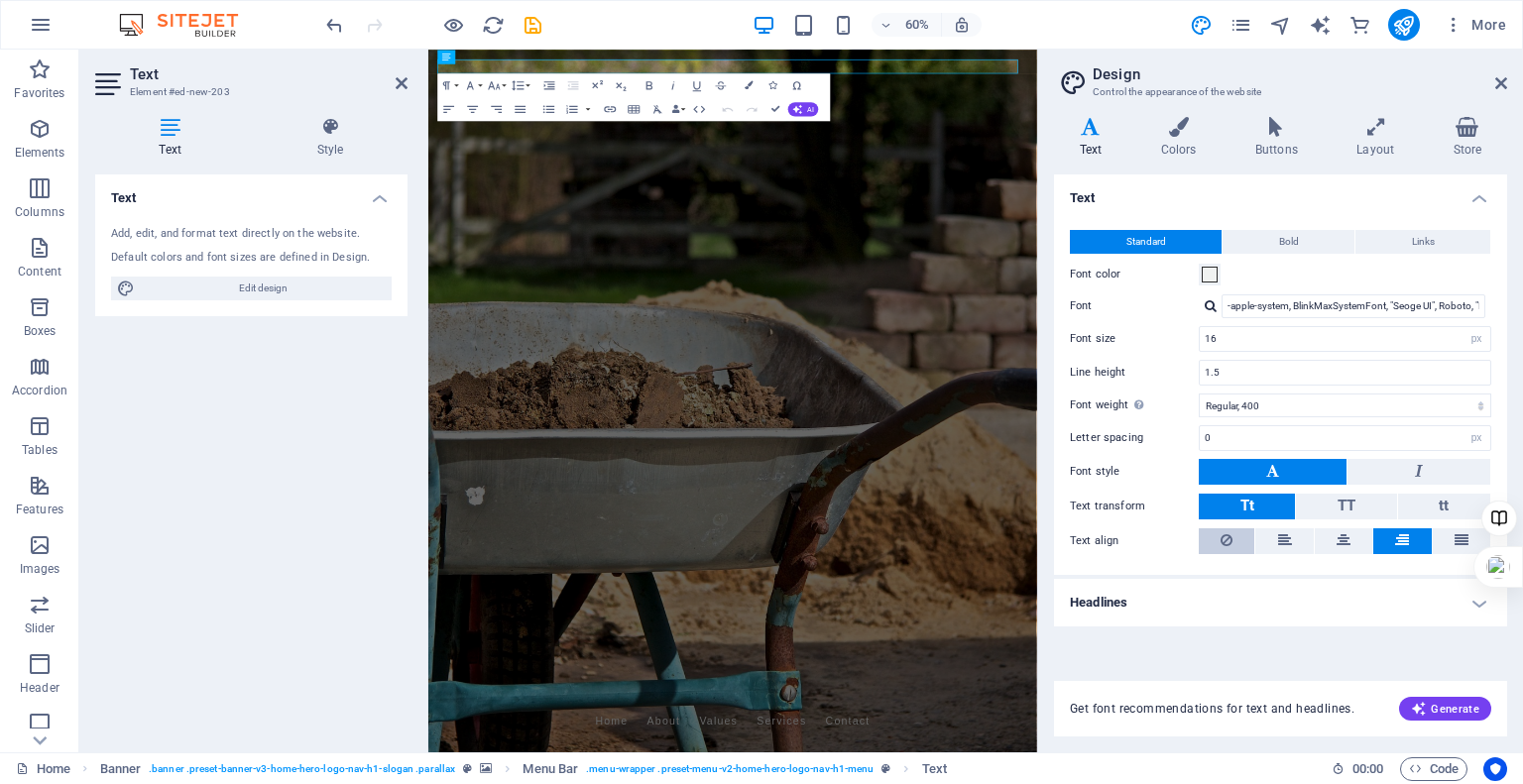 click at bounding box center [1227, 541] 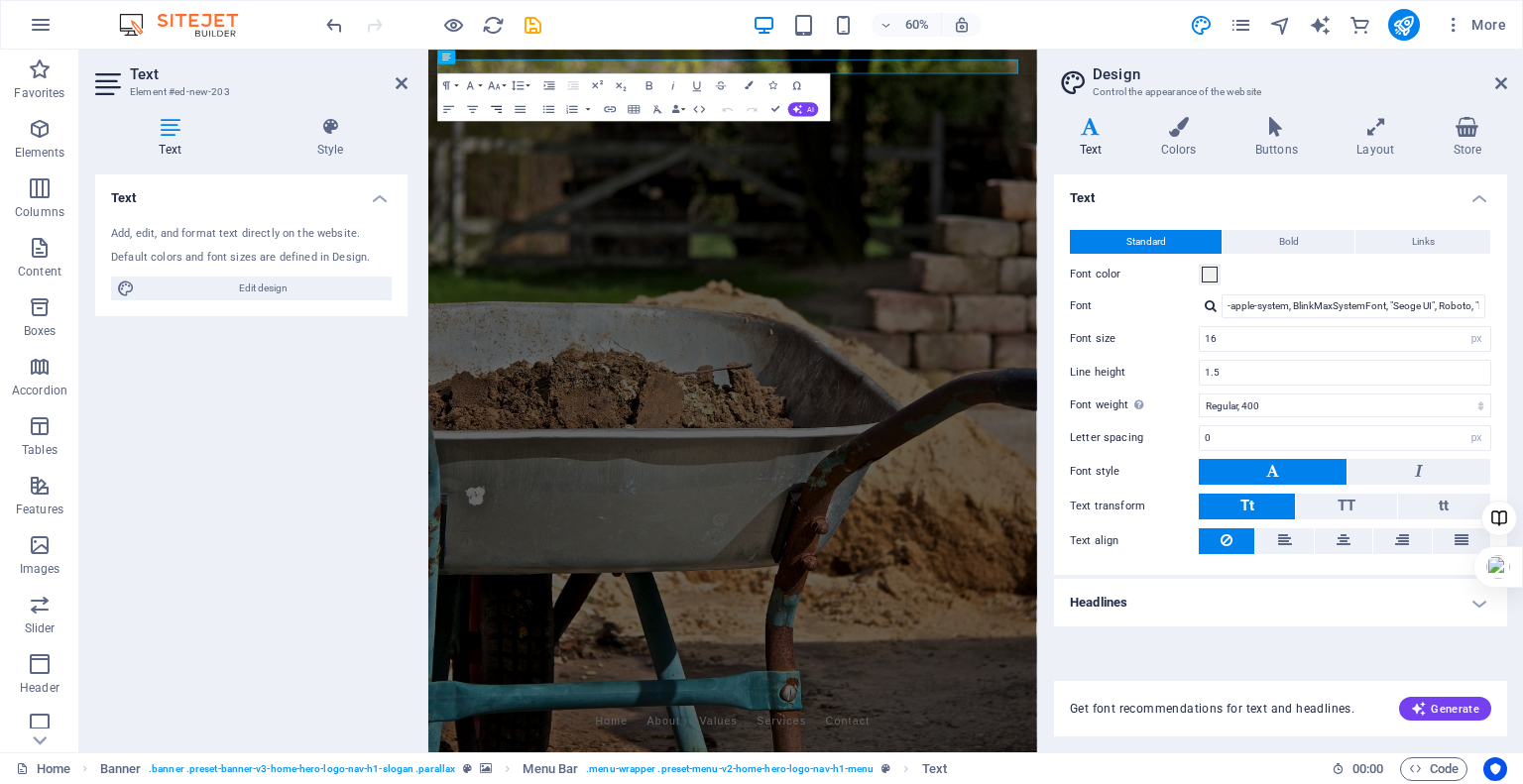 click 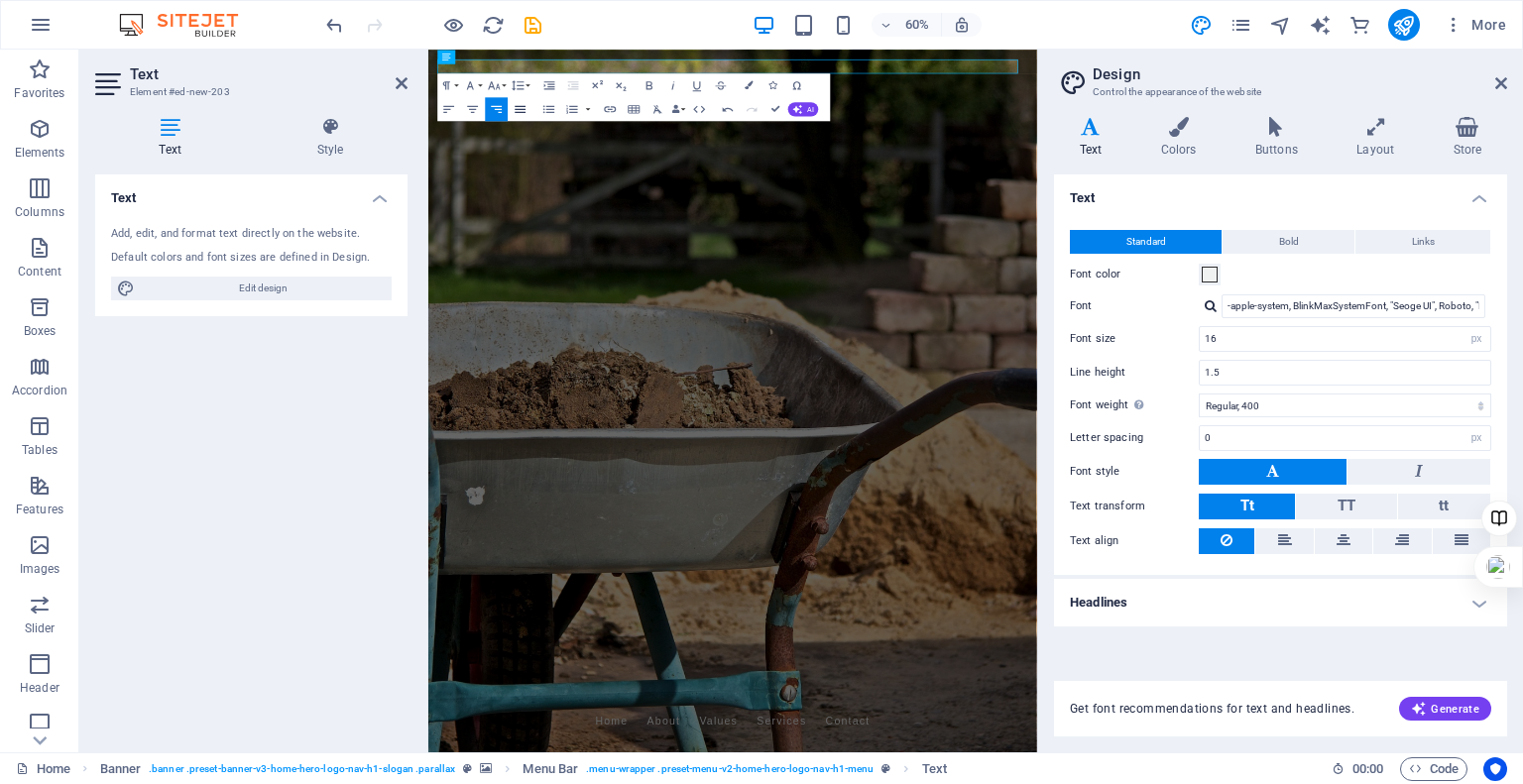 click 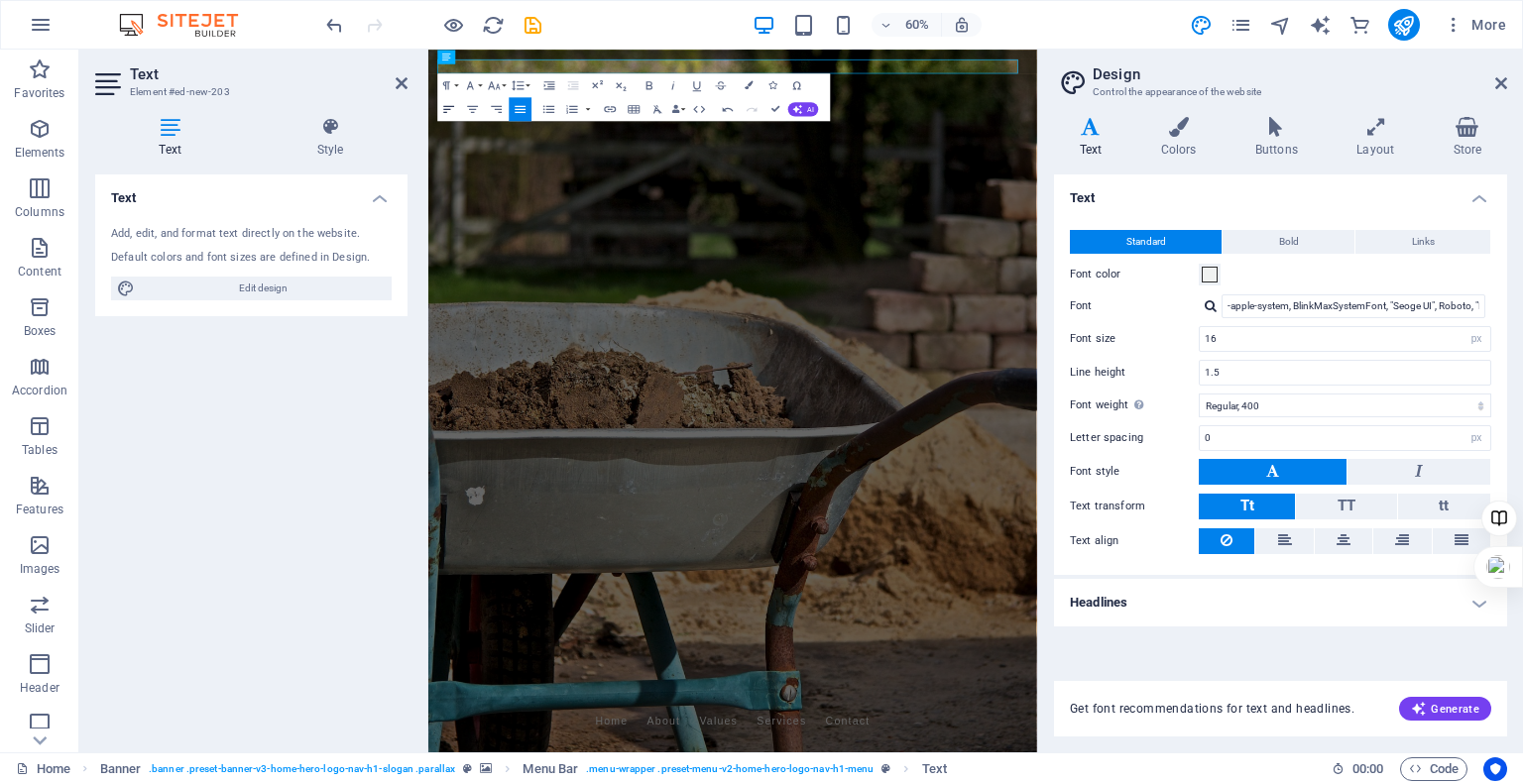 click 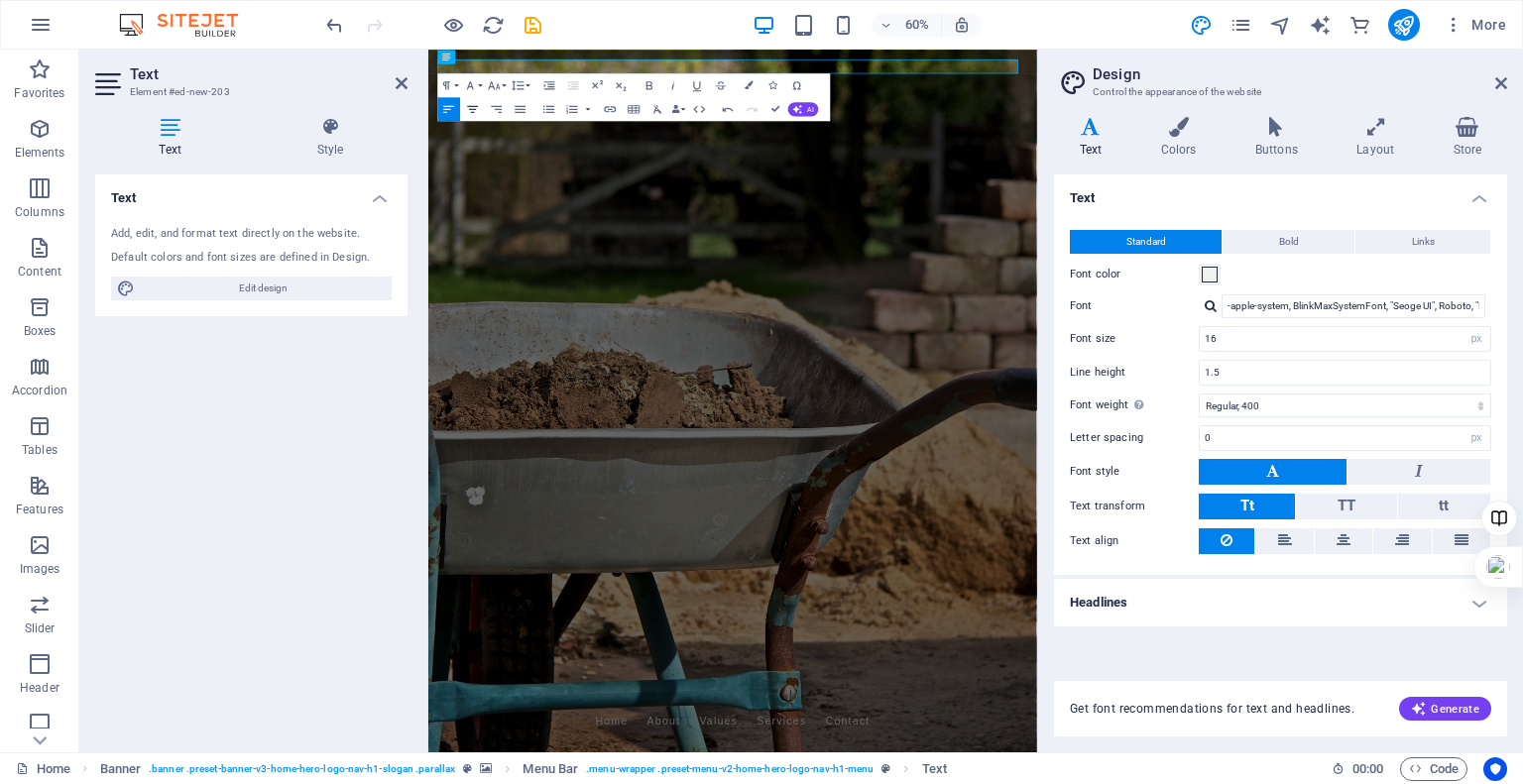 click 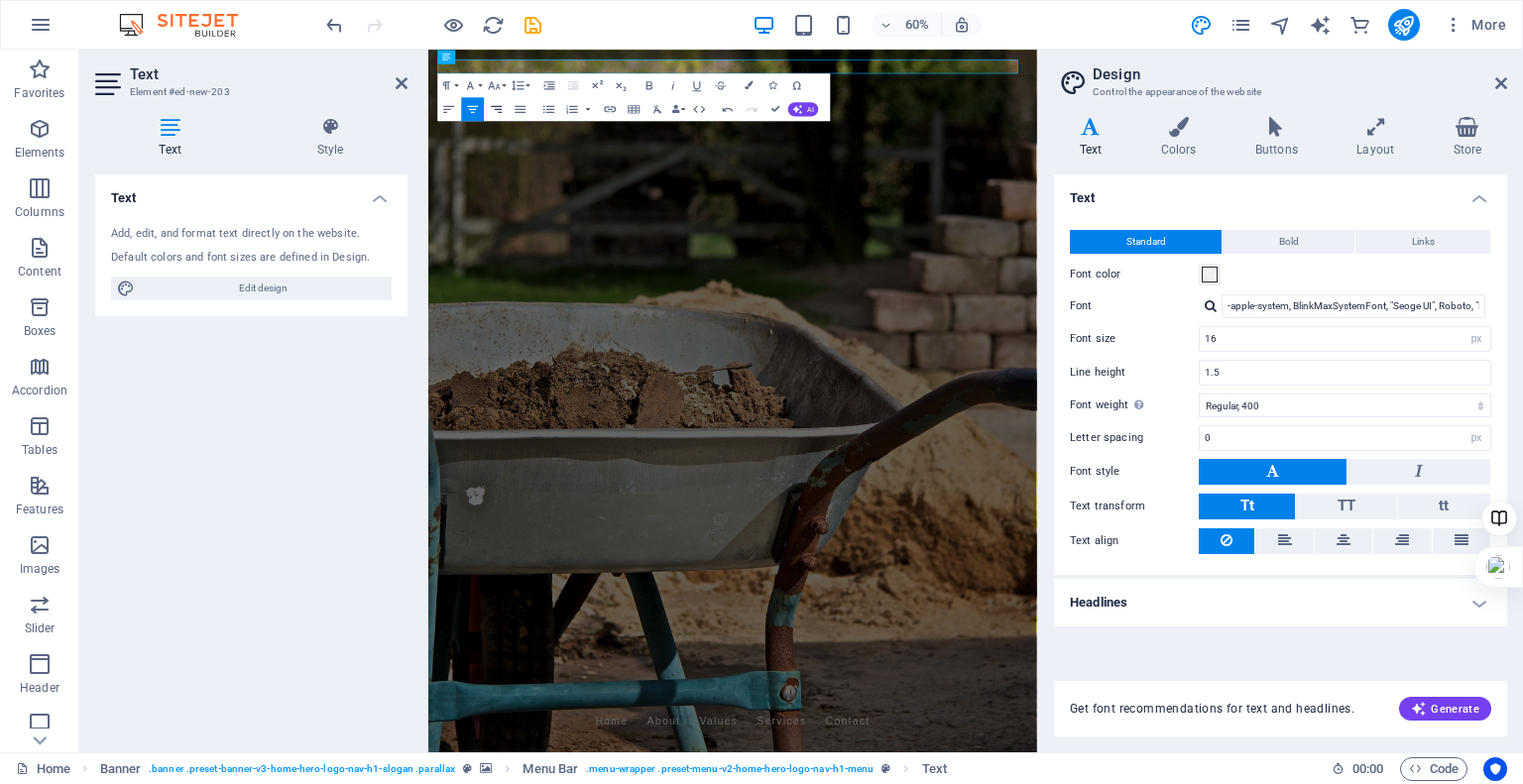 click 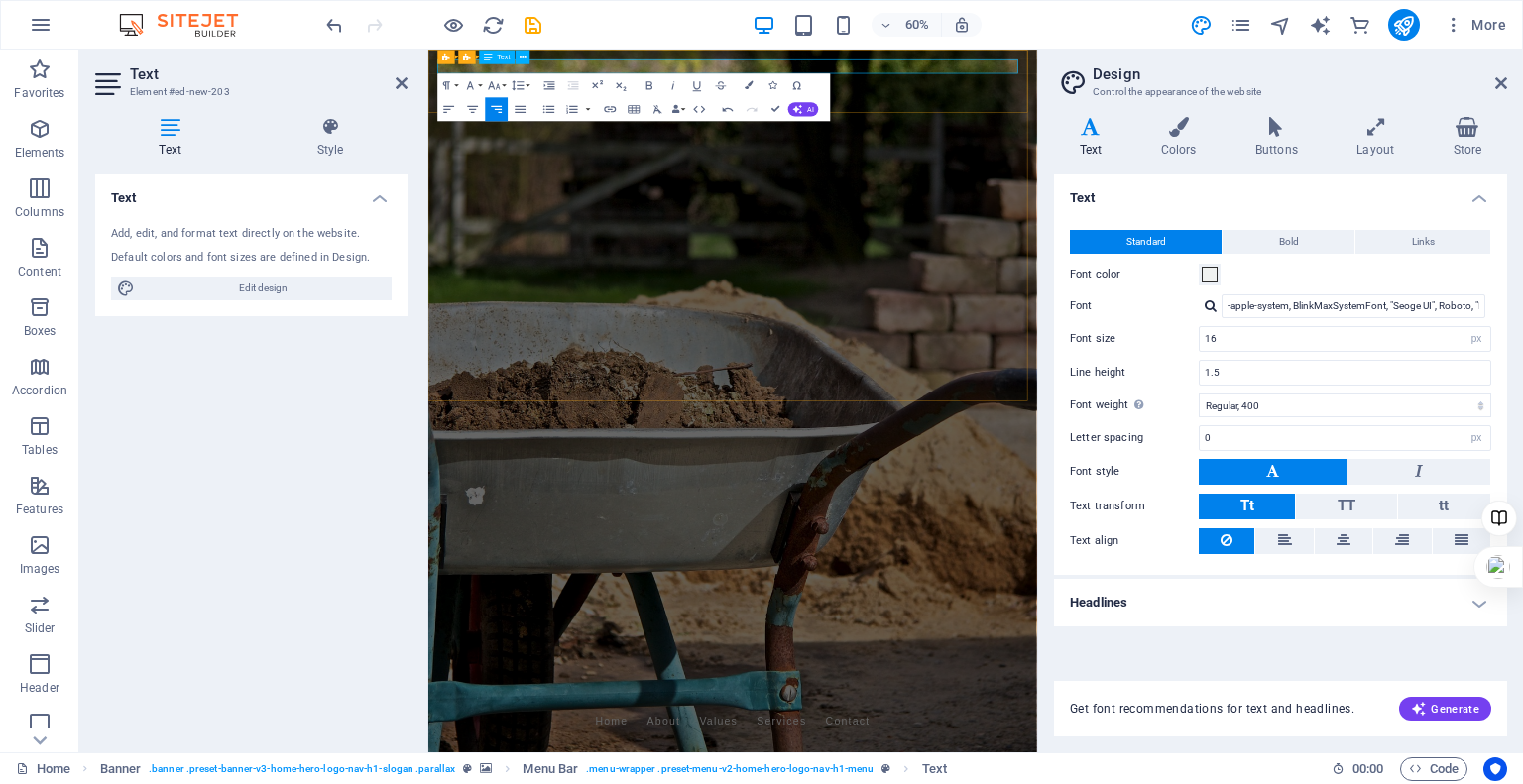 click on "Feel free to contact us at (403) 389-9100" at bounding box center (935, 1103) 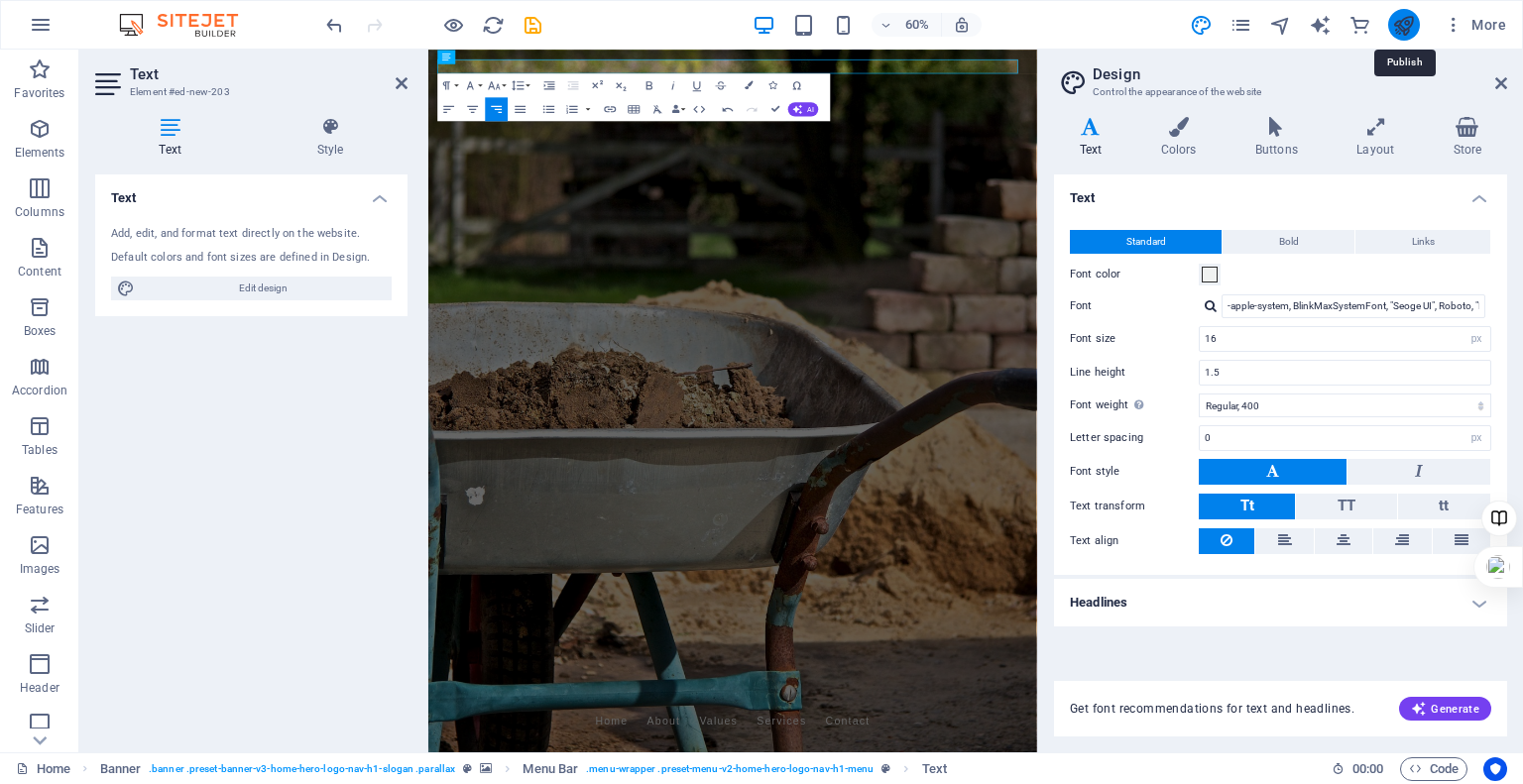 click at bounding box center (1403, 25) 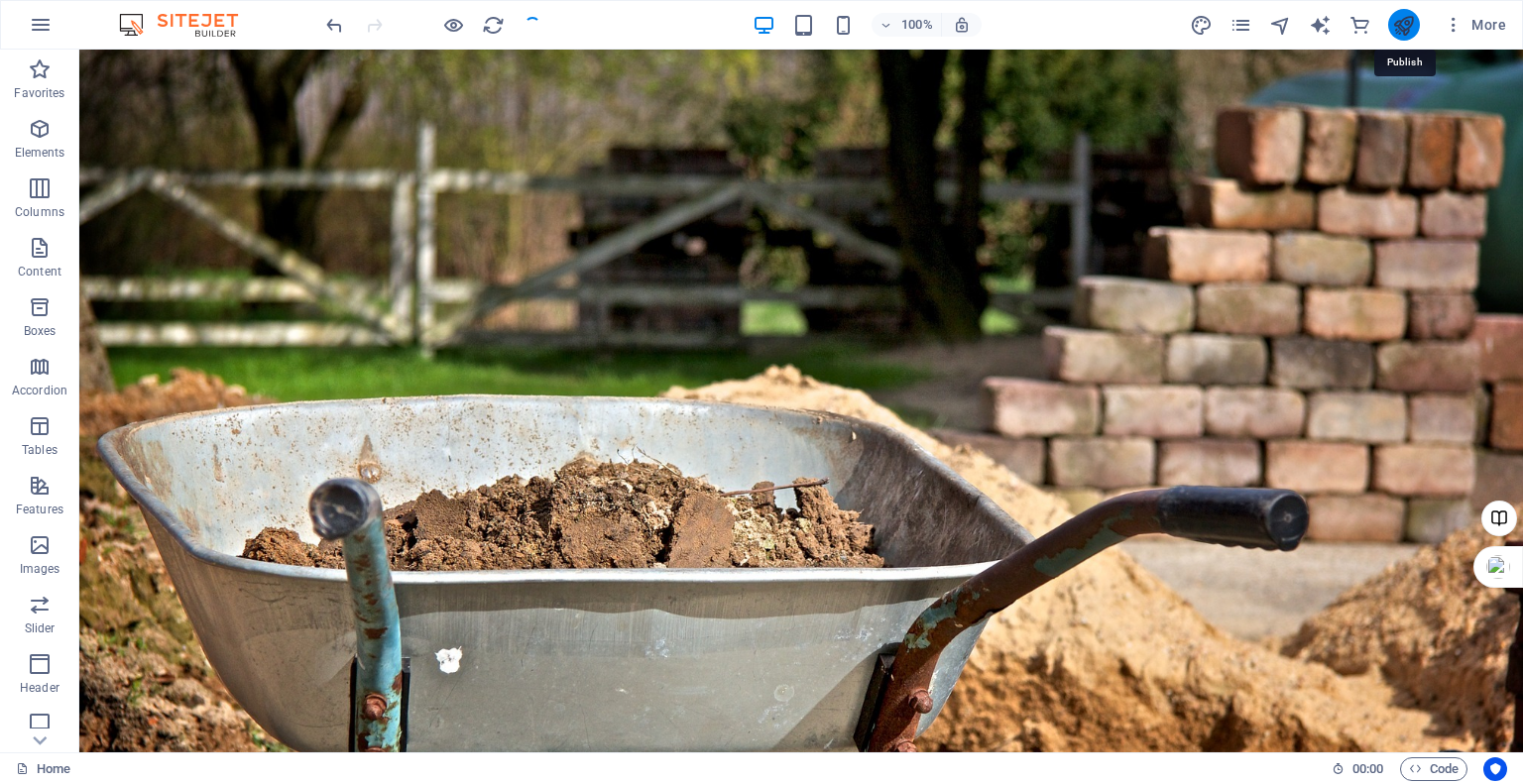 click at bounding box center (1403, 25) 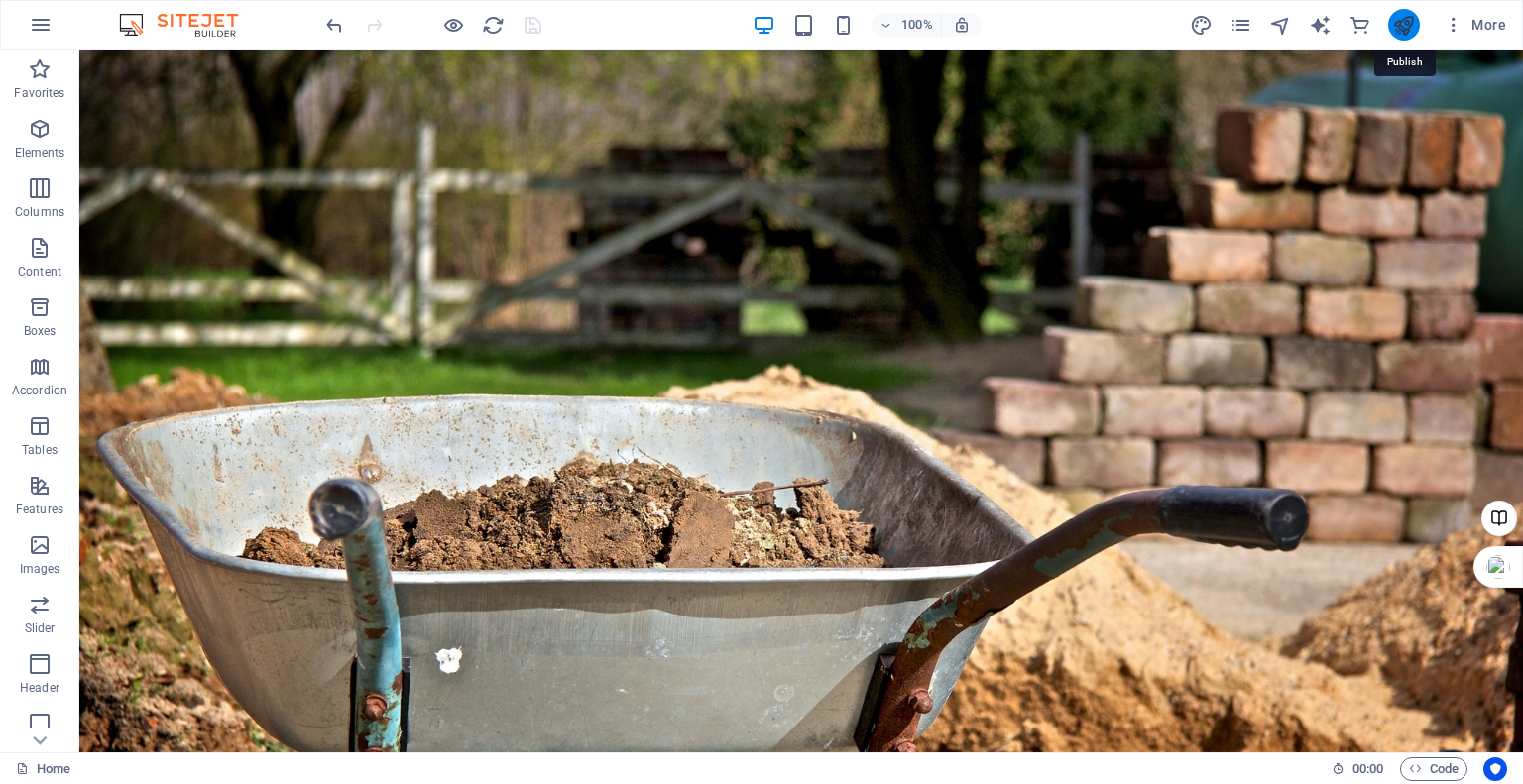 click at bounding box center [1403, 25] 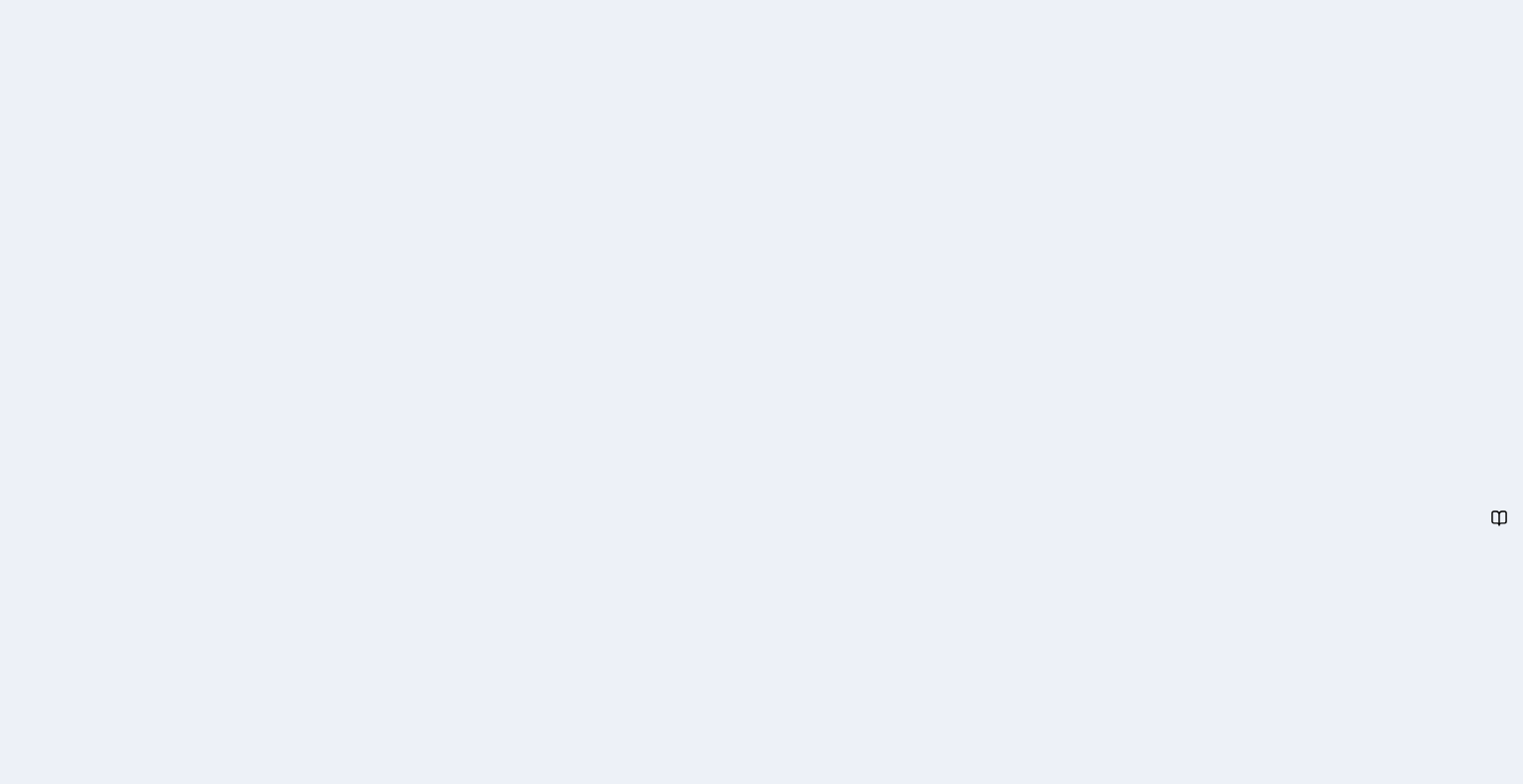 scroll, scrollTop: 0, scrollLeft: 0, axis: both 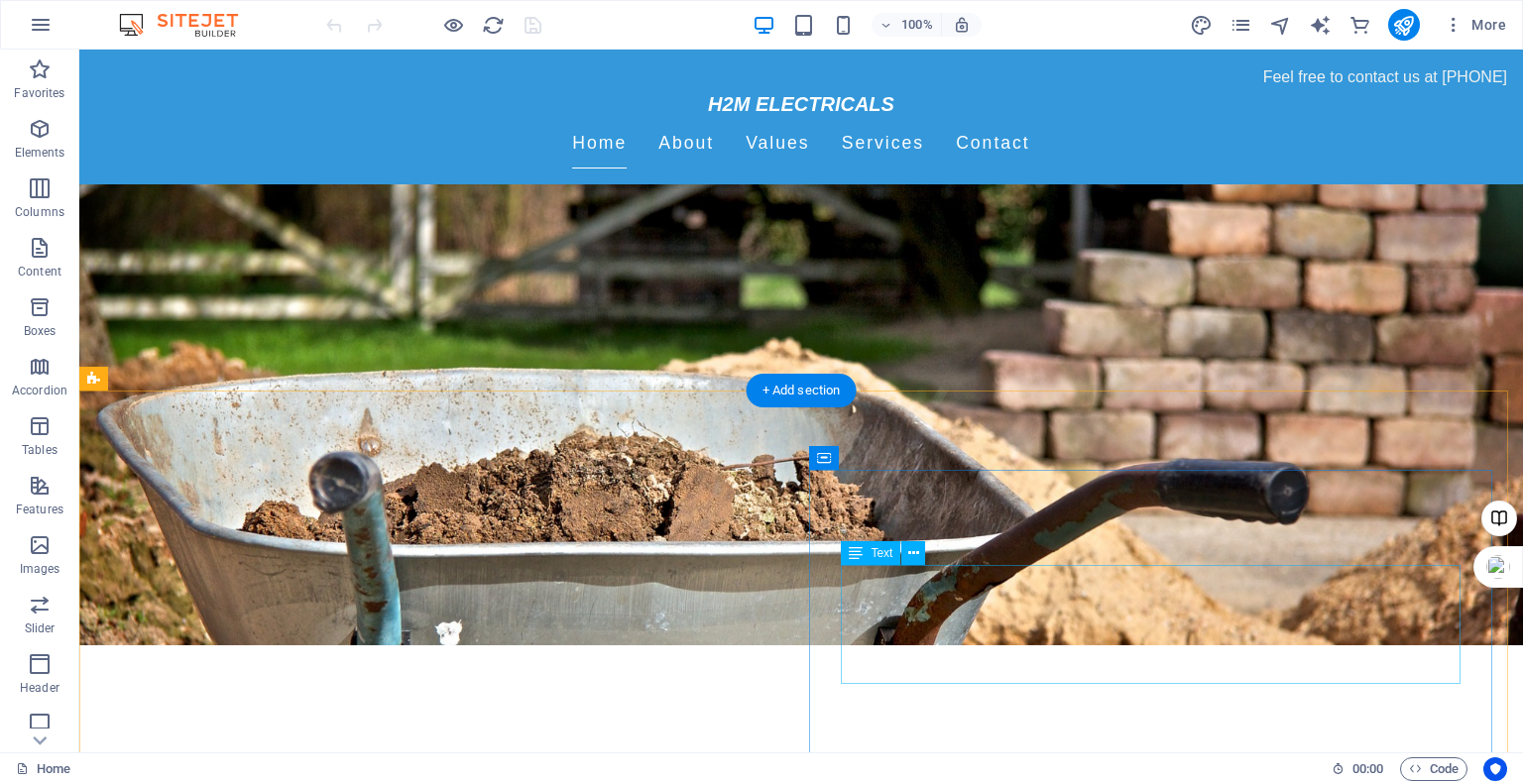 click on "At H2M Electricals, we pride ourselves on being a leading provider of electrical services in [CITY]. Our team of skilled electricians is dedicated to delivering safe, reliable, and high-quality electrical solutions for both residential and commercial clients. With years of experience and a commitment to customer satisfaction, we handle everything from panel upgrades to routine maintenance with professionalism and care." at bounding box center (801, 1701) 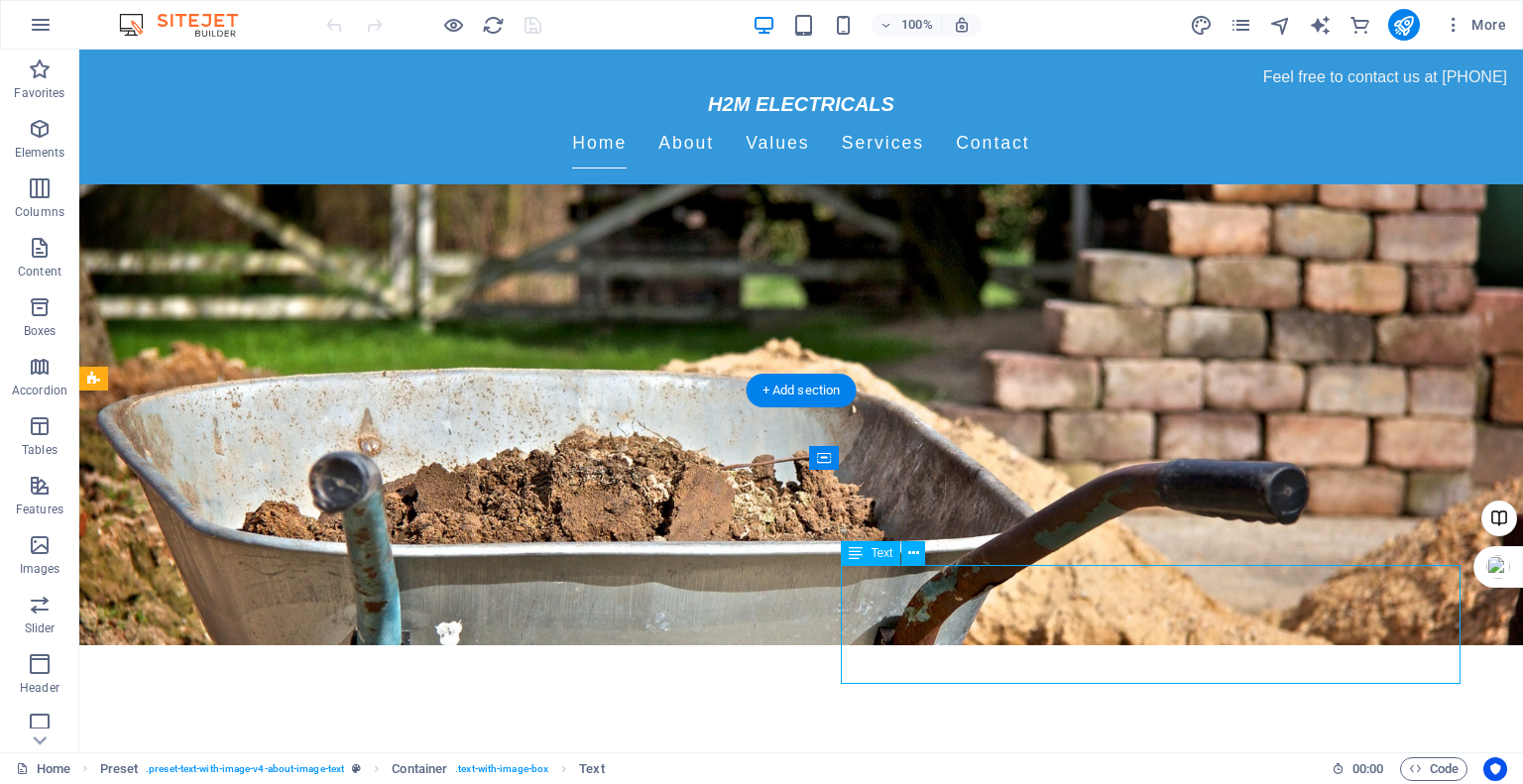 click on "At H2M Electricals, we pride ourselves on being a leading provider of electrical services in [CITY]. Our team of skilled electricians is dedicated to delivering safe, reliable, and high-quality electrical solutions for both residential and commercial clients. With years of experience and a commitment to customer satisfaction, we handle everything from panel upgrades to routine maintenance with professionalism and care." at bounding box center (801, 1701) 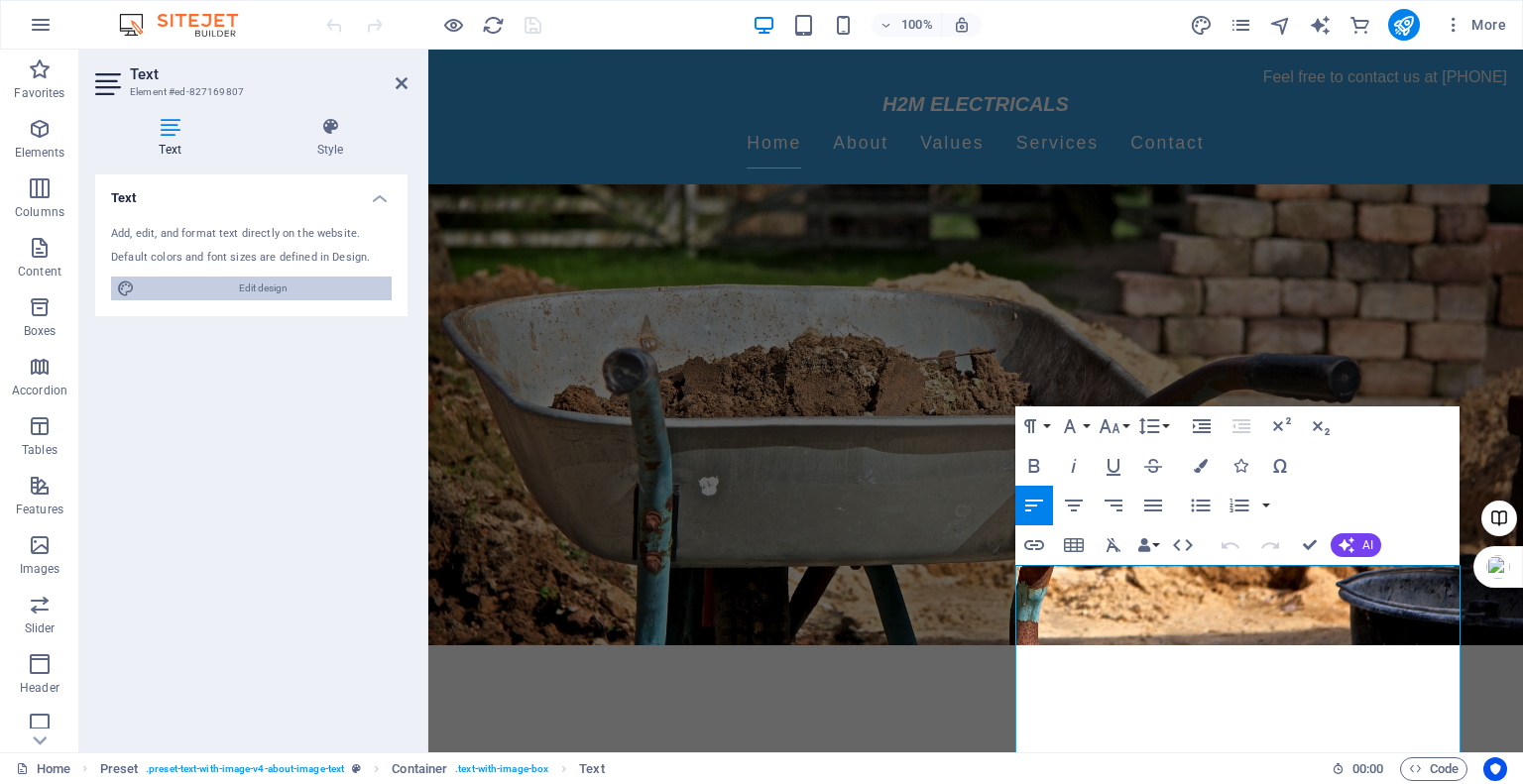 click on "Edit design" at bounding box center (263, 288) 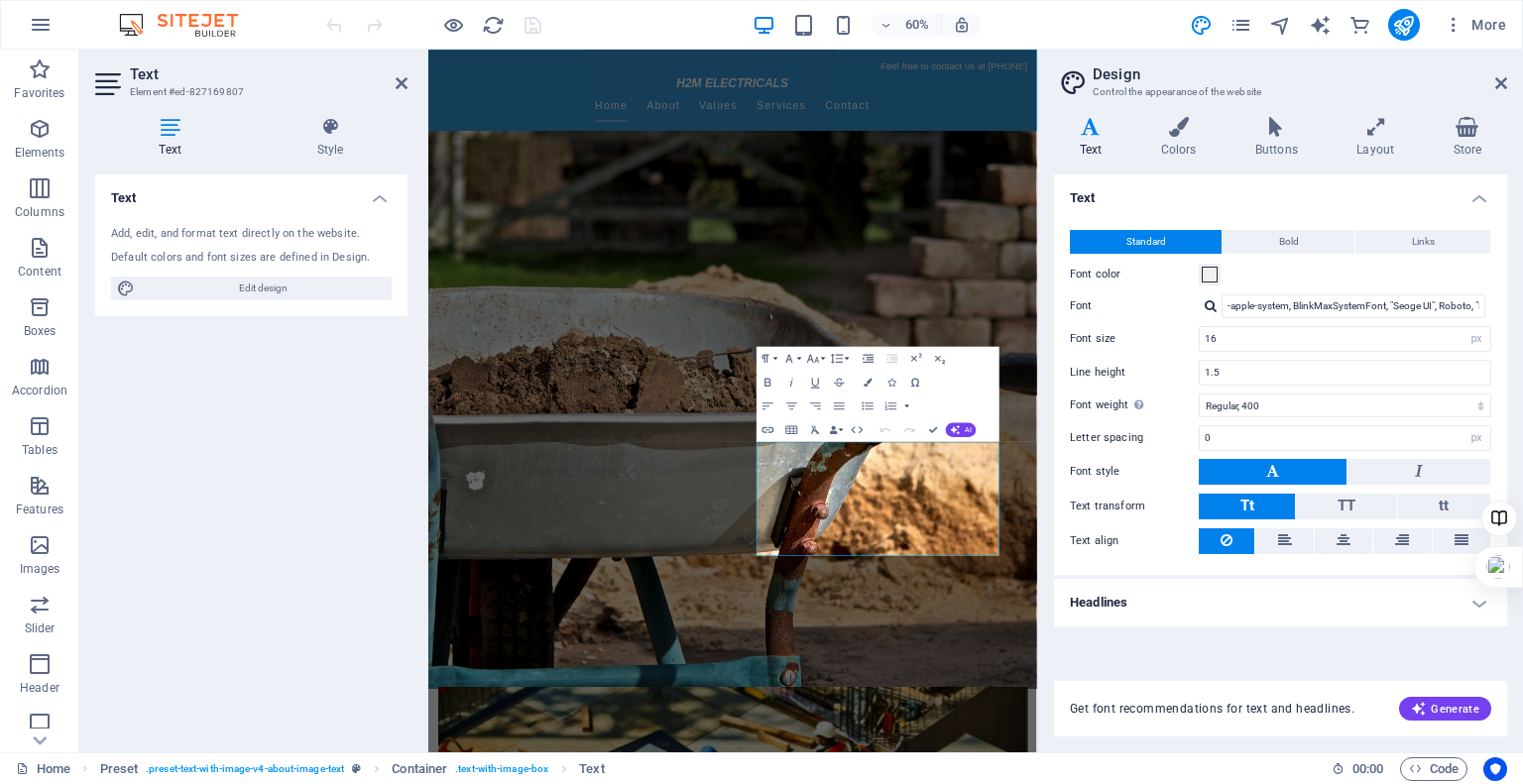 click on "Text" at bounding box center (1095, 138) 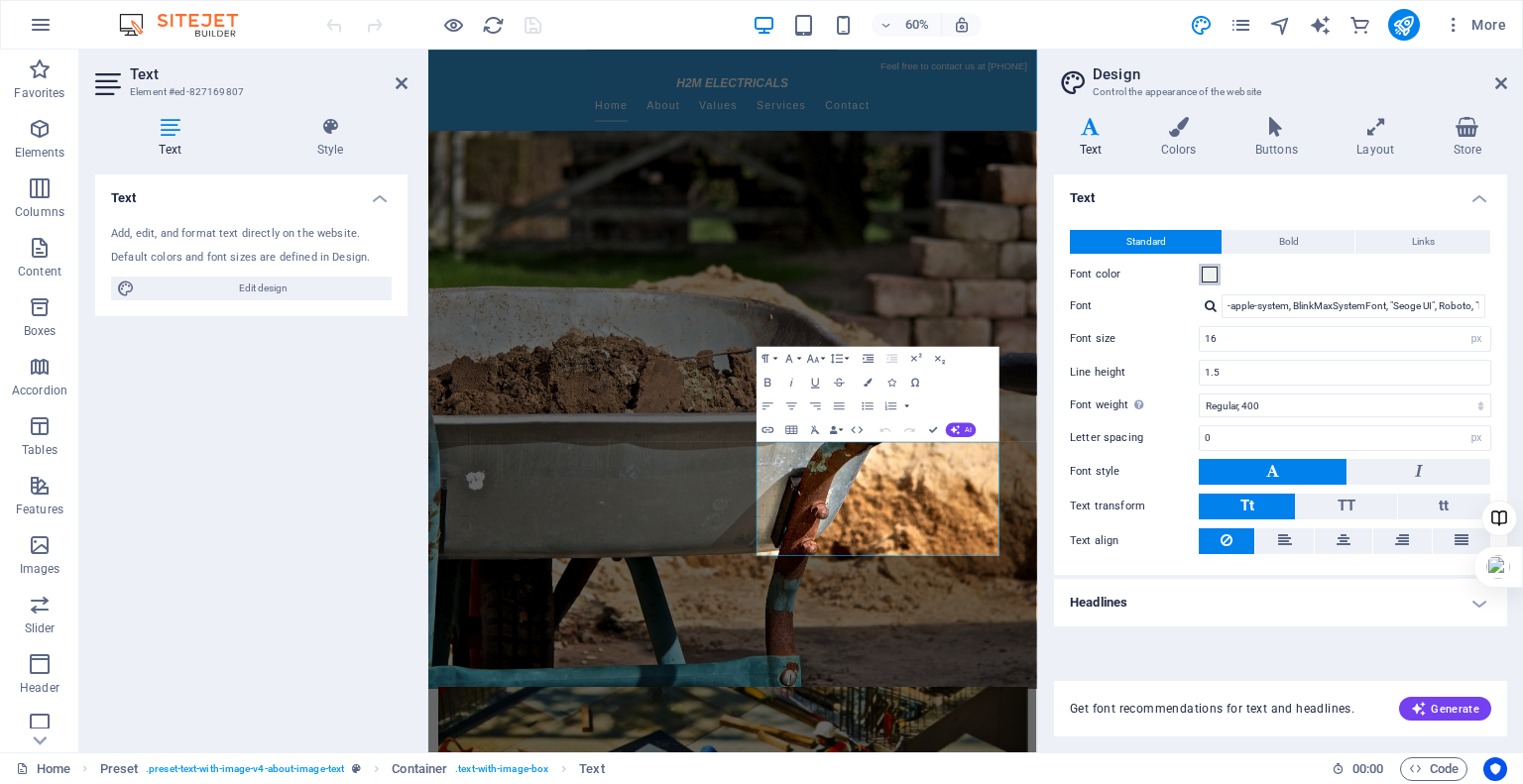 click at bounding box center (1210, 275) 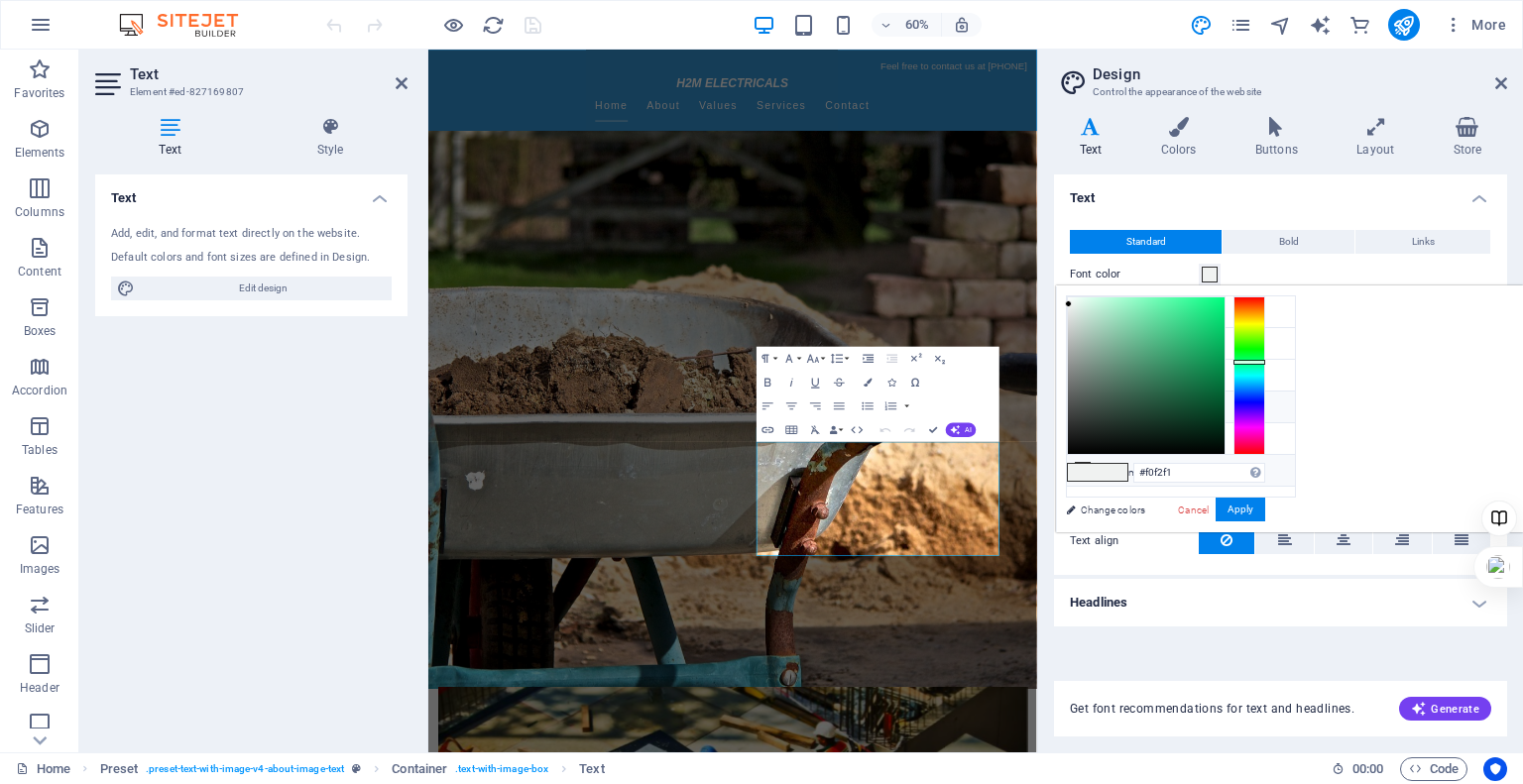 click on "Font color
#2C3E50" at bounding box center (1181, 407) 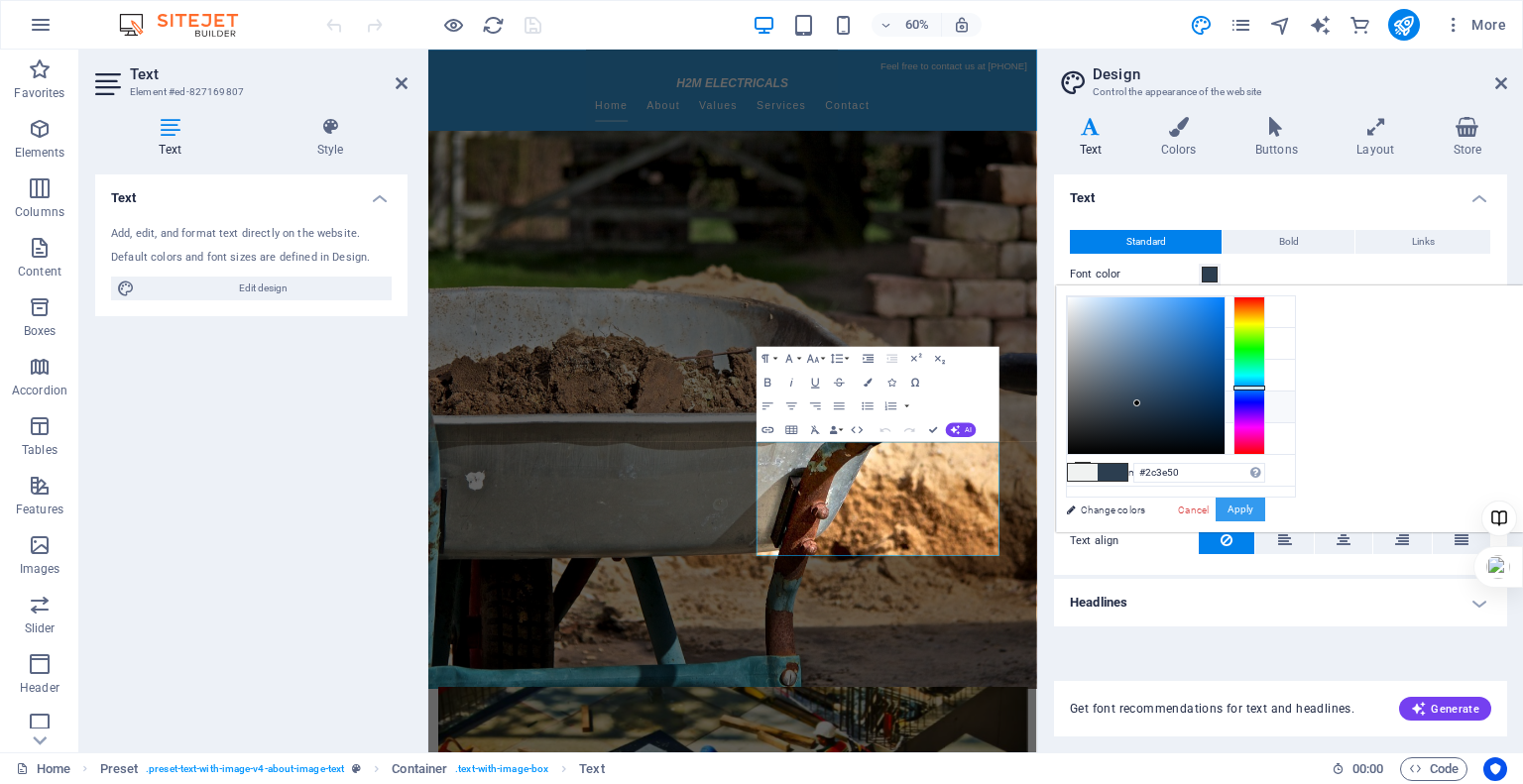 click on "Apply" at bounding box center (1240, 509) 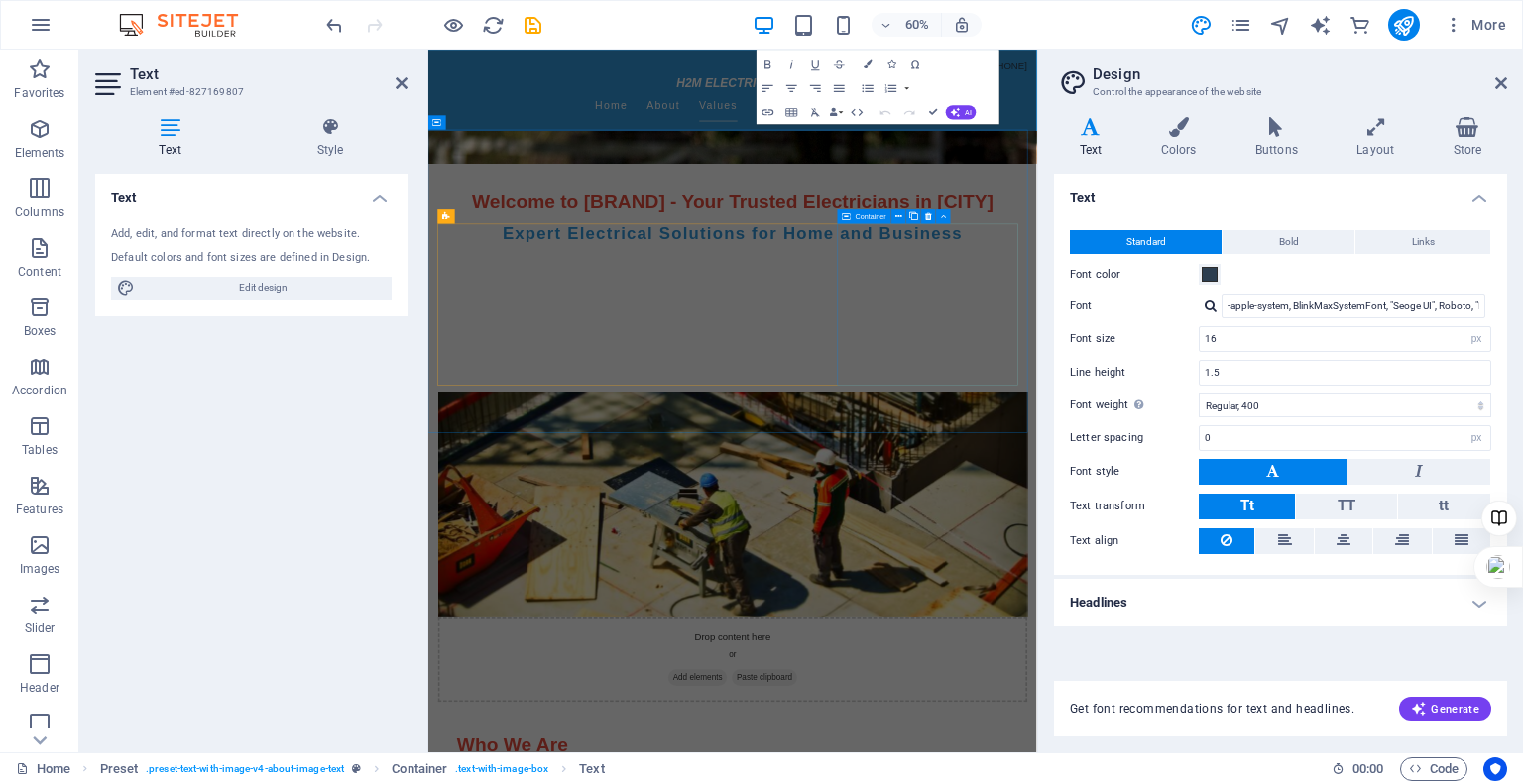 scroll, scrollTop: 985, scrollLeft: 0, axis: vertical 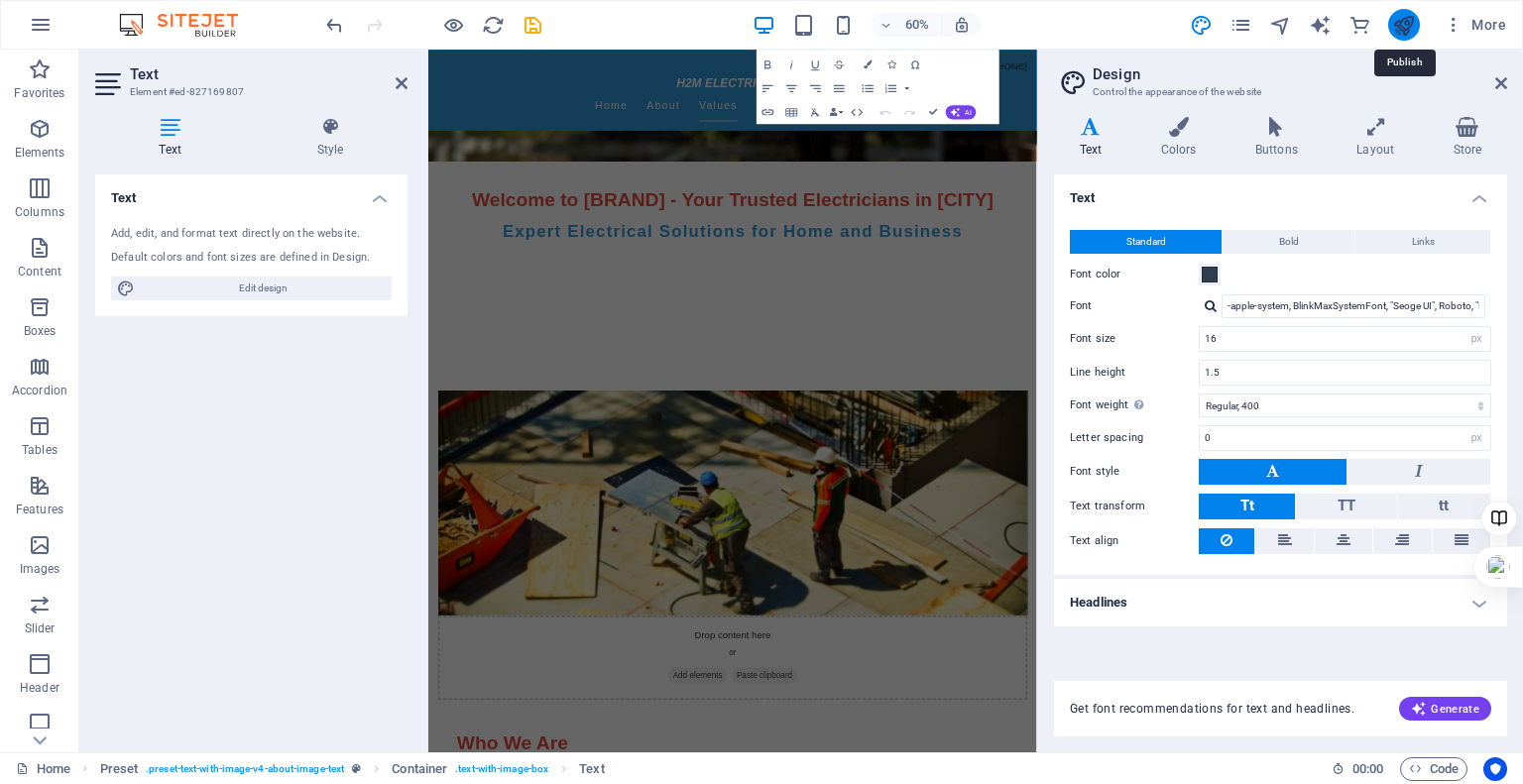 click at bounding box center [1403, 25] 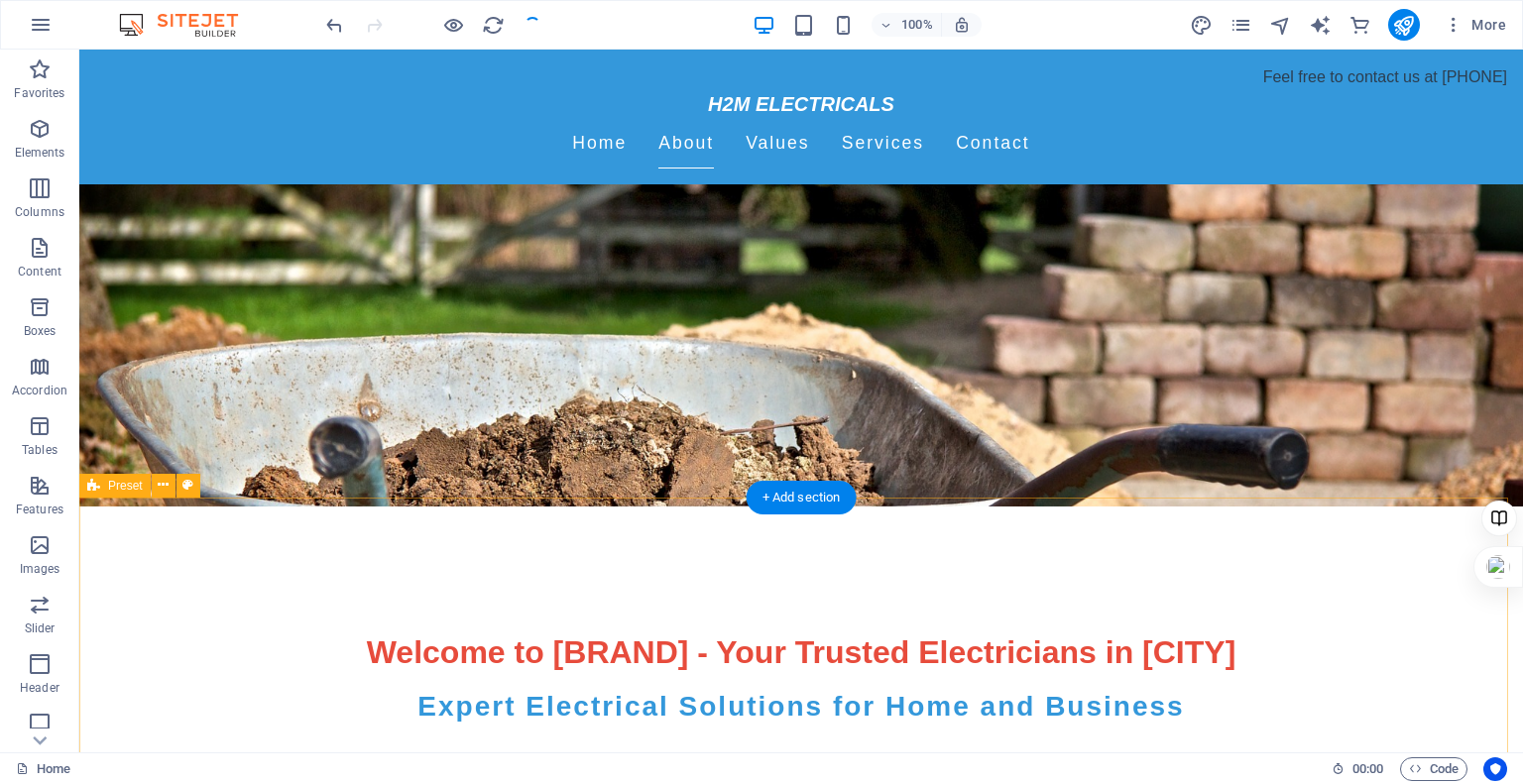 scroll, scrollTop: 0, scrollLeft: 0, axis: both 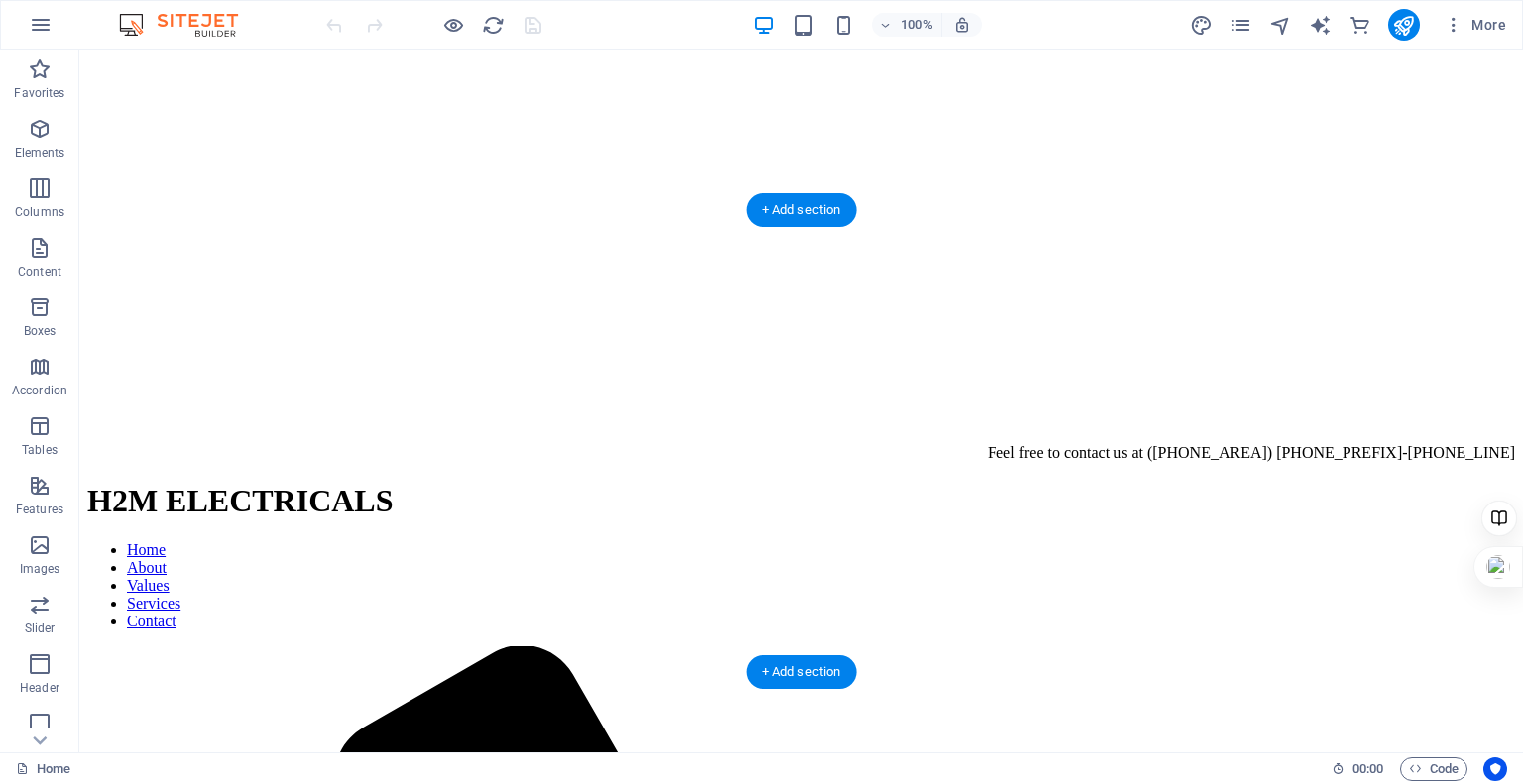 click at bounding box center [801, 2744] 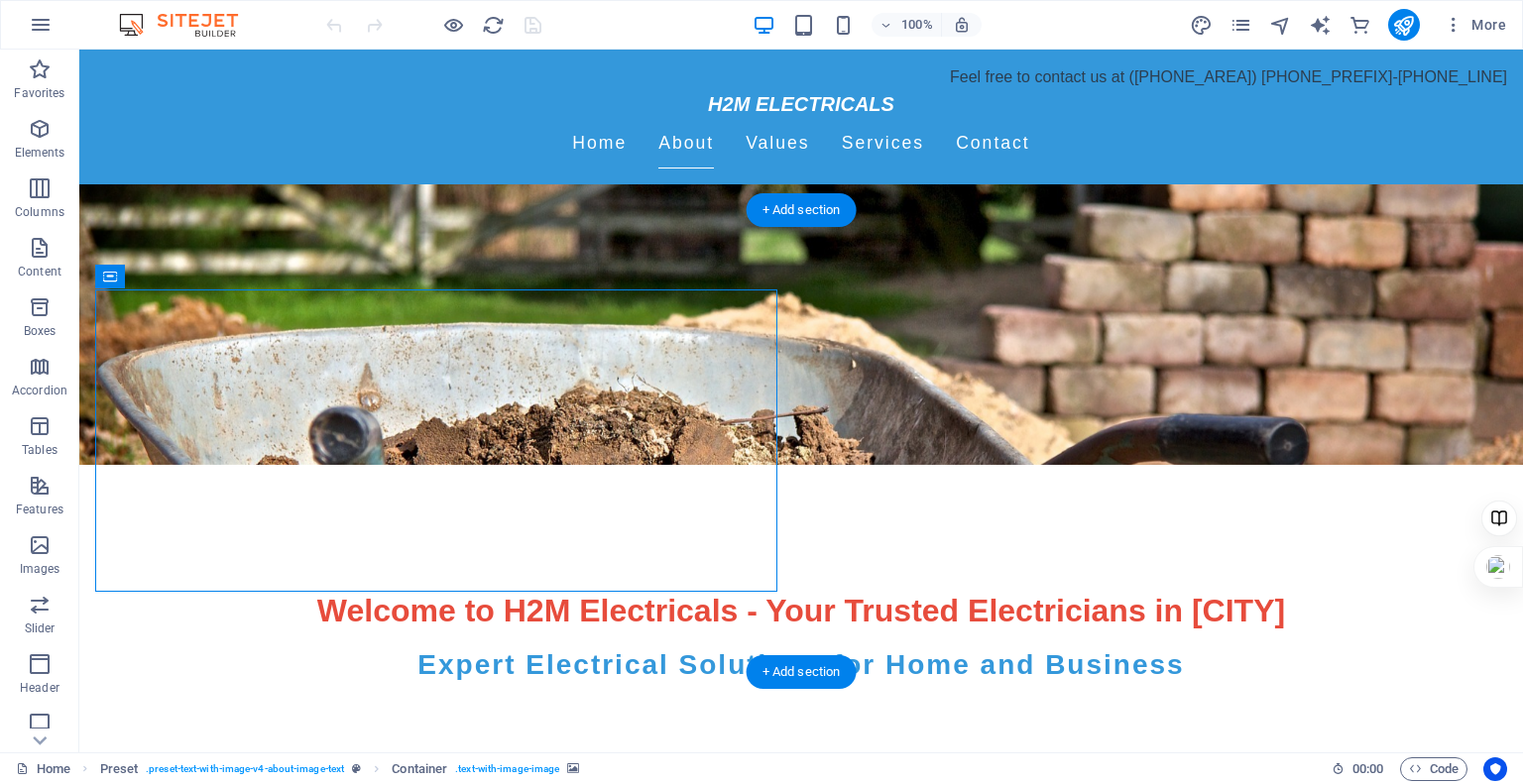 click at bounding box center (801, 1081) 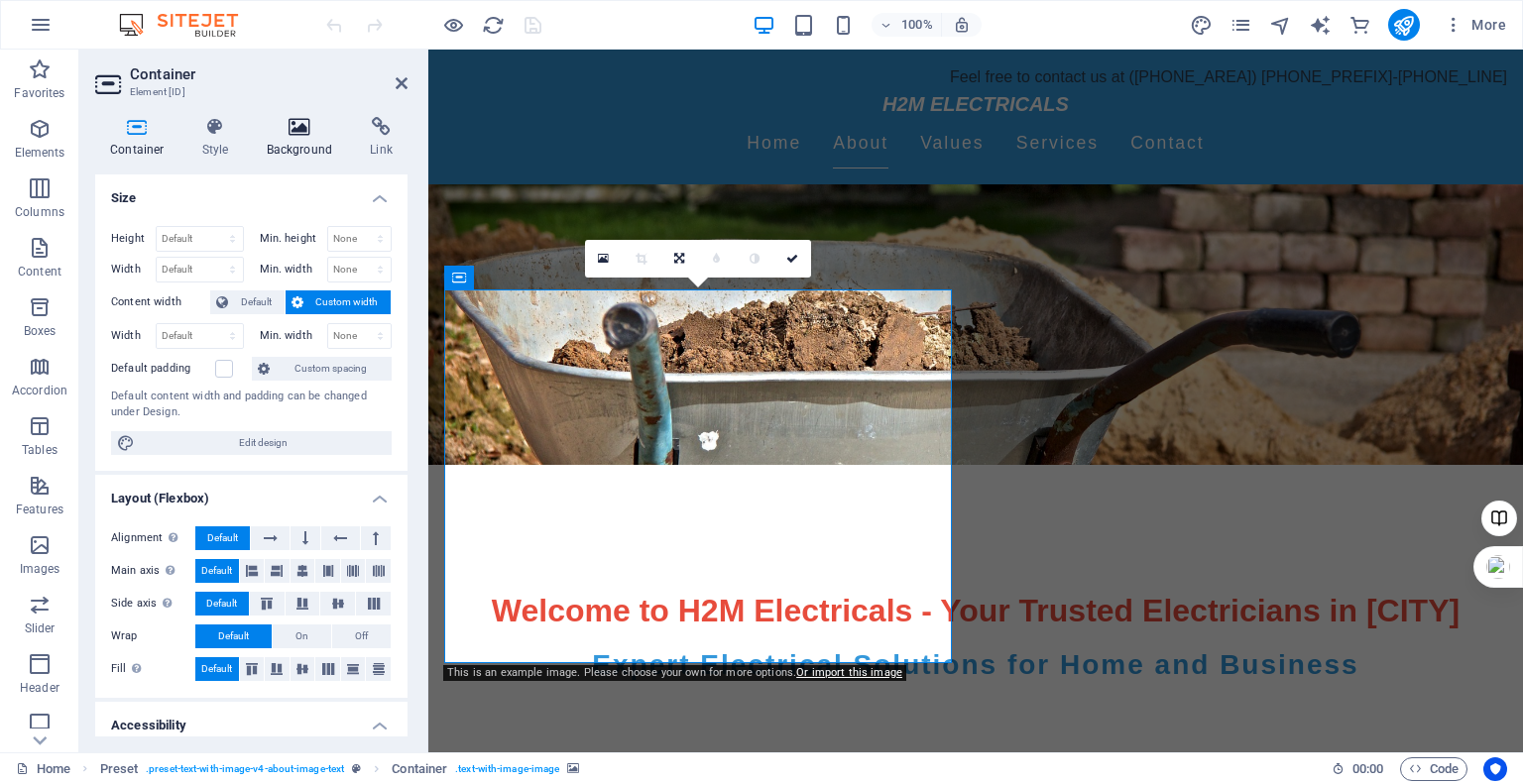 click at bounding box center (299, 127) 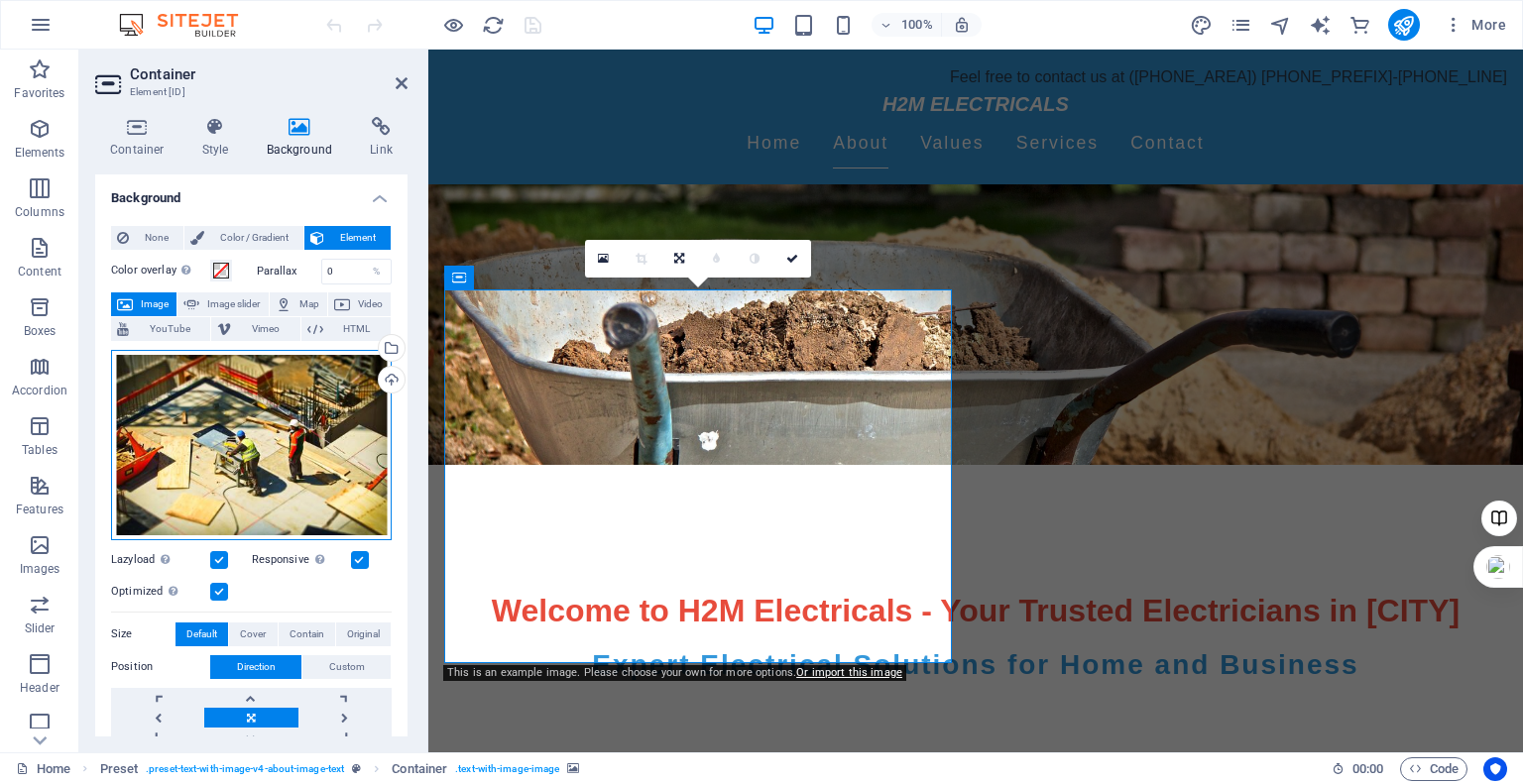 click on "Drag files here, click to choose files or select files from Files or our free stock photos & videos" at bounding box center (251, 445) 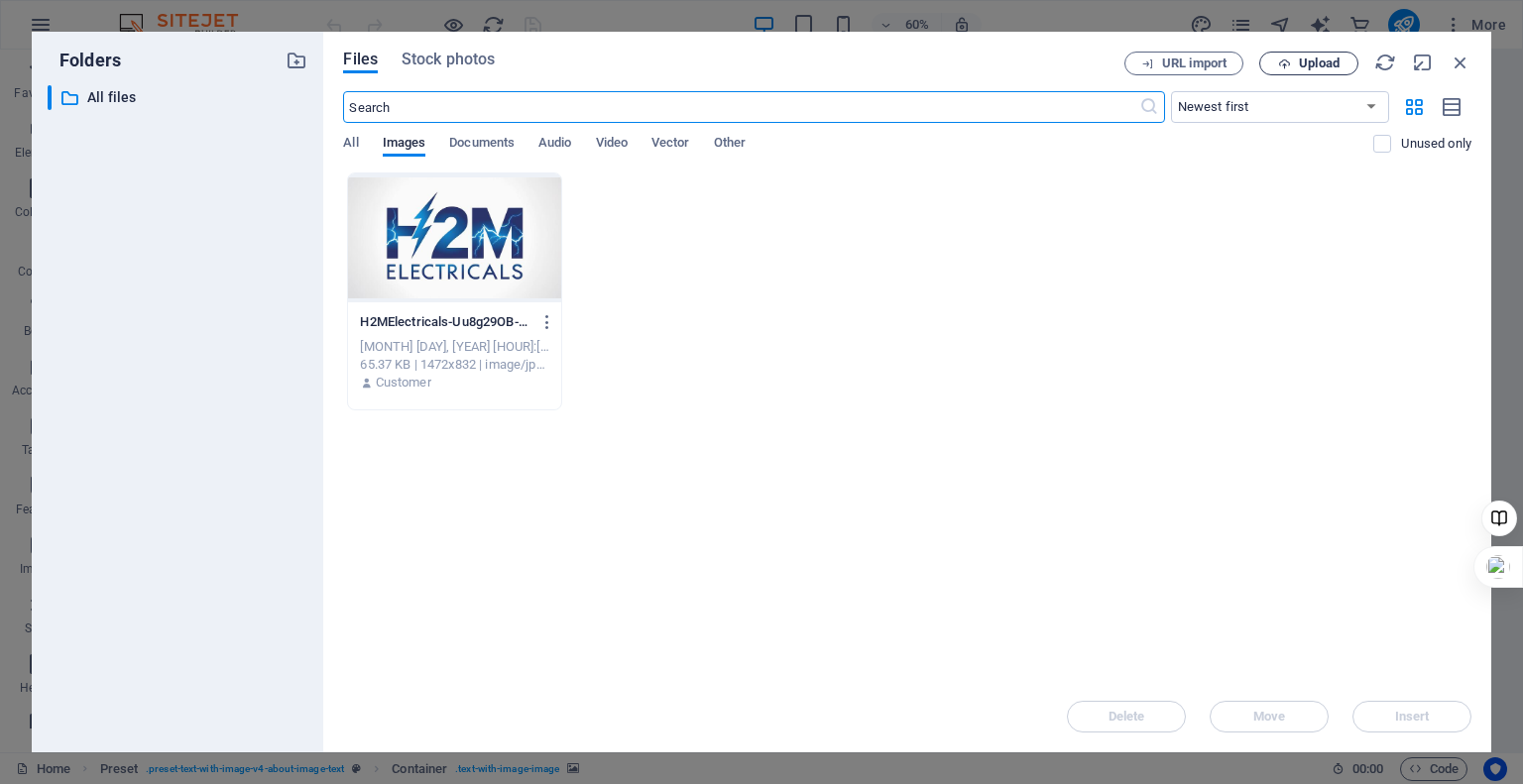 click on "Upload" at bounding box center [1319, 63] 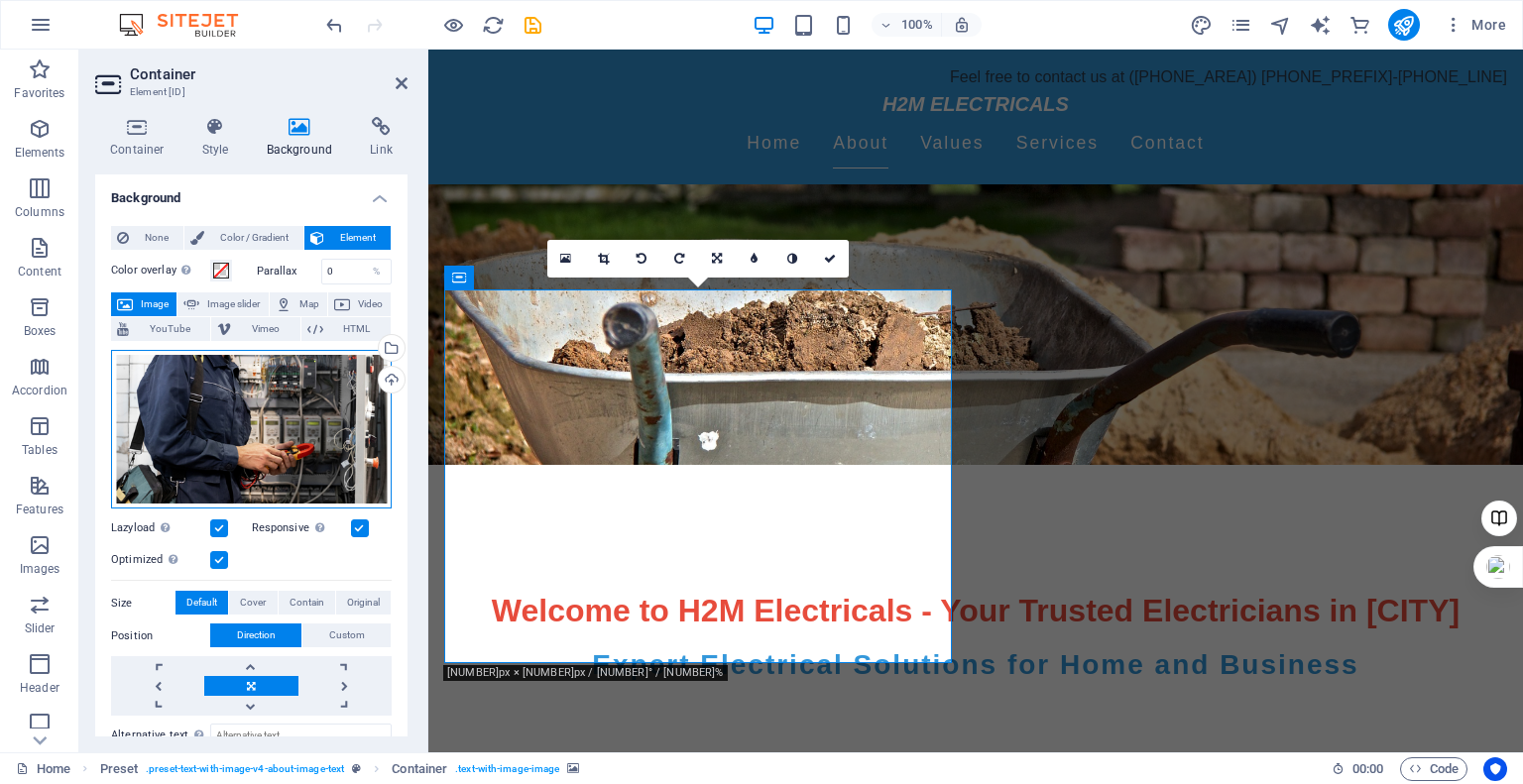 click on "Drag files here, click to choose files or select files from Files or our free stock photos & videos" at bounding box center [251, 429] 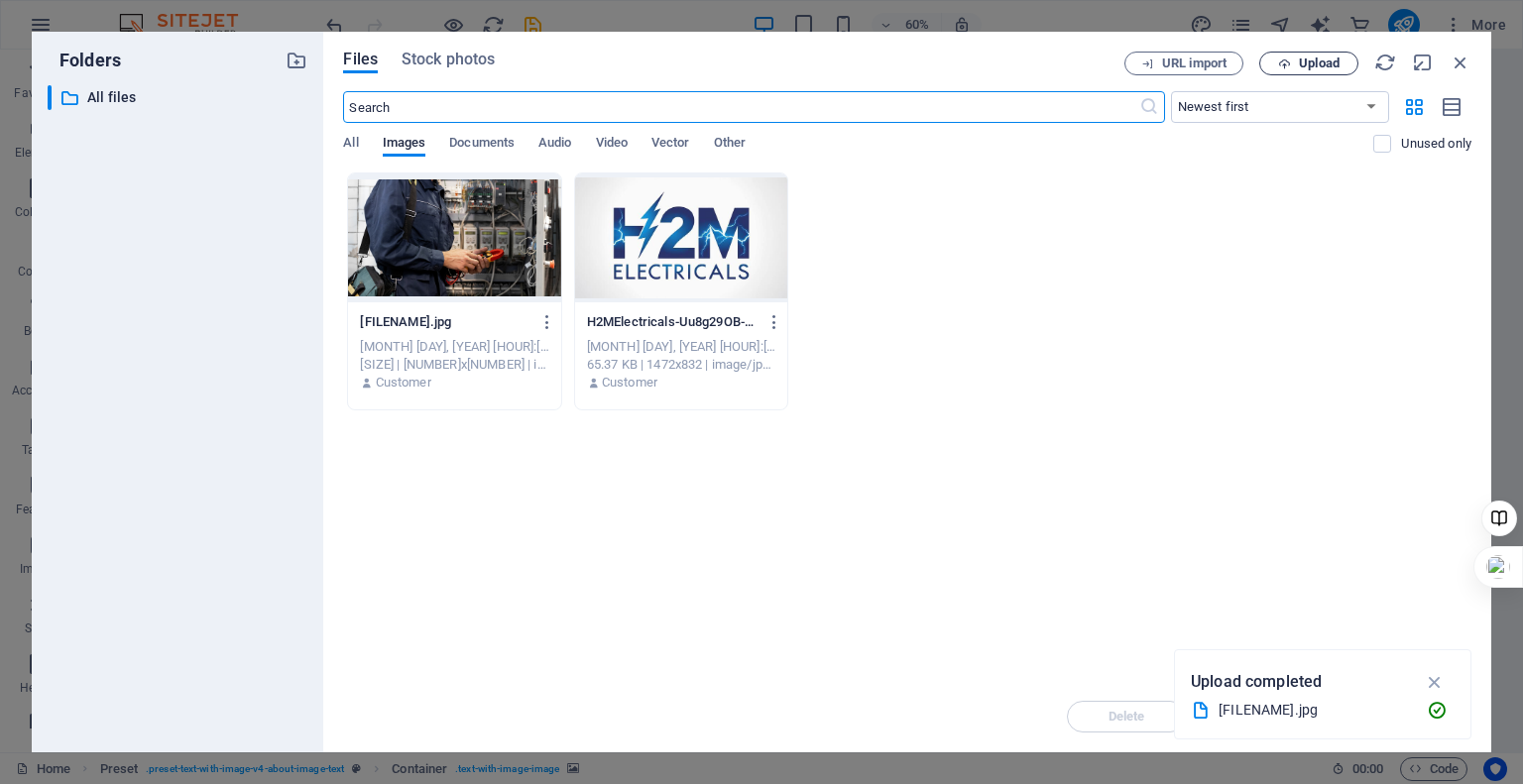 click on "Upload" at bounding box center [1319, 63] 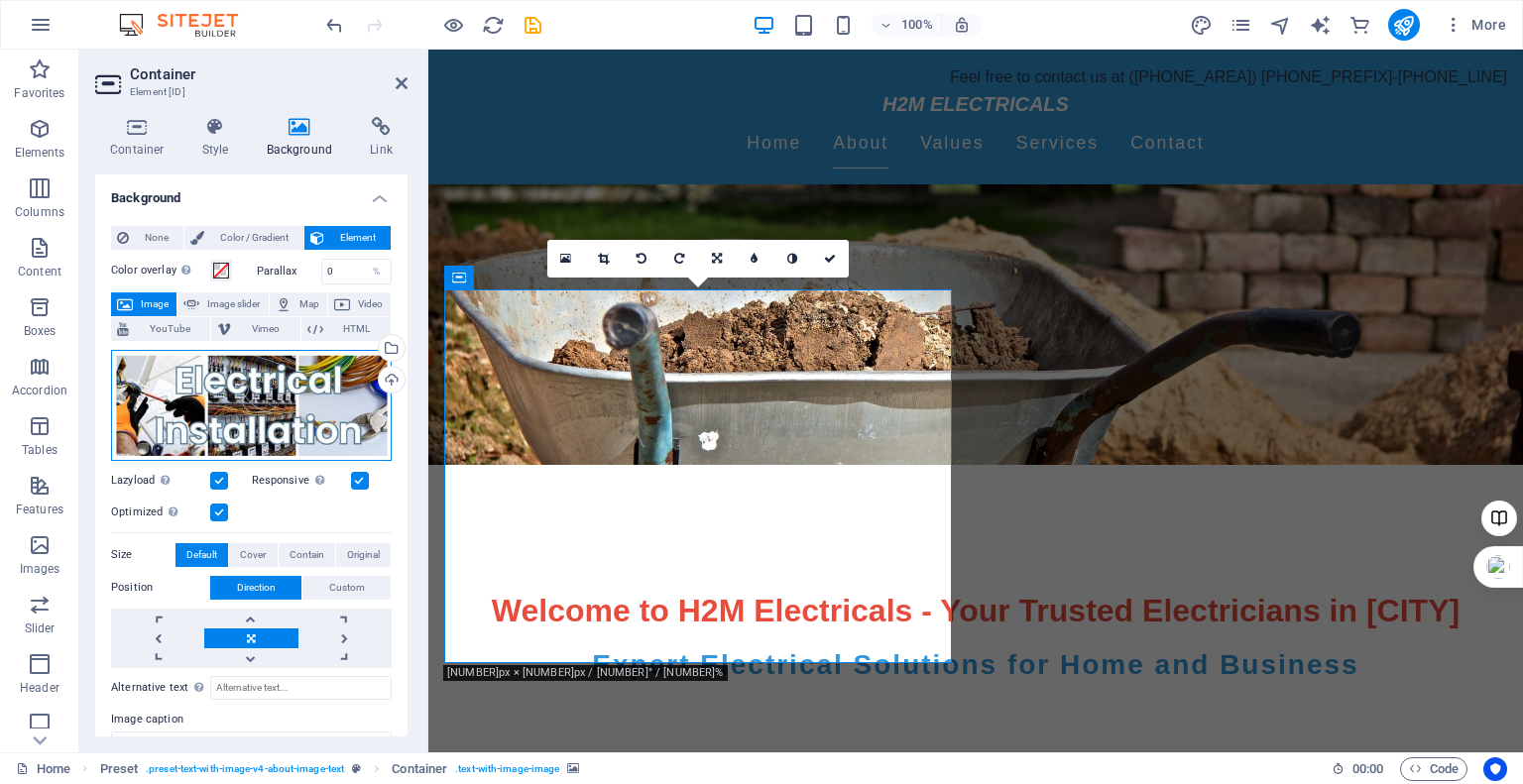 click on "Drag files here, click to choose files or select files from Files or our free stock photos & videos" at bounding box center [251, 405] 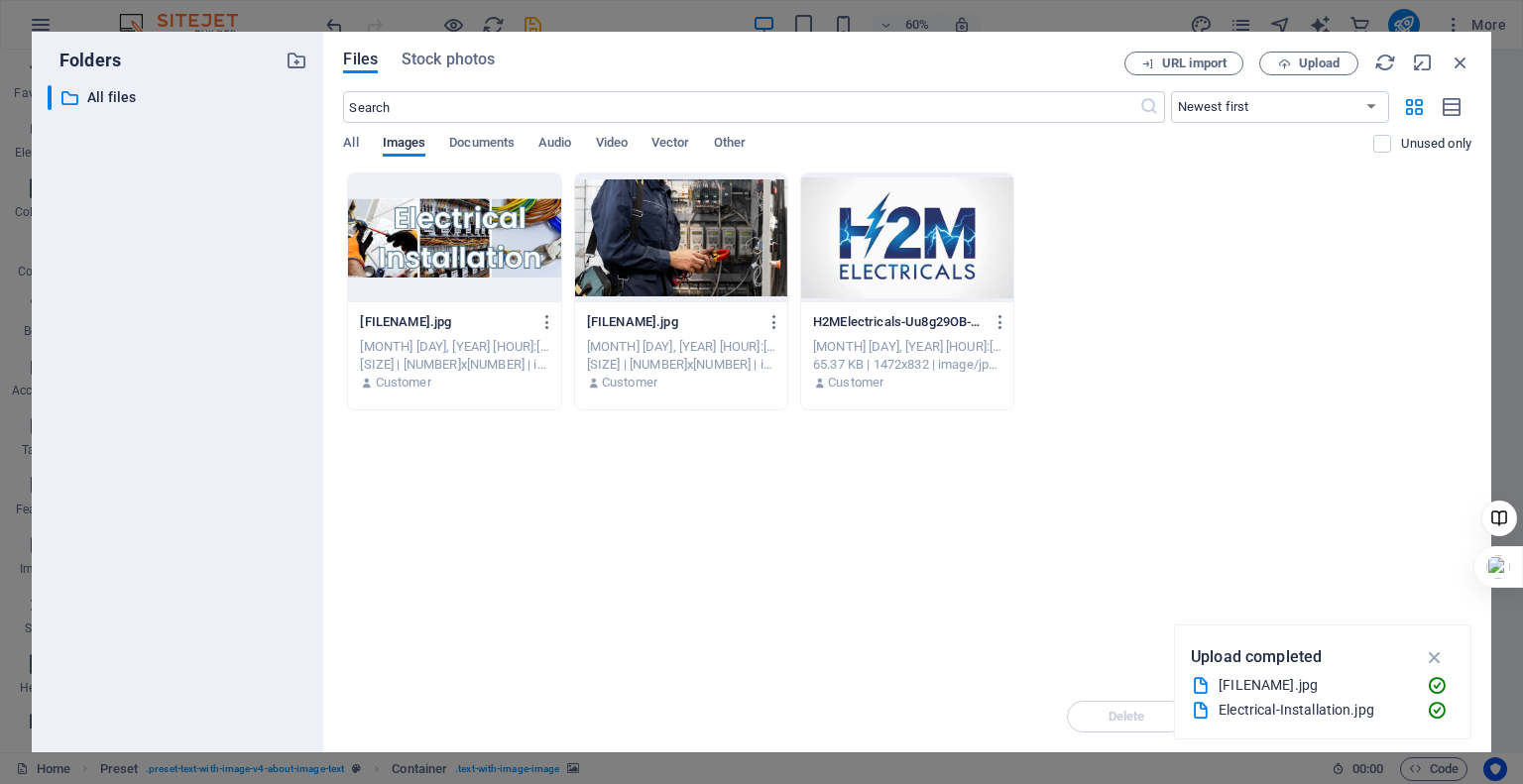 click at bounding box center [681, 238] 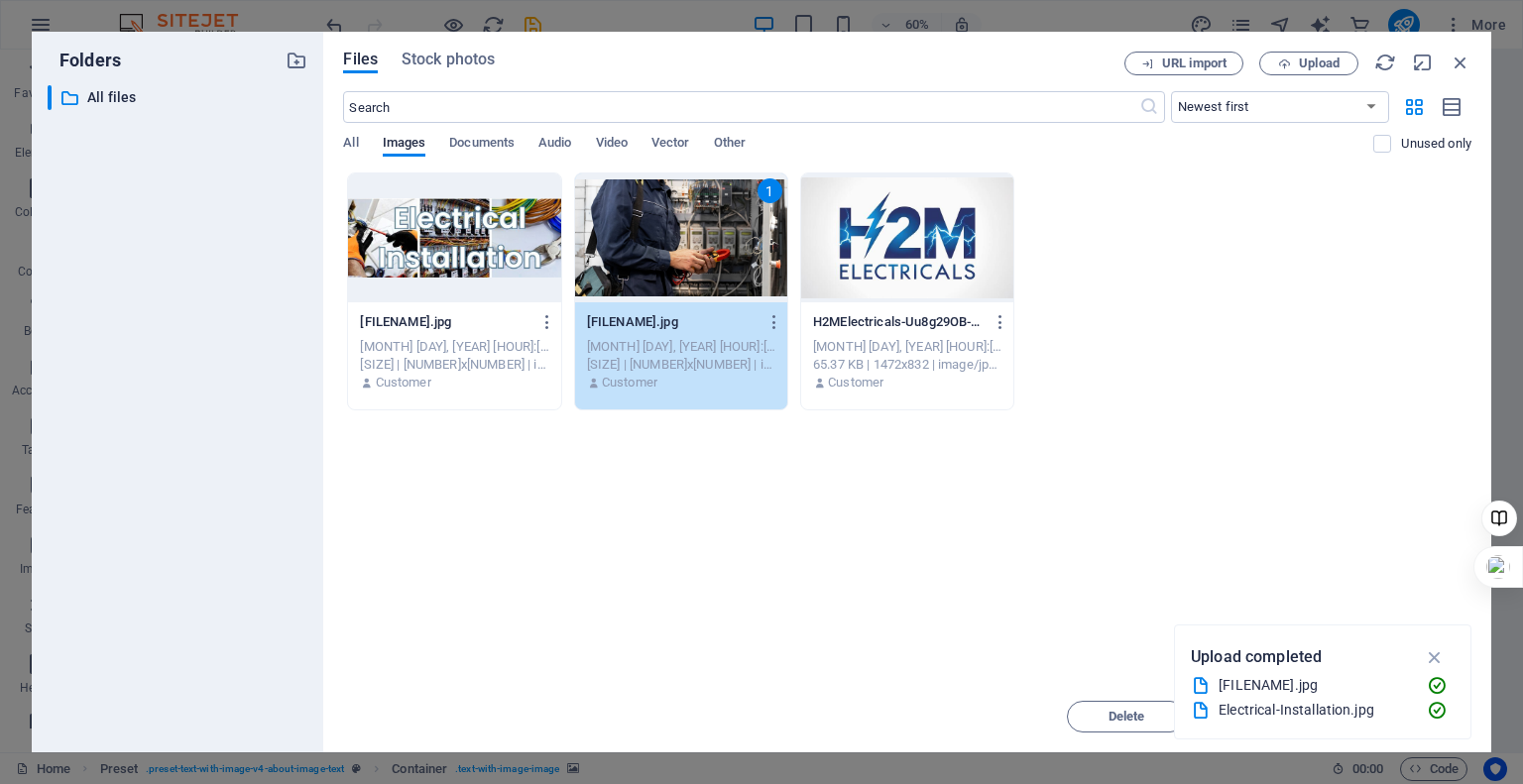 click on "1" at bounding box center [681, 238] 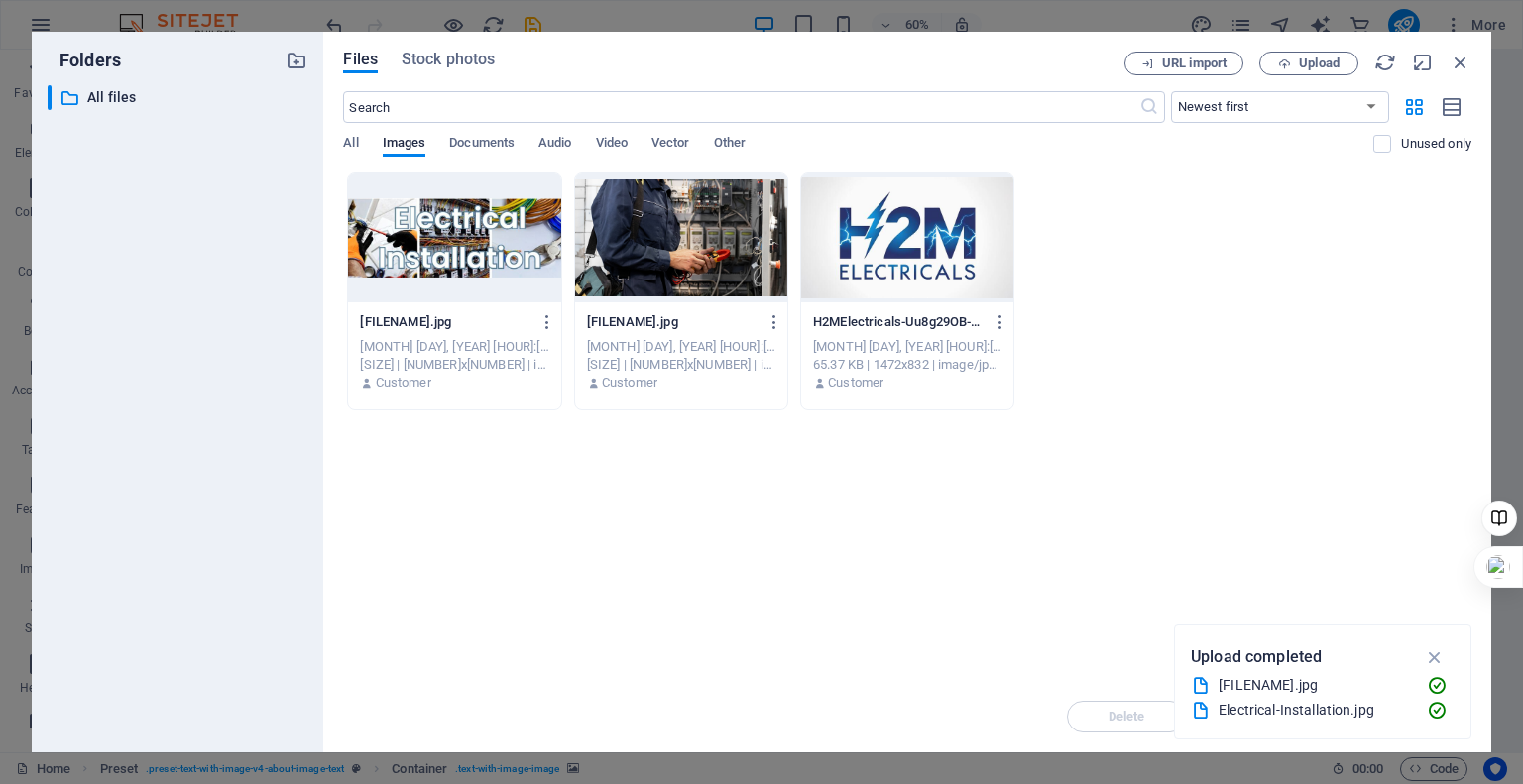 click at bounding box center (681, 238) 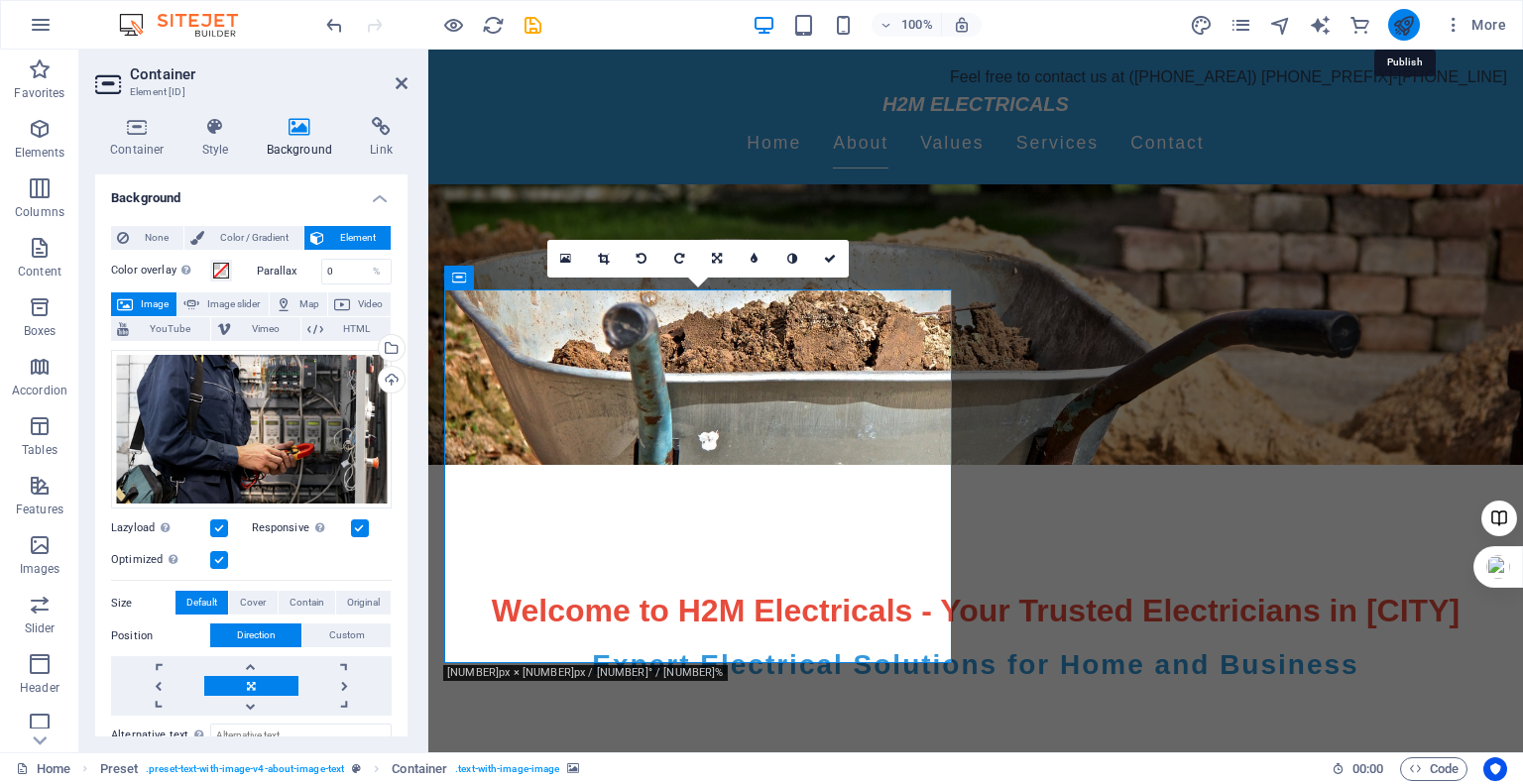 click at bounding box center (1403, 25) 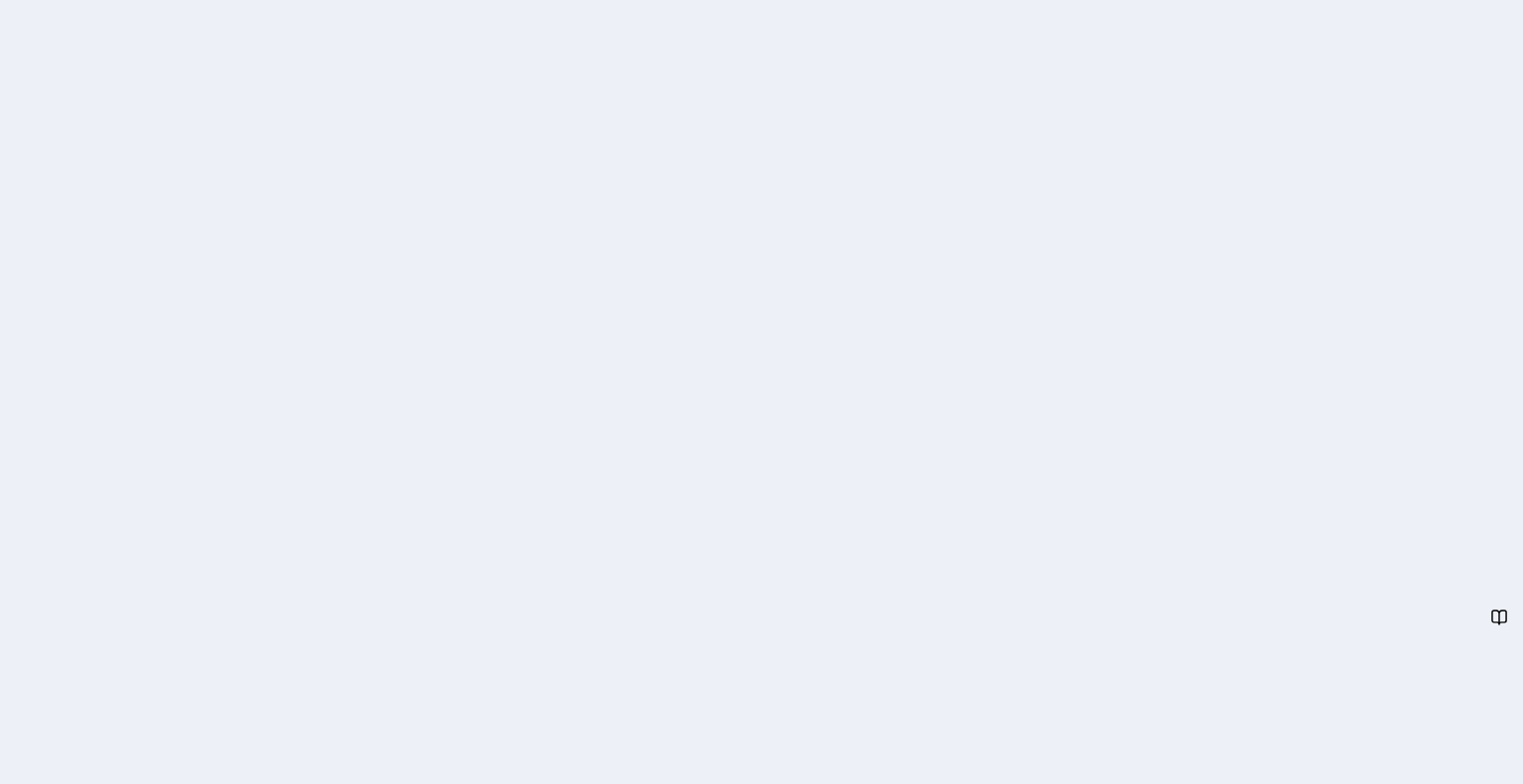 scroll, scrollTop: 0, scrollLeft: 0, axis: both 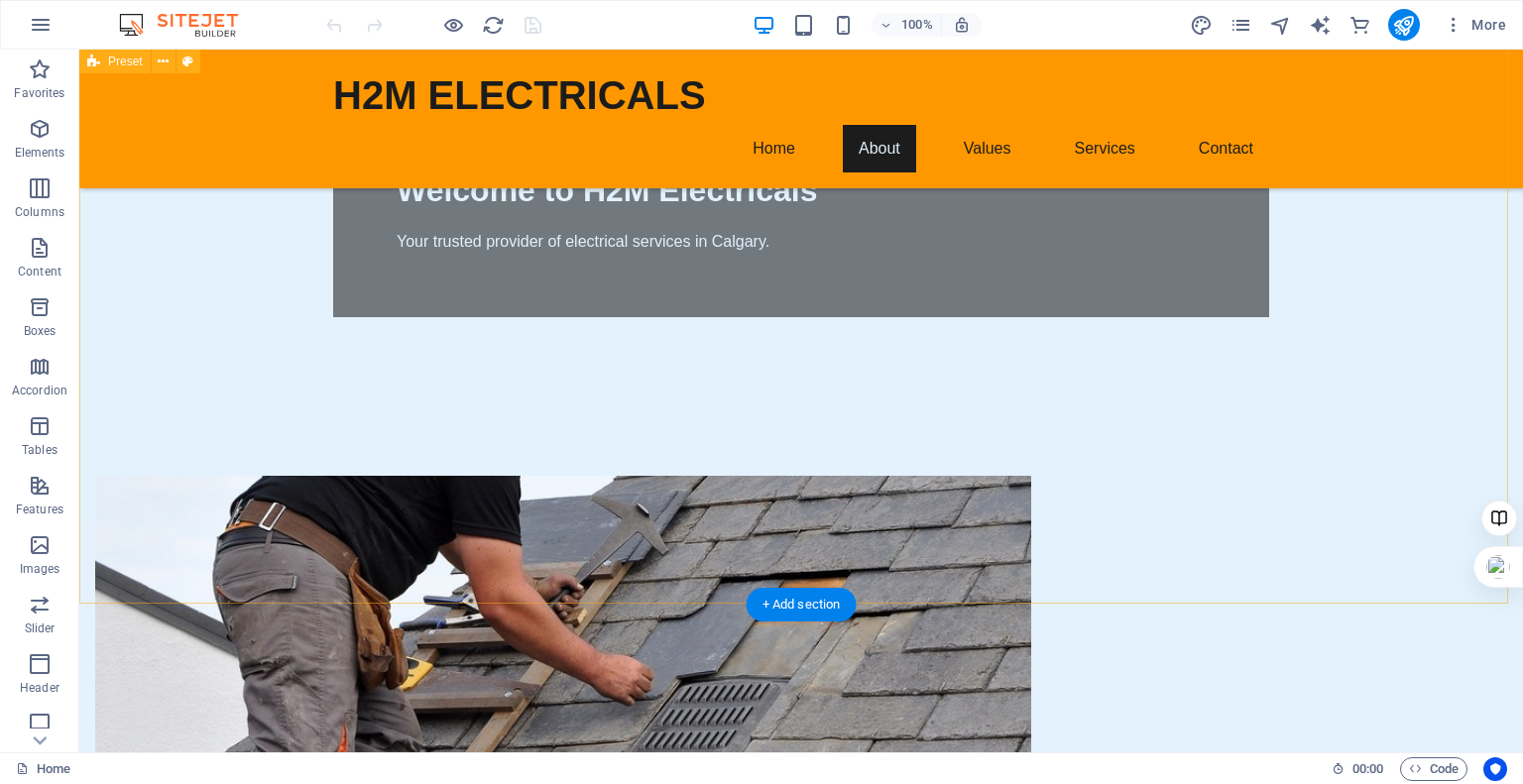 click at bounding box center (563, 687) 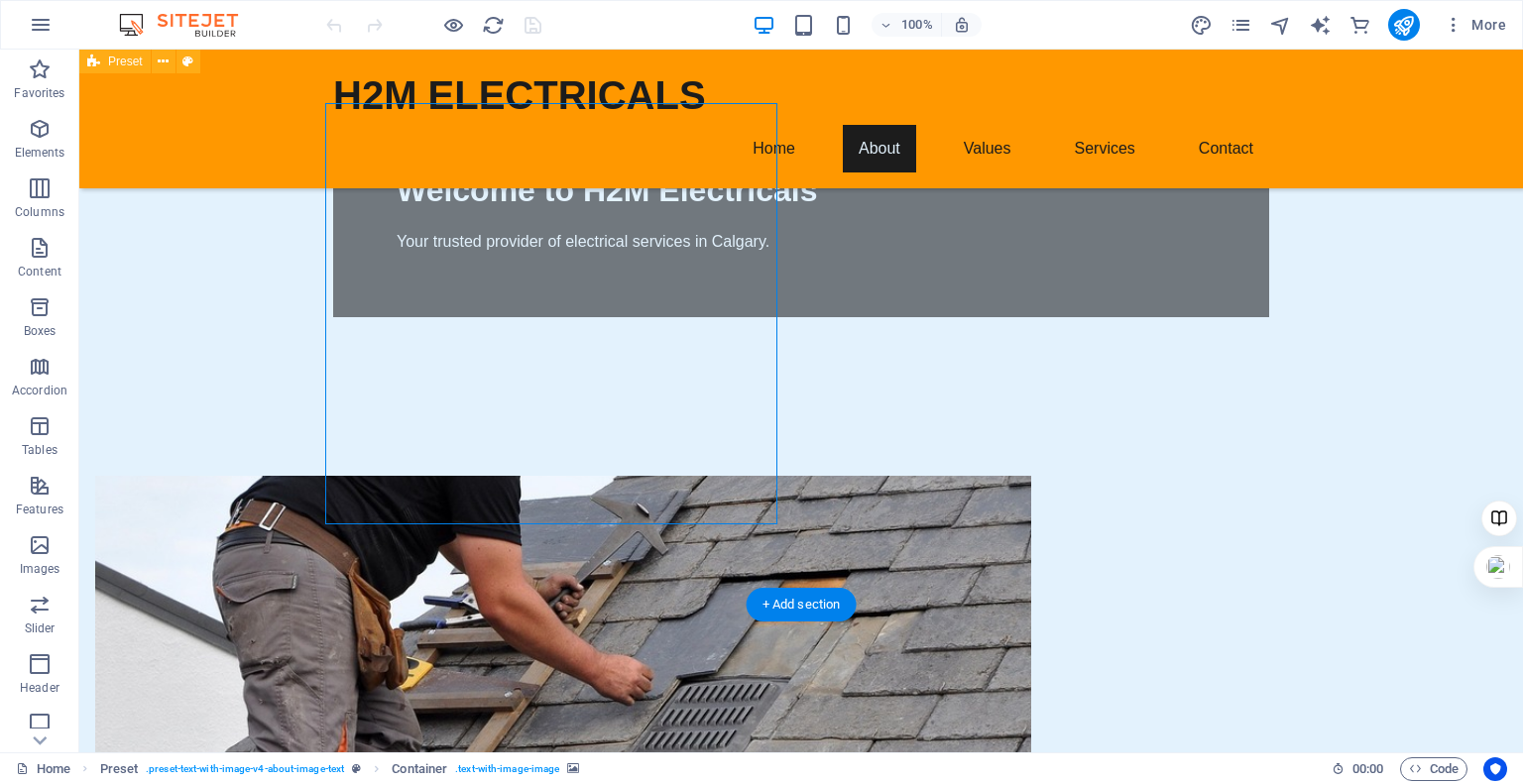 click at bounding box center [563, 687] 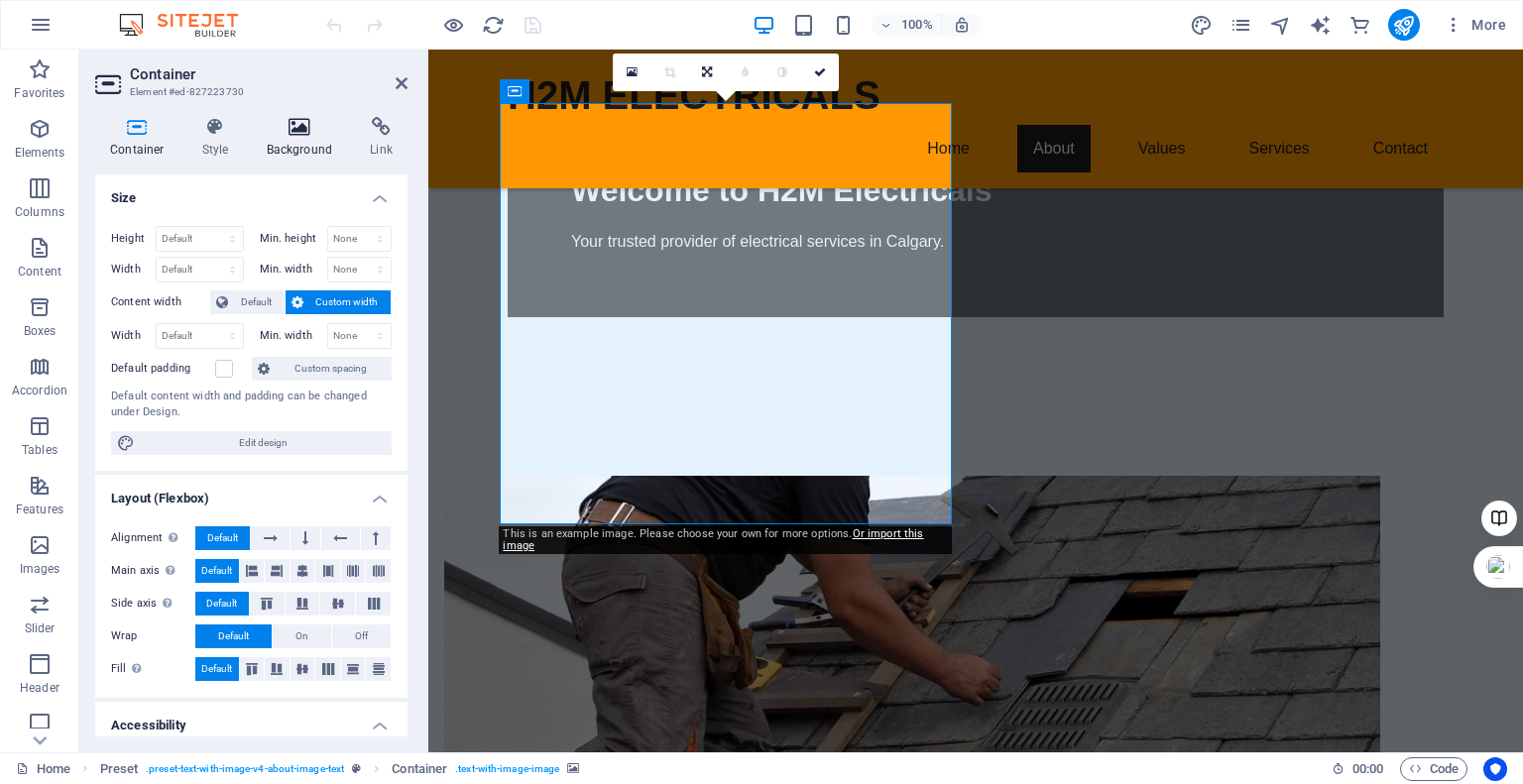 click at bounding box center [299, 127] 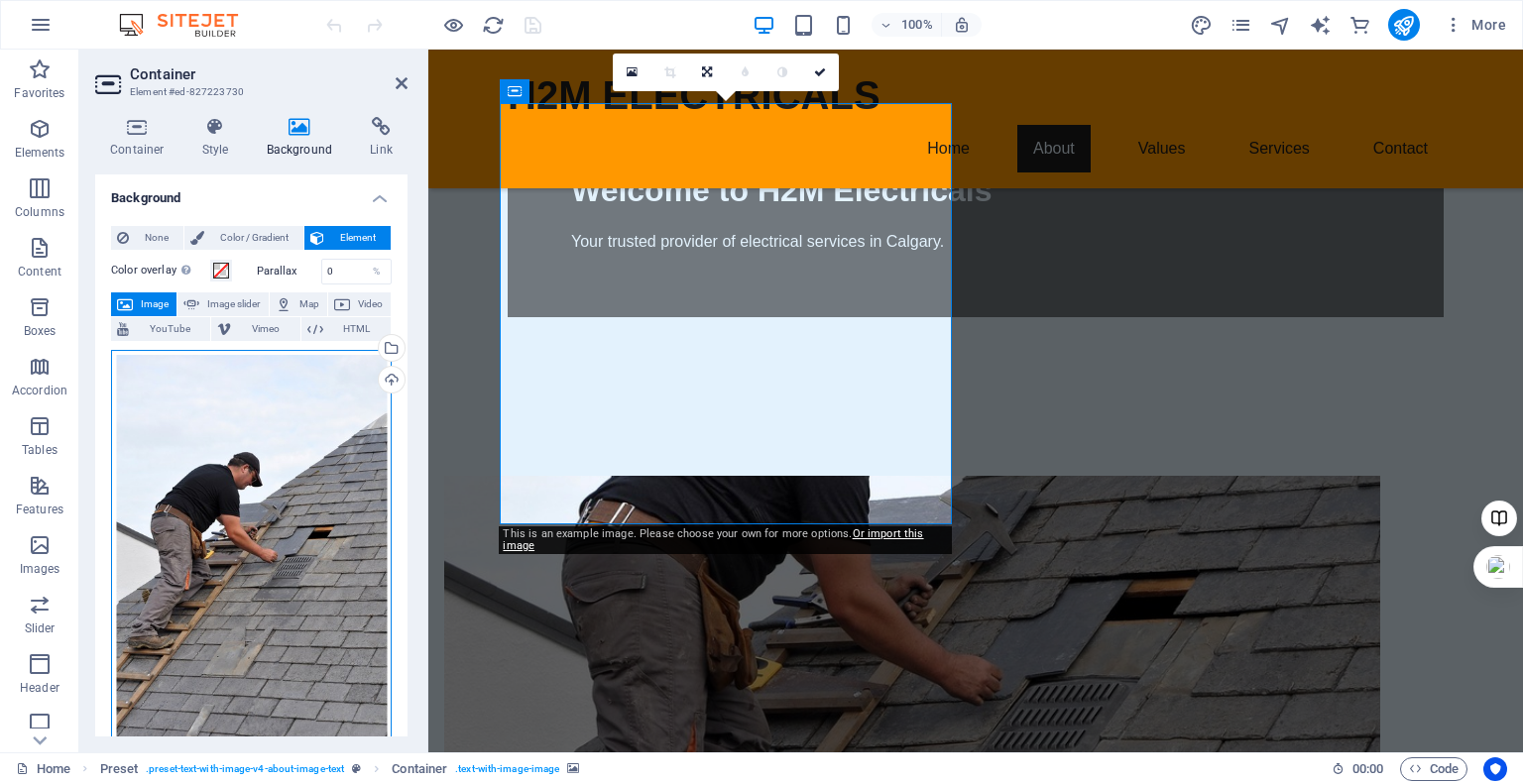 click on "Drag files here, click to choose files or select files from Files or our free stock photos & videos" at bounding box center [251, 558] 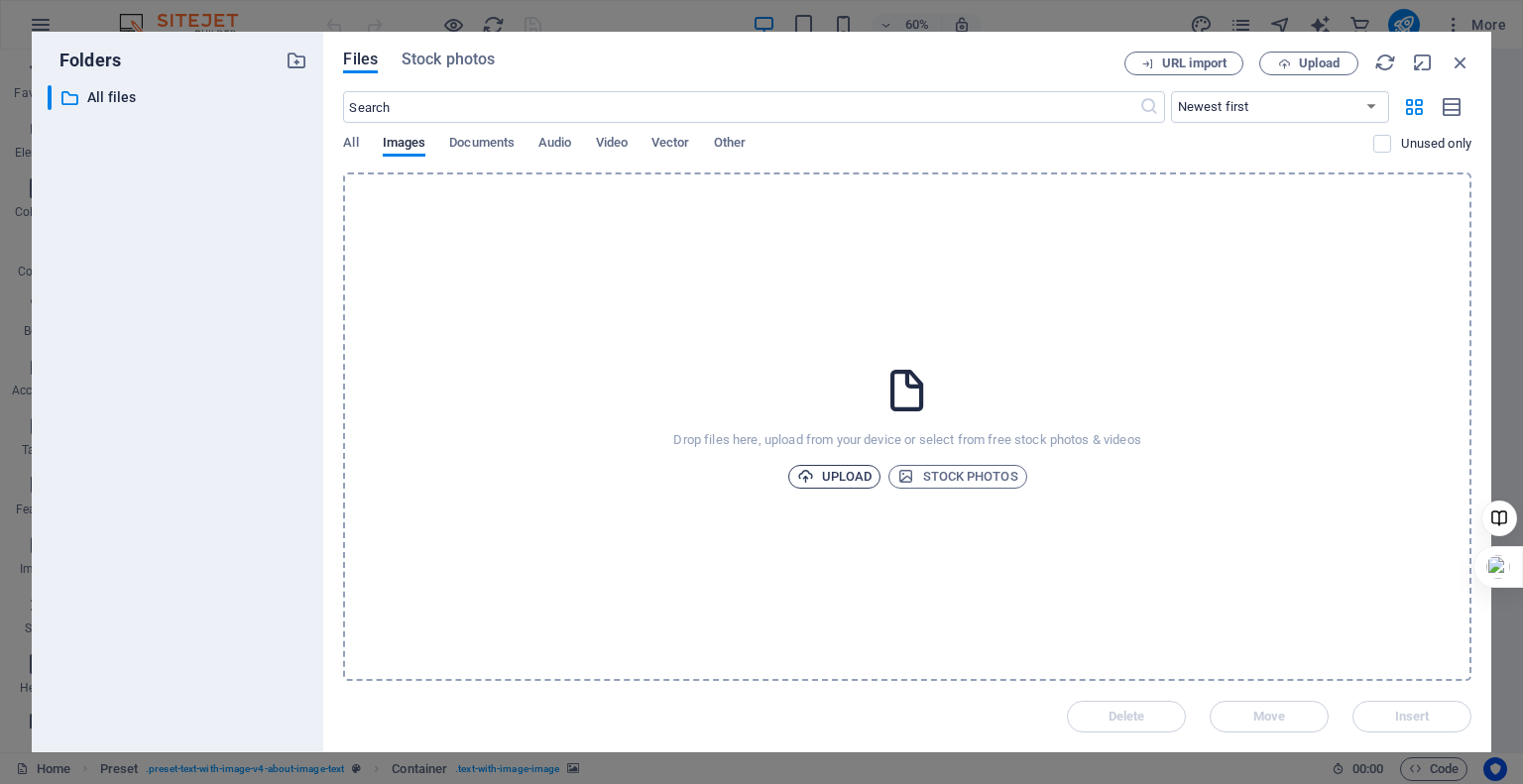 click on "Upload" at bounding box center [835, 477] 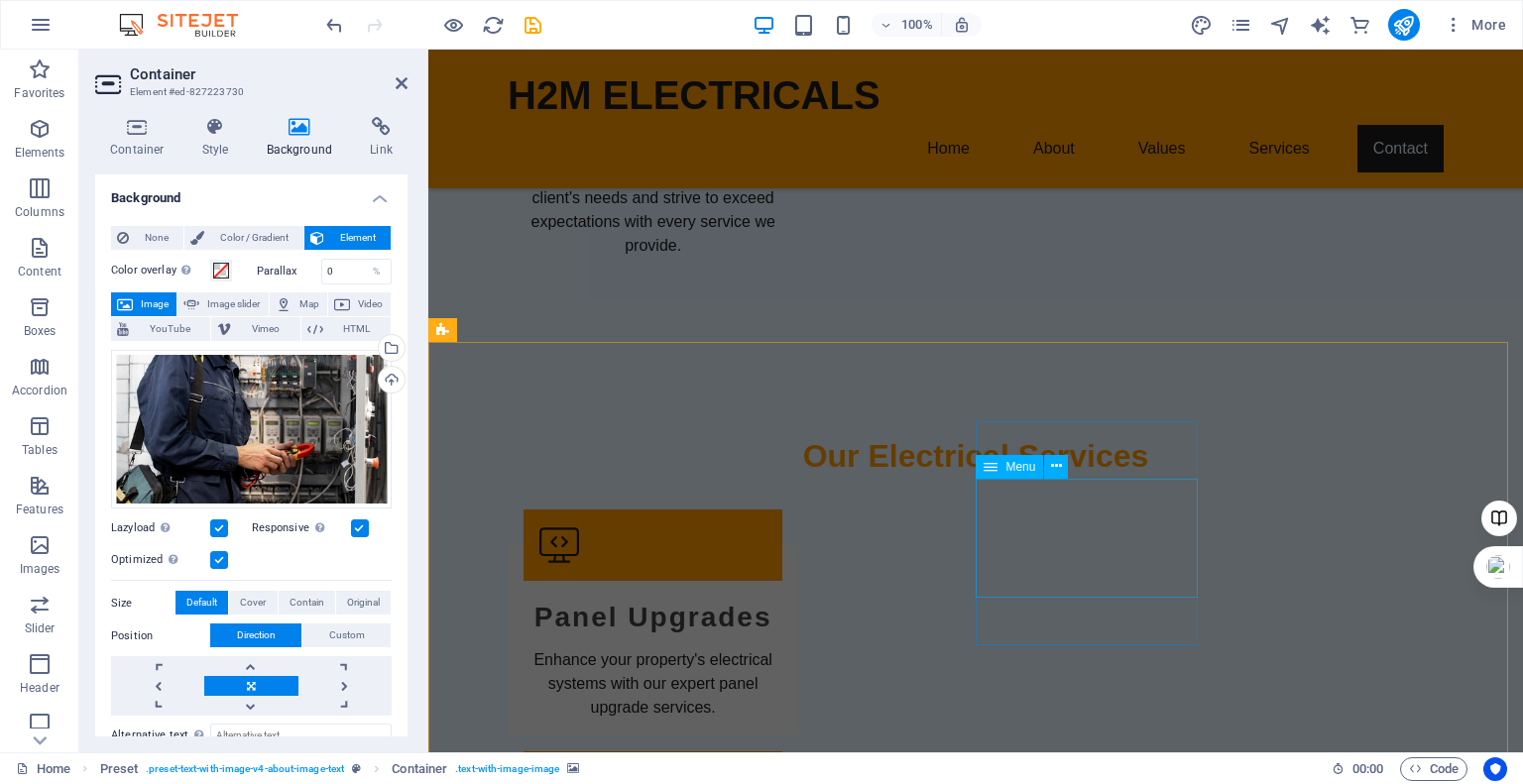 scroll, scrollTop: 2856, scrollLeft: 0, axis: vertical 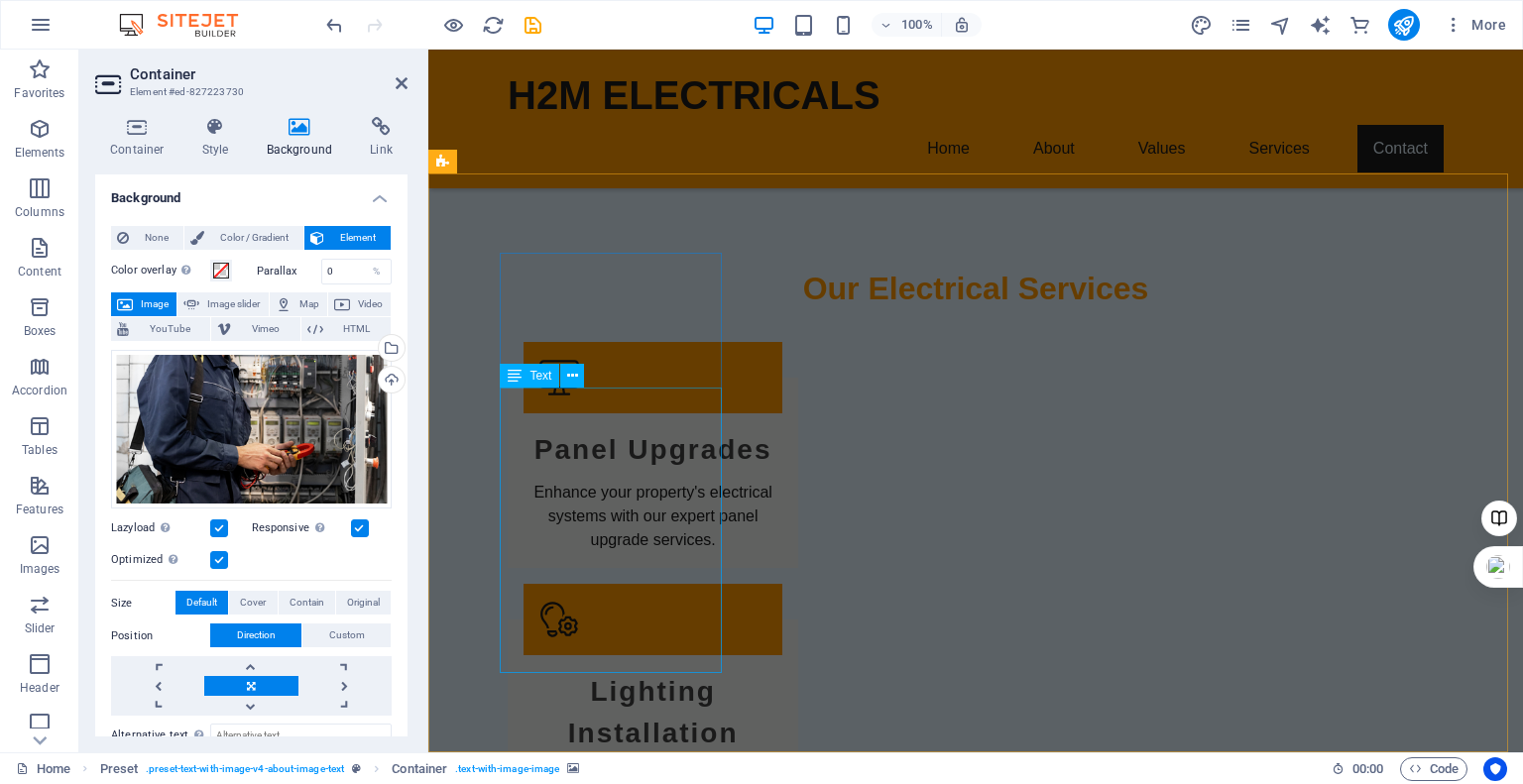 click on "H2M Electricals is your reliable partner for all electrical needs in Calgary. We are committed to providing quality services that meet your expectations. For inquiries or service requests, contact us today!
Contact Details:
Email: [EMAIL]
Phone: (403) [PHONE]
Navigate:
- Home
- About Us
- Services
- Contact" at bounding box center [555, 3037] 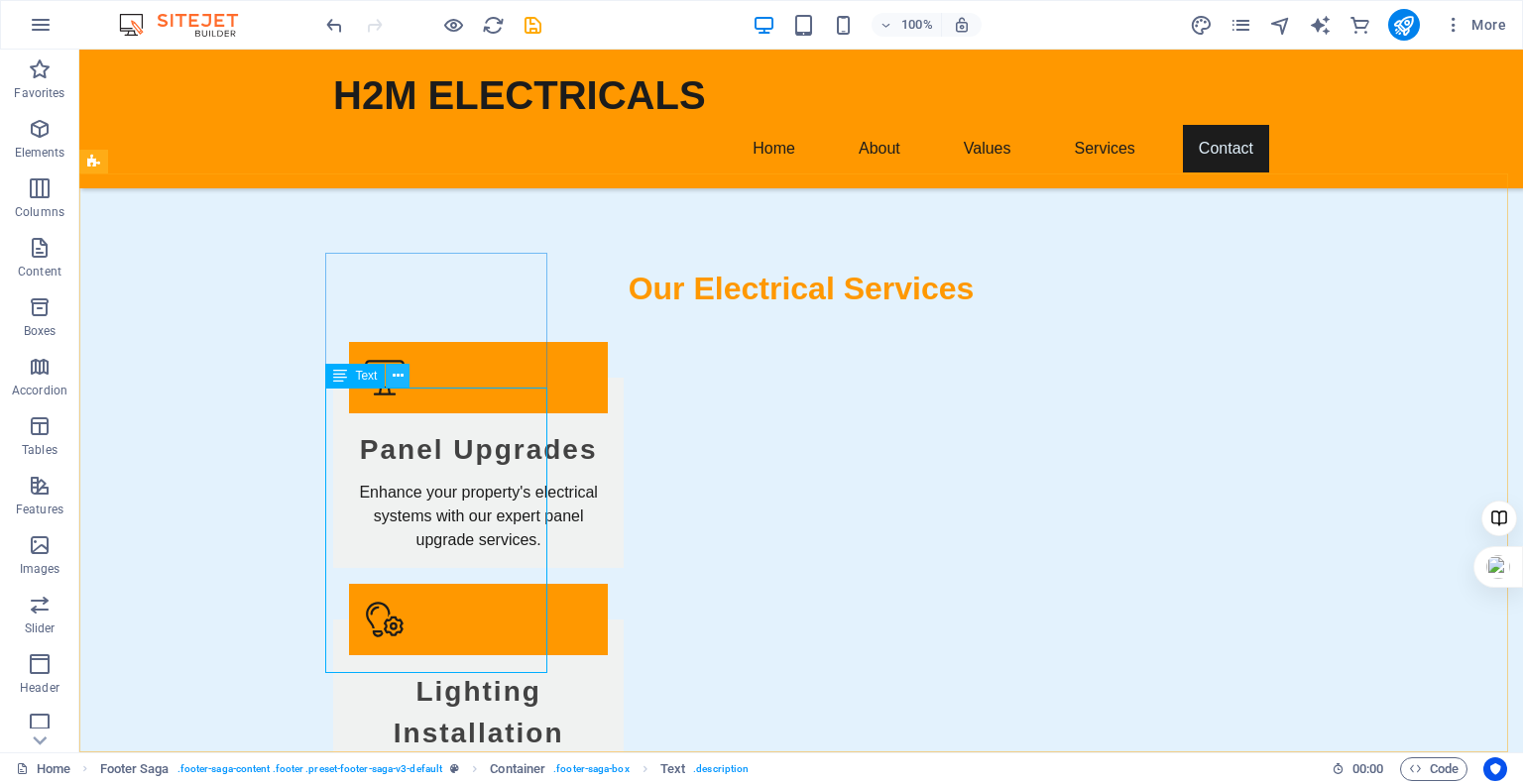 click at bounding box center [398, 376] 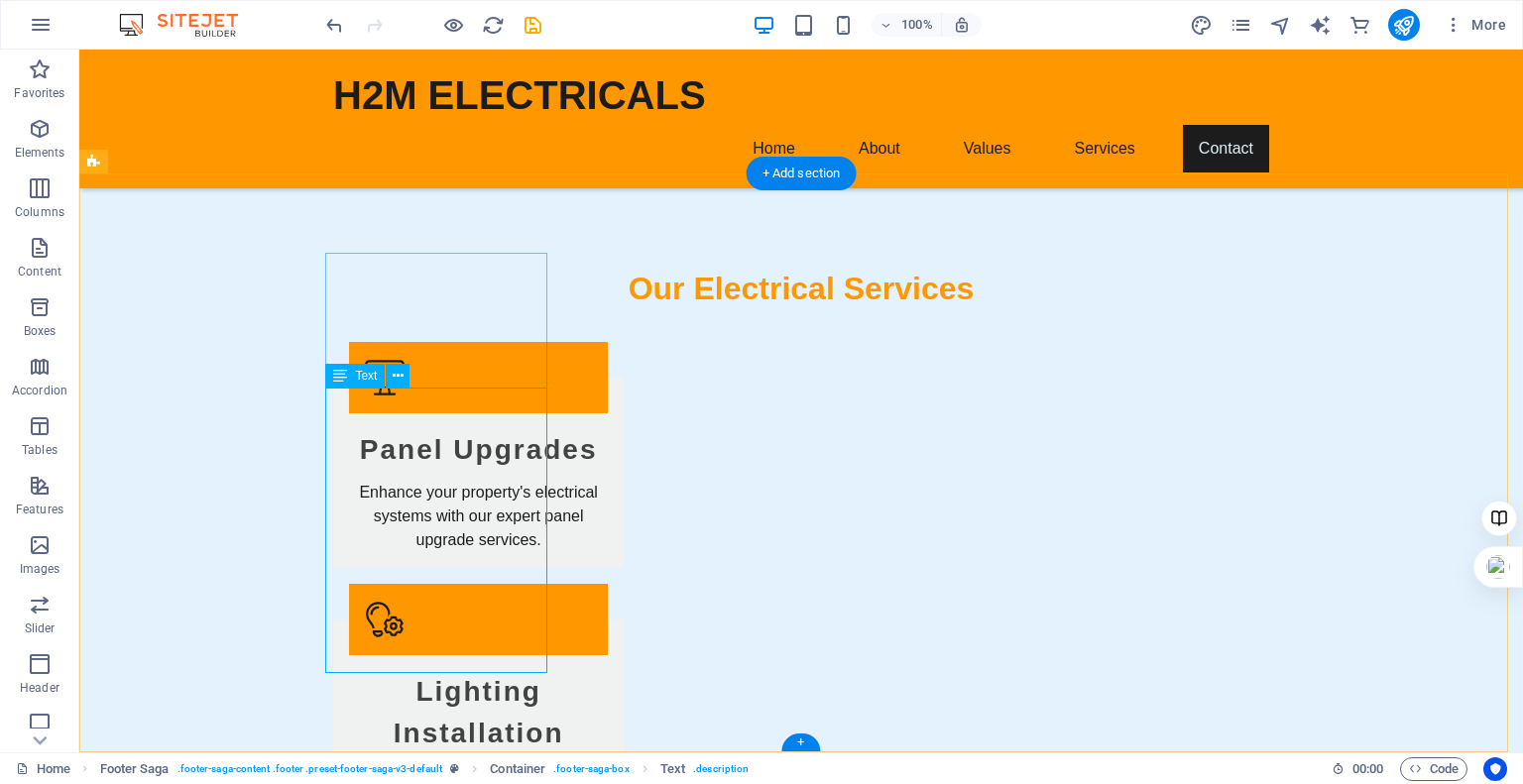 click on "H2M Electricals is your reliable partner for all electrical needs in Calgary. We are committed to providing quality services that meet your expectations. For inquiries or service requests, contact us today!
Contact Details:
Email: [EMAIL]
Phone: (403) [PHONE]
Navigate:
- Home
- About Us
- Services
- Contact" at bounding box center [206, 3037] 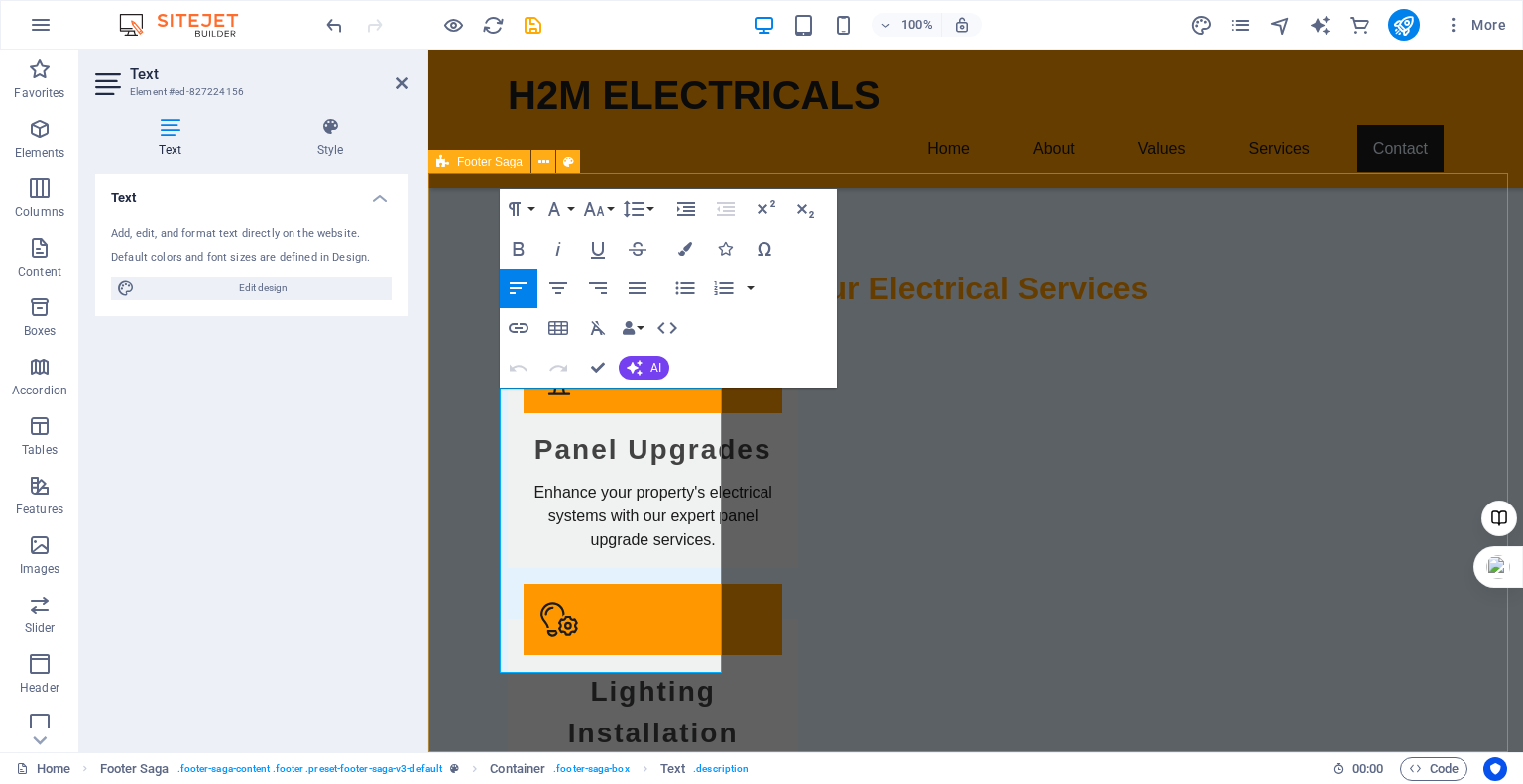 drag, startPoint x: 699, startPoint y: 498, endPoint x: 499, endPoint y: 401, distance: 222.28135 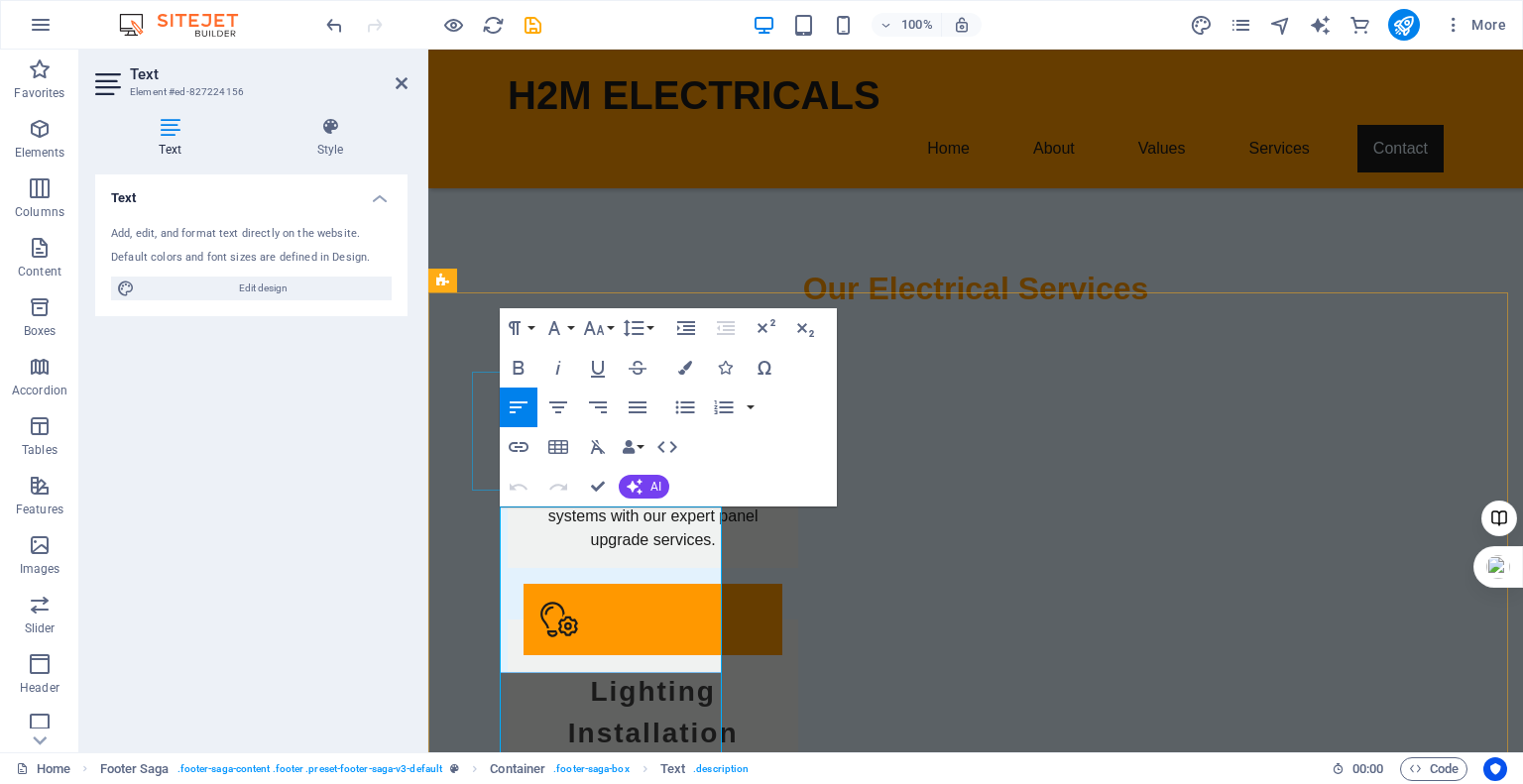 scroll, scrollTop: 2737, scrollLeft: 0, axis: vertical 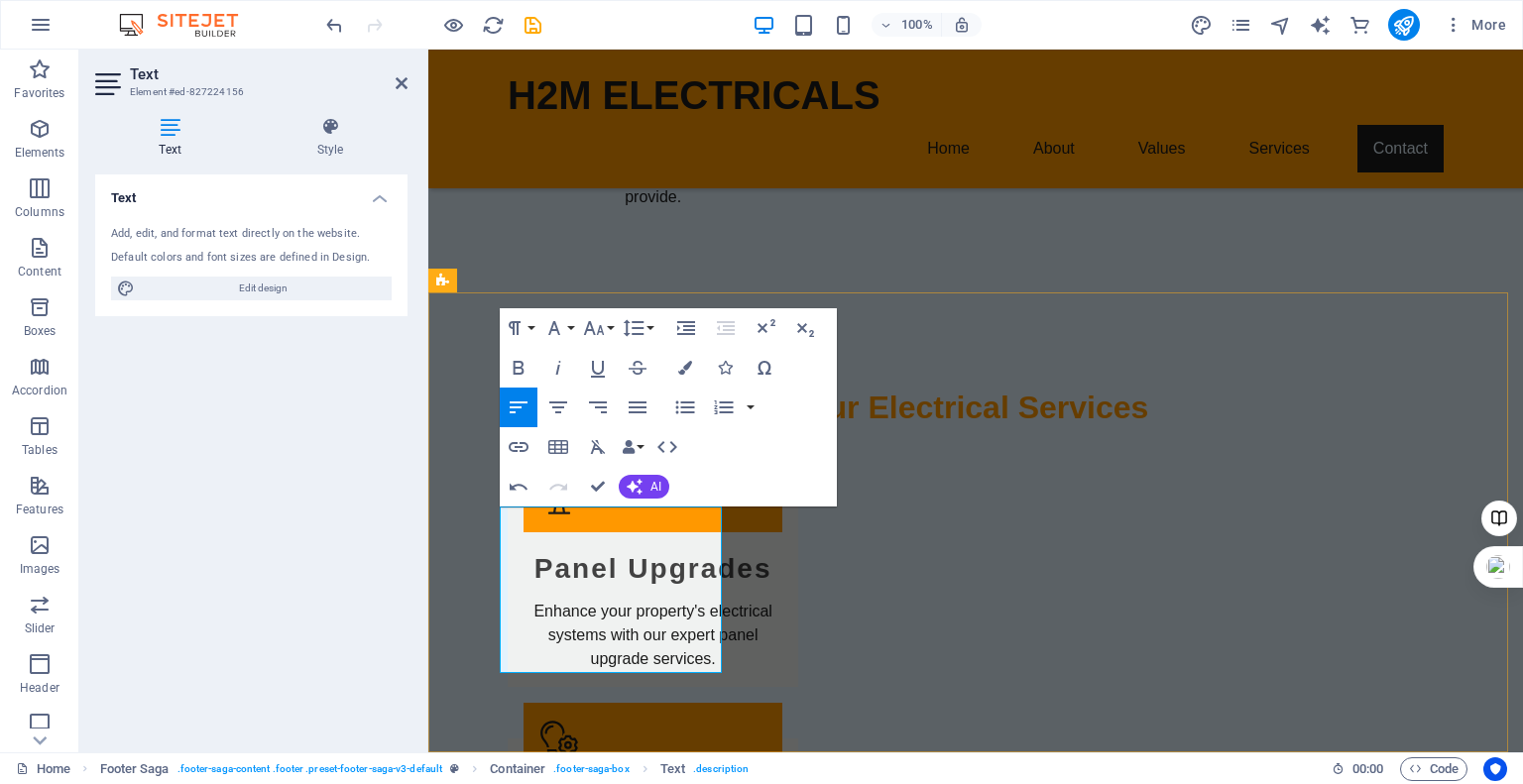 drag, startPoint x: 615, startPoint y: 564, endPoint x: 504, endPoint y: 562, distance: 111.01802 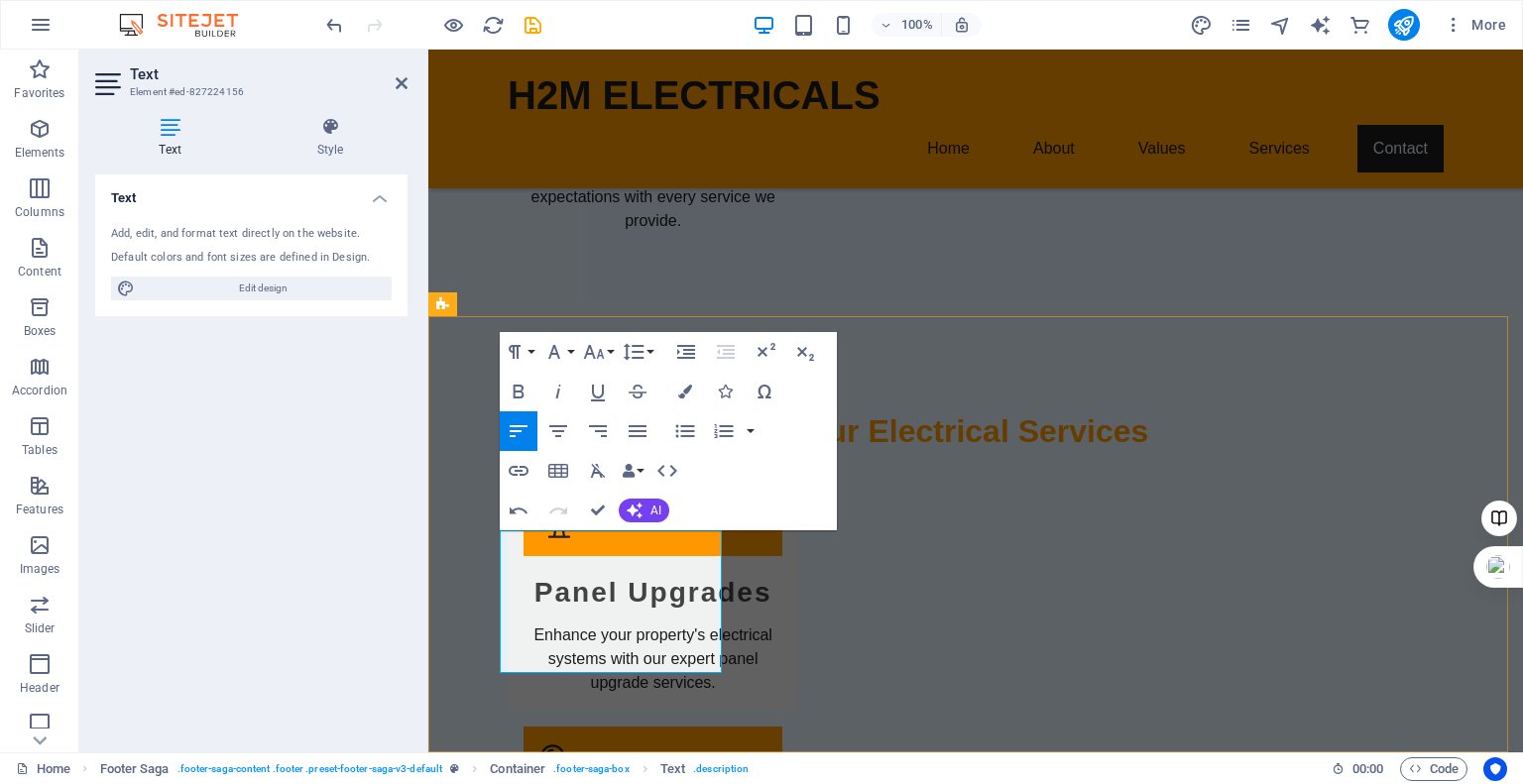 type 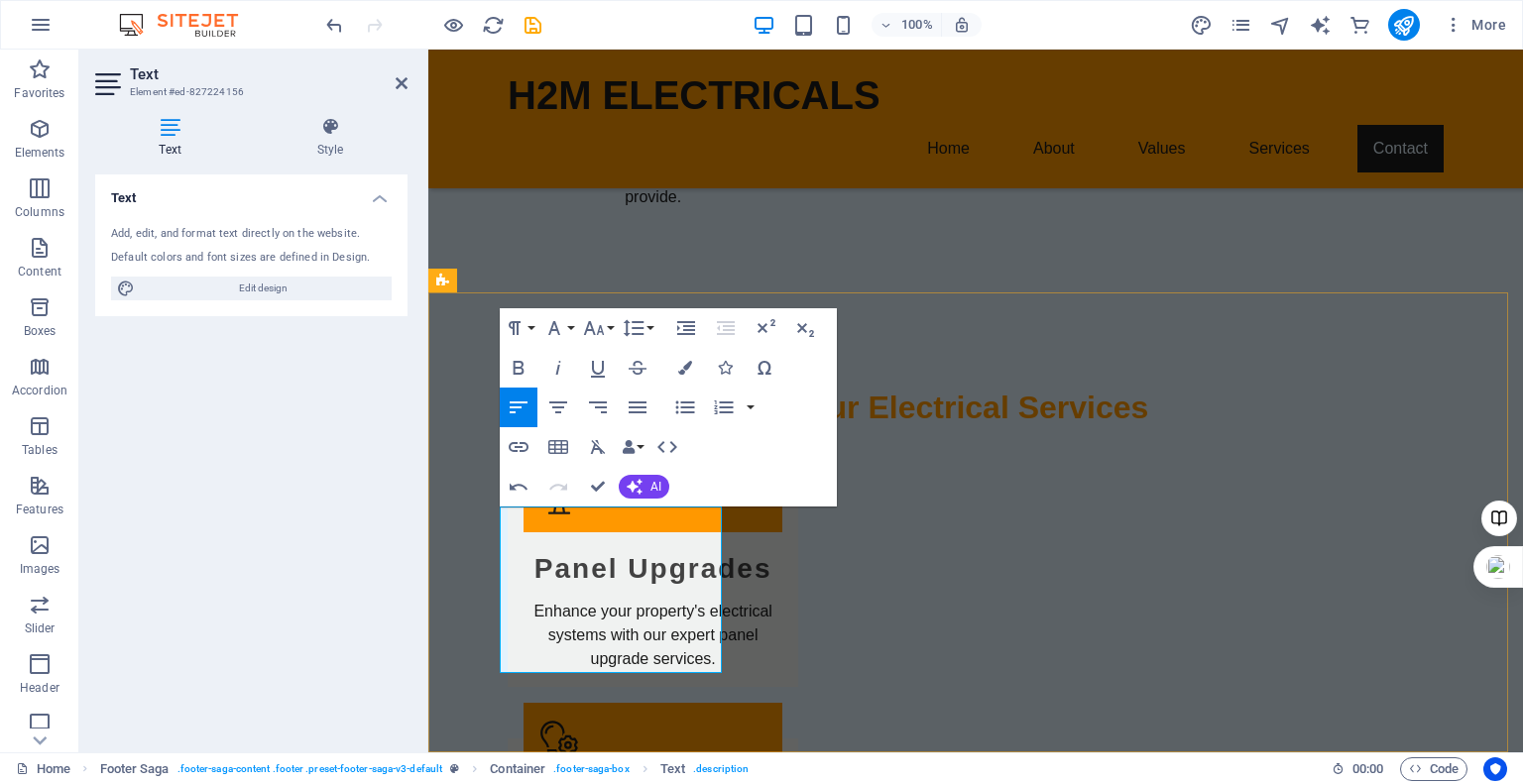 click on "For inquiries or service requests, contact us today!
Email: [EMAIL]
Phone: (403) [PHONE]
Navigate:
- Home
- About Us
- Services
- Contact" at bounding box center [555, 3084] 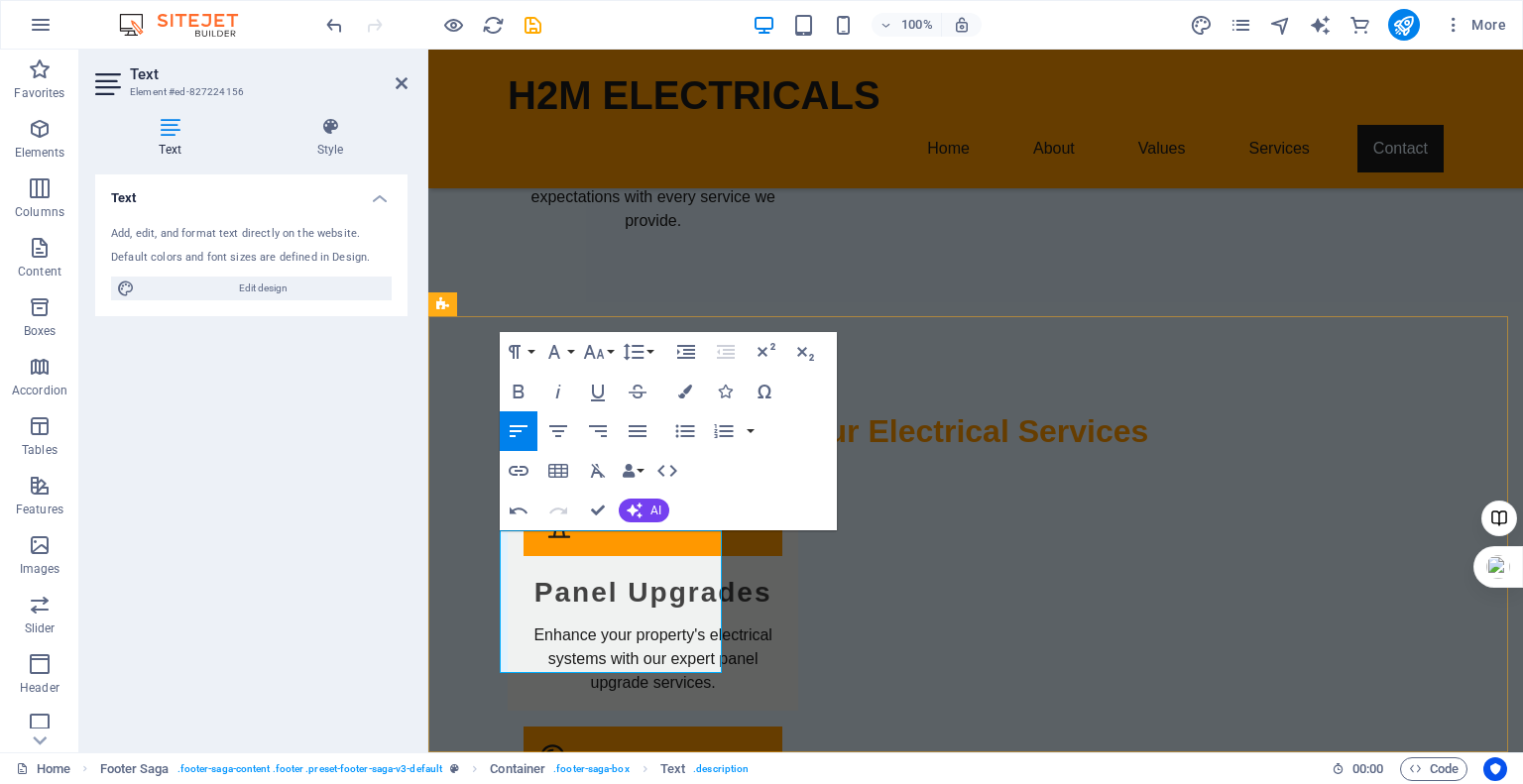 click on "For inquiries or service requests, contact us today!
Email:[EMAIL]
Phone: (403) [PHONE]
Navigate:
- Home
- About Us
- Services
- Contact" at bounding box center [555, 3108] 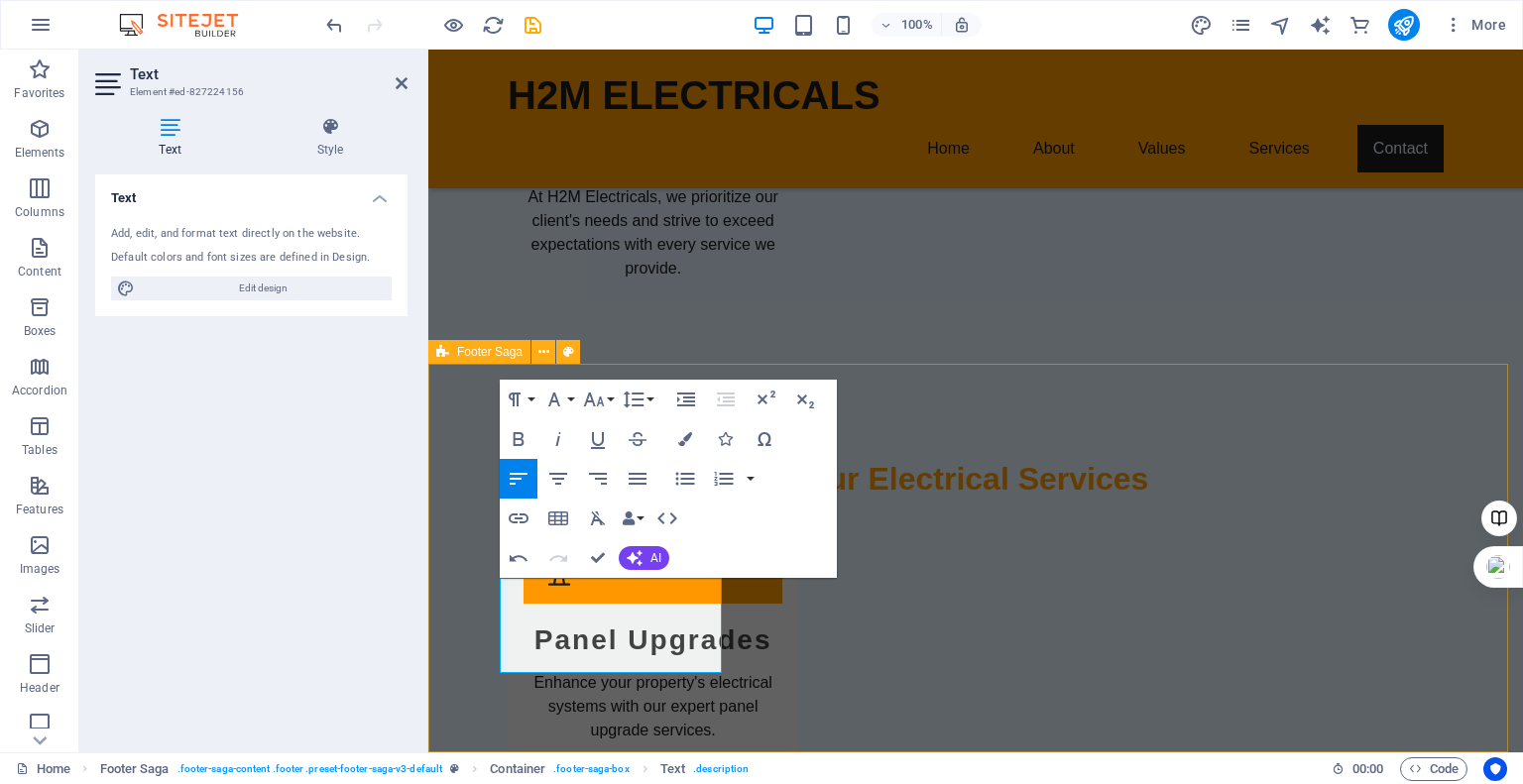 click on "H2M ELECTRICALS  For inquiries or service requests, contact us today!
Email:[EMAIL]
Phone: (403) [PHONE] Contact Phone:  (403) [PHONE] Mobile:  Email:  [EMAIL] Navigation Home About Values Services Contact Legal Notice Privacy Policy Social media Facebook X Instagram" at bounding box center [976, 3377] 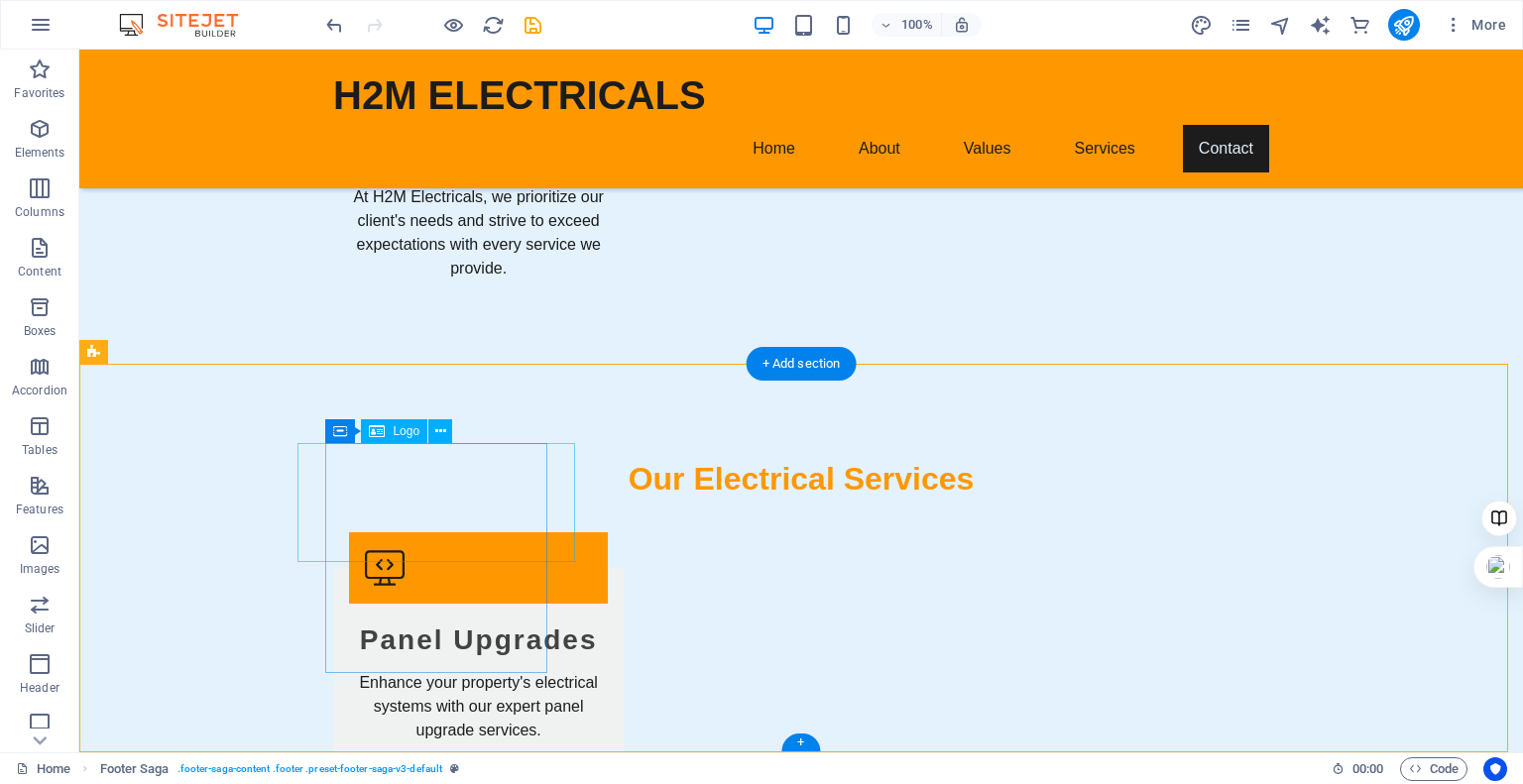 click on "H2M ELECTRICALS" at bounding box center [206, 3021] 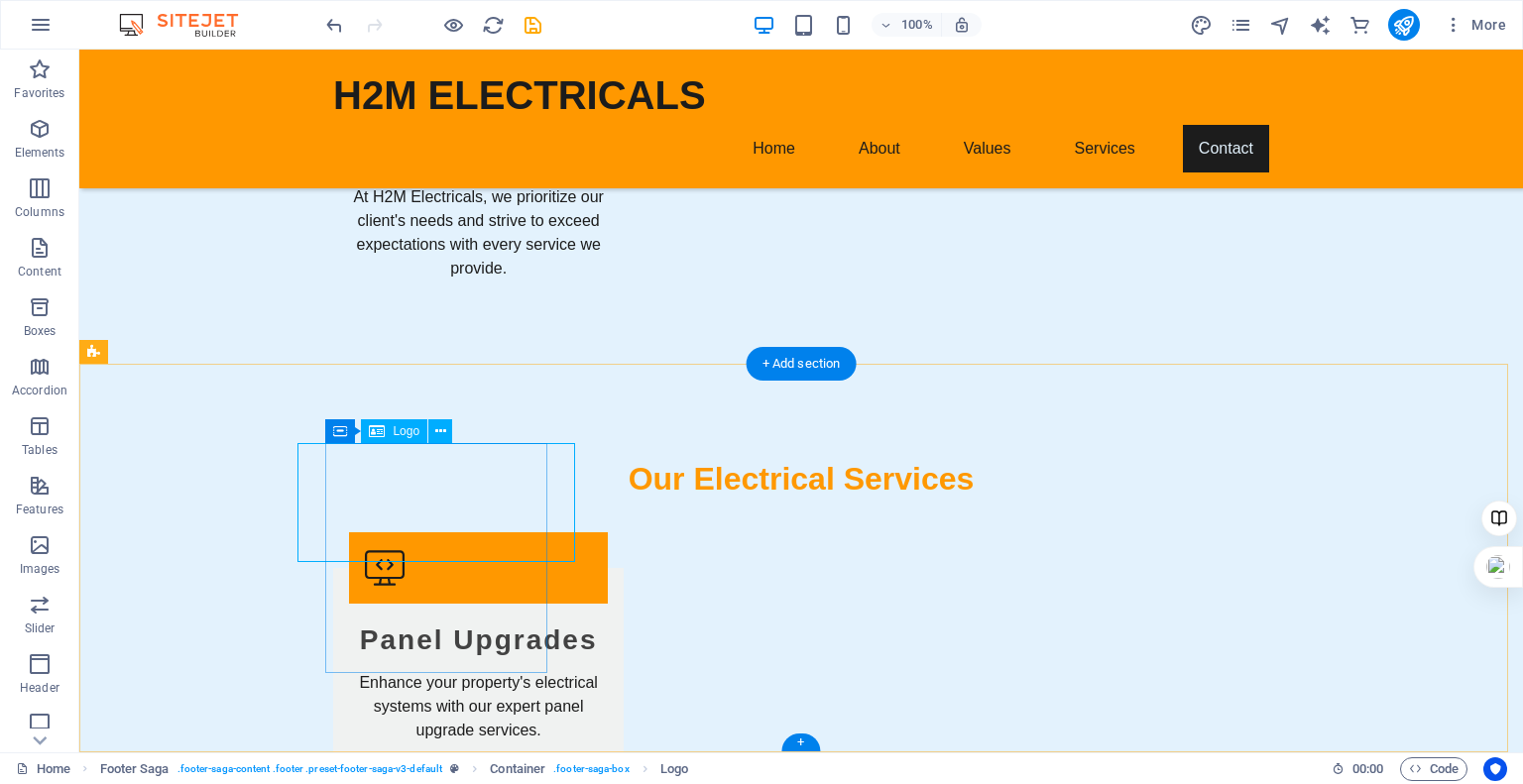 click on "H2M ELECTRICALS" at bounding box center [206, 3021] 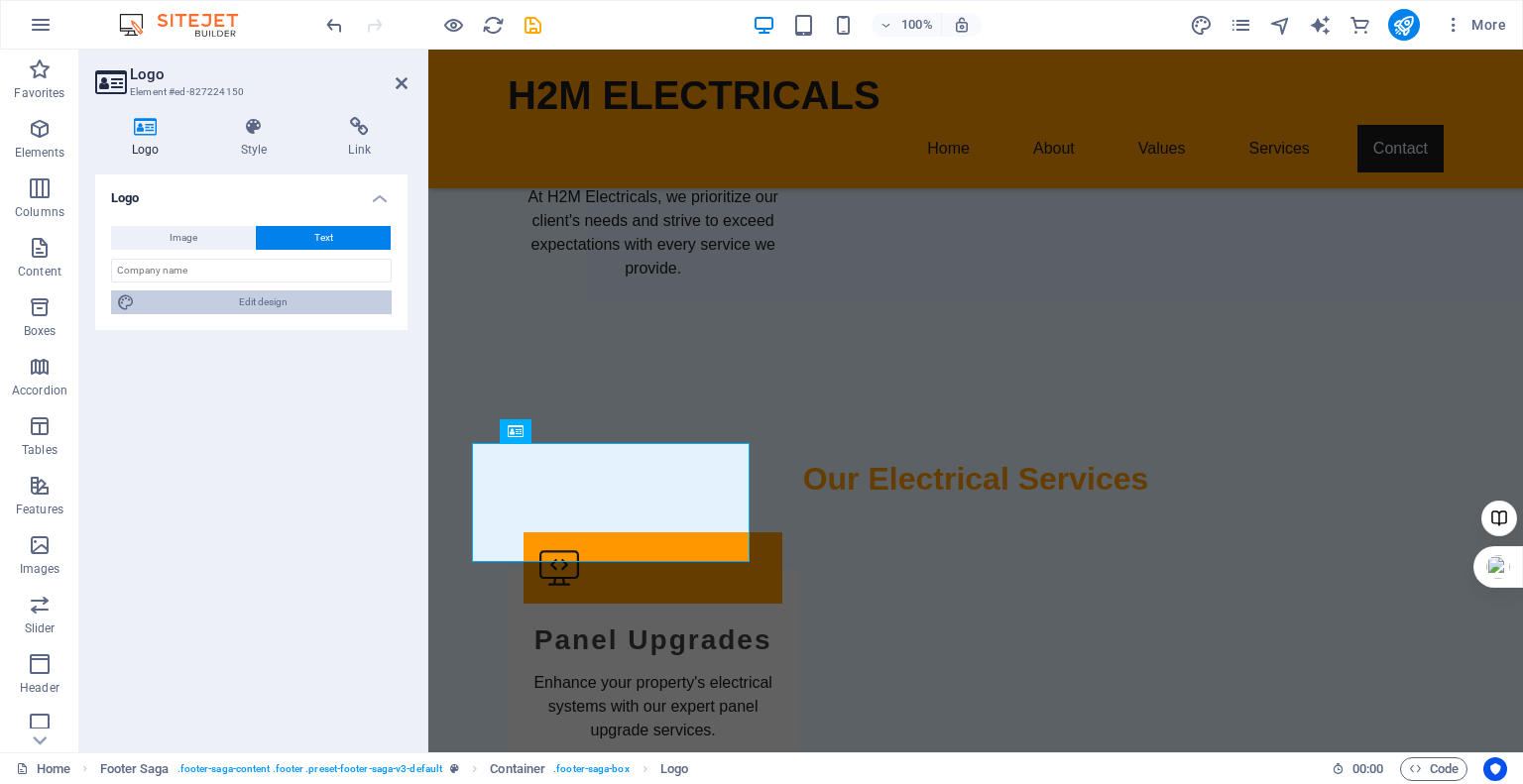 click on "Edit design" at bounding box center [263, 302] 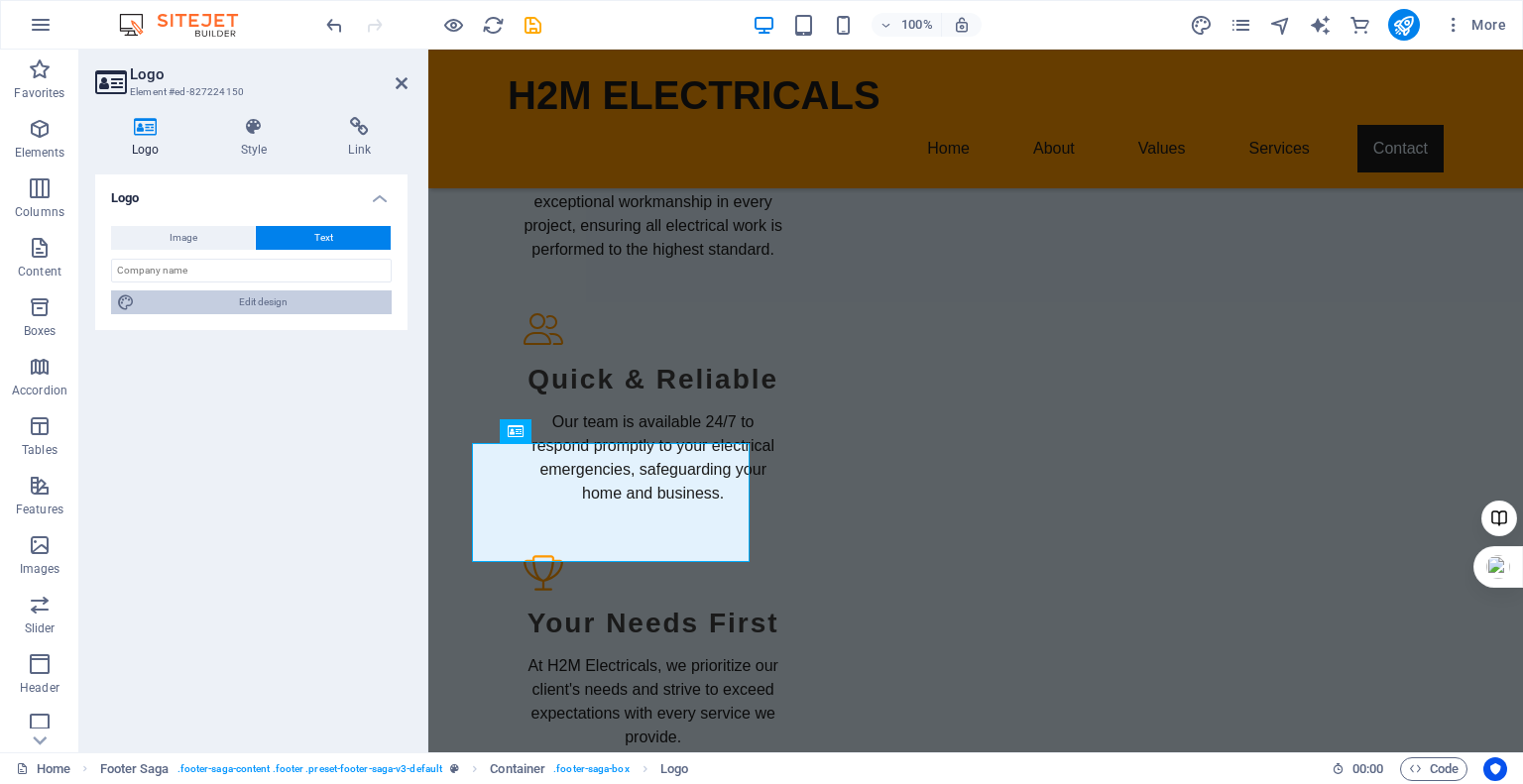 select on "px" 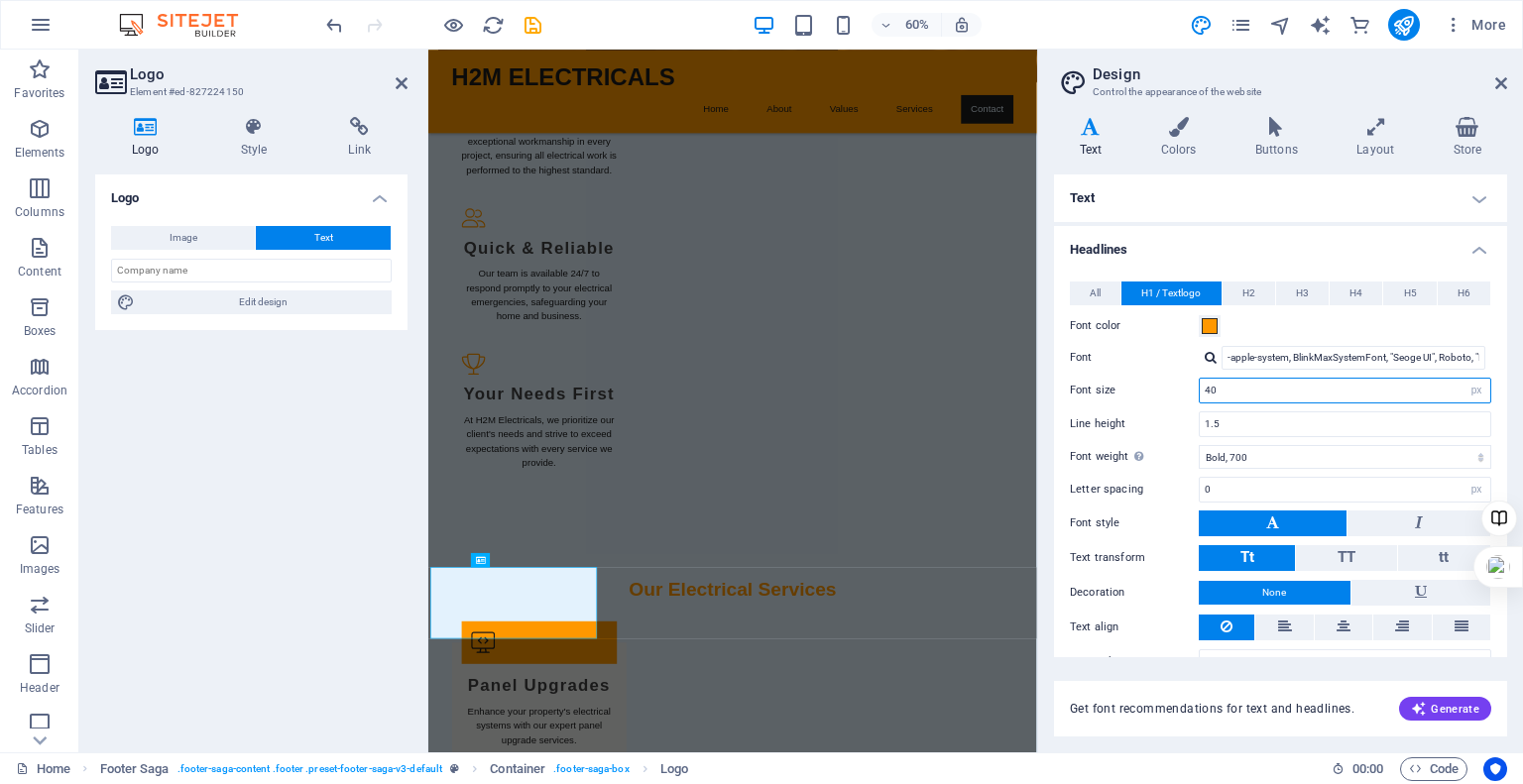 click on "40" at bounding box center (1345, 391) 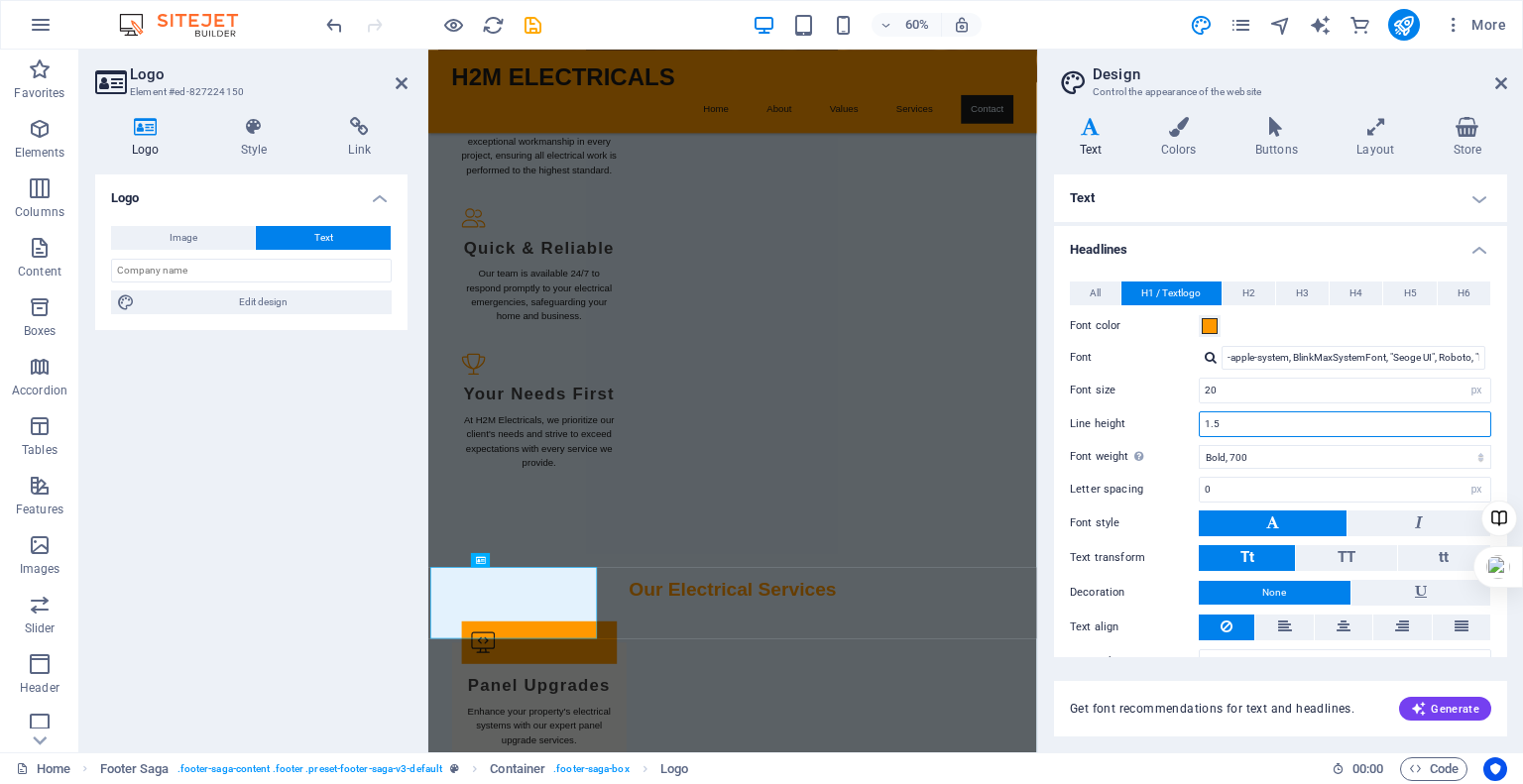 click on "1.5" at bounding box center (1345, 424) 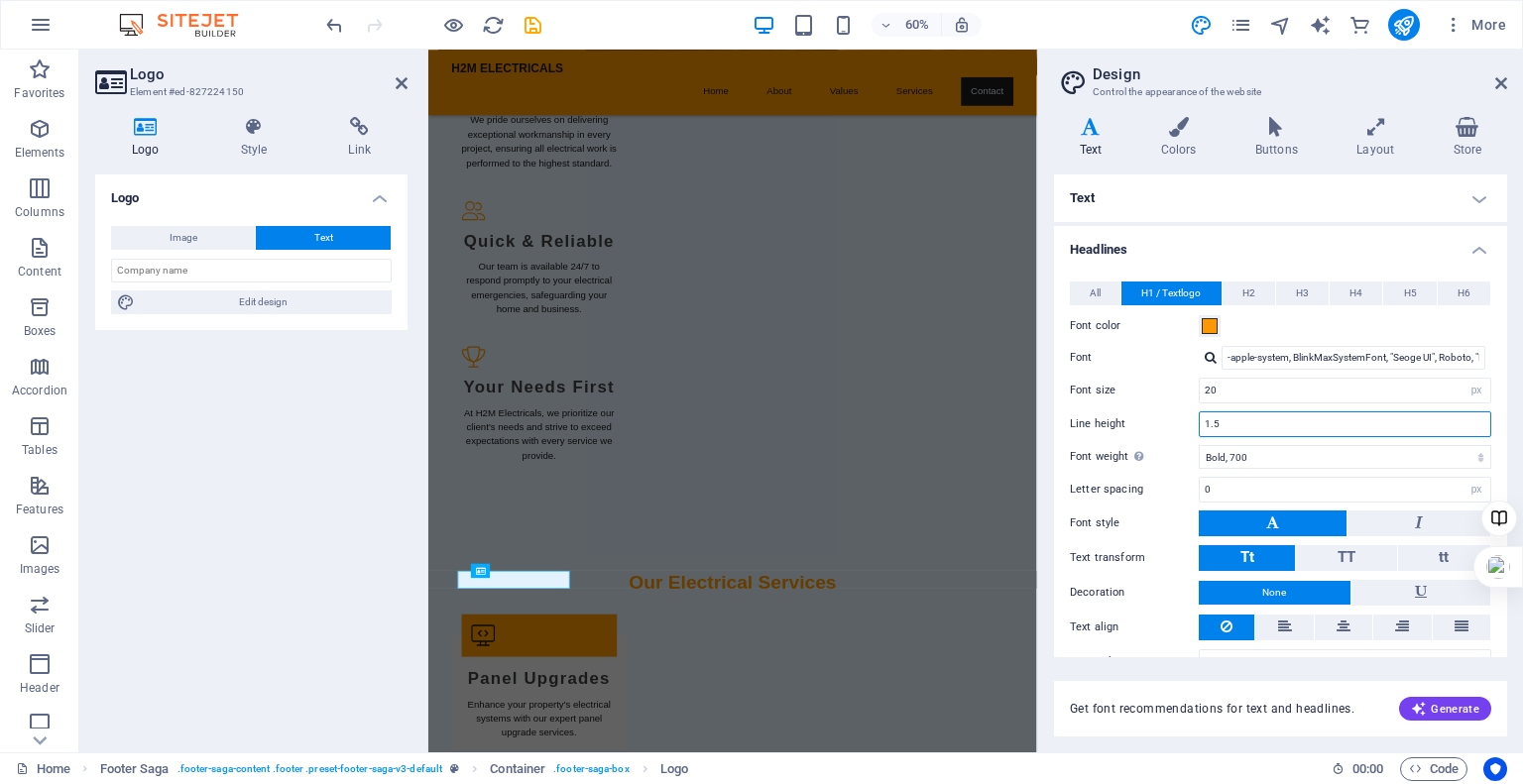 scroll, scrollTop: 2179, scrollLeft: 0, axis: vertical 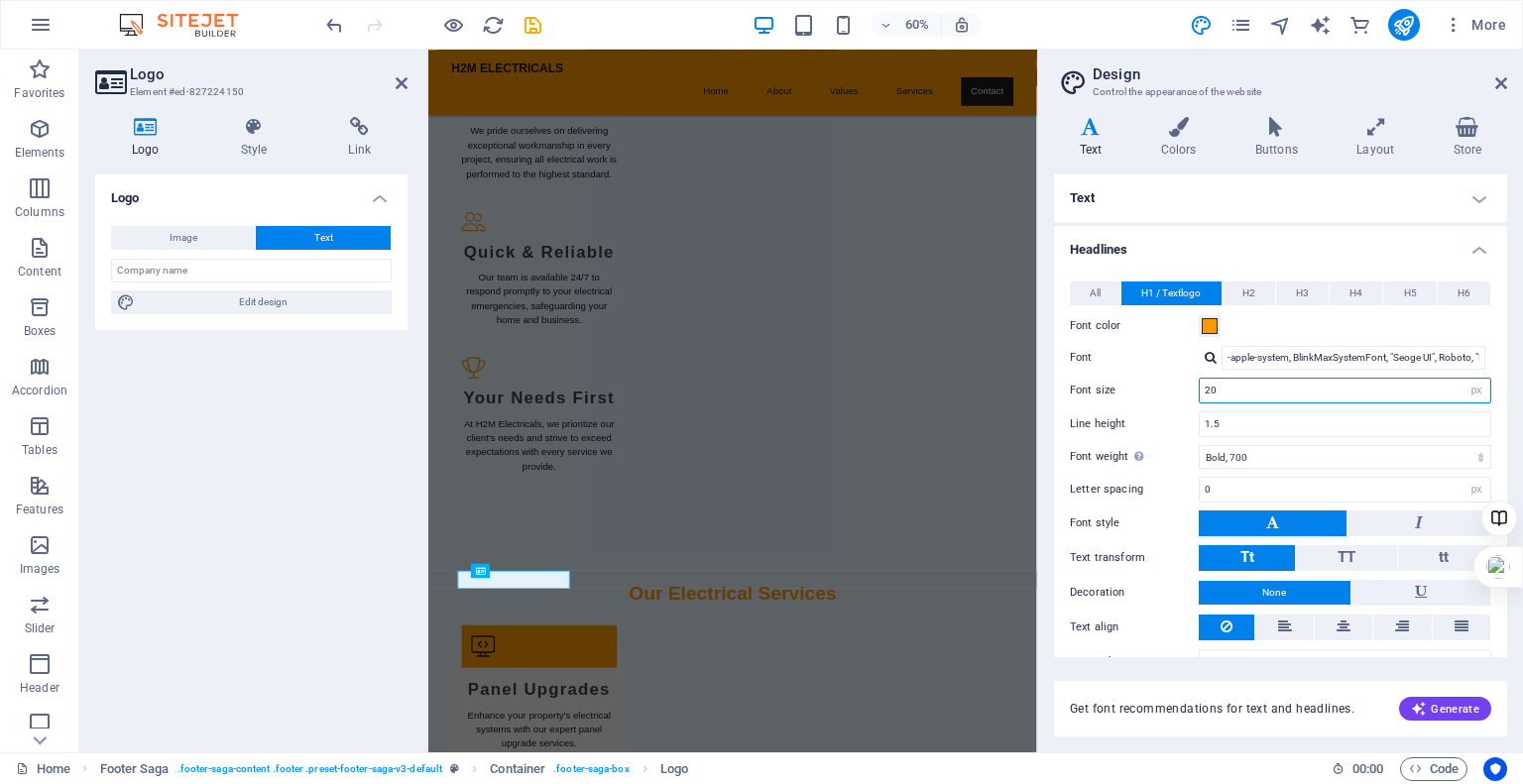 drag, startPoint x: 1230, startPoint y: 391, endPoint x: 1208, endPoint y: 388, distance: 22.203603 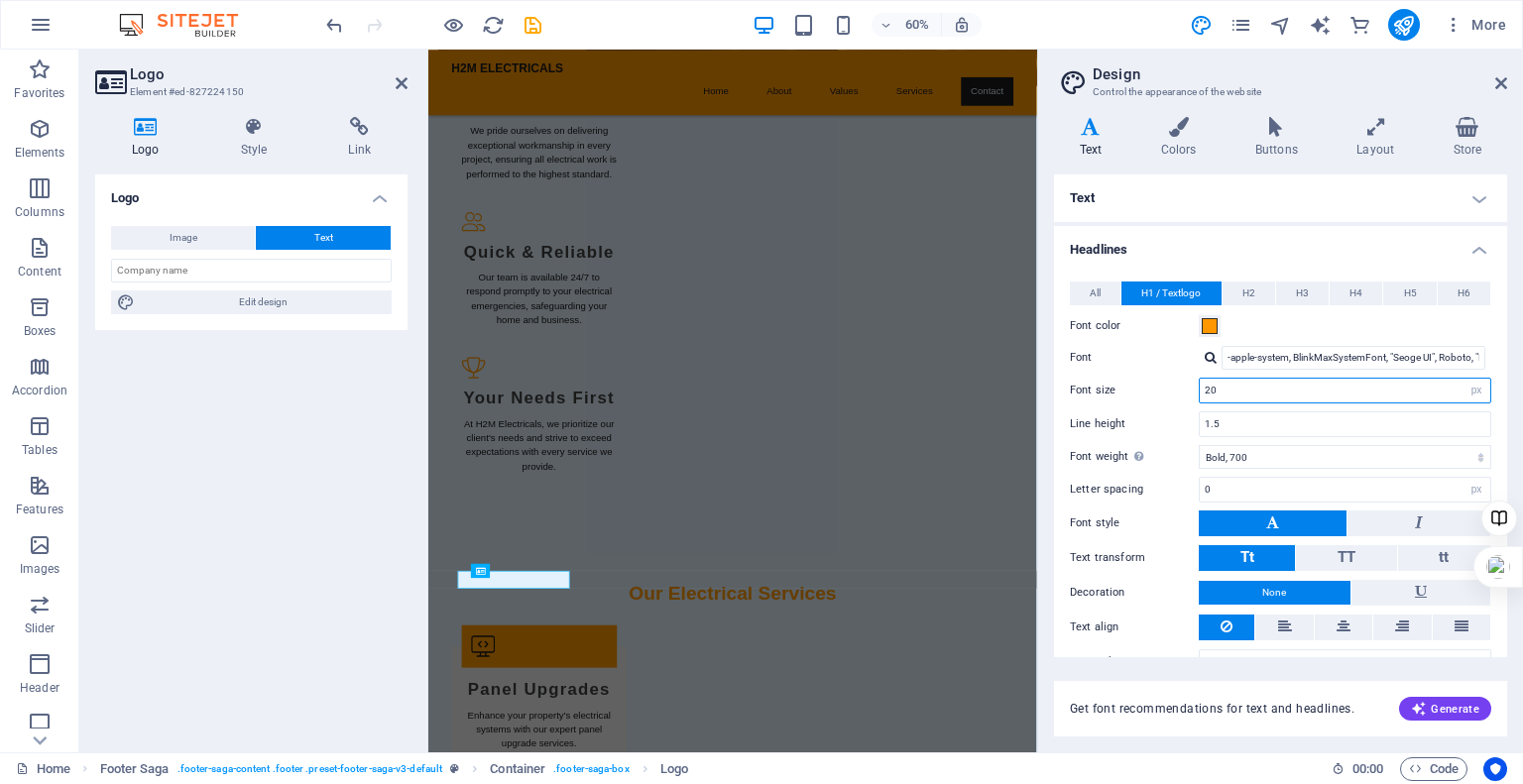 type on "2" 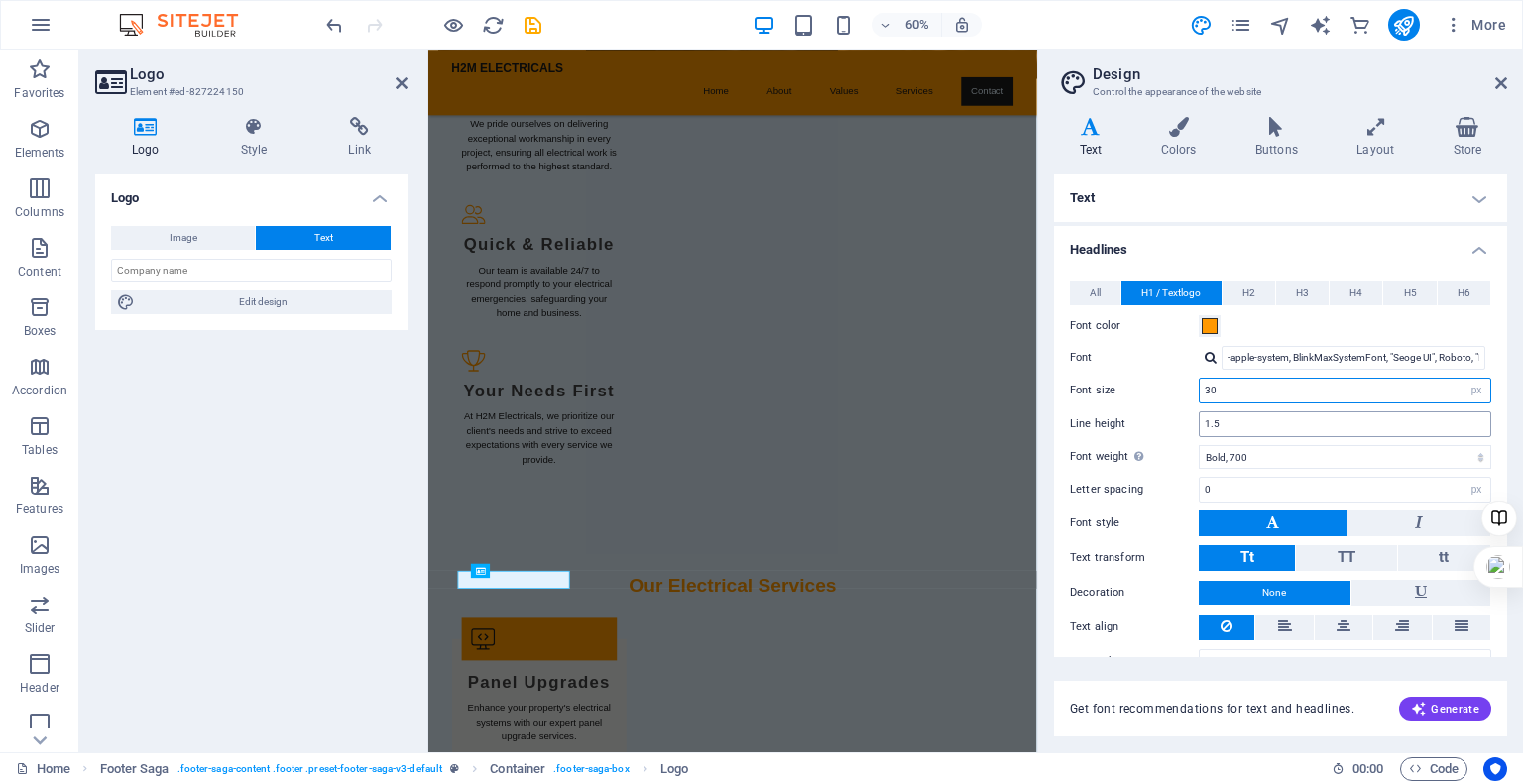 type on "30" 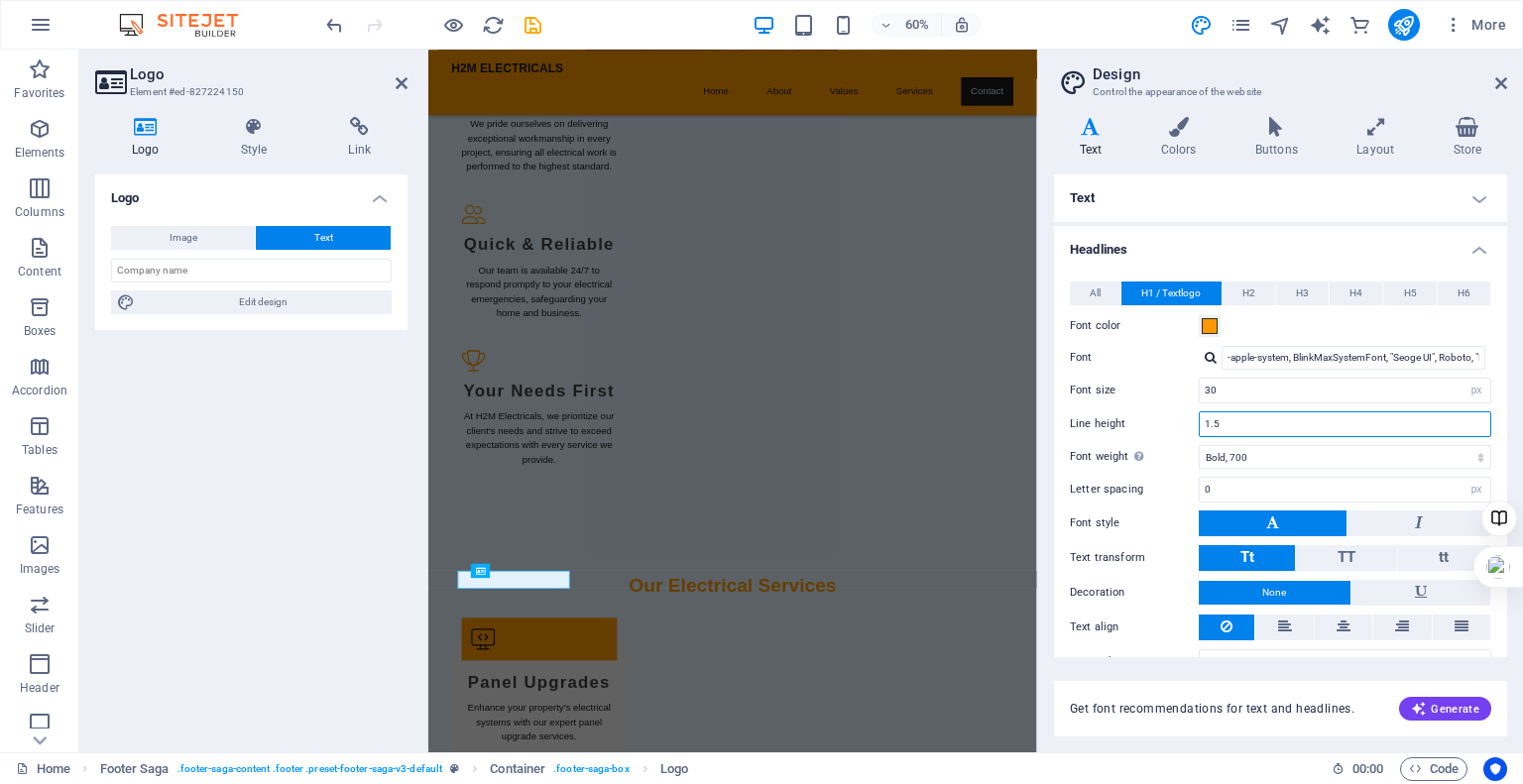 click on "1.5" at bounding box center [1345, 424] 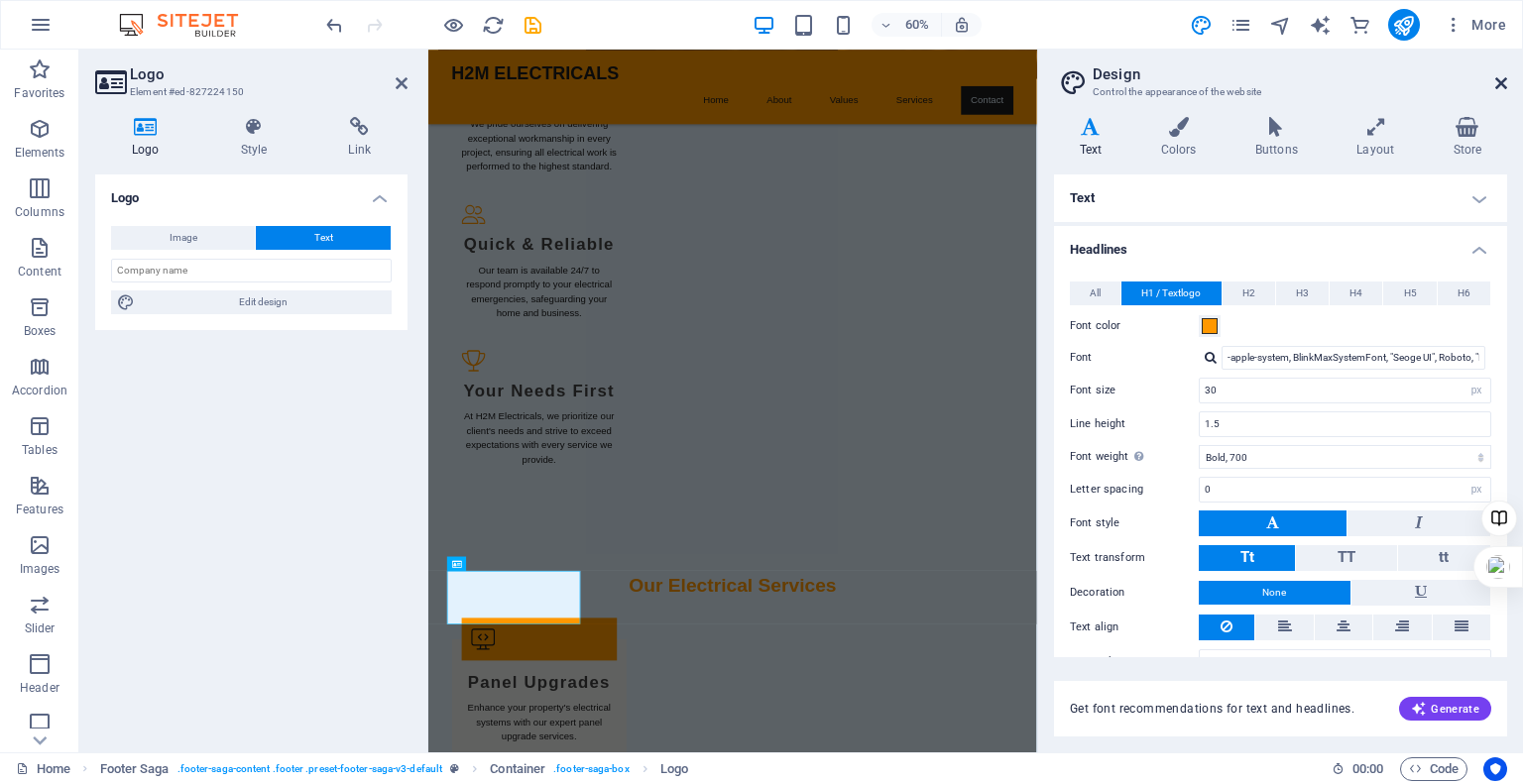 click at bounding box center (1501, 83) 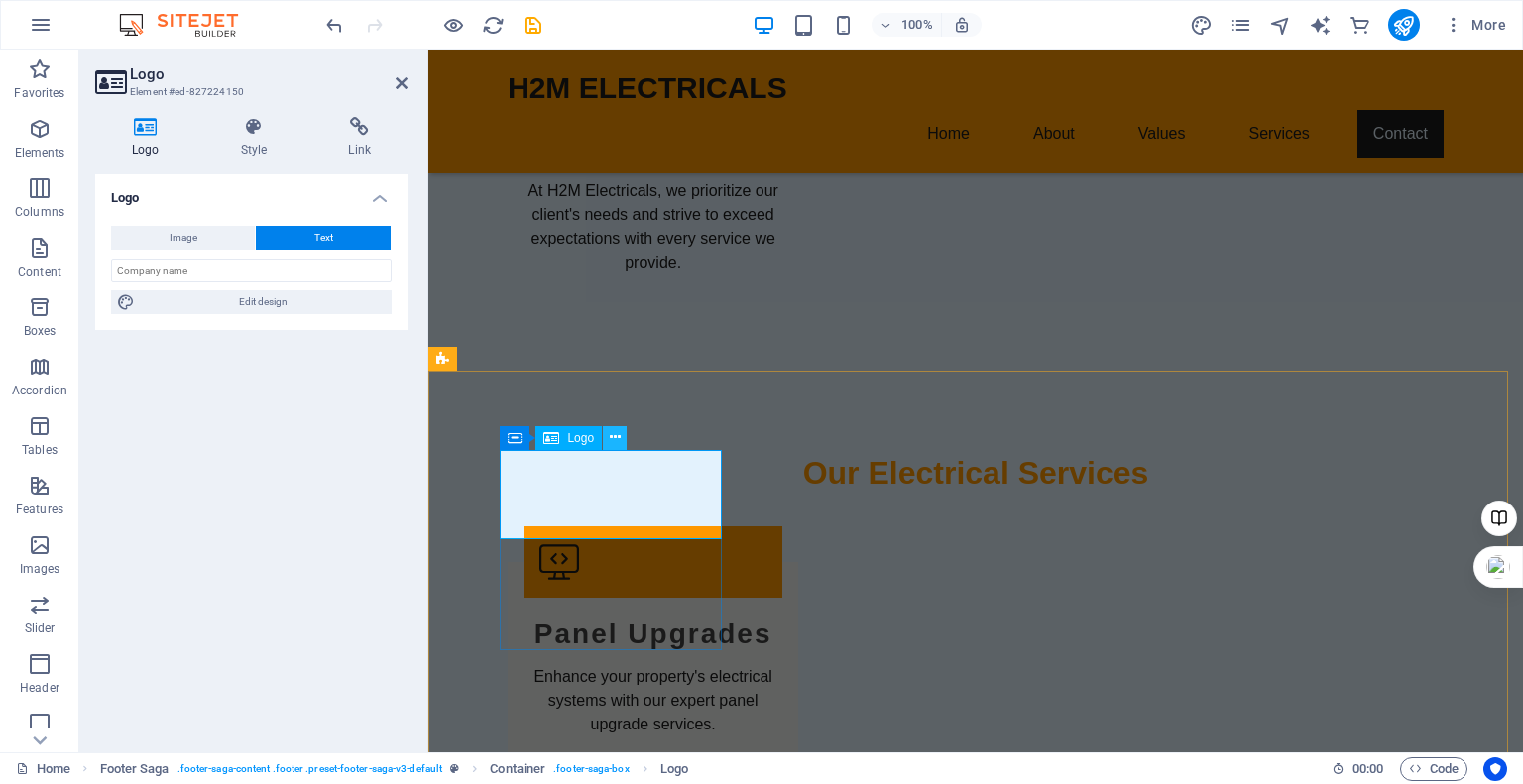click at bounding box center (615, 437) 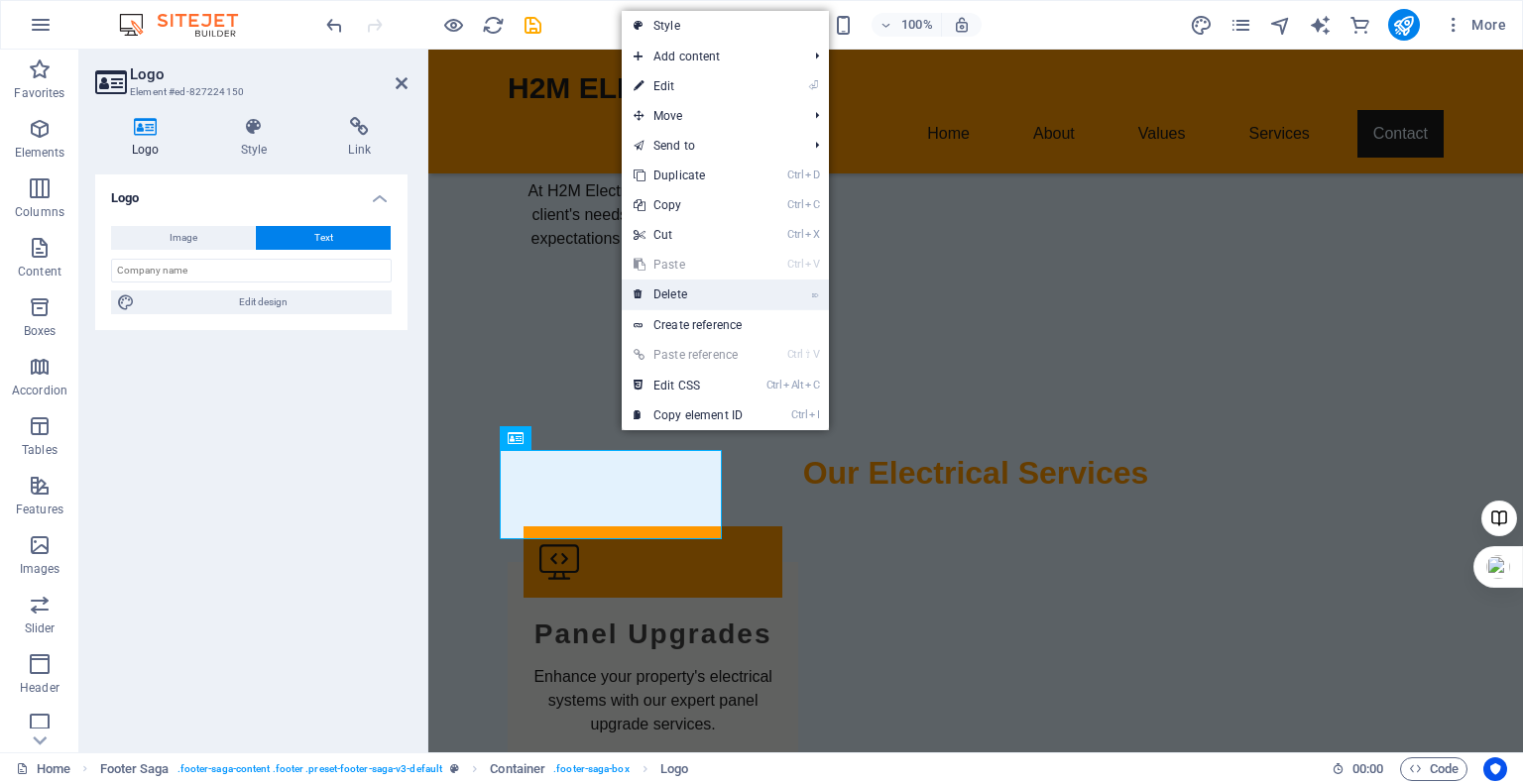 click on "⌦  Delete" at bounding box center (688, 294) 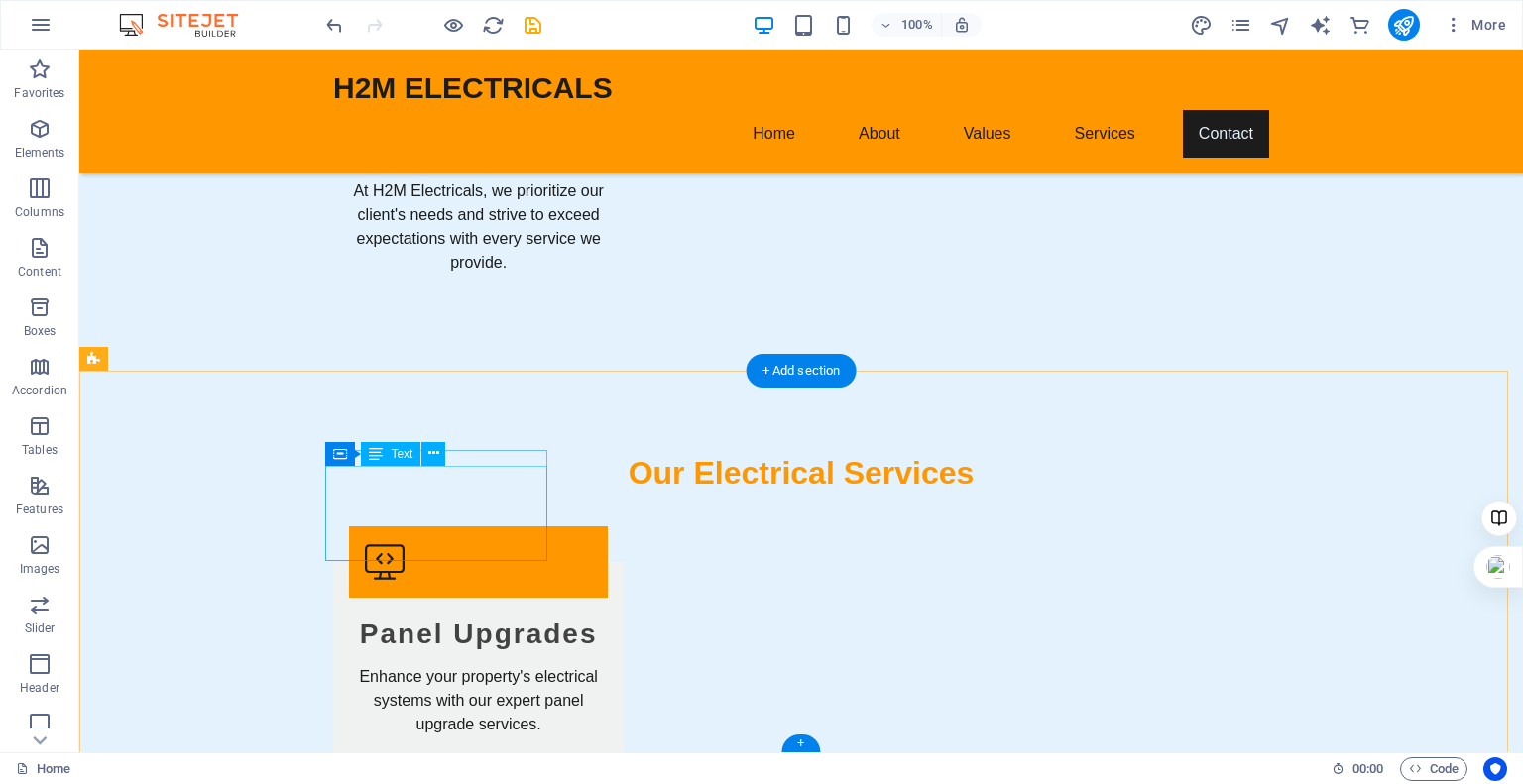 click on "For inquiries or service requests, contact us today!
Email:info@h2melectricals.com
Phone: (403) 389-9100" at bounding box center (206, 3019) 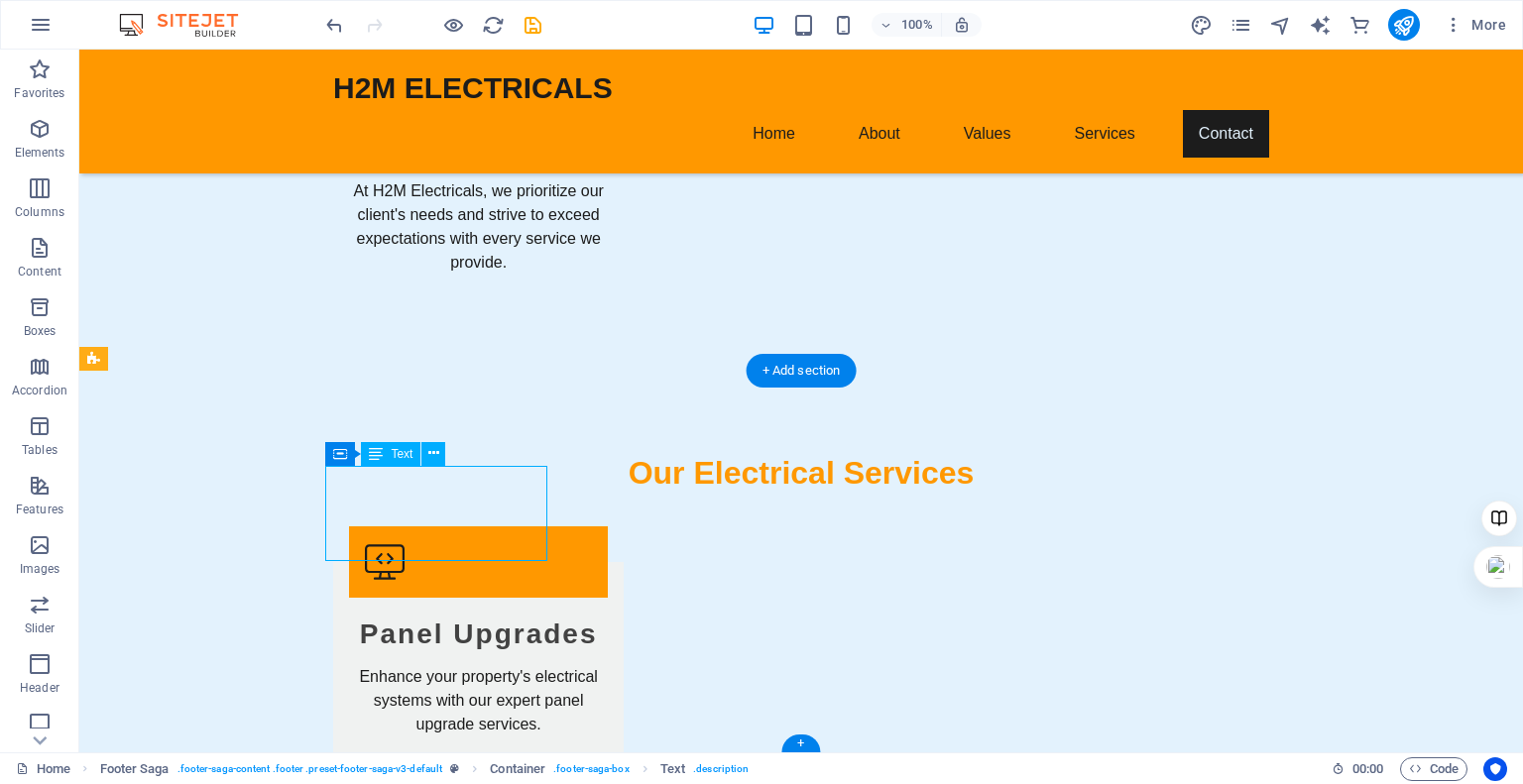 click on "For inquiries or service requests, contact us today!
Email:info@h2melectricals.com
Phone: (403) 389-9100" at bounding box center (206, 3019) 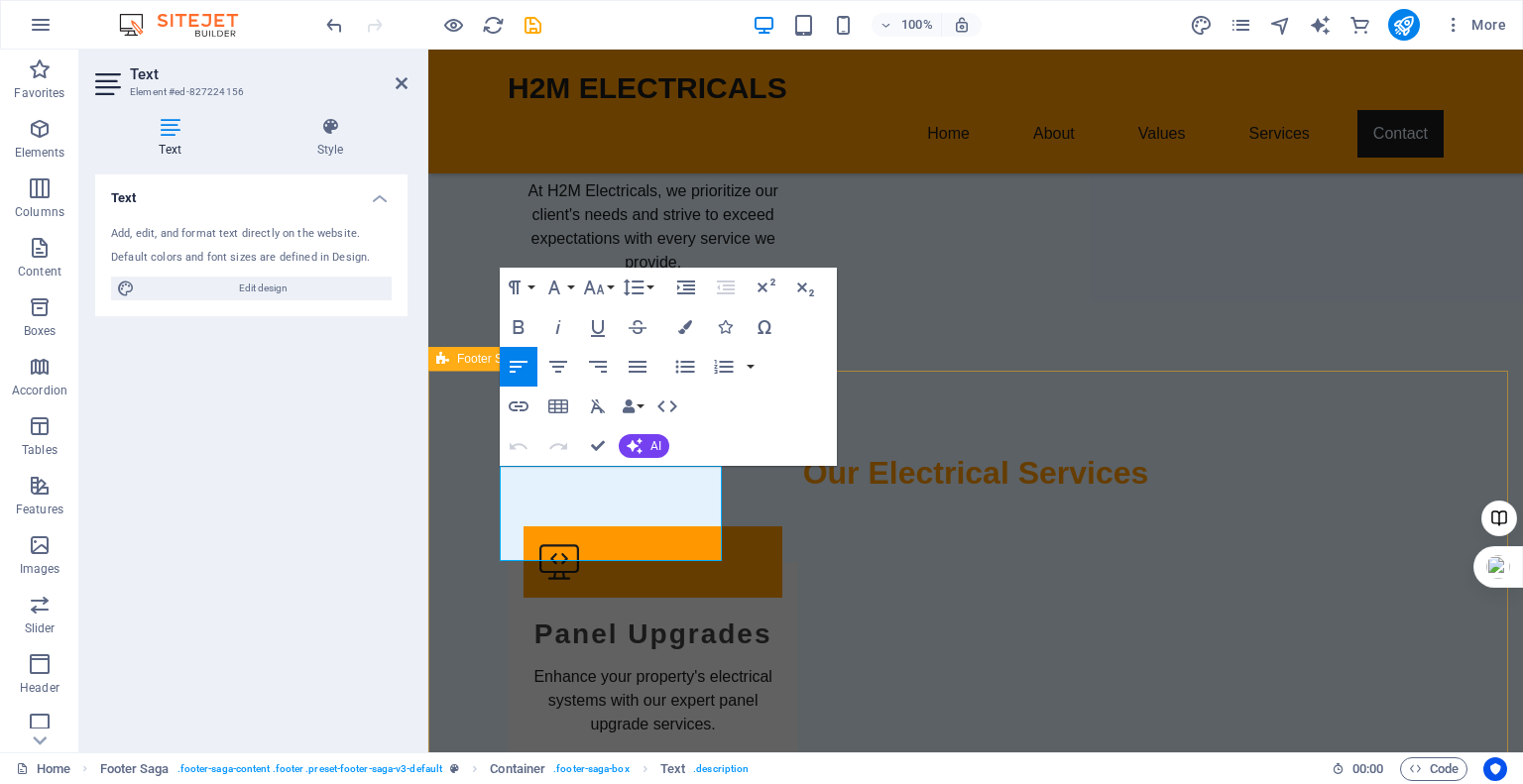 drag, startPoint x: 674, startPoint y: 546, endPoint x: 492, endPoint y: 526, distance: 183.0956 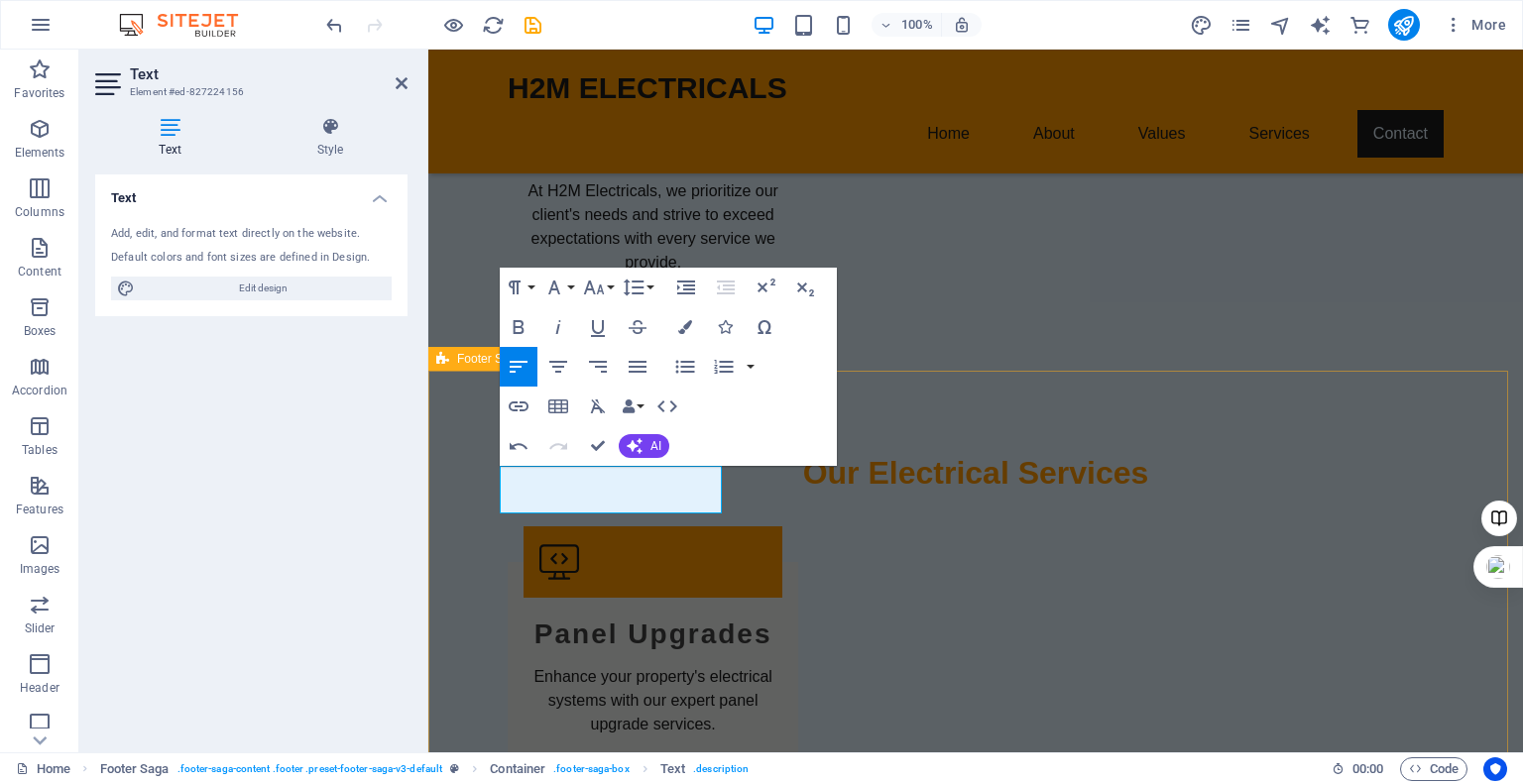click on "For inquiries or service requests, contact us today!
Contact Phone:  (403) 389-9100 Mobile:  Email:  info@h2melectricals.com Navigation Home About Values Services Contact Legal Notice Privacy Policy Social media Facebook X Instagram" at bounding box center (976, 3288) 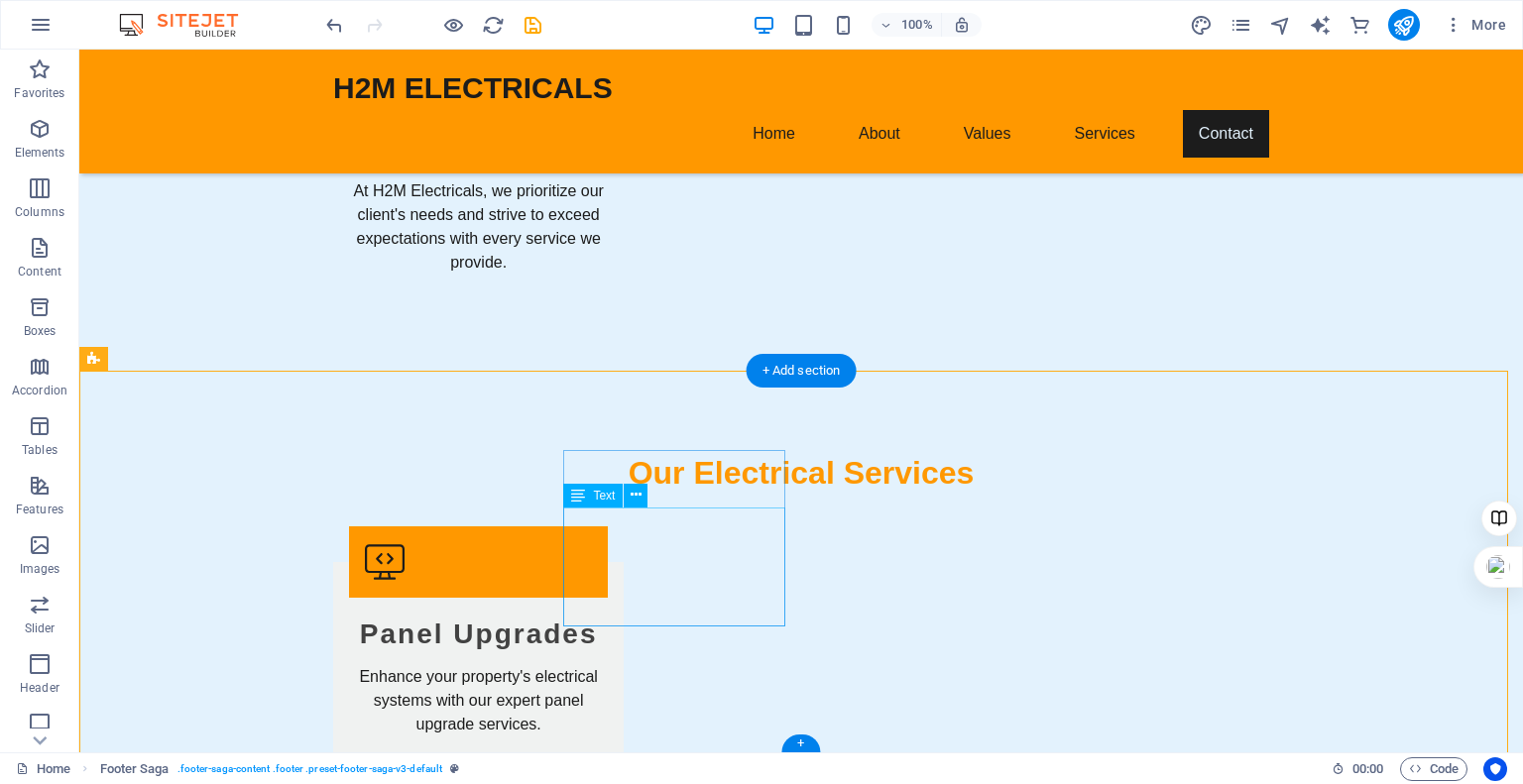 click on "Phone:  (403) 389-9100 Mobile:  Email:  info@h2melectricals.com" at bounding box center [206, 3132] 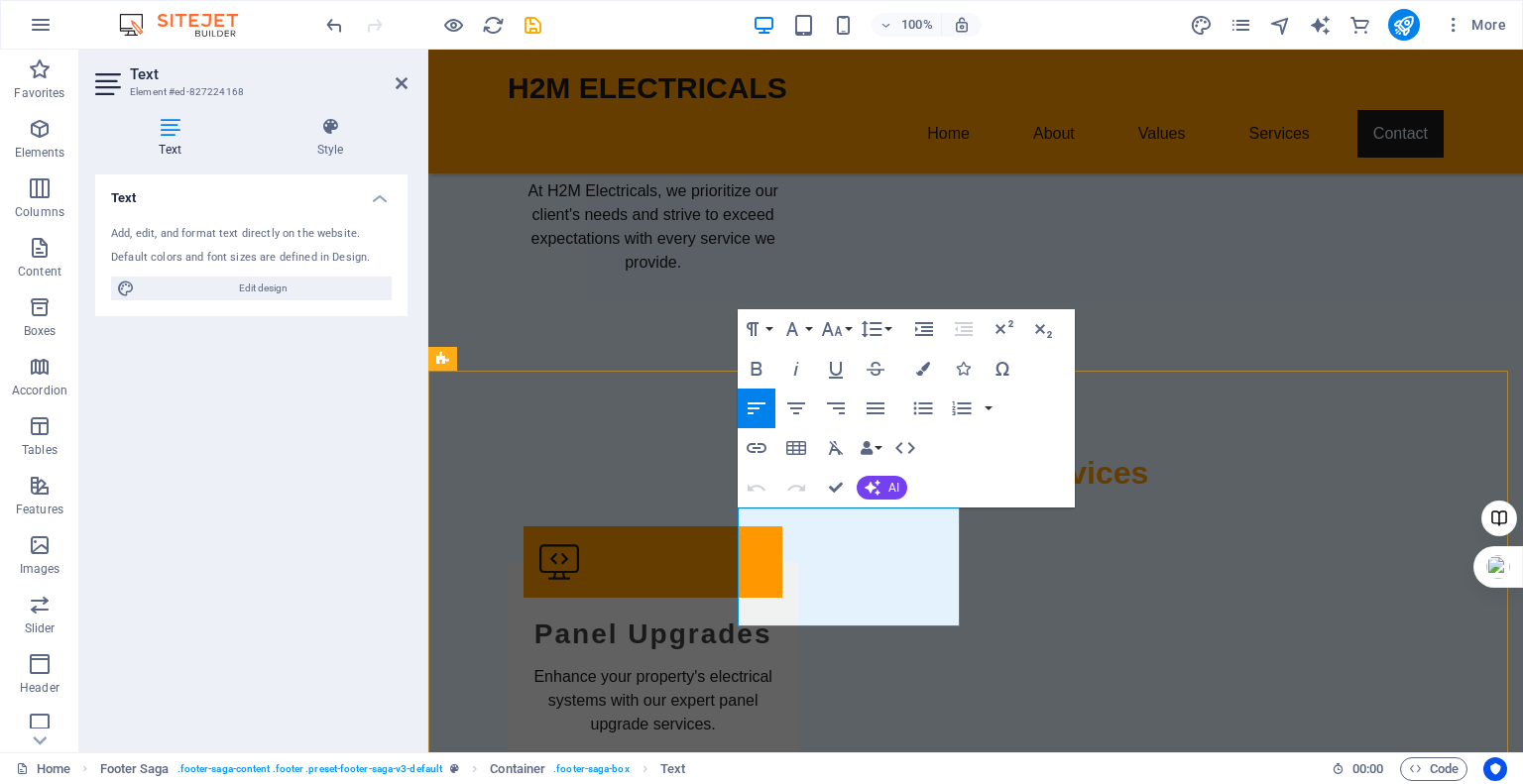 click on "(403) 389-9100" at bounding box center [548, 3119] 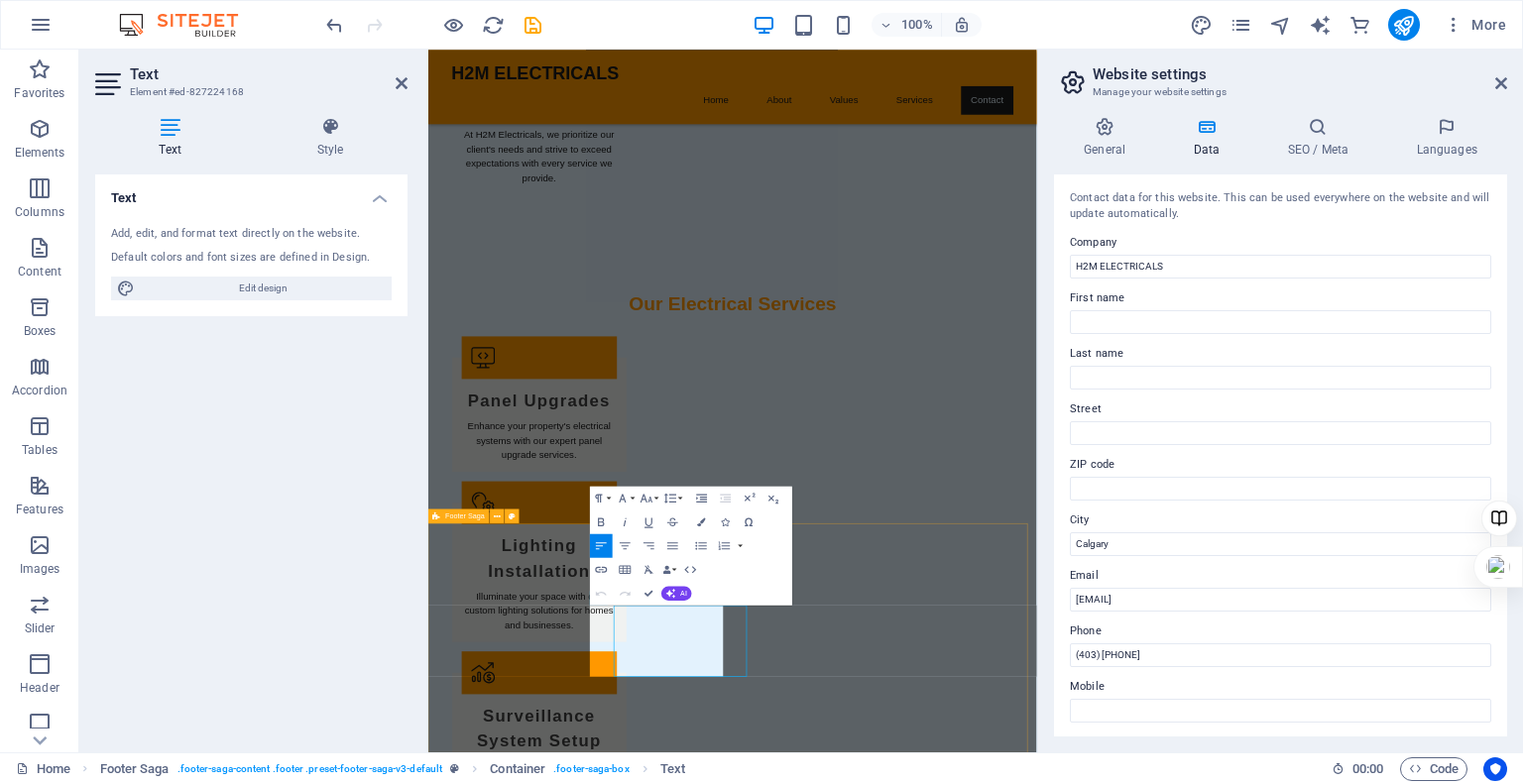 scroll, scrollTop: 2179, scrollLeft: 0, axis: vertical 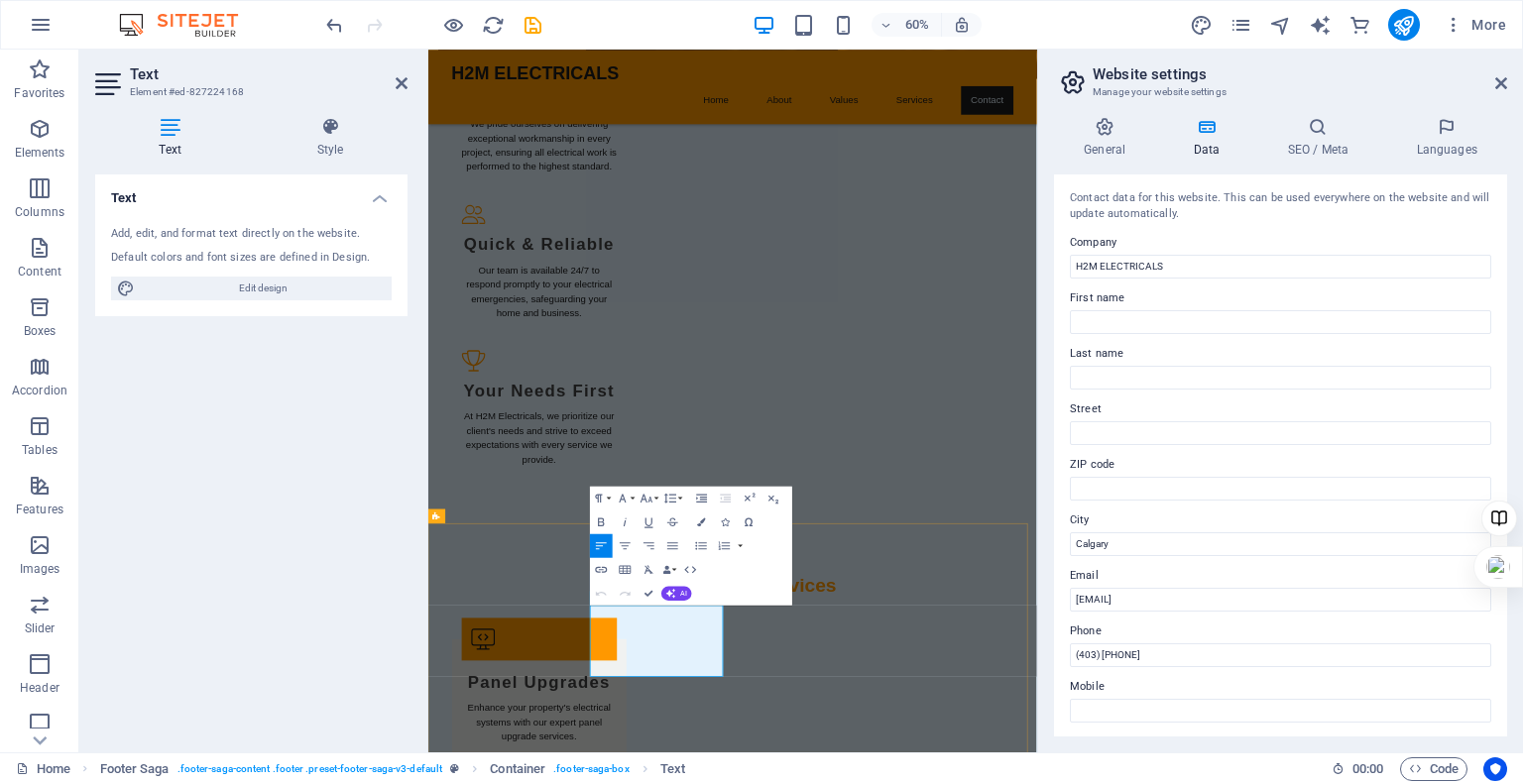 click on "Email:  info@h2melectricals.com" at bounding box center [555, 3637] 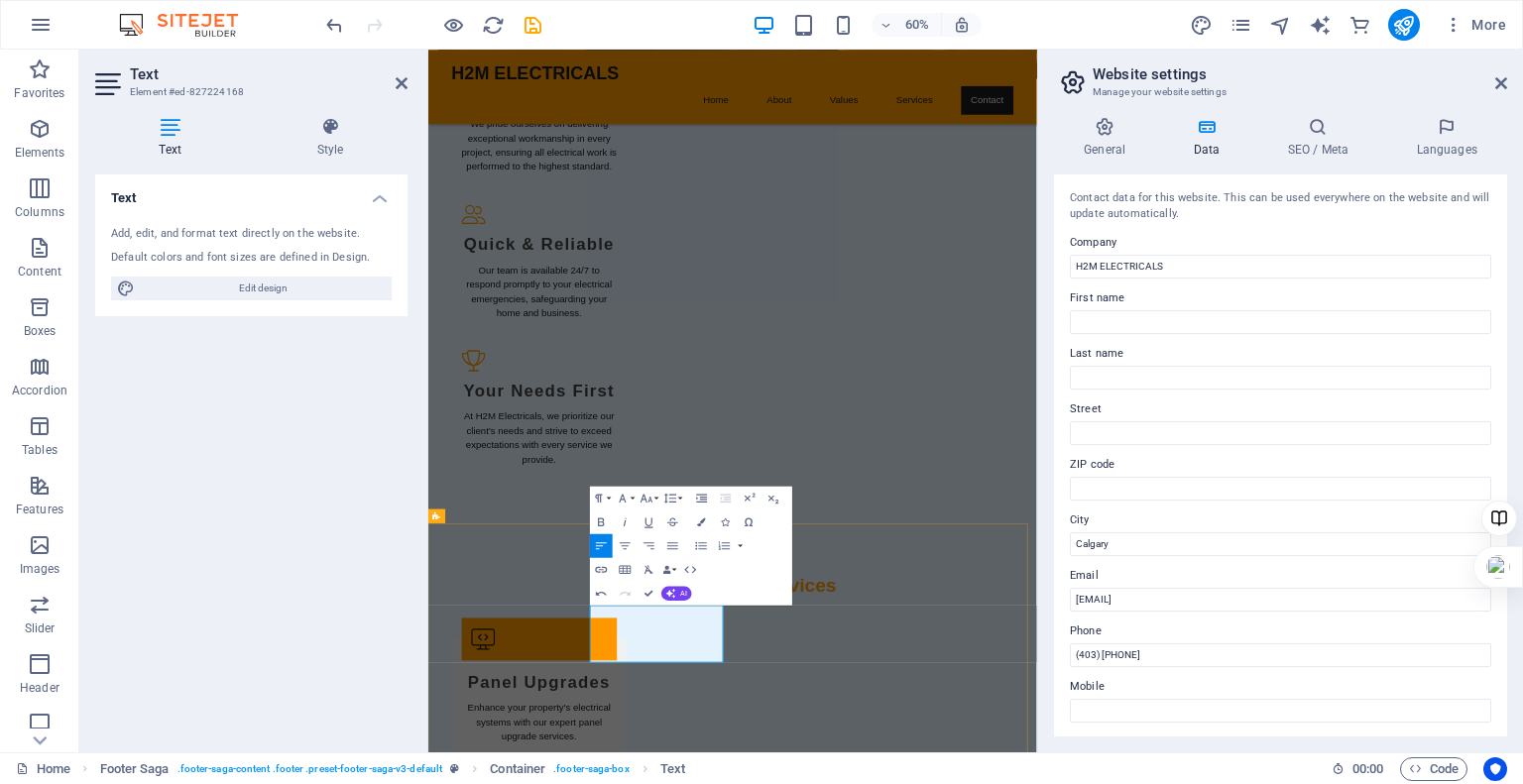 click on "Email:  info@h2melectricals.com" at bounding box center [555, 3613] 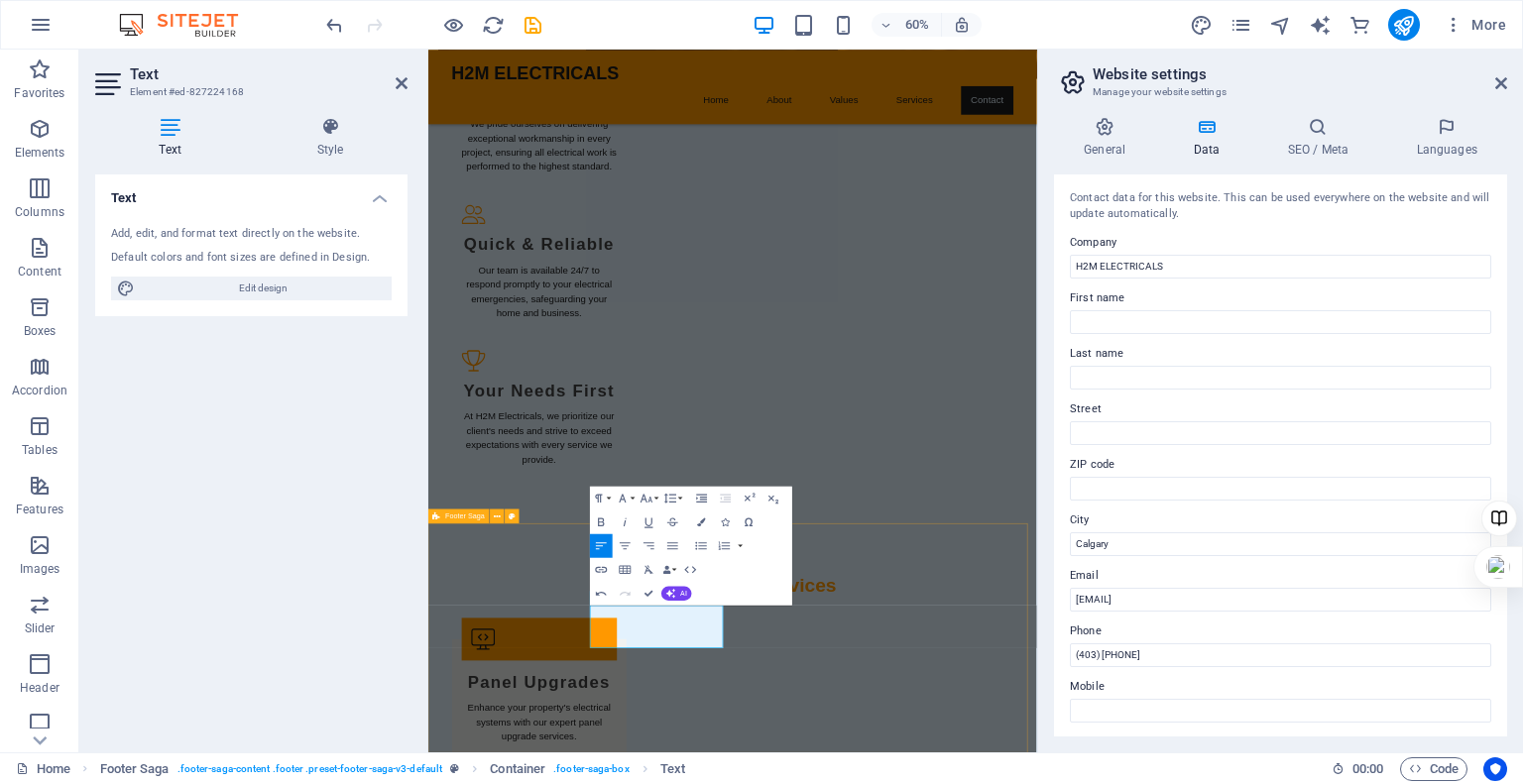 click on "For inquiries or service requests, contact us today!
Contact Phone:  (403) 389-9100 Email: info@h2melectricals.com Navigation Home About Values Services Contact Legal Notice Privacy Policy Social media Facebook X Instagram" at bounding box center [935, 3745] 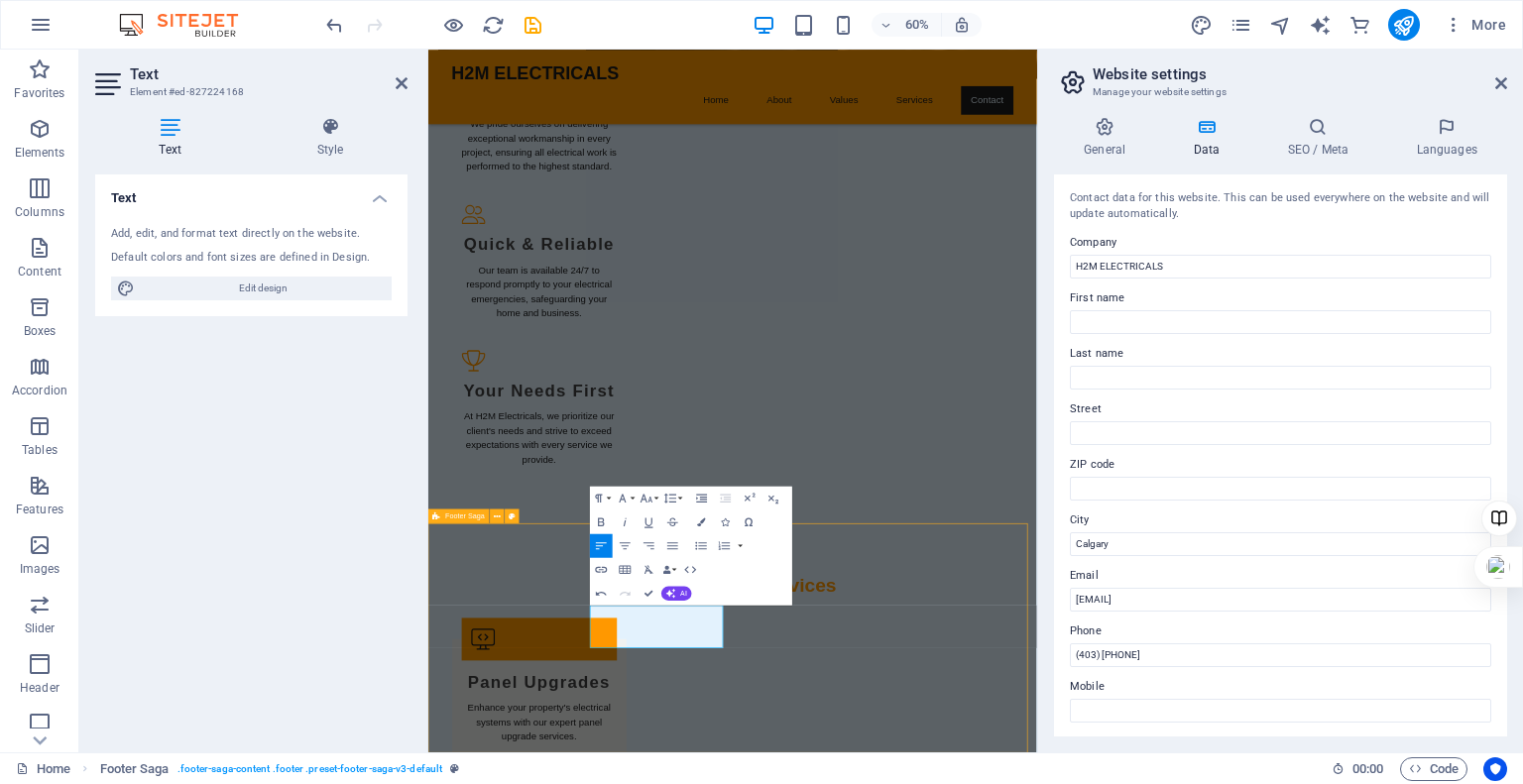 scroll, scrollTop: 2611, scrollLeft: 0, axis: vertical 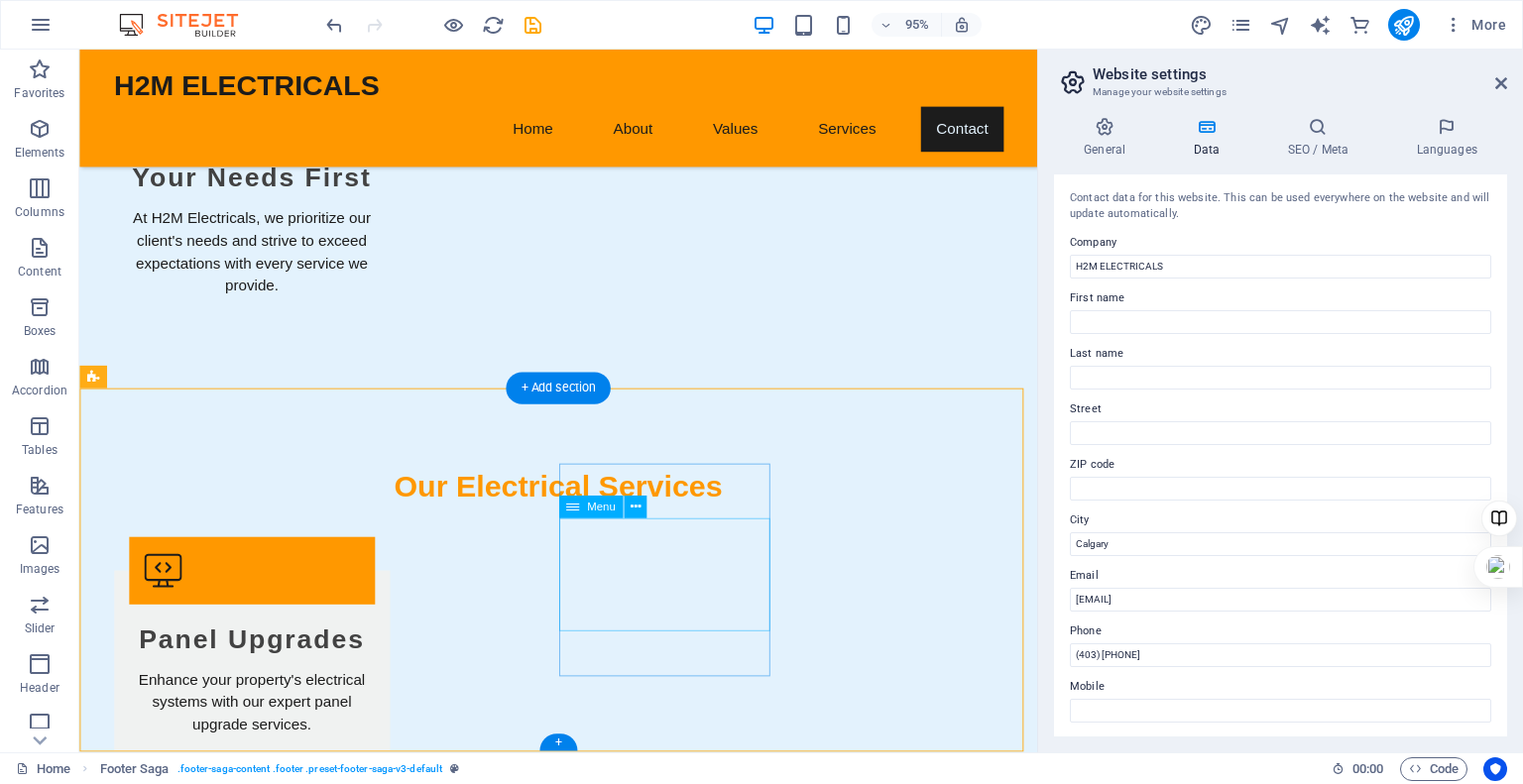 click on "Home About Values Services Contact" at bounding box center (206, 3317) 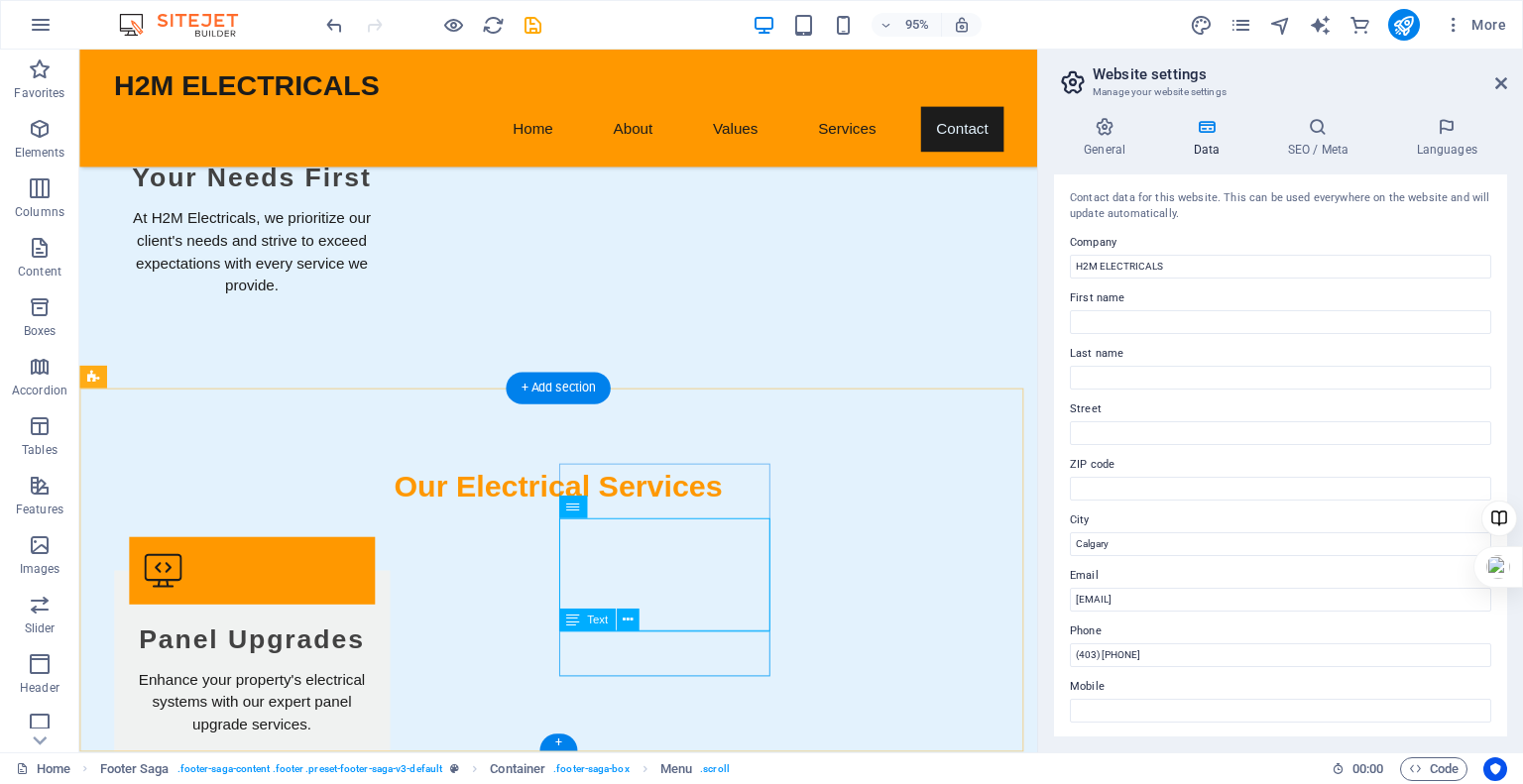 click on "Legal Notice Privacy Policy" at bounding box center (206, 3401) 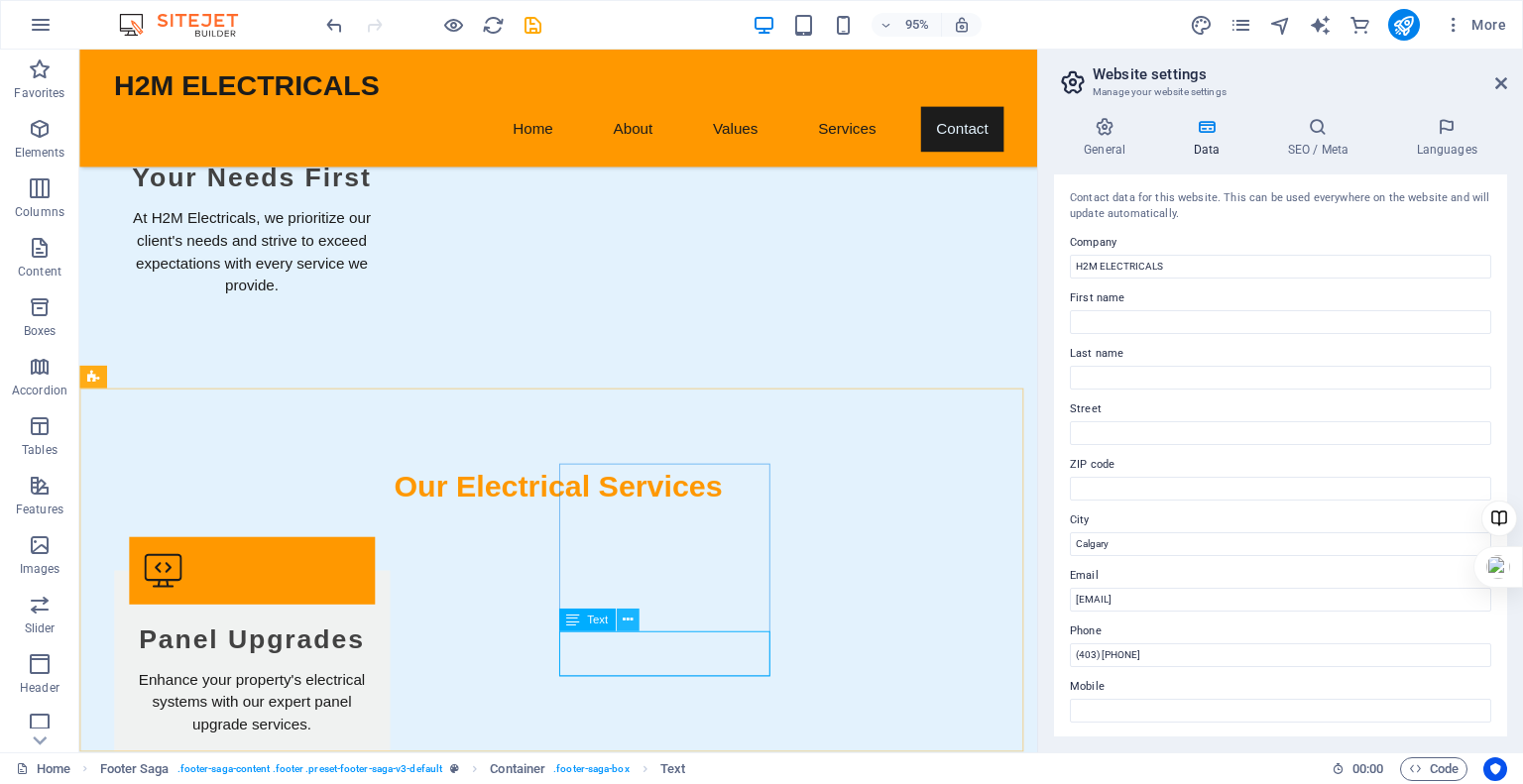 click at bounding box center (628, 620) 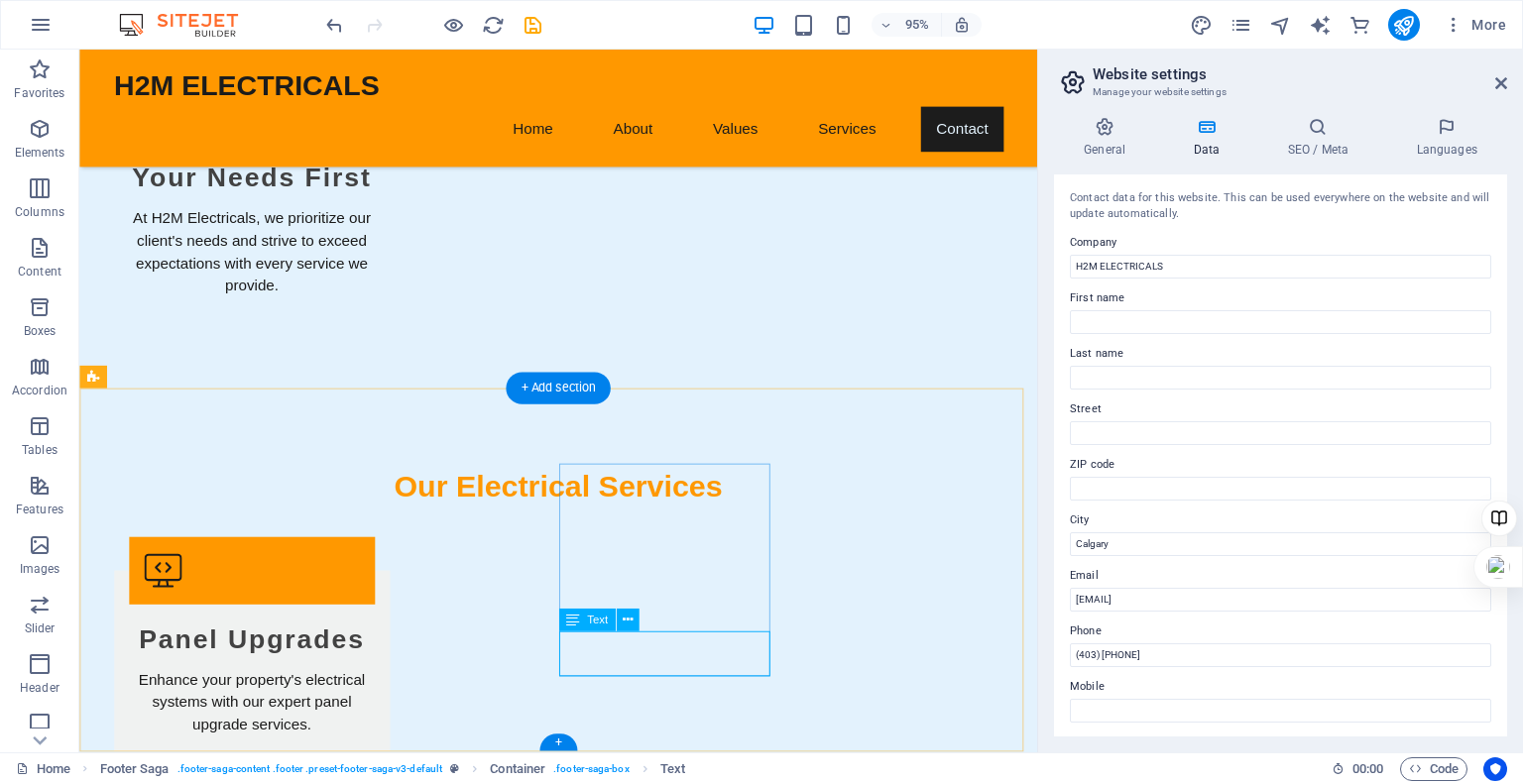click on "Legal Notice Privacy Policy" at bounding box center (206, 3401) 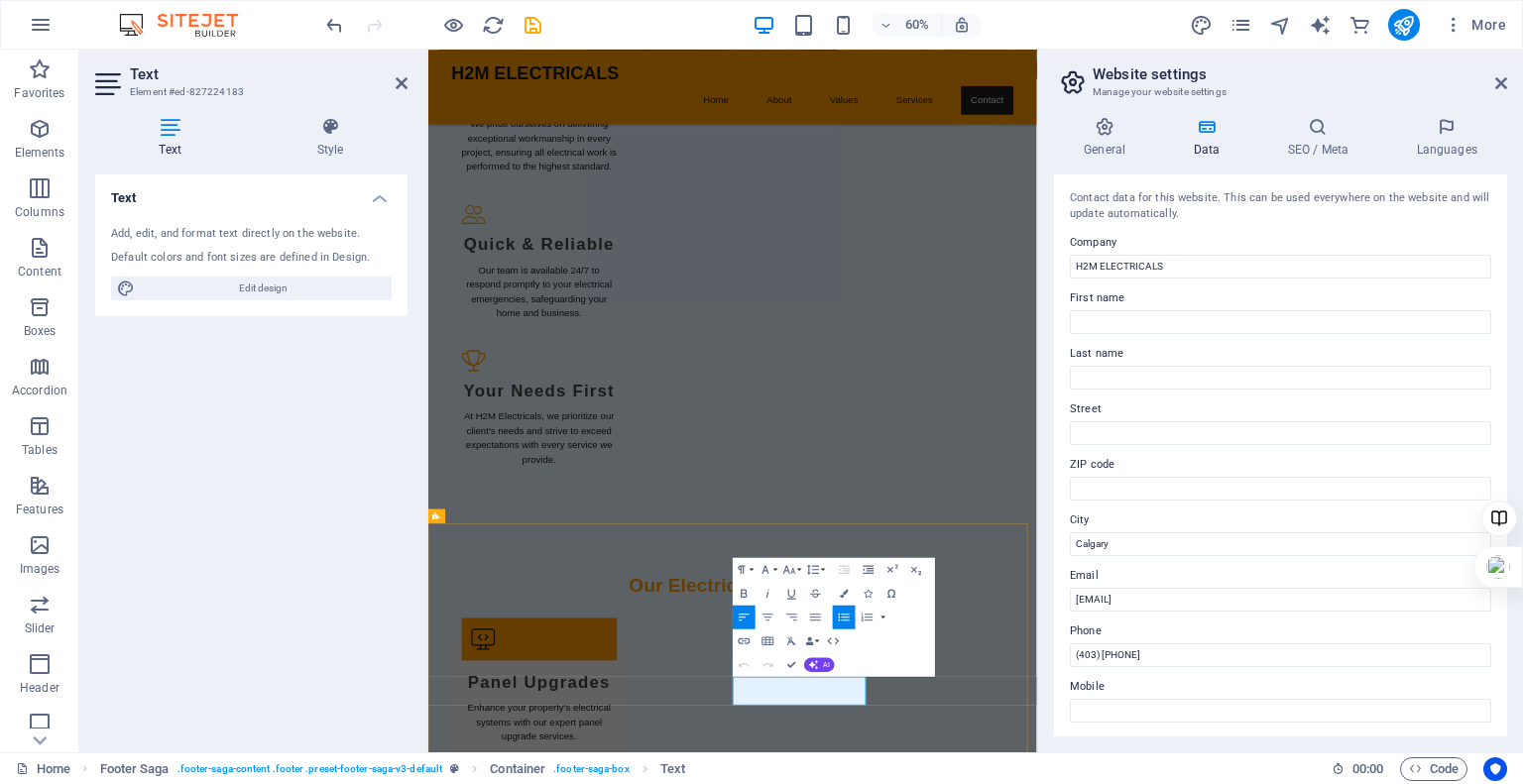 drag, startPoint x: 1030, startPoint y: 1119, endPoint x: 975, endPoint y: 1107, distance: 56.293872 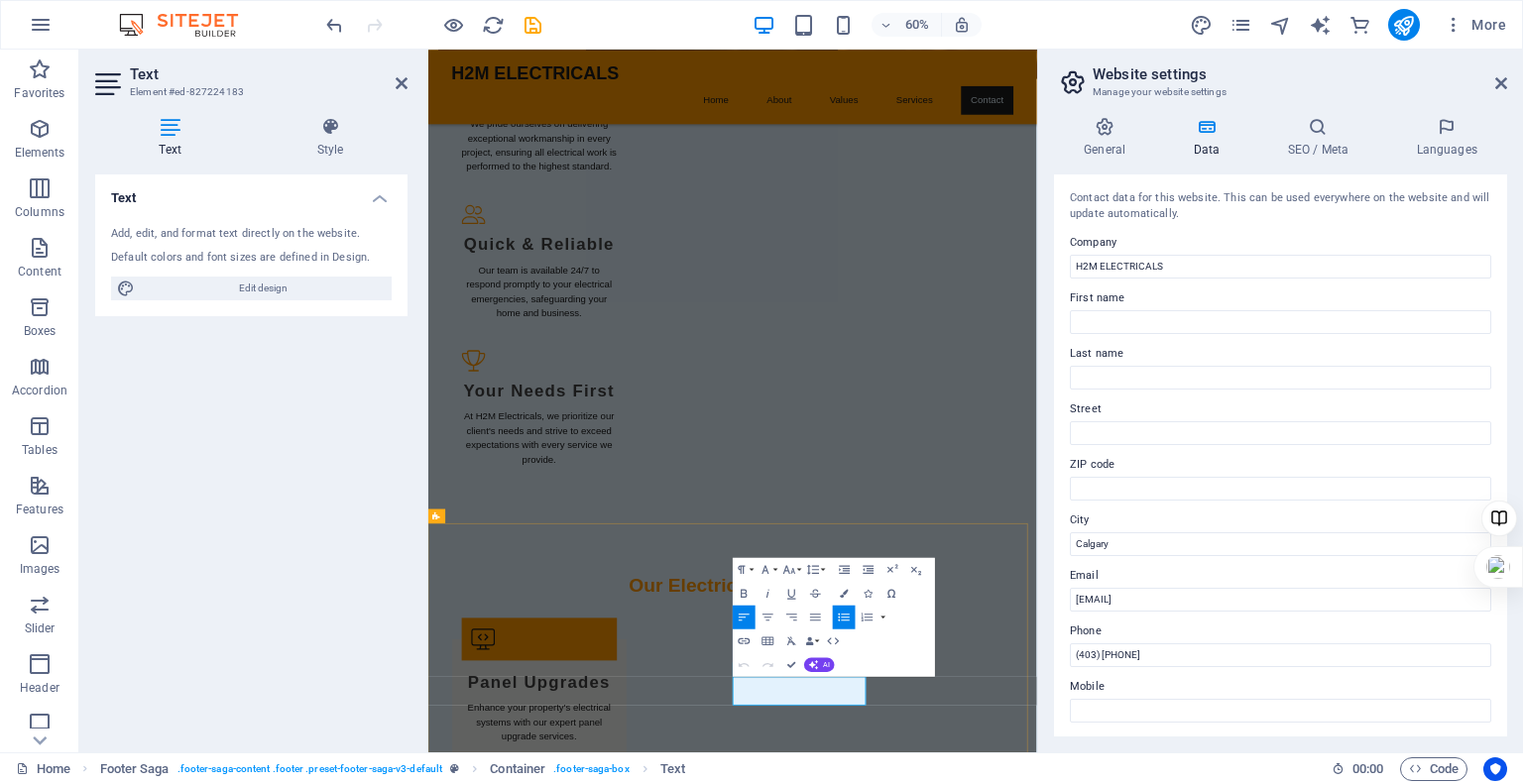 click on "Legal Notice" at bounding box center [488, 3820] 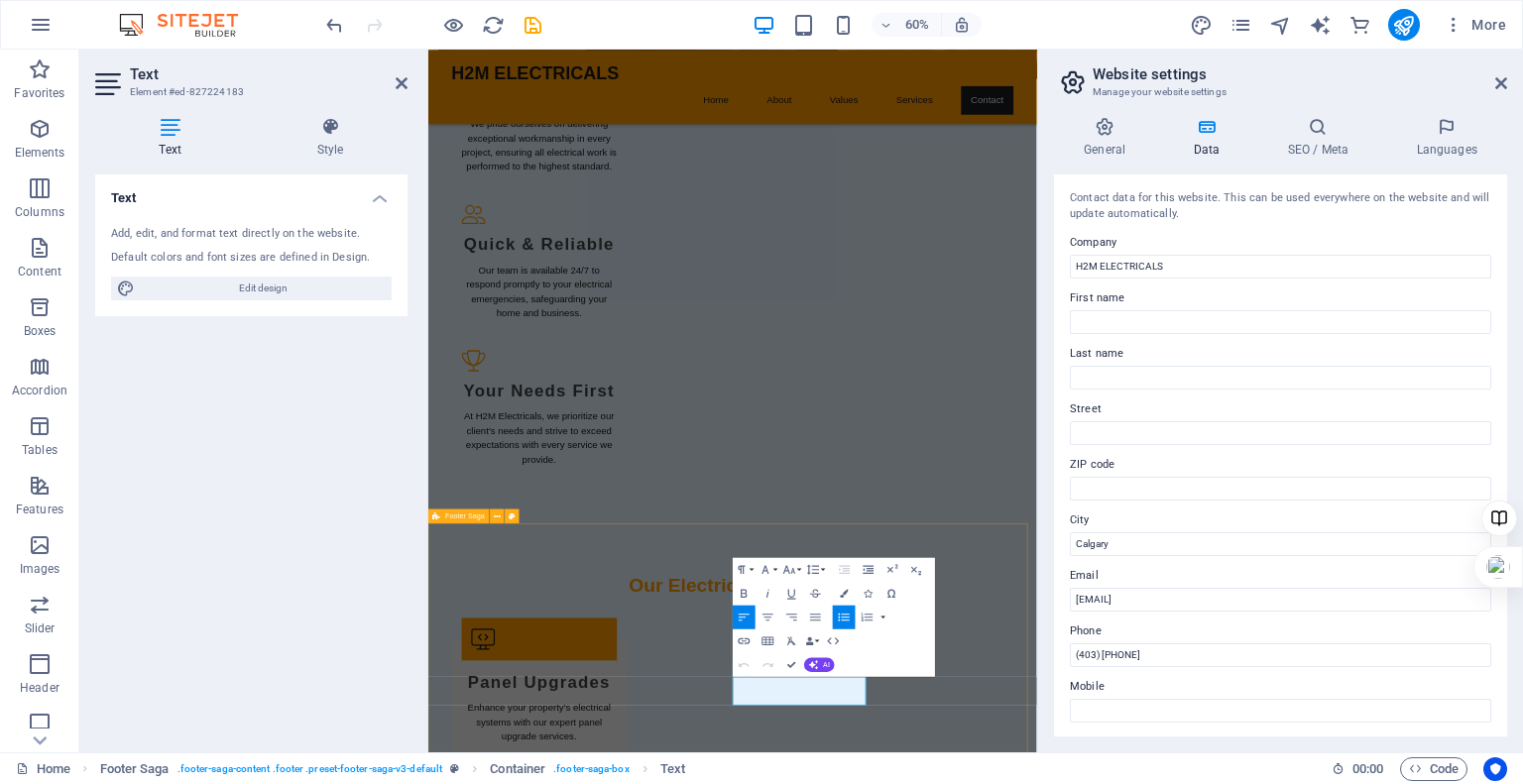 drag, startPoint x: 1036, startPoint y: 1100, endPoint x: 927, endPoint y: 1097, distance: 109.0413 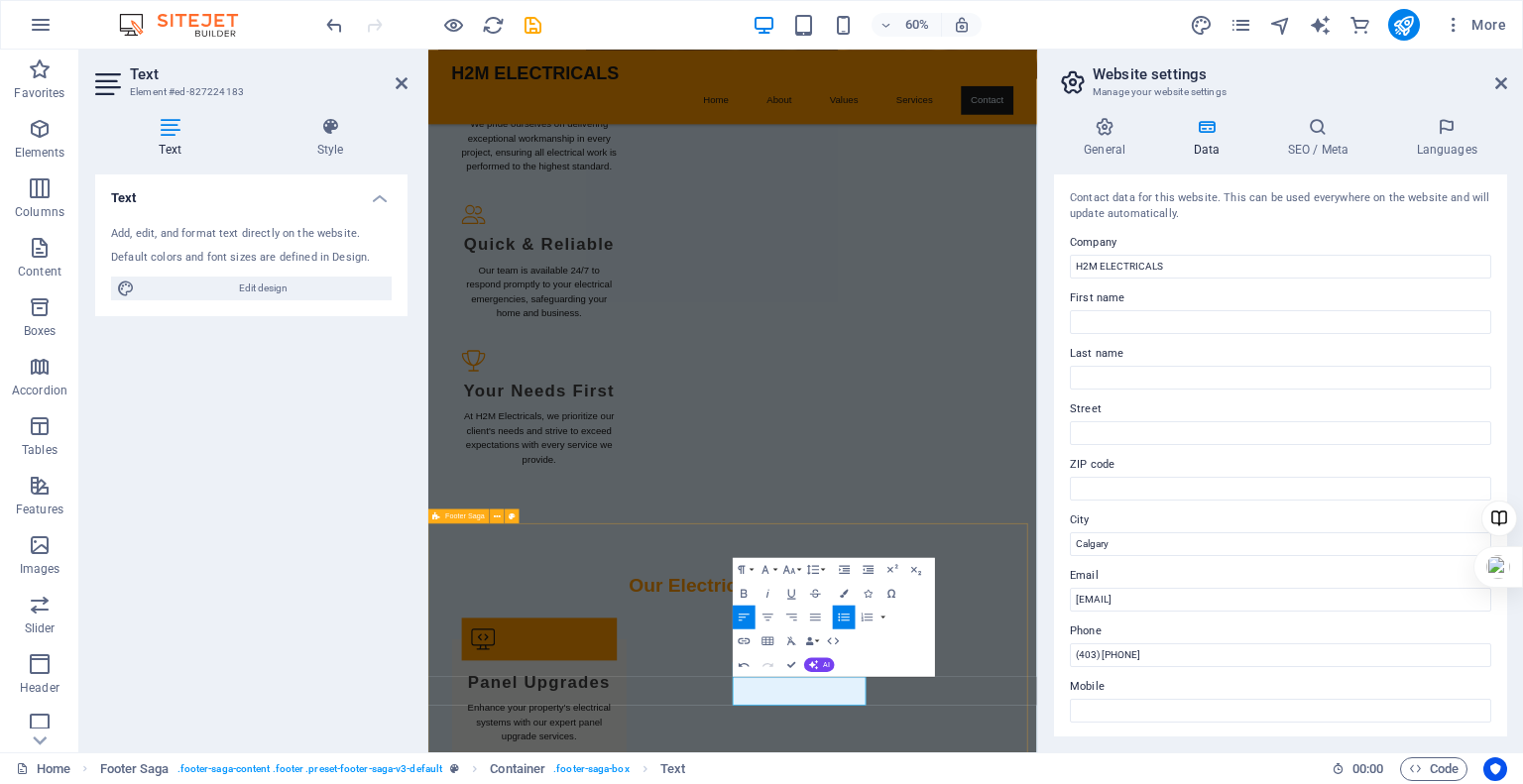 scroll, scrollTop: 2155, scrollLeft: 0, axis: vertical 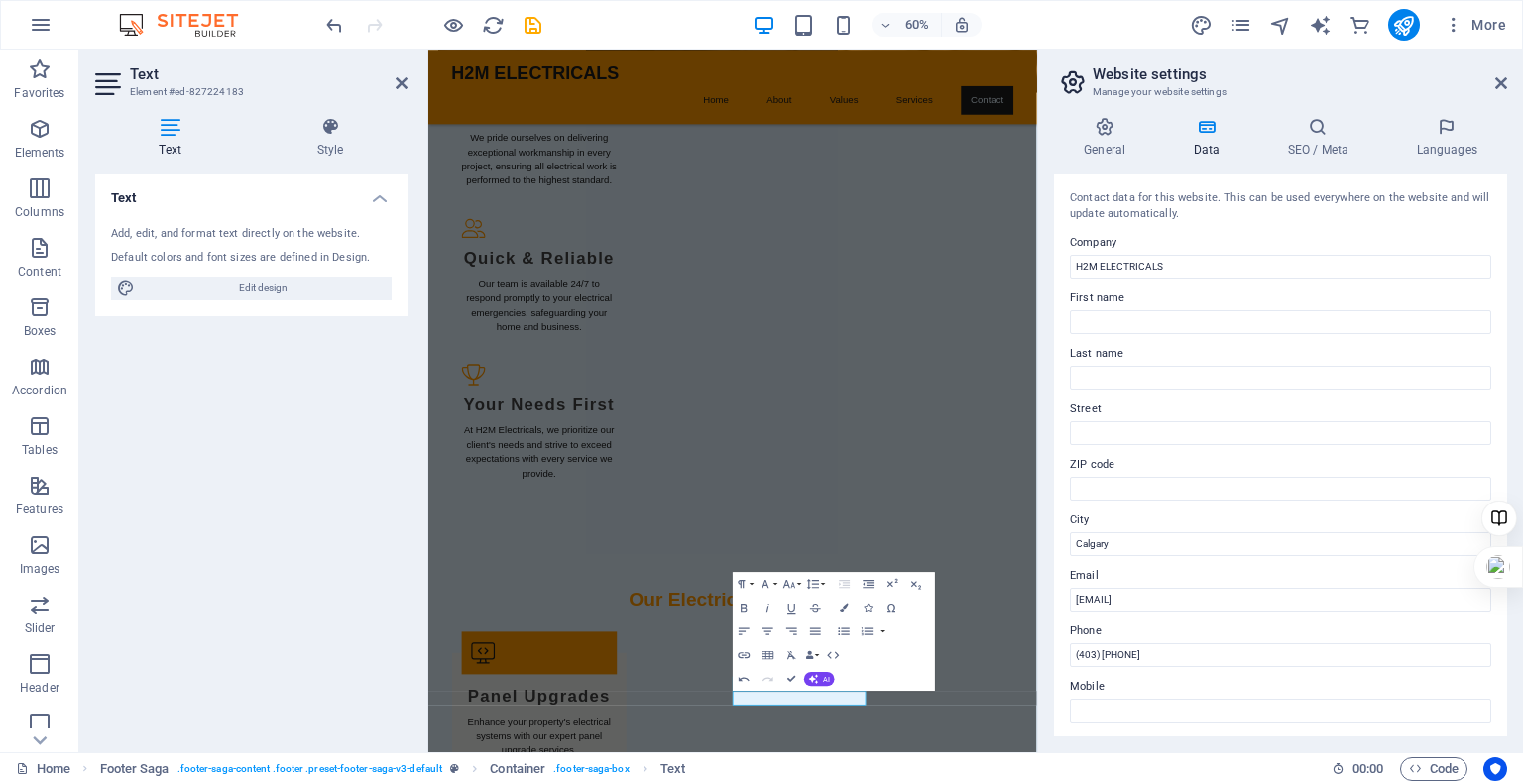 click on "General  Data  SEO / Meta  Languages Website name old.h2melectricals.ca Logo Drag files here, click to choose files or select files from Files or our free stock photos & videos Select files from the file manager, stock photos, or upload file(s) Upload Favicon Set the favicon of your website here. A favicon is a small icon shown in the browser tab next to your website title. It helps visitors identify your website. Drag files here, click to choose files or select files from Files or our free stock photos & videos Select files from the file manager, stock photos, or upload file(s) Upload Preview Image (Open Graph) This image will be shown when the website is shared on social networks Drag files here, click to choose files or select files from Files or our free stock photos & videos Select files from the file manager, stock photos, or upload file(s) Upload Contact data for this website. This can be used everywhere on the website and will update automatically. Company H2M ELECTRICALS First name Last name Street" at bounding box center [1280, 426] 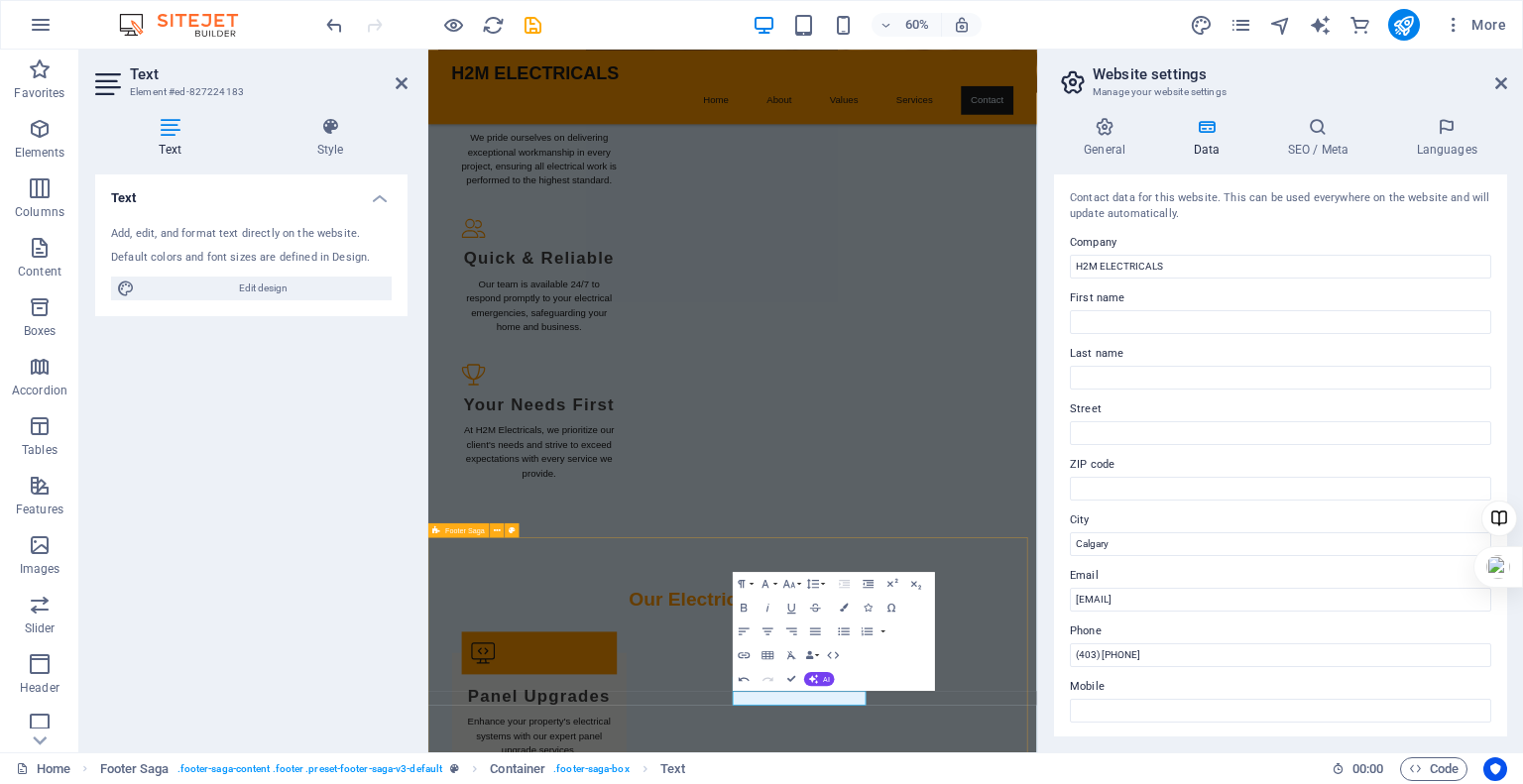 click on "For inquiries or service requests, contact us today!
Contact Phone:  (403) 389-9100 Email: info@h2melectricals.com Navigation Home About Values Services Contact Privacy Policy Social media Facebook X Instagram" at bounding box center (935, 3756) 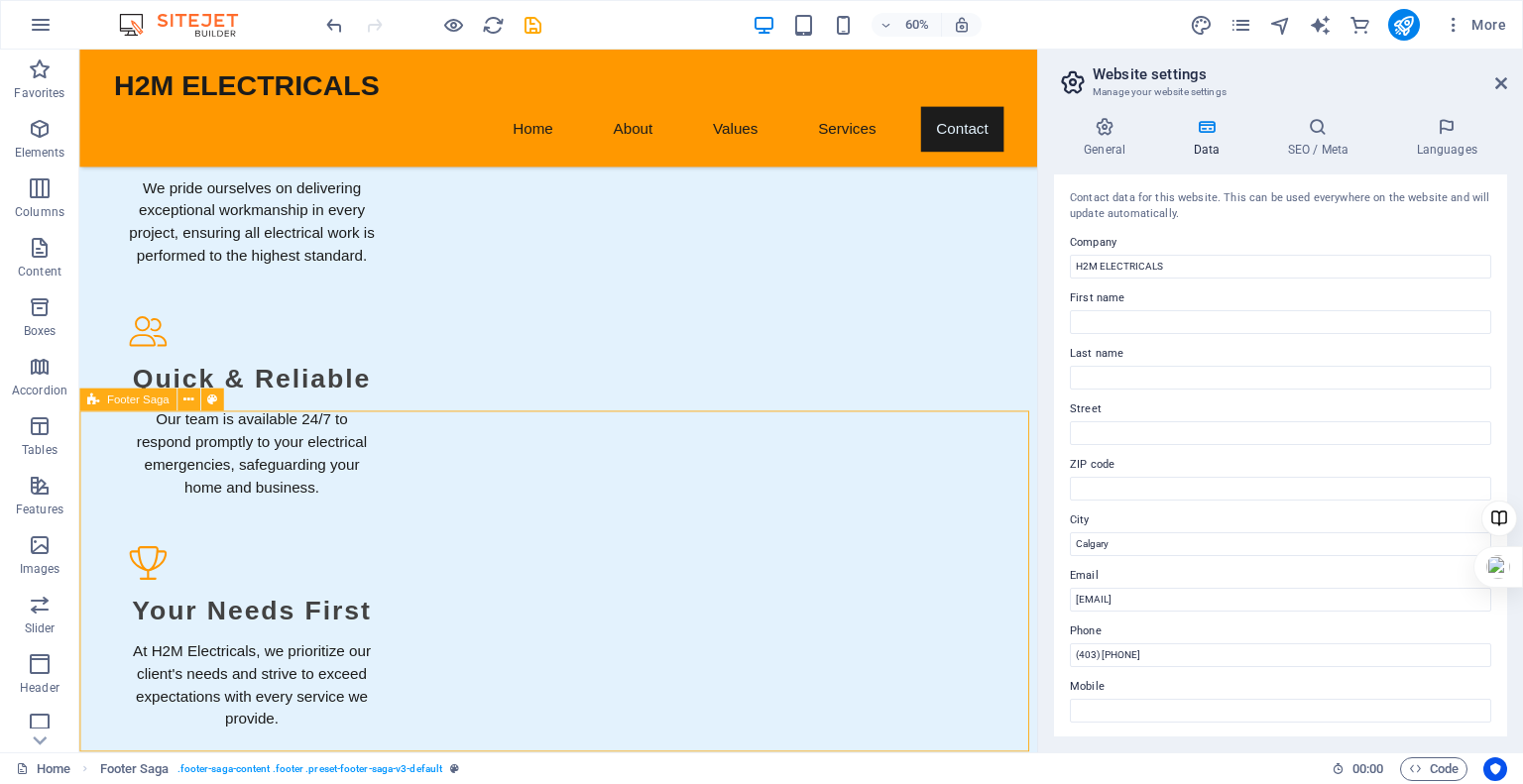 scroll, scrollTop: 2587, scrollLeft: 0, axis: vertical 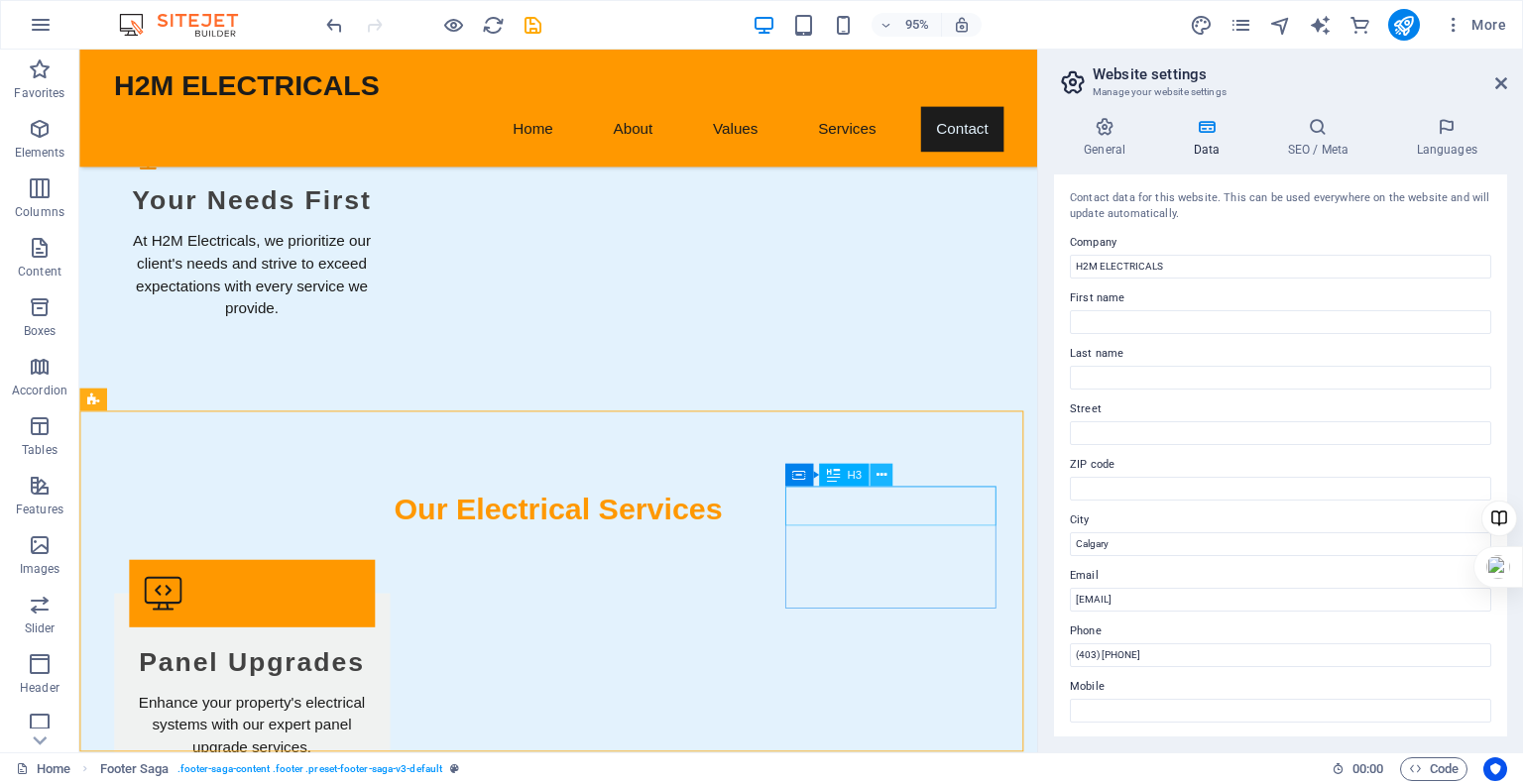 click at bounding box center (880, 476) 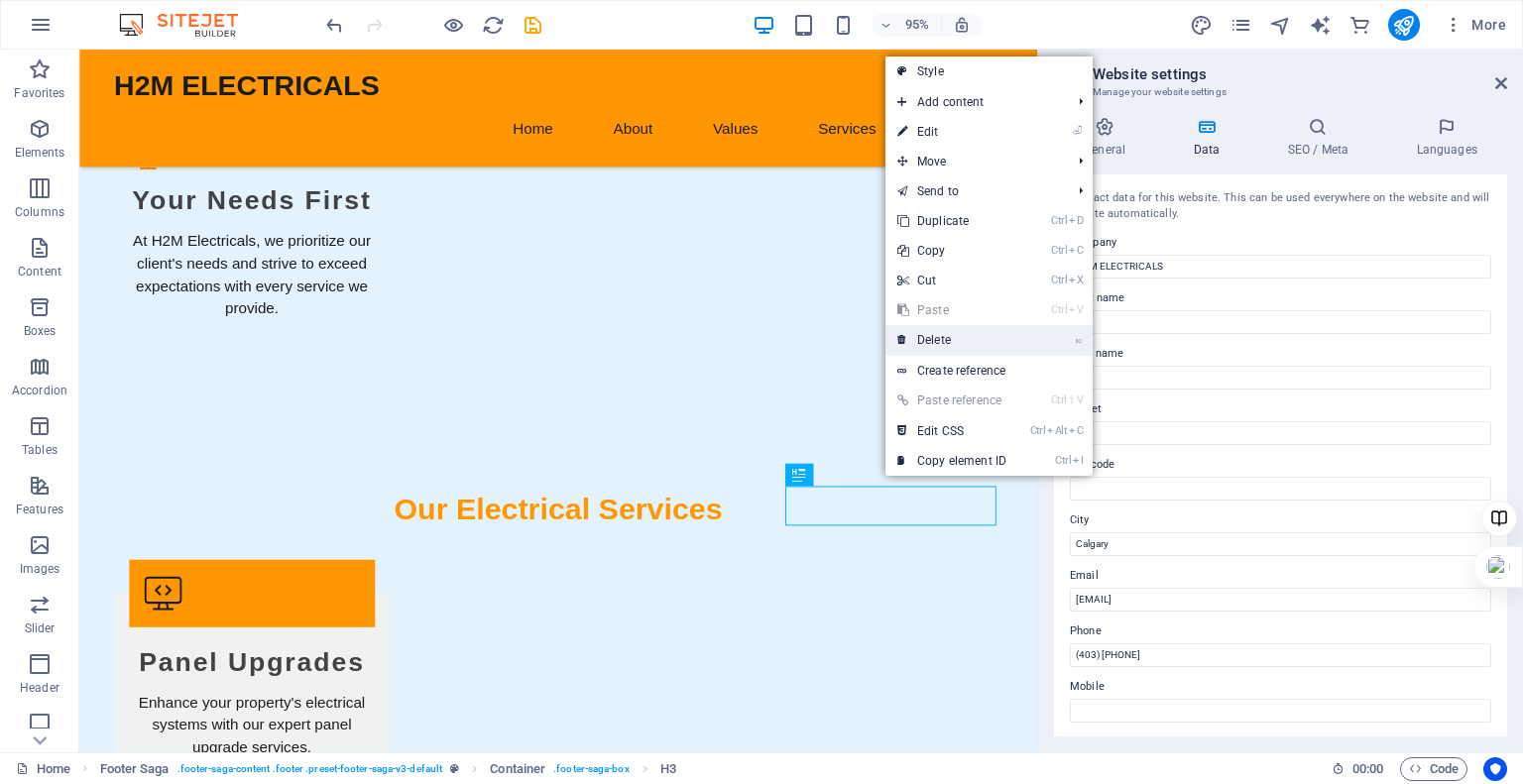 click on "⌦  Delete" at bounding box center [952, 340] 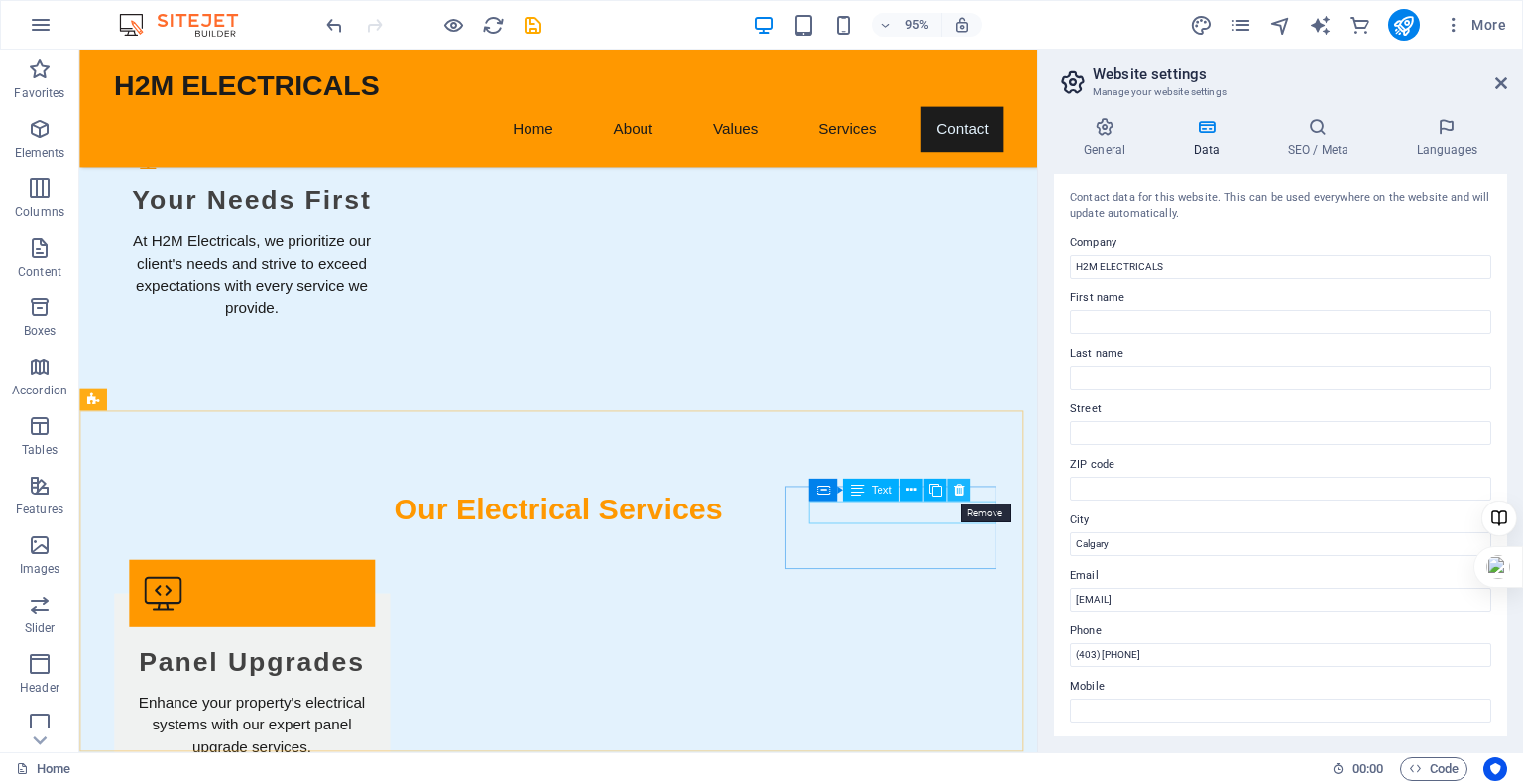 click at bounding box center (958, 491) 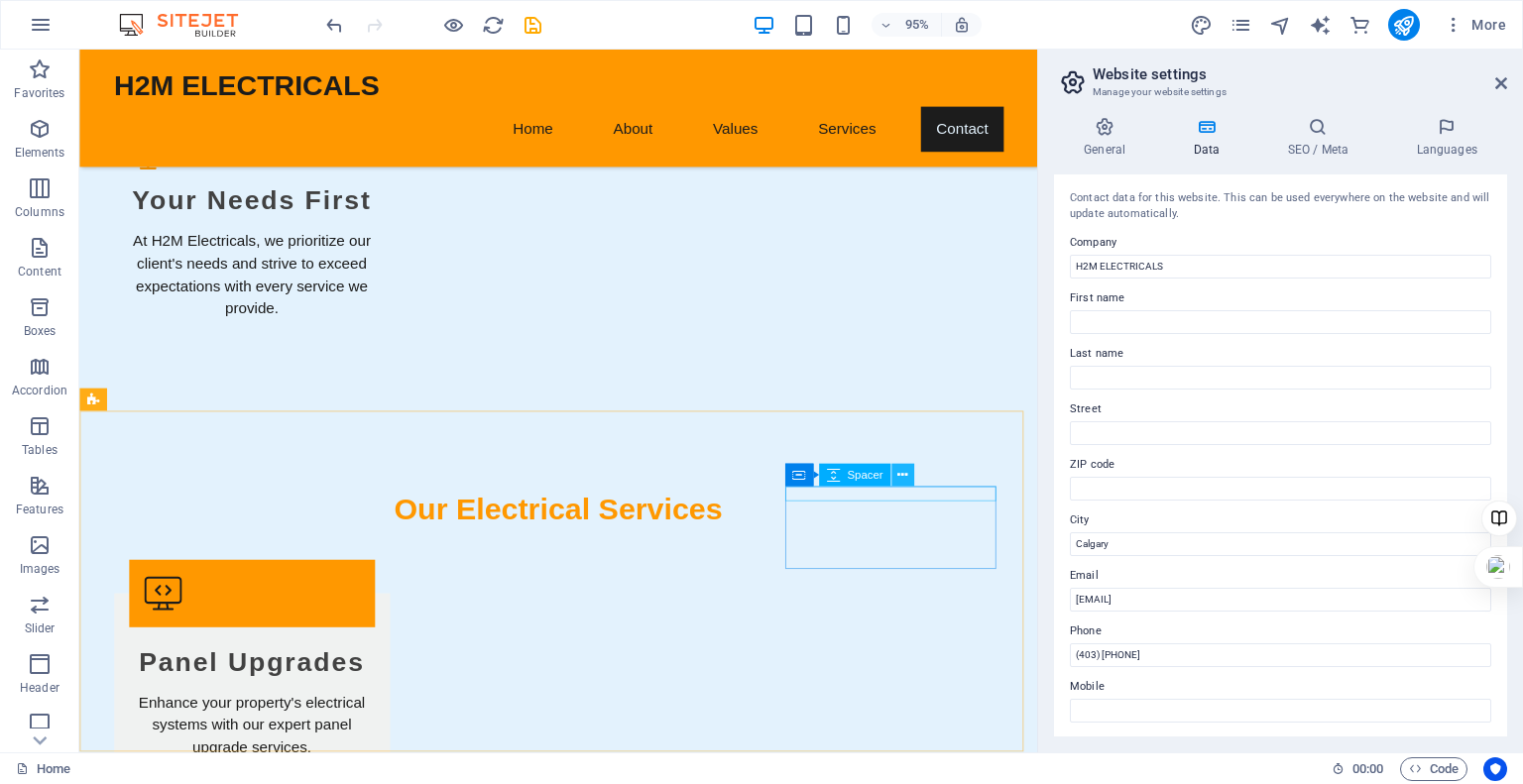 click at bounding box center (902, 476) 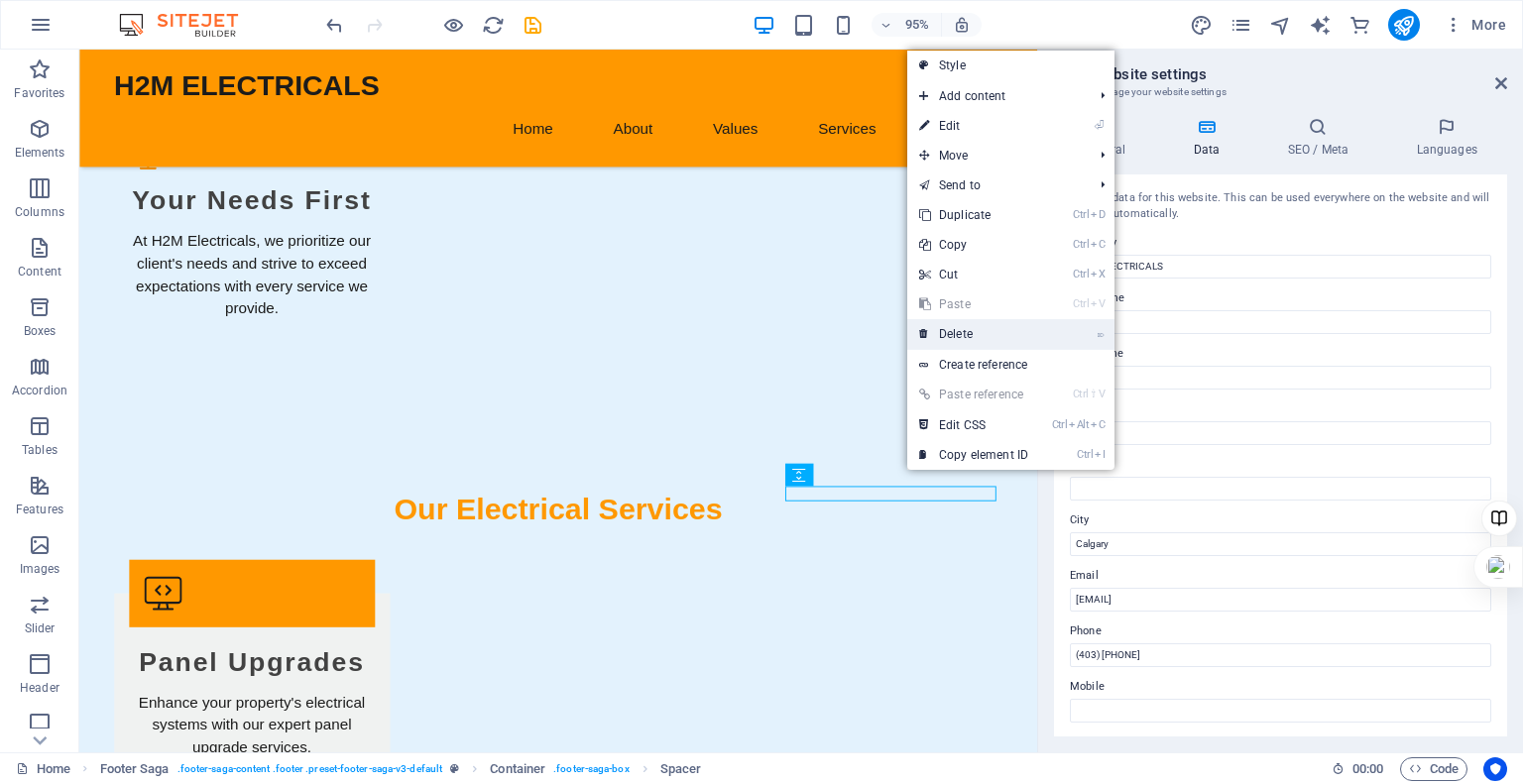 click on "⌦  Delete" at bounding box center (974, 334) 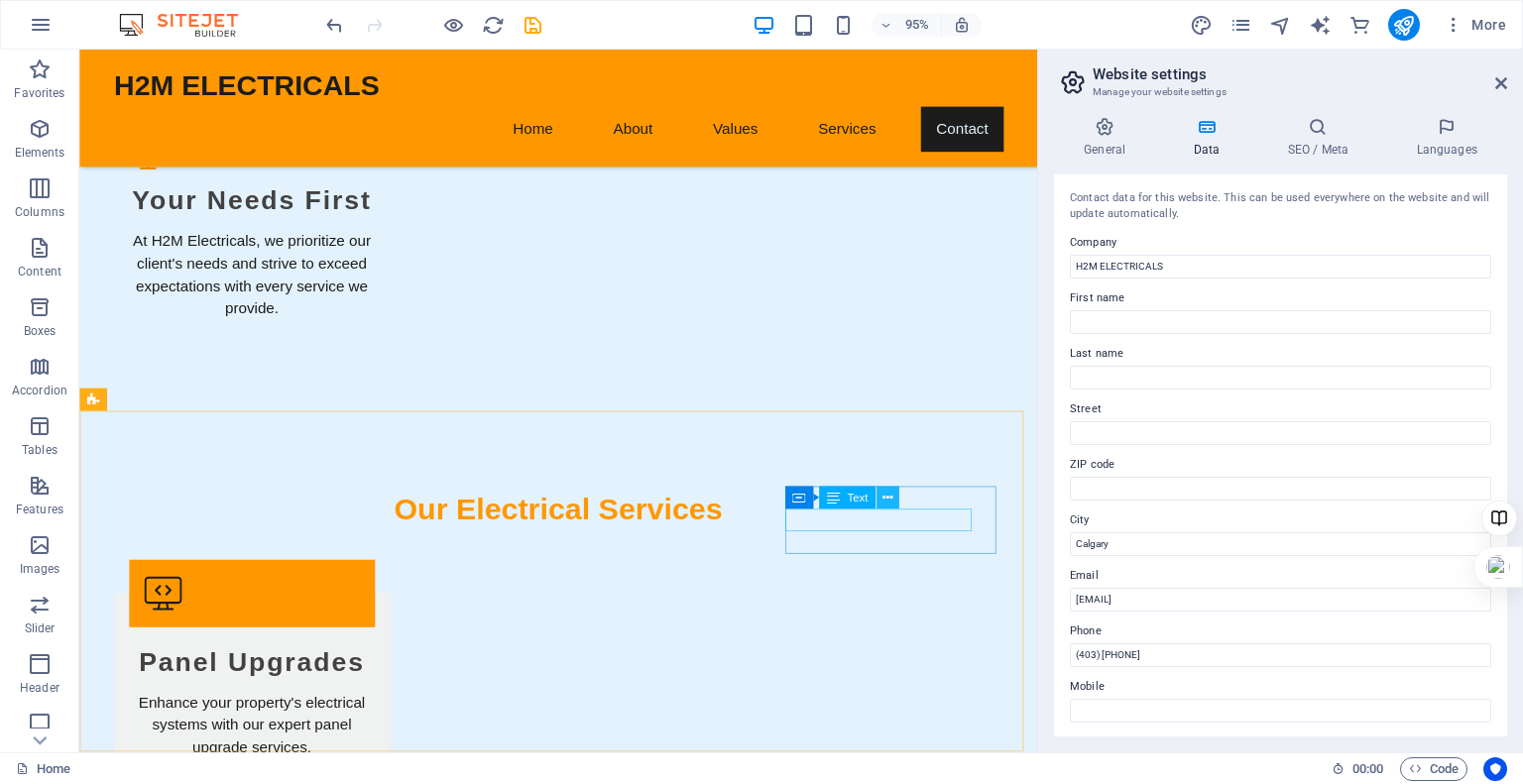 click at bounding box center (887, 499) 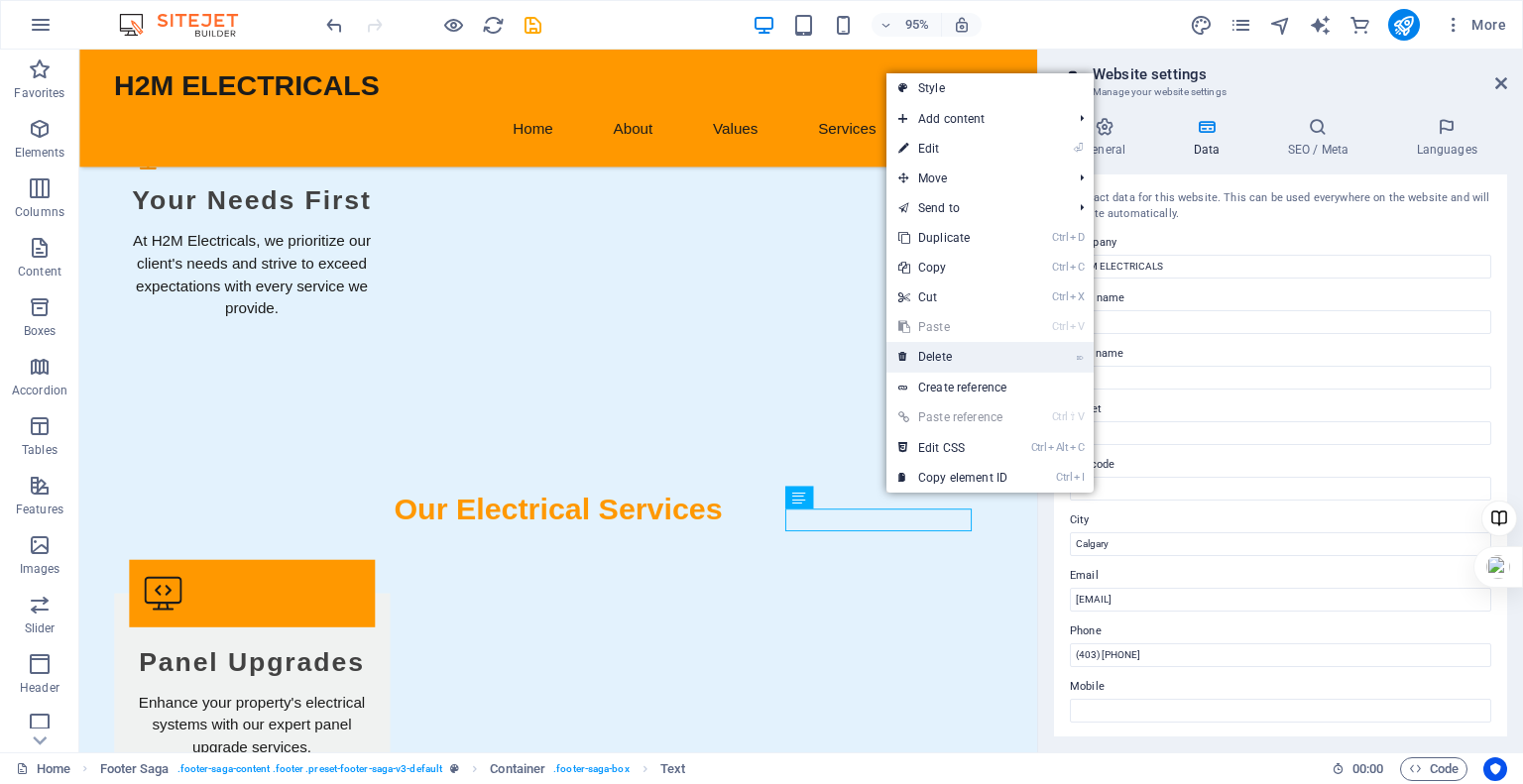 click on "⌦  Delete" at bounding box center (953, 357) 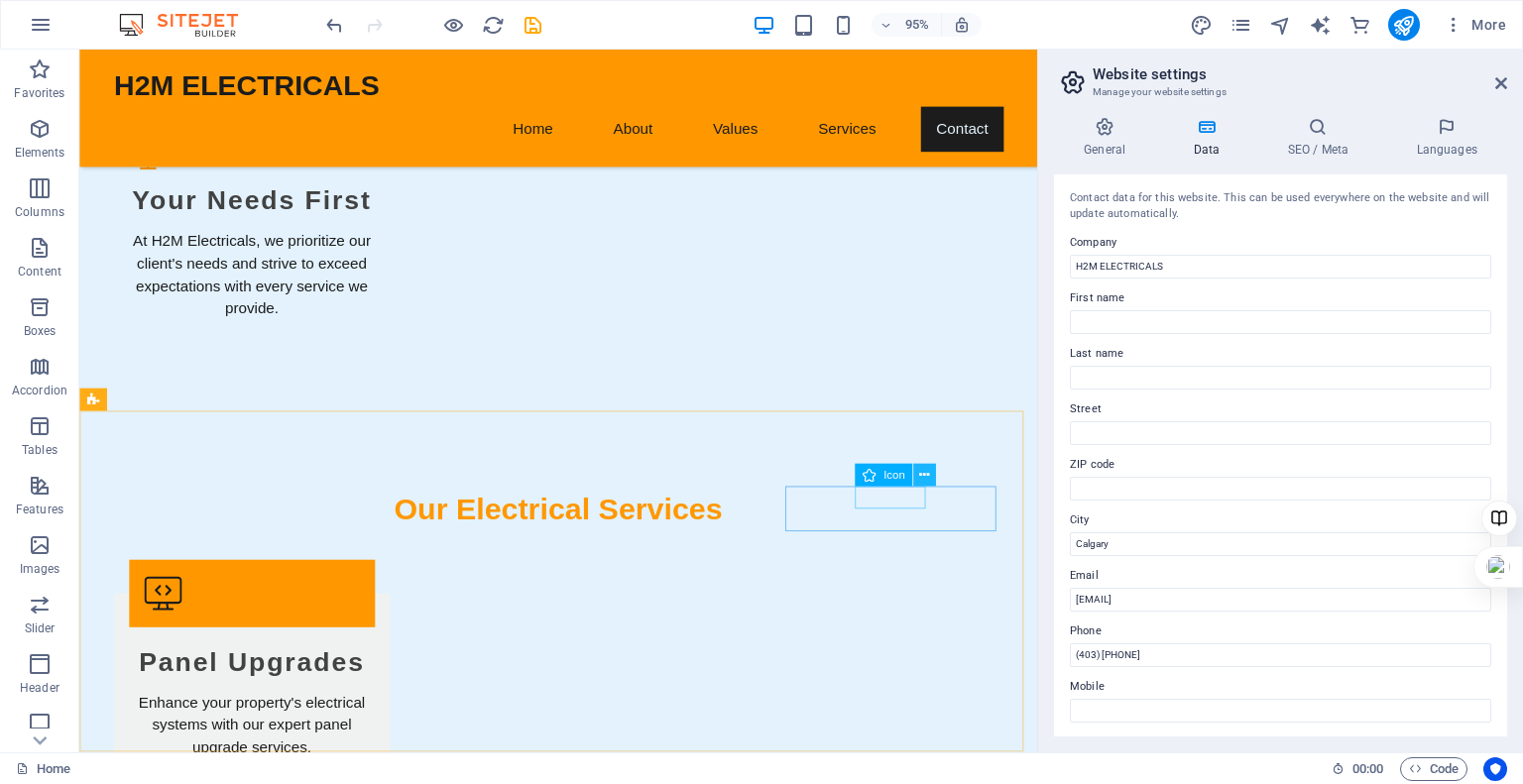 click at bounding box center [924, 476] 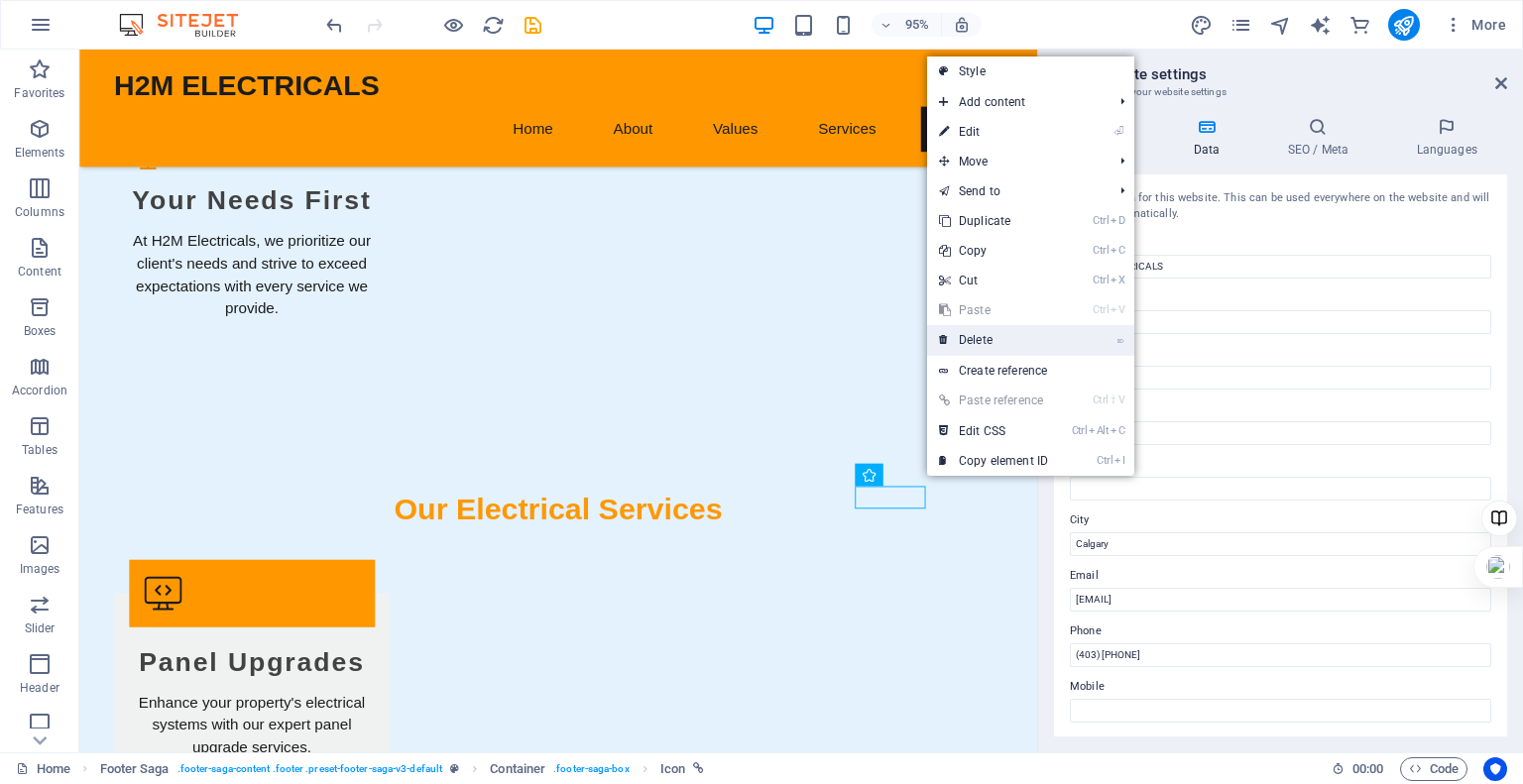click on "⌦  Delete" at bounding box center [994, 340] 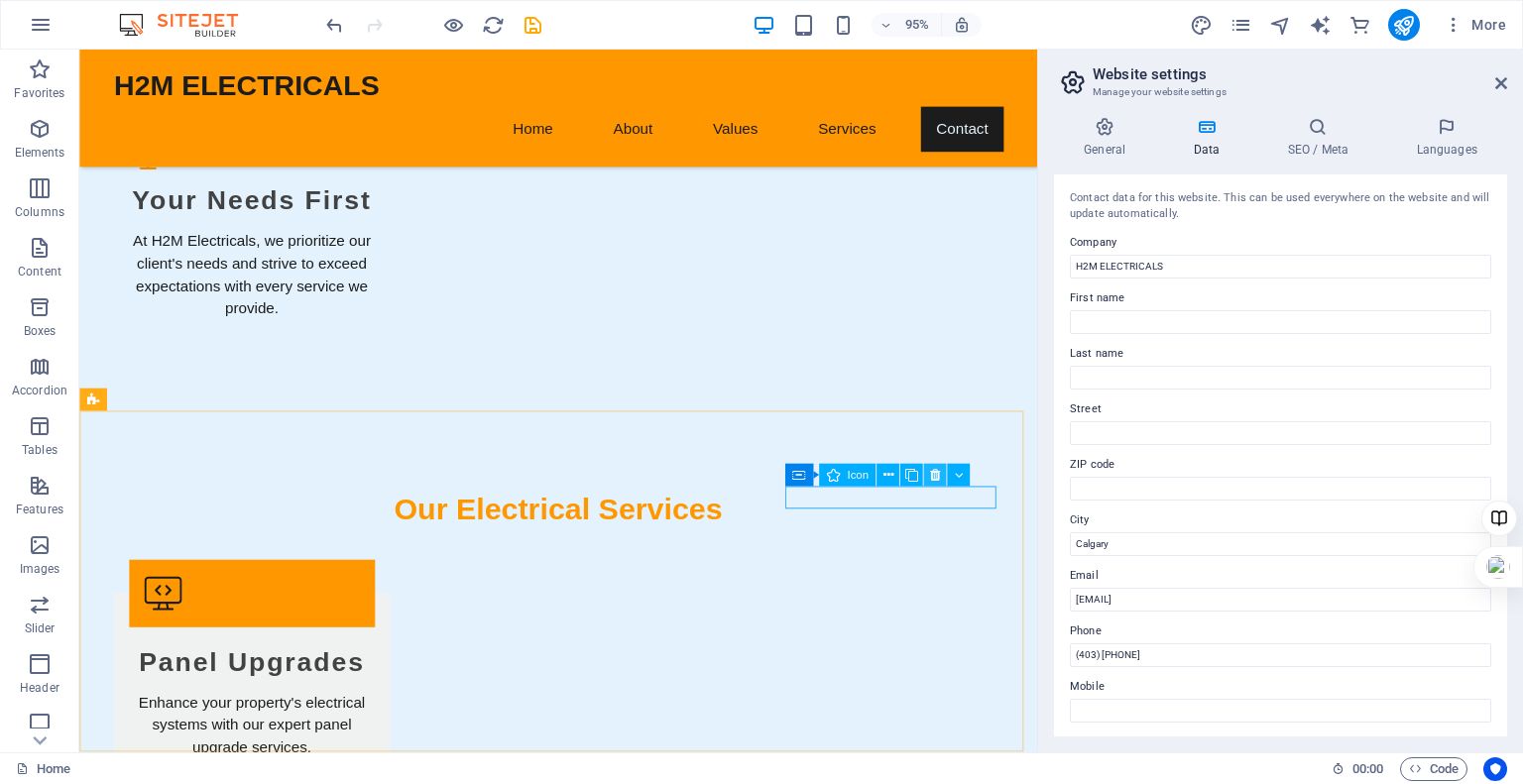 click at bounding box center (935, 476) 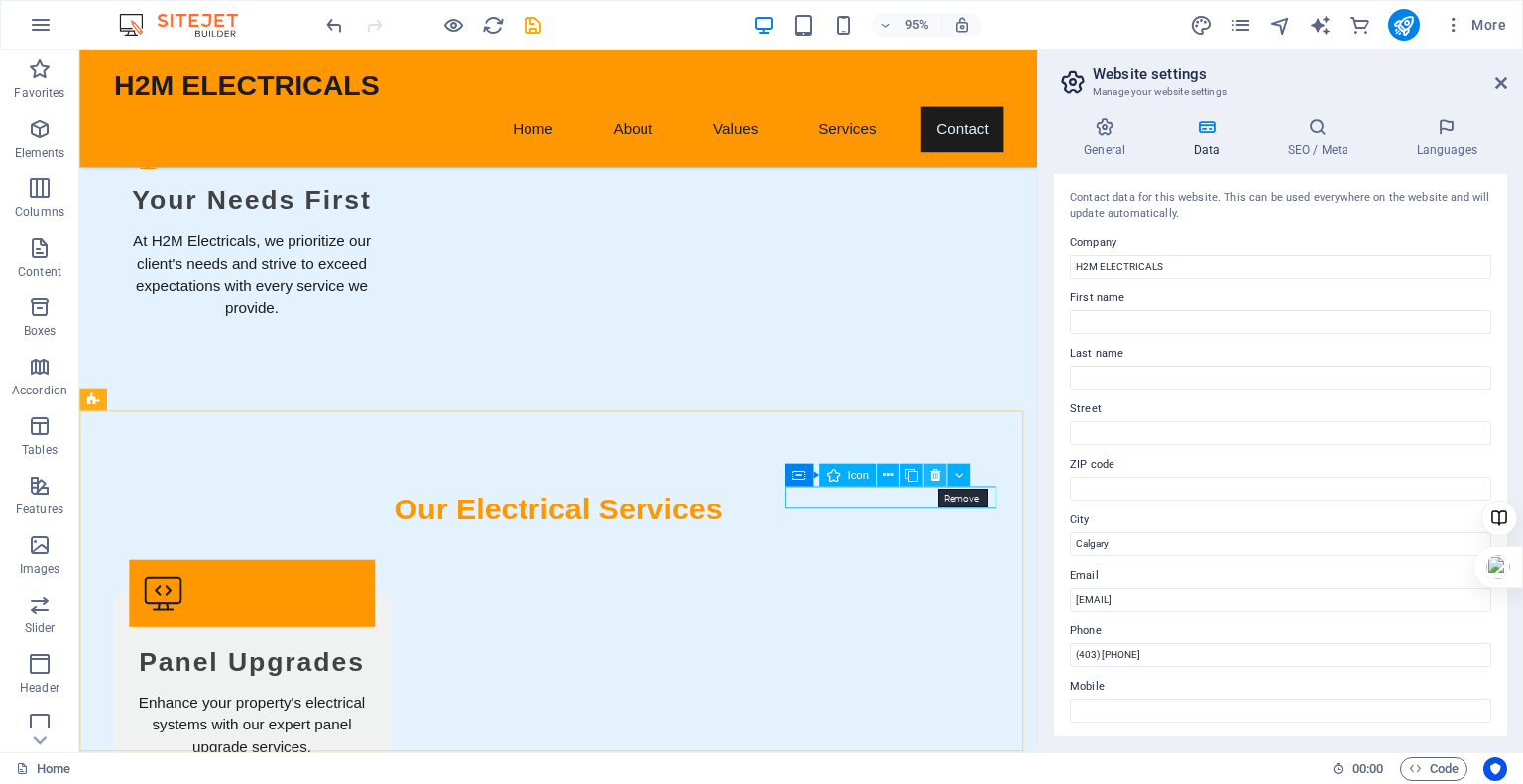 click at bounding box center (935, 476) 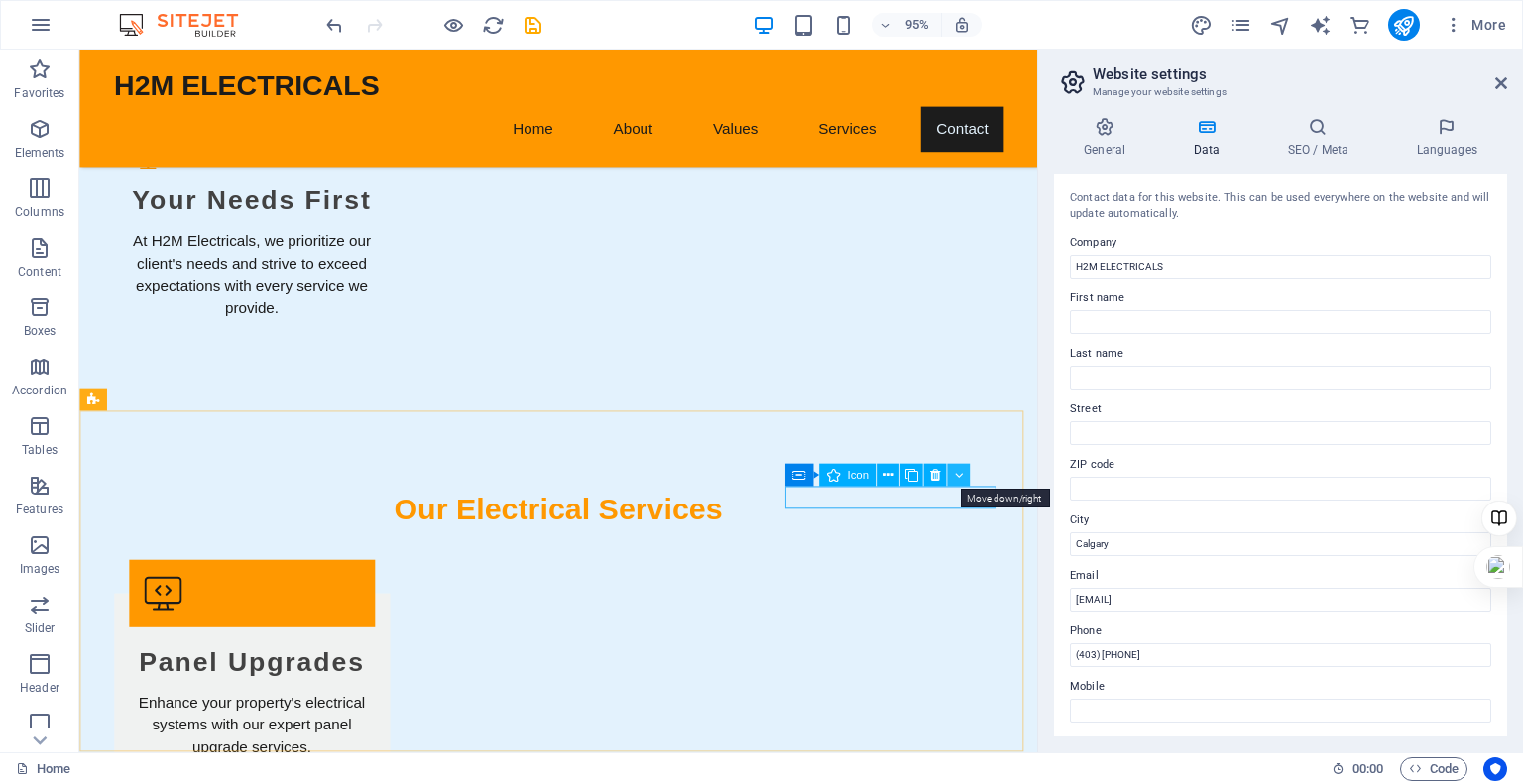 click at bounding box center [959, 476] 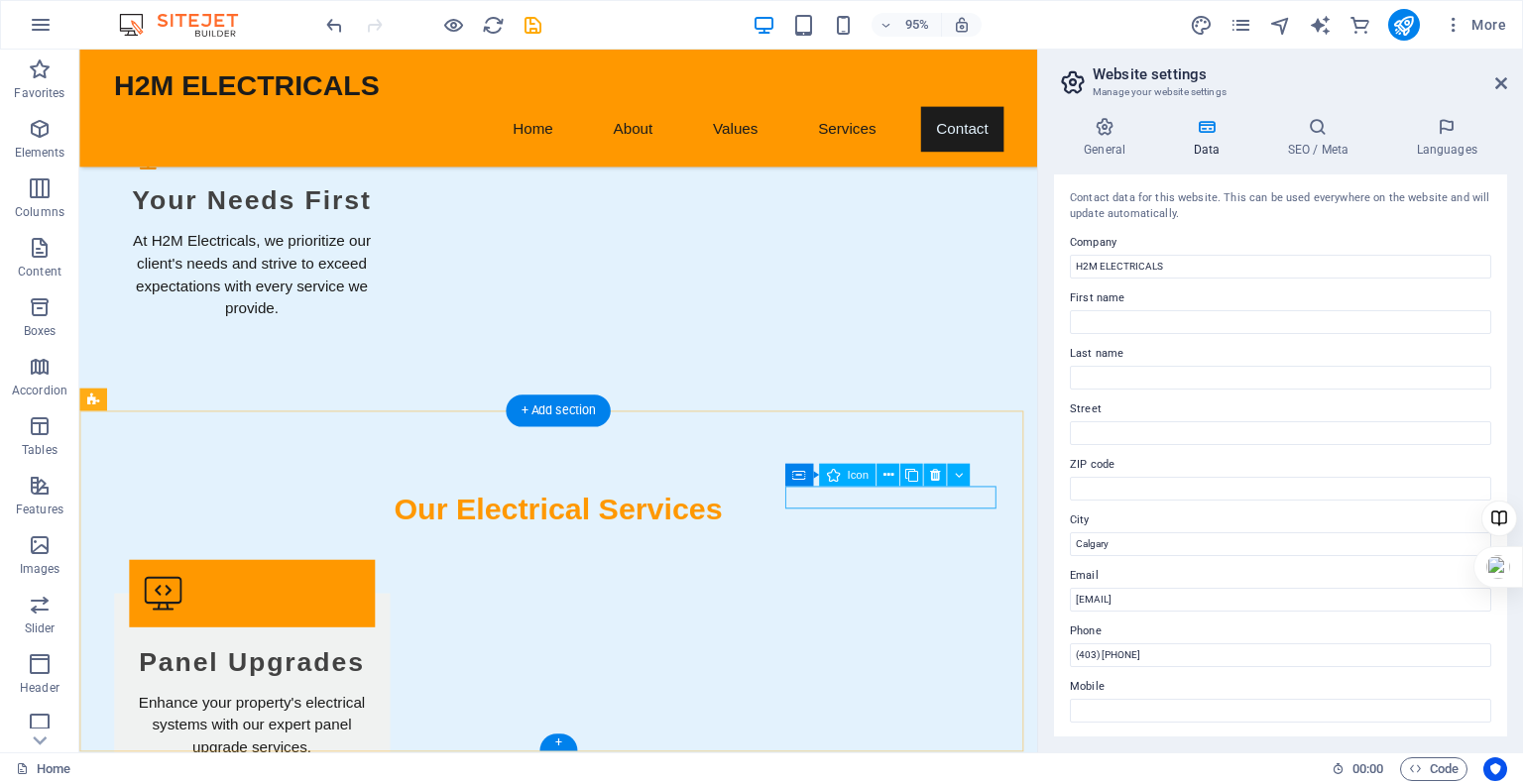click at bounding box center [206, 3444] 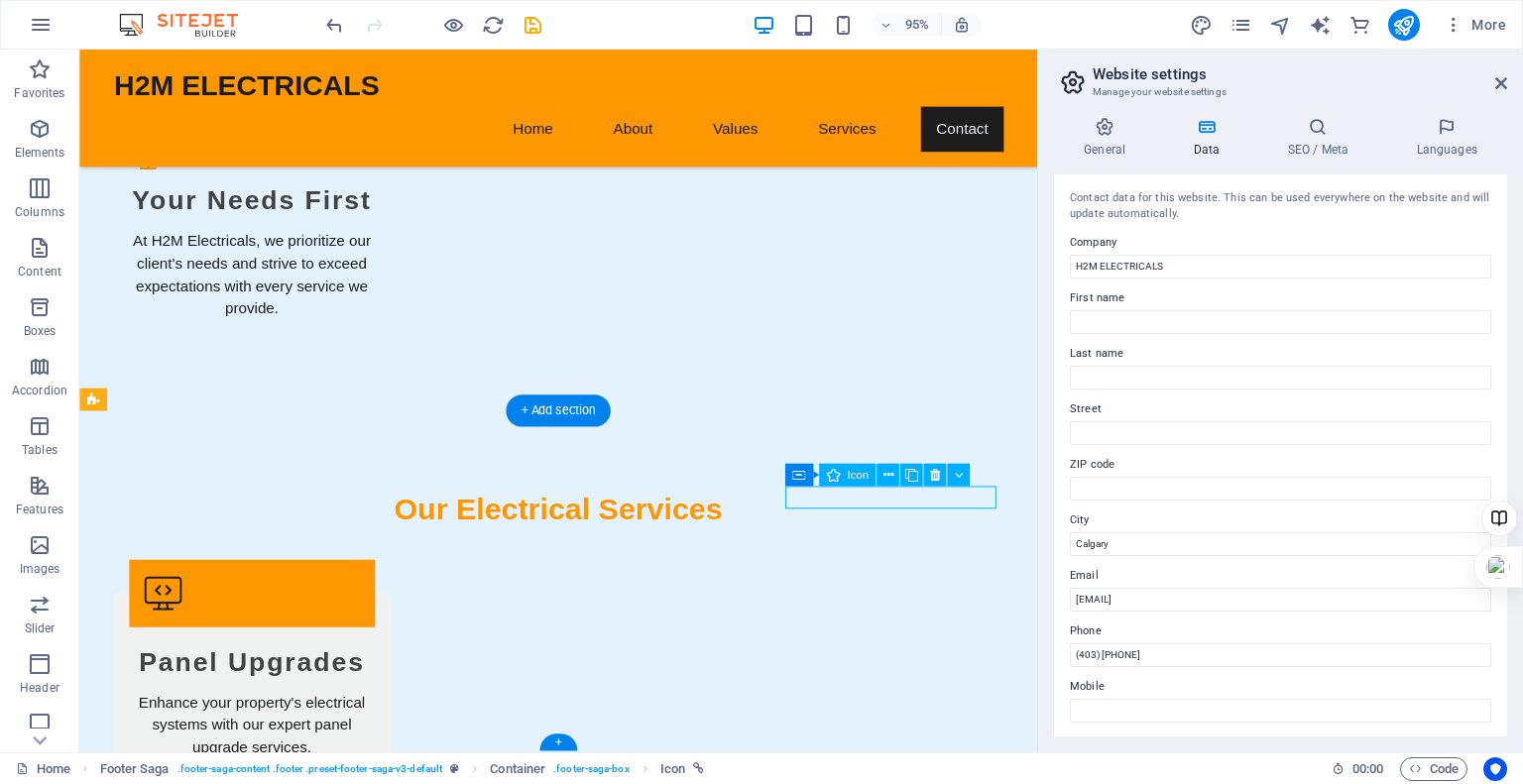 click at bounding box center [206, 3444] 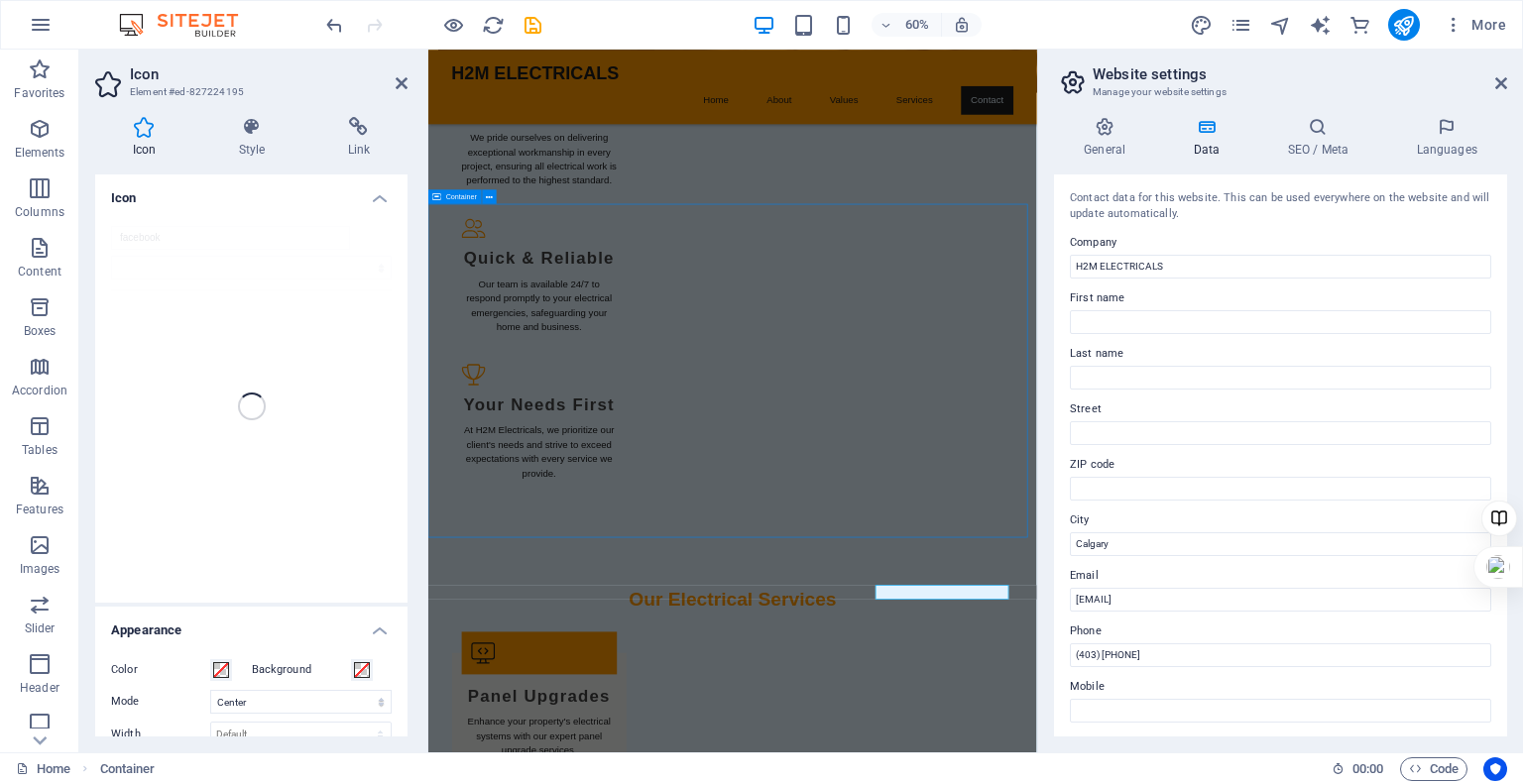 scroll, scrollTop: 2587, scrollLeft: 0, axis: vertical 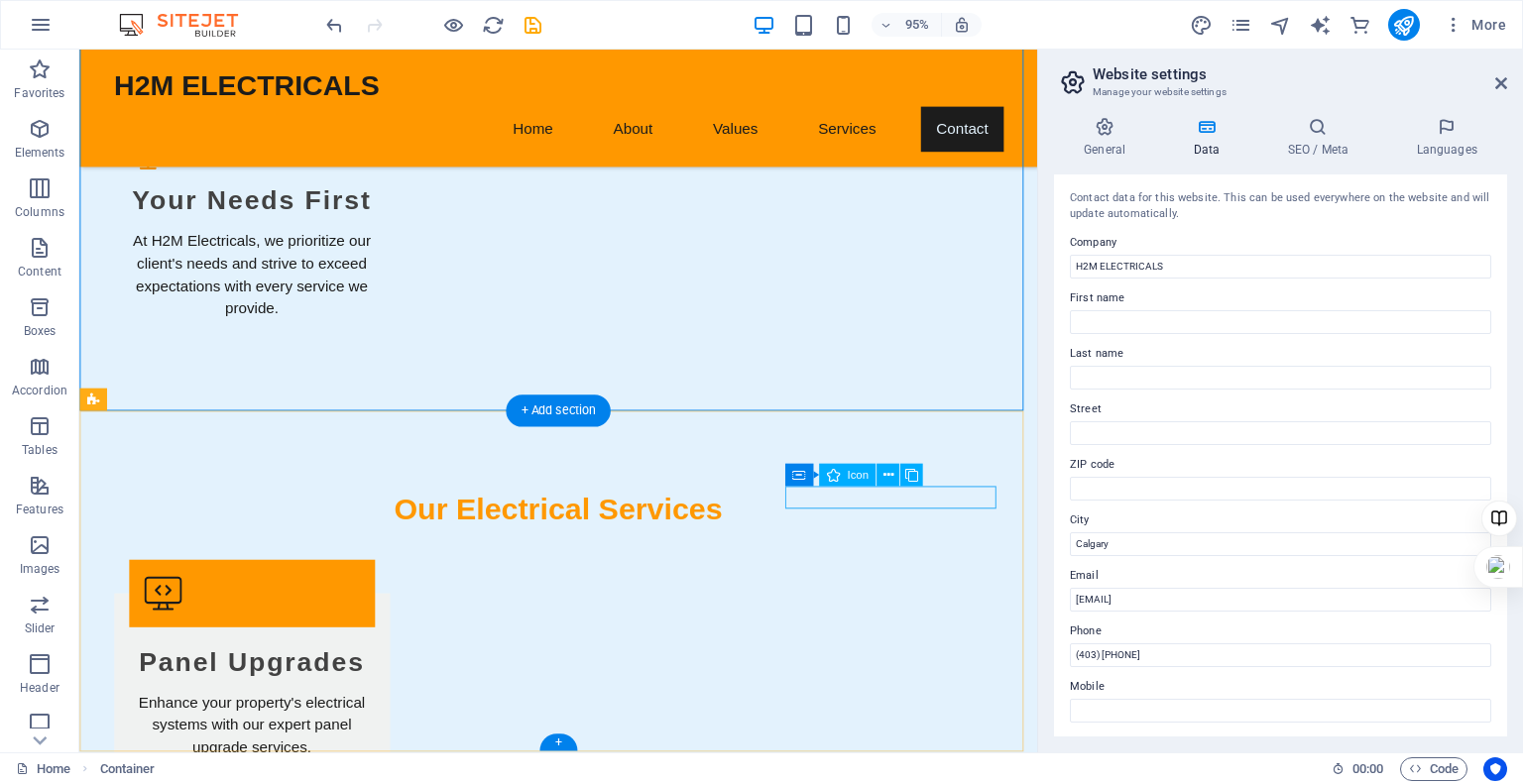 click at bounding box center (206, 3444) 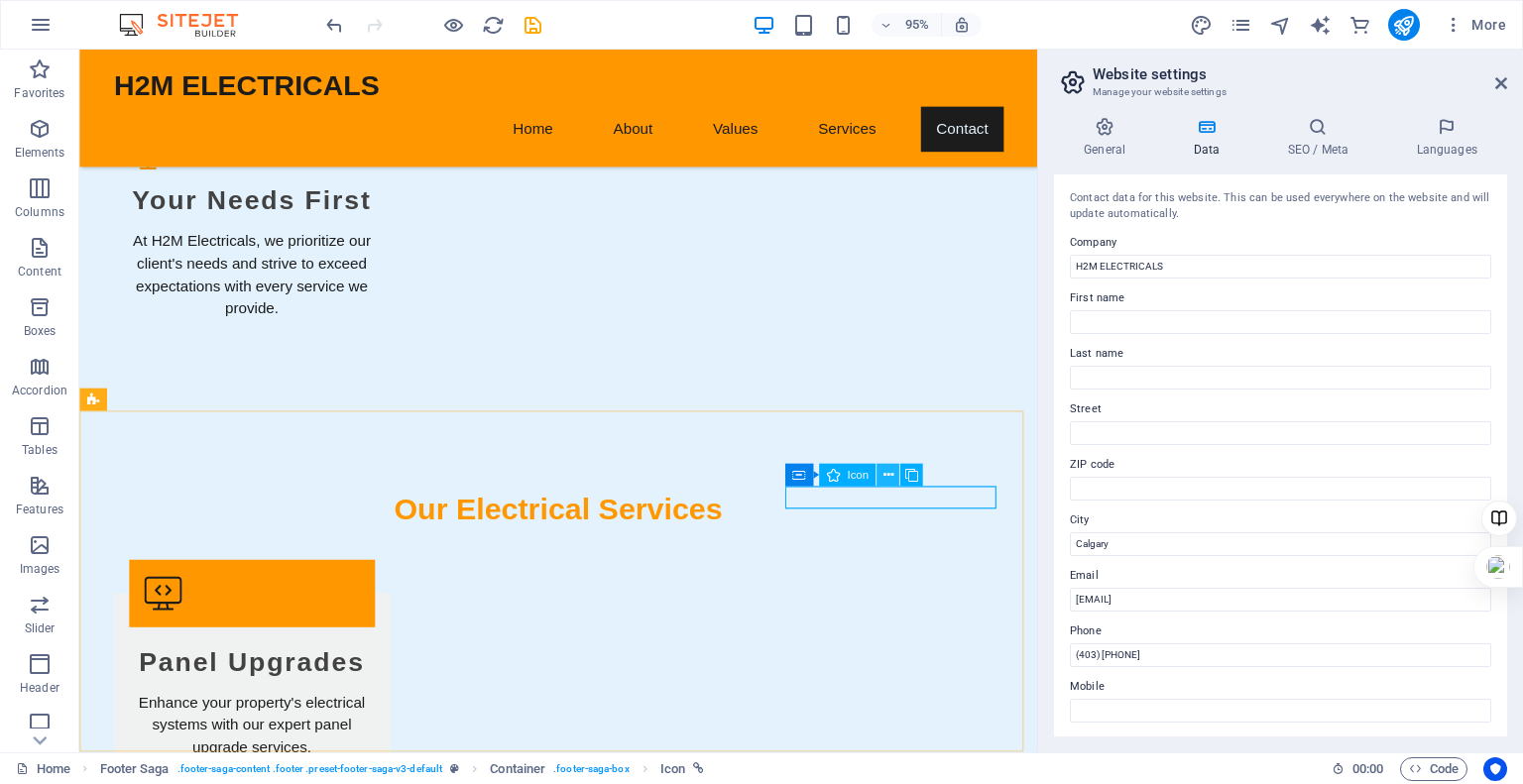 click at bounding box center (887, 475) 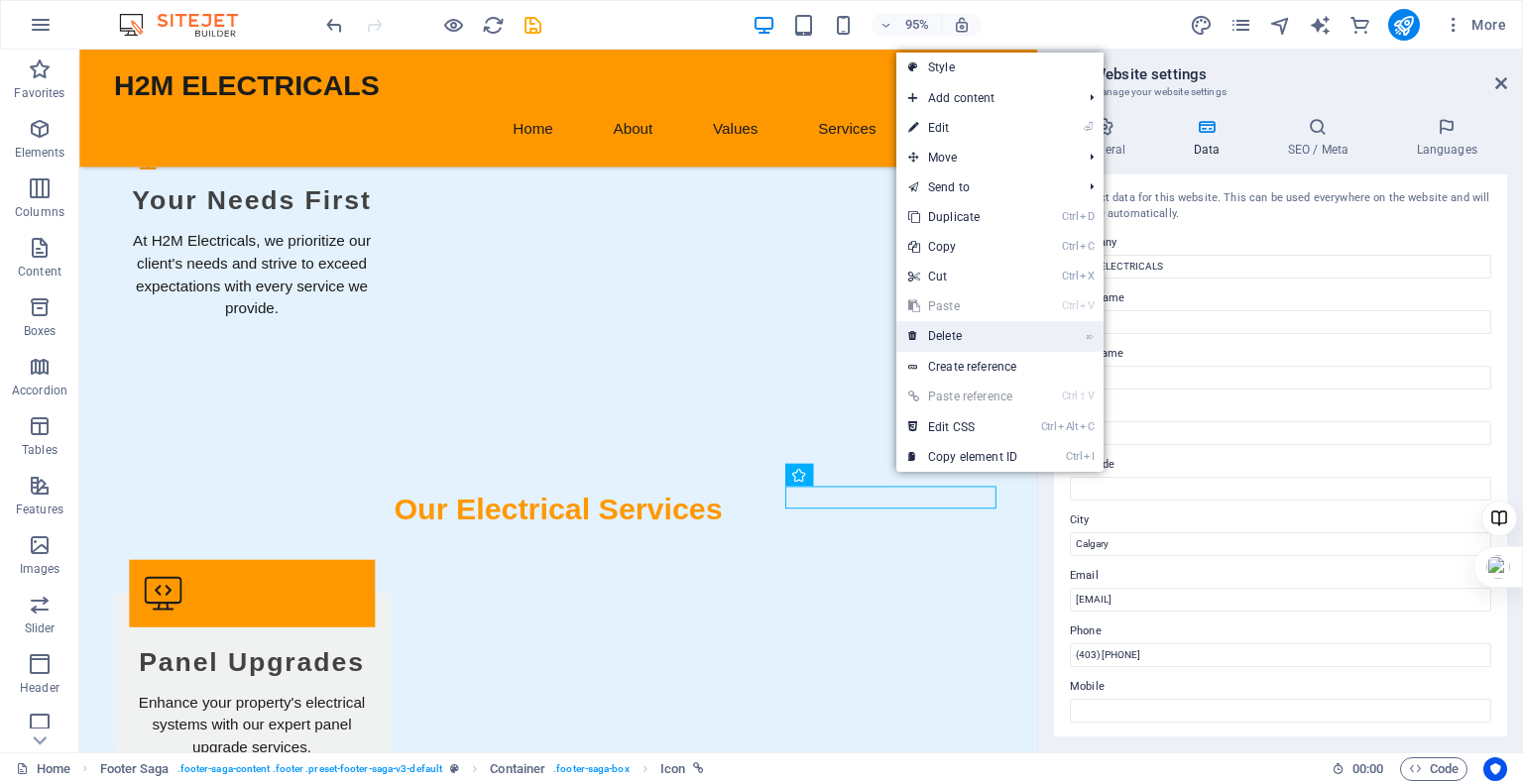 click on "⌦  Delete" at bounding box center (963, 336) 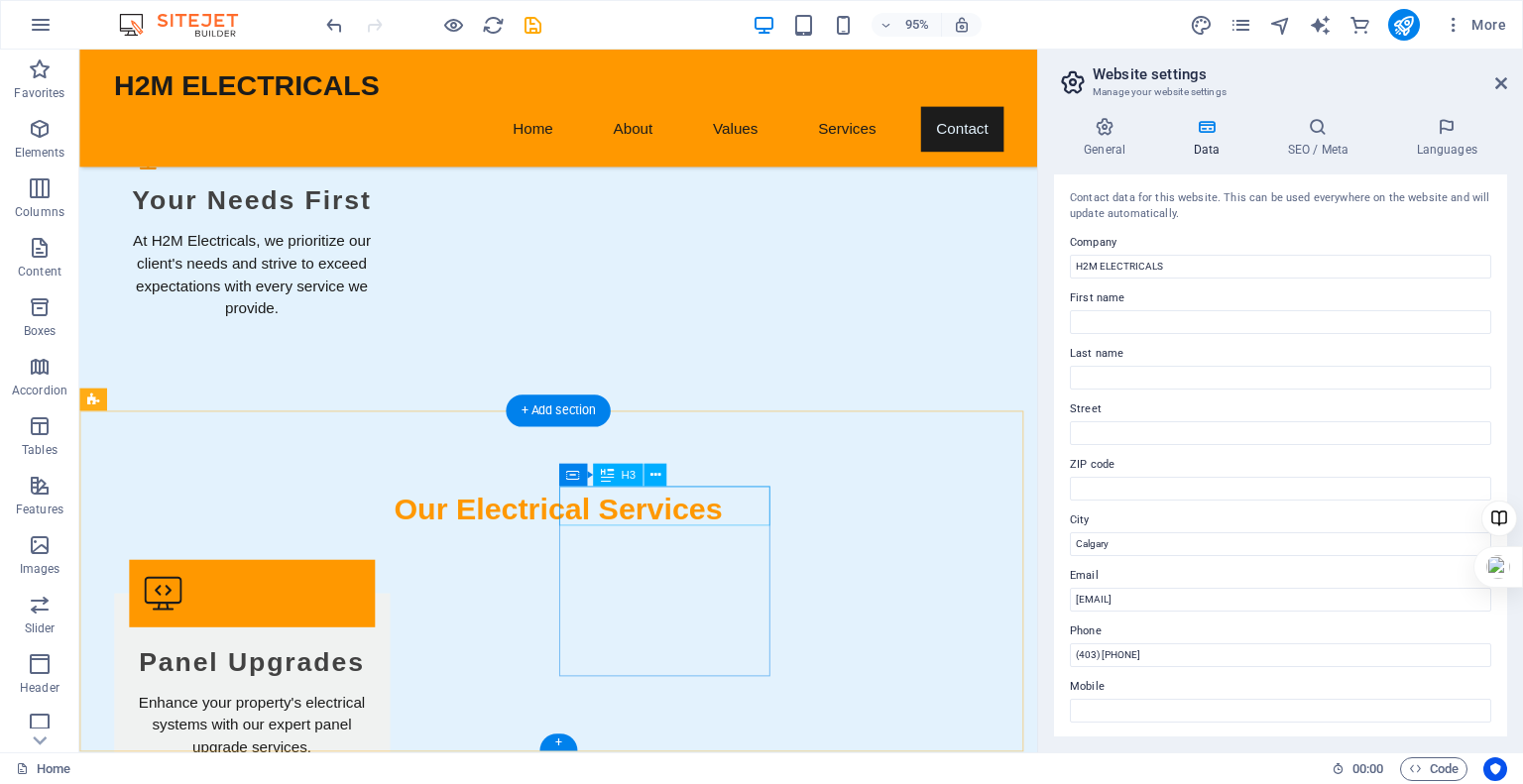 click on "Navigation" at bounding box center (206, 3245) 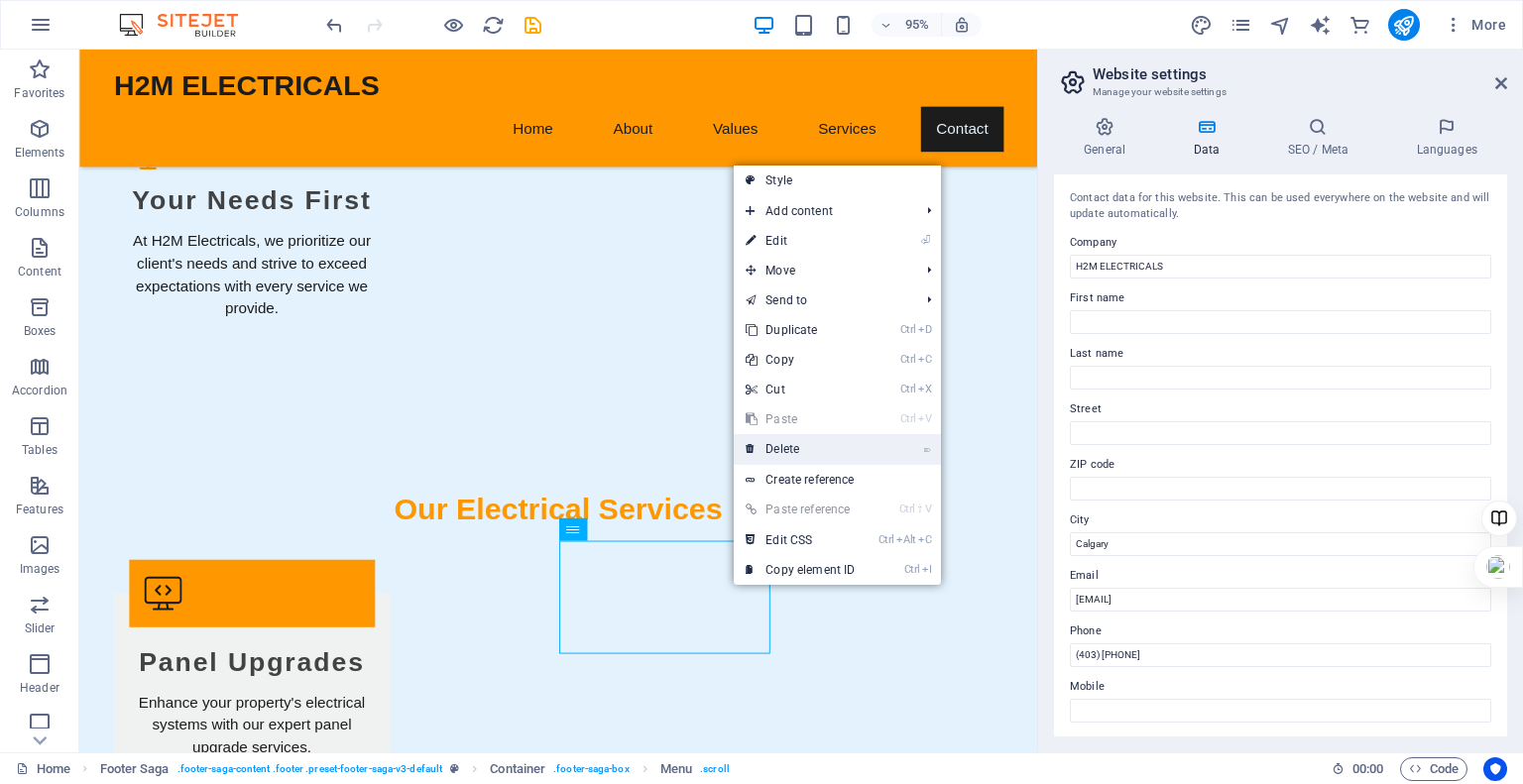 click on "⌦  Delete" at bounding box center (800, 449) 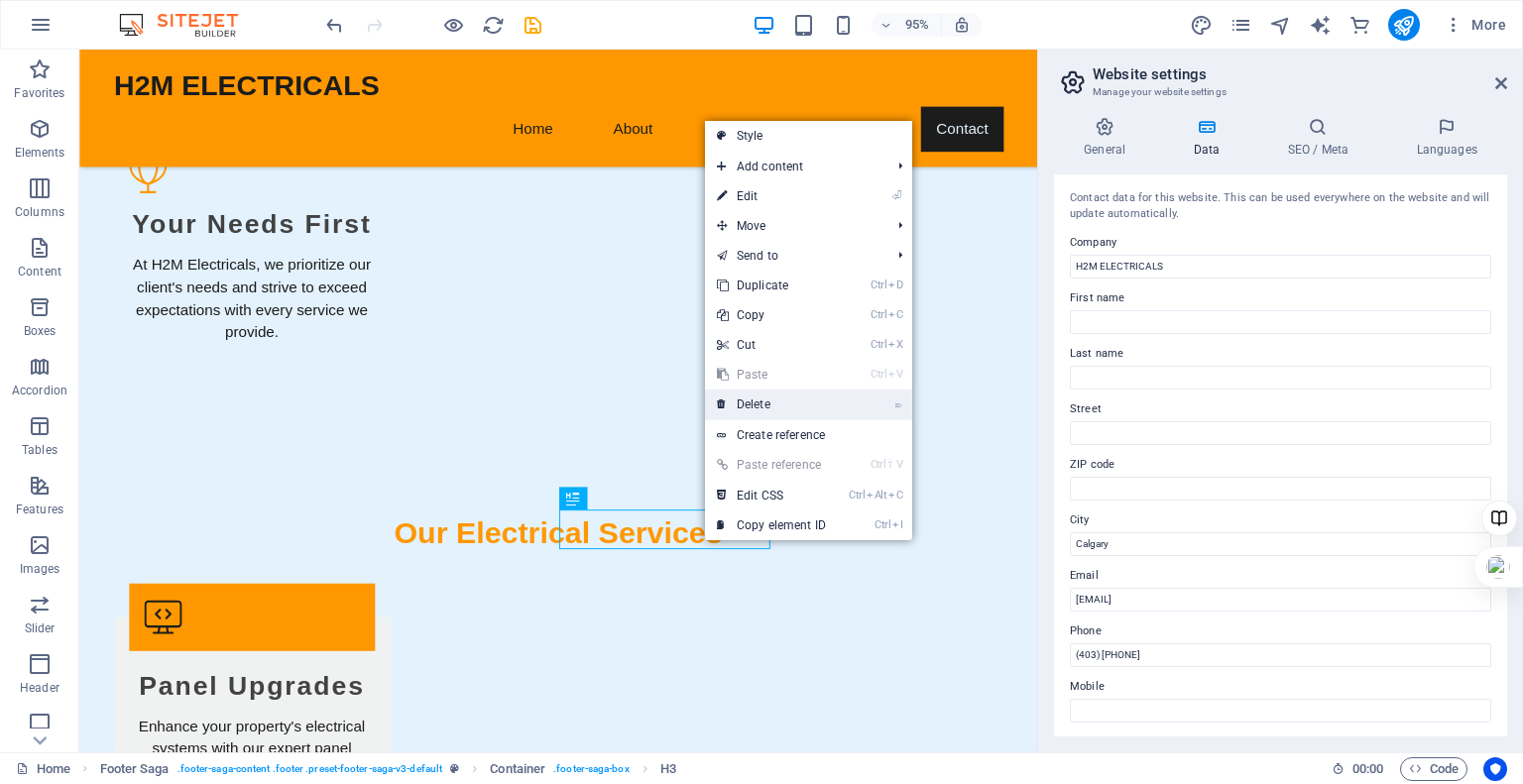 click on "⌦  Delete" at bounding box center [771, 404] 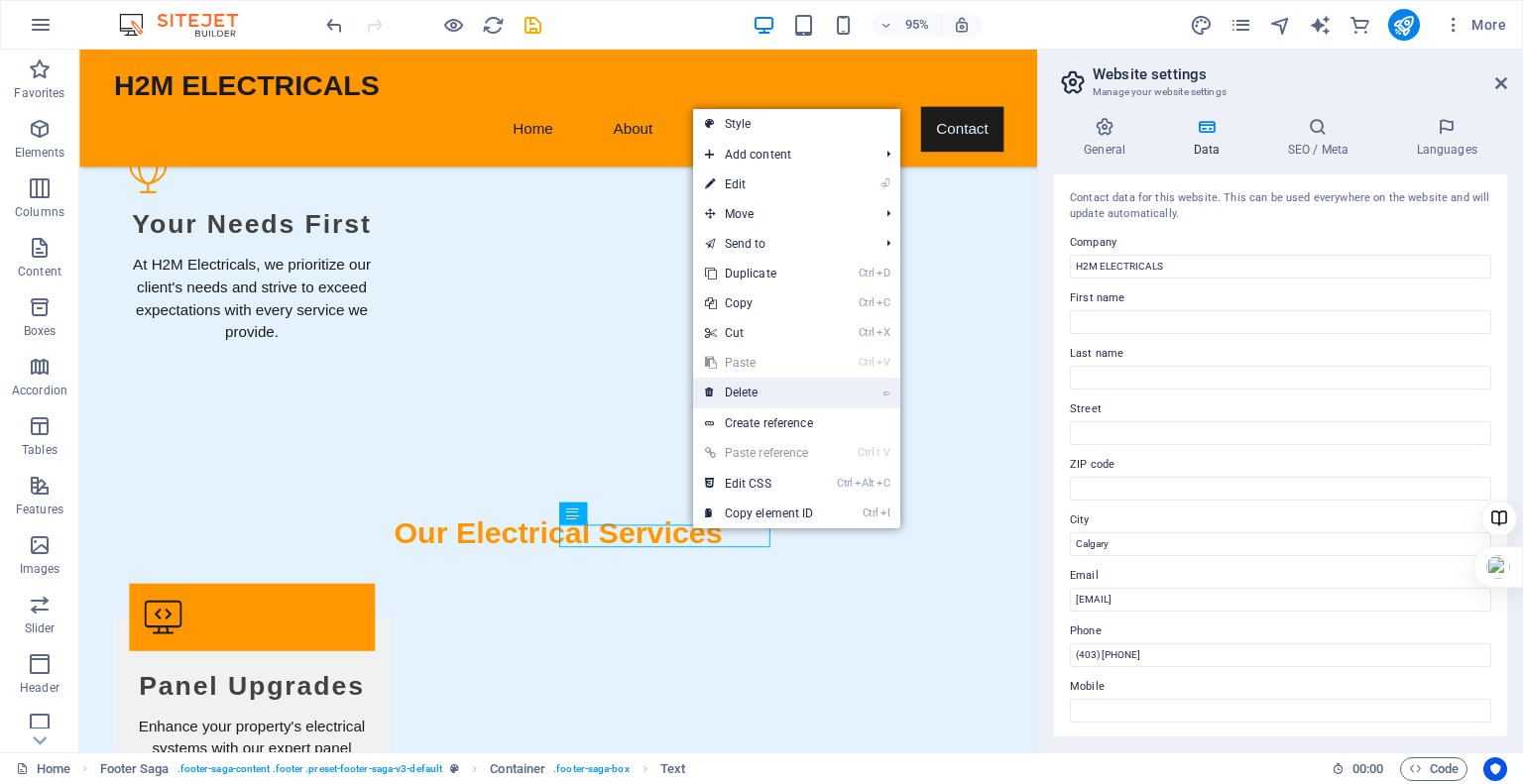 click on "⌦  Delete" at bounding box center (760, 392) 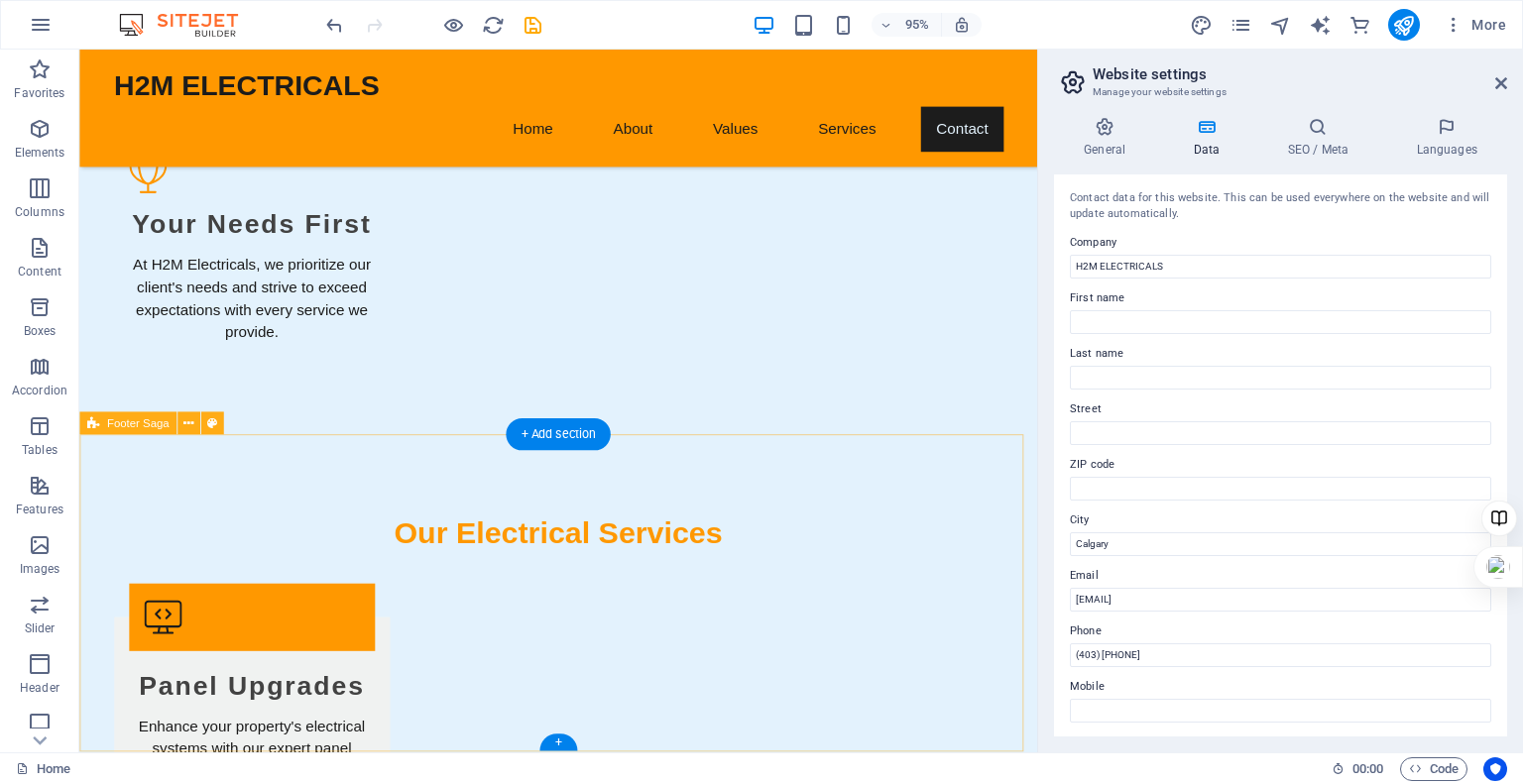 click on "For inquiries or service requests, contact us today!
Contact Phone:  (403) 389-9100 Email: info@h2melectricals.com Drop content here or  Add elements  Paste clipboard" at bounding box center (583, 3245) 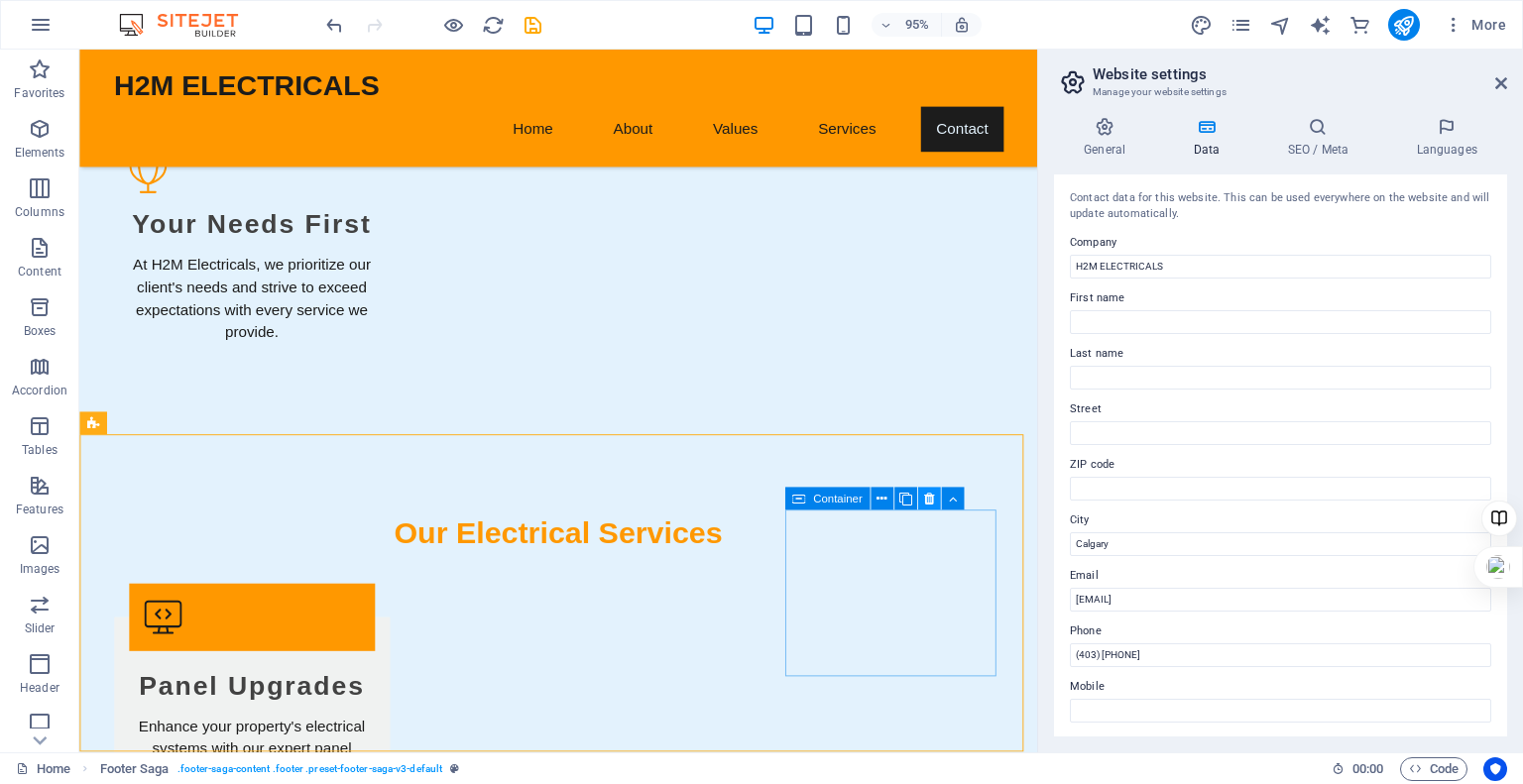click at bounding box center (929, 499) 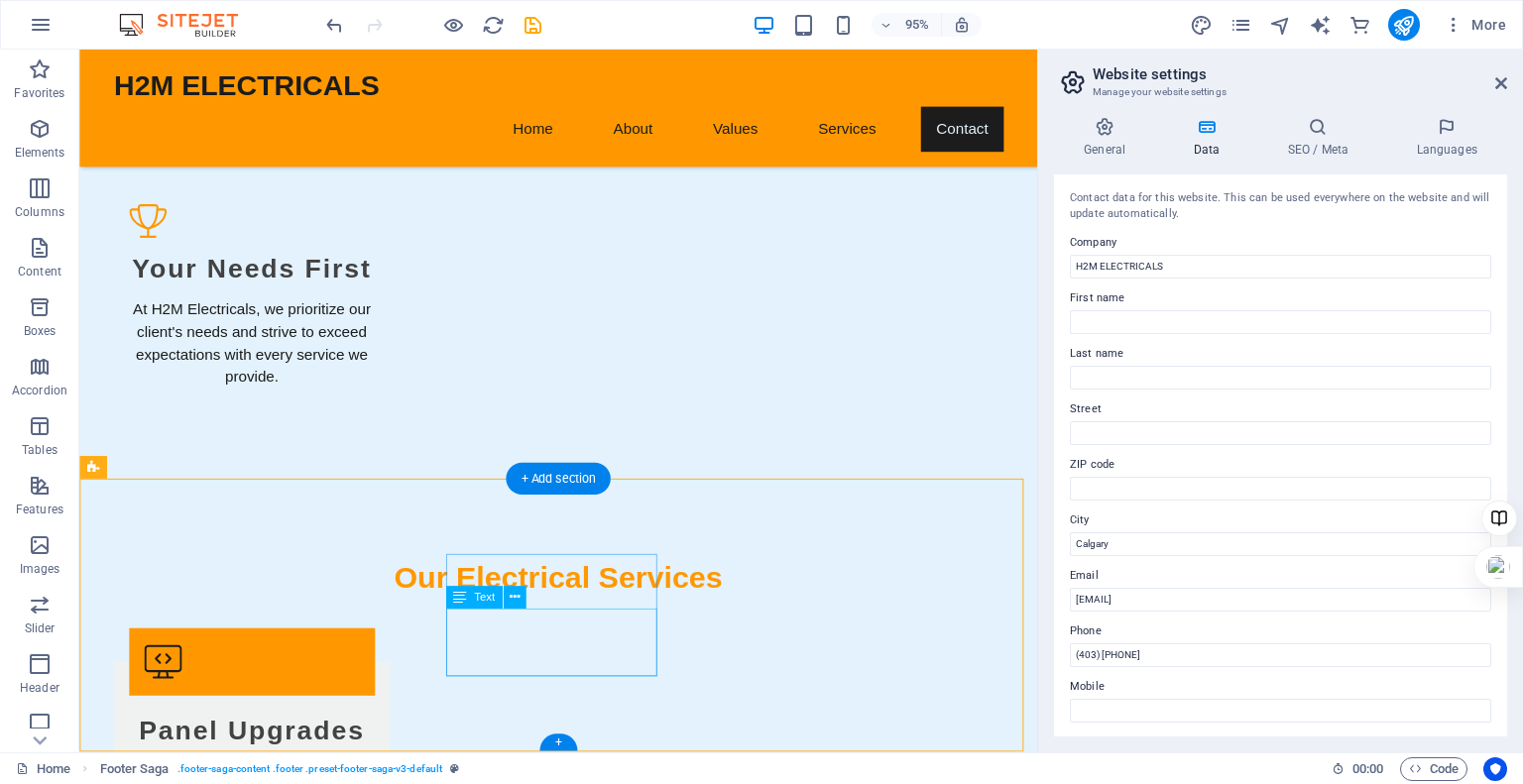 click on "Phone:  (403) 389-9100 Email: info@h2melectricals.com" at bounding box center (206, 3252) 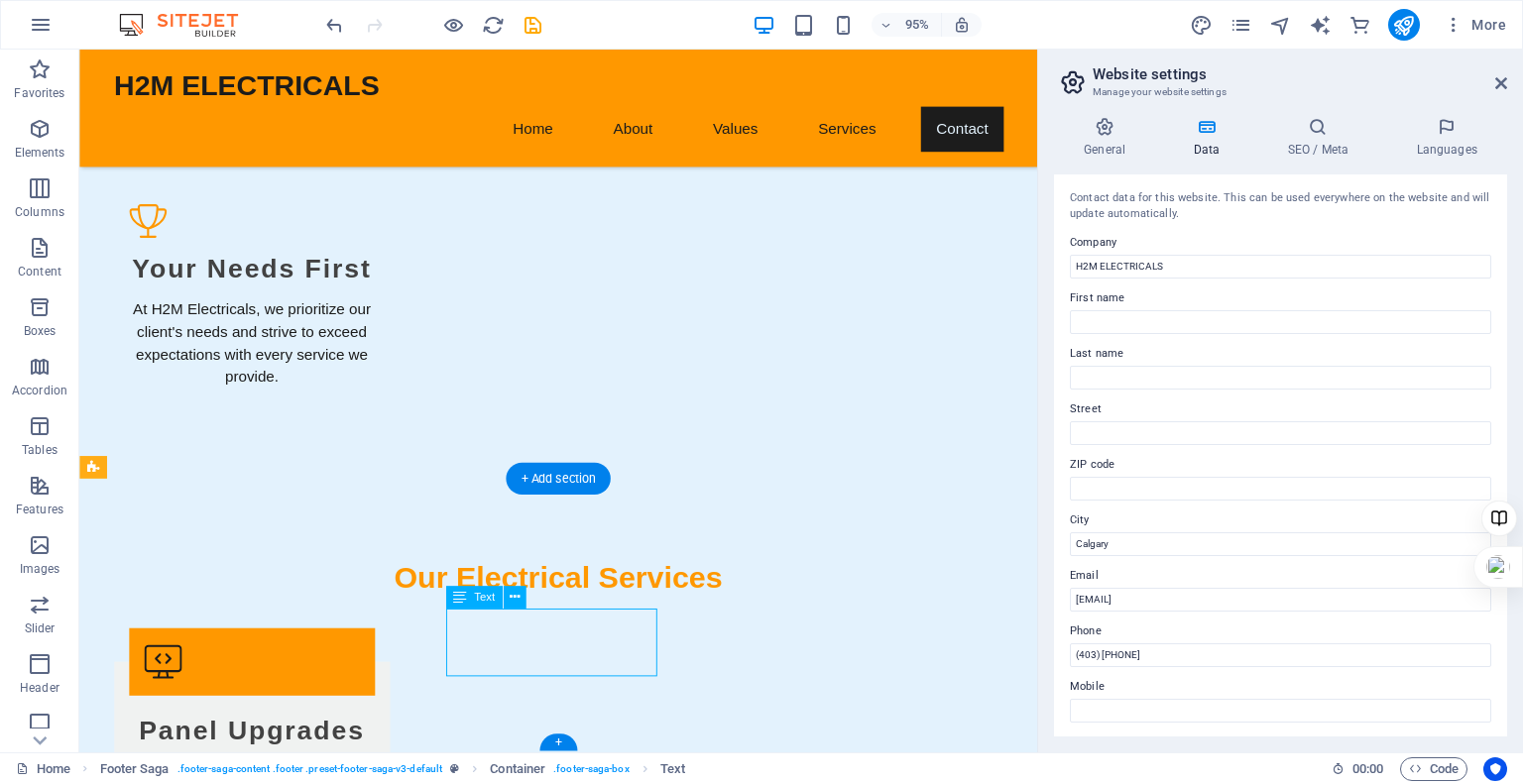 click on "Phone:  (403) 389-9100 Email: info@h2melectricals.com" at bounding box center [206, 3252] 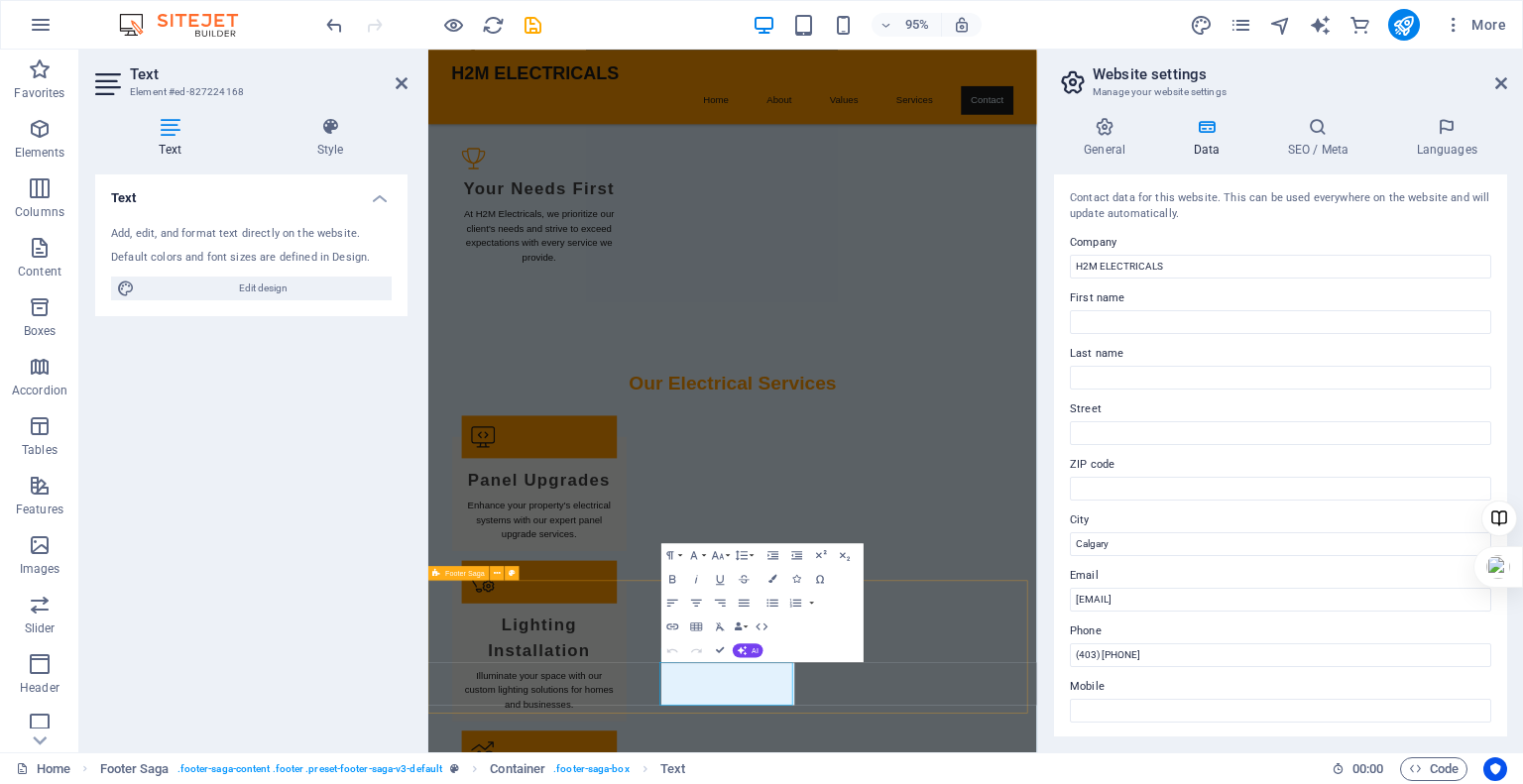 scroll, scrollTop: 2083, scrollLeft: 0, axis: vertical 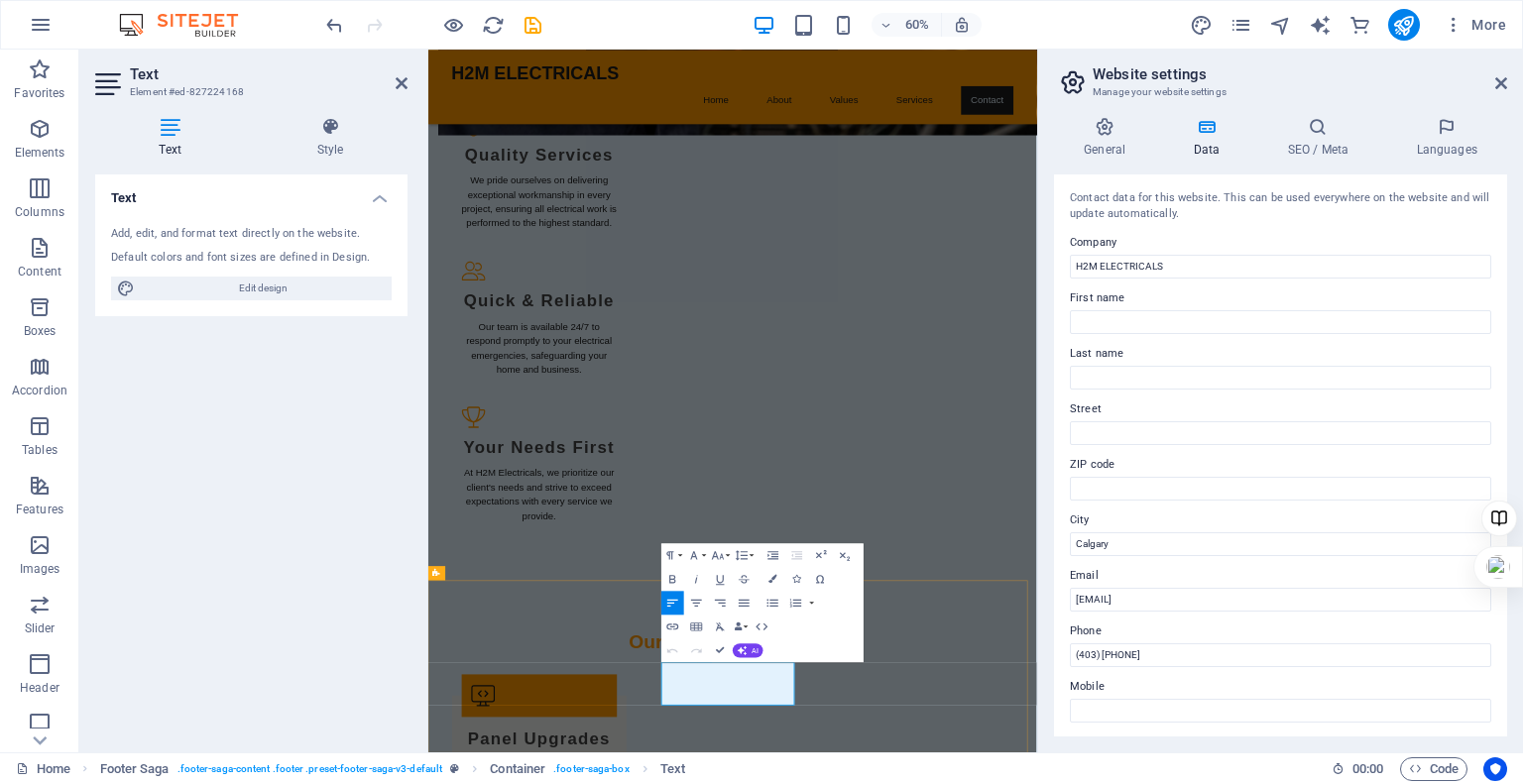 click at bounding box center [555, 3660] 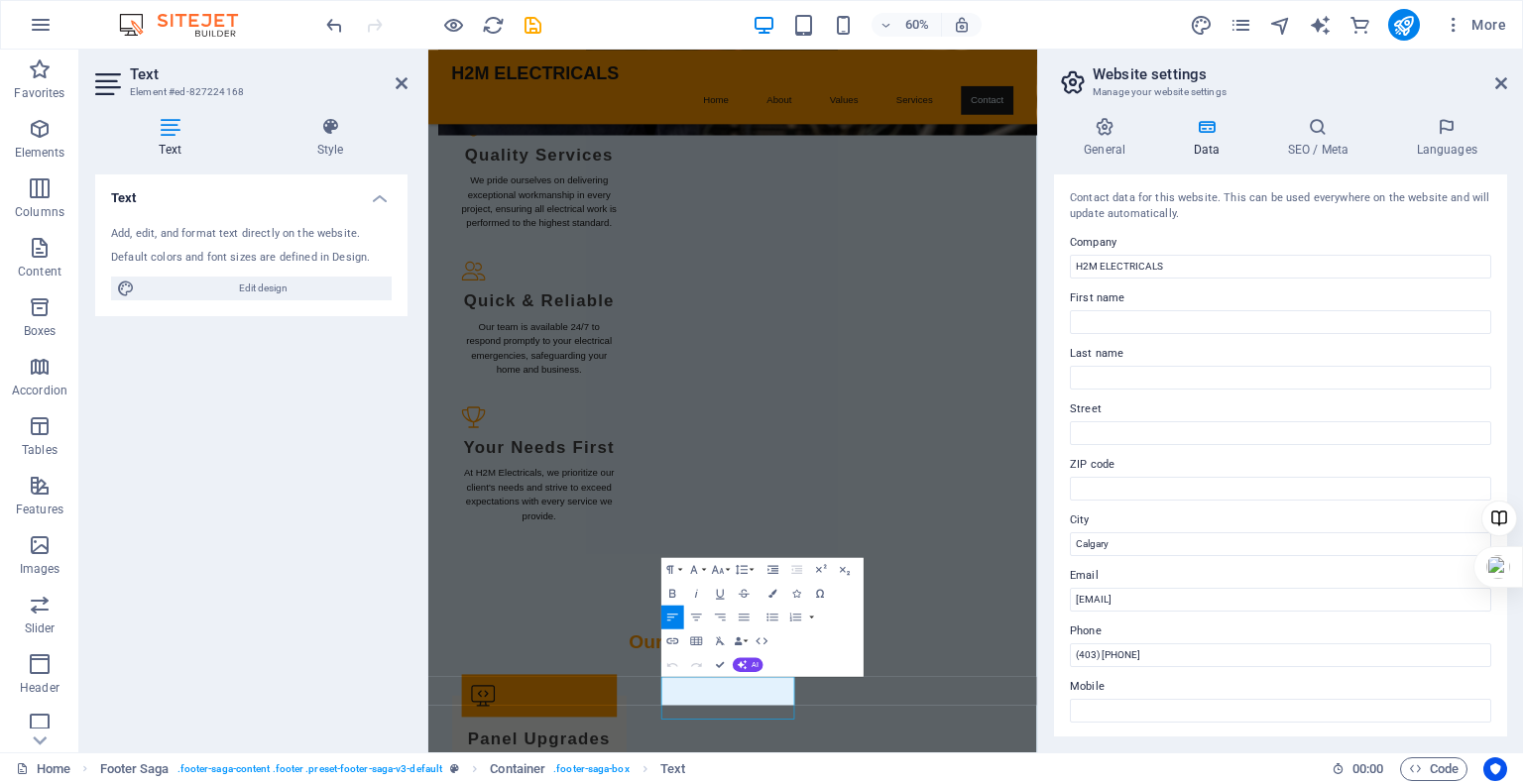 scroll, scrollTop: 2060, scrollLeft: 0, axis: vertical 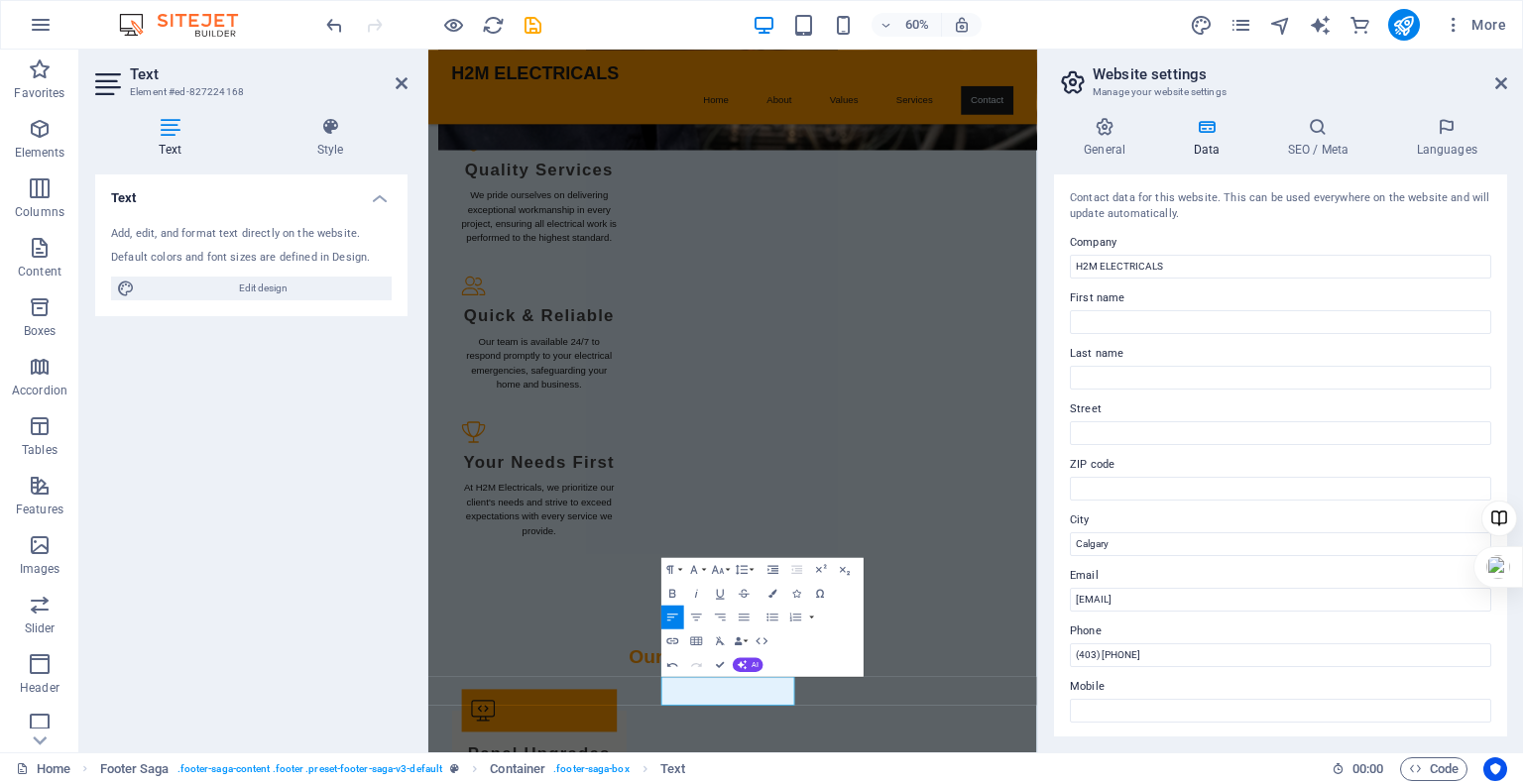 click on "Text Add, edit, and format text directly on the website. Default colors and font sizes are defined in Design. Edit design Alignment Left aligned Centered Right aligned" at bounding box center (251, 455) 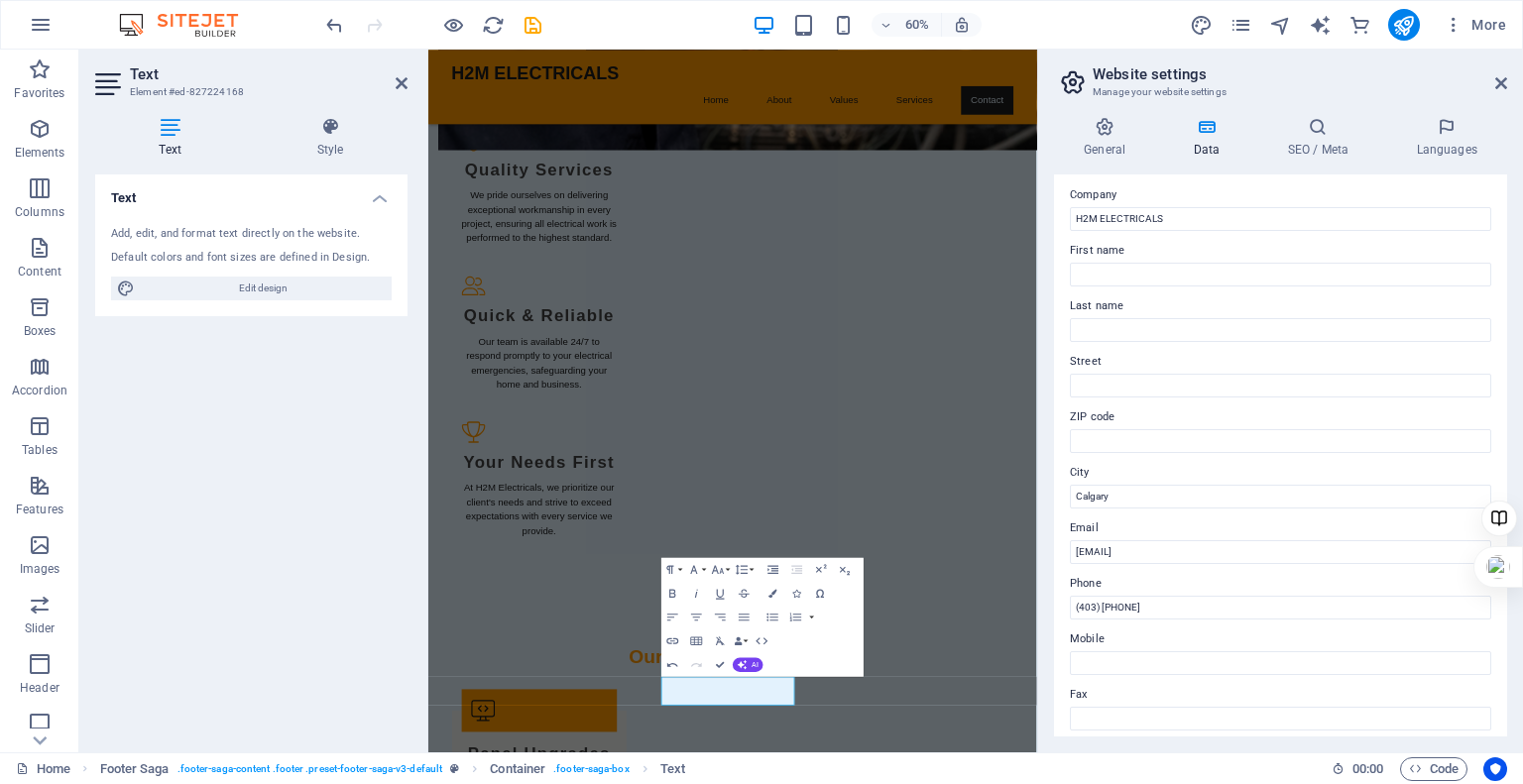 scroll, scrollTop: 0, scrollLeft: 0, axis: both 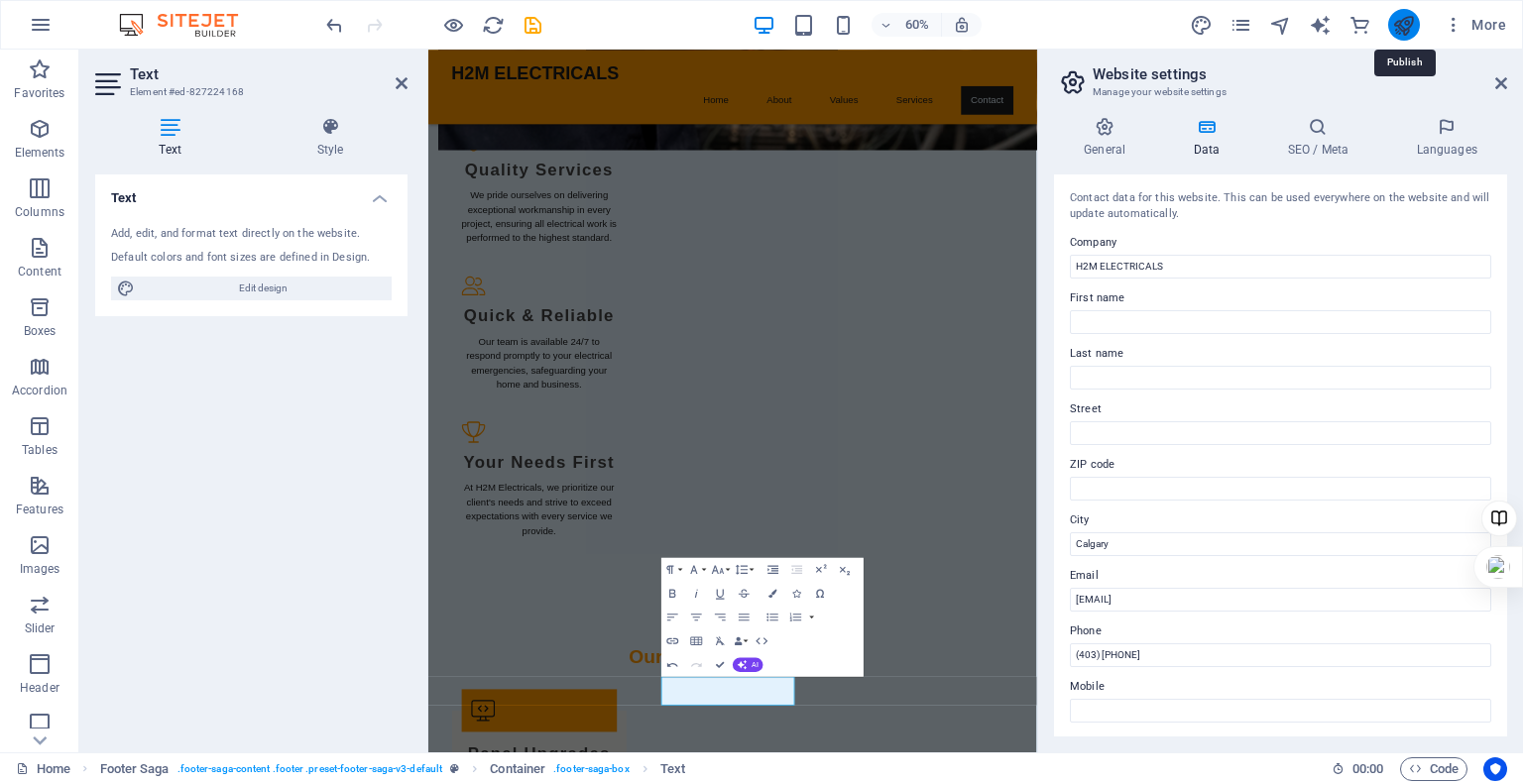 click at bounding box center (1403, 25) 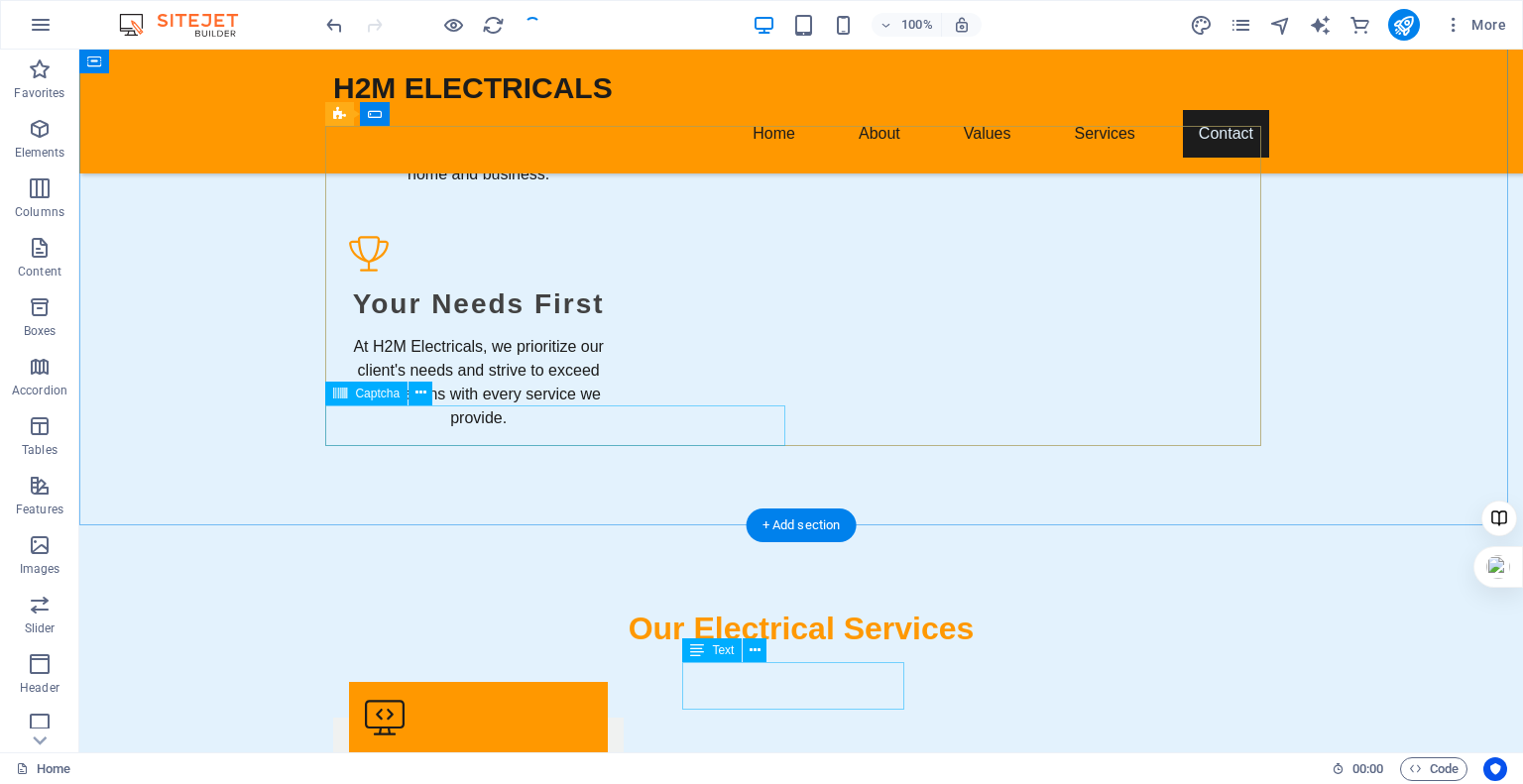 click on "Unreadable? Load new" at bounding box center [563, 2932] 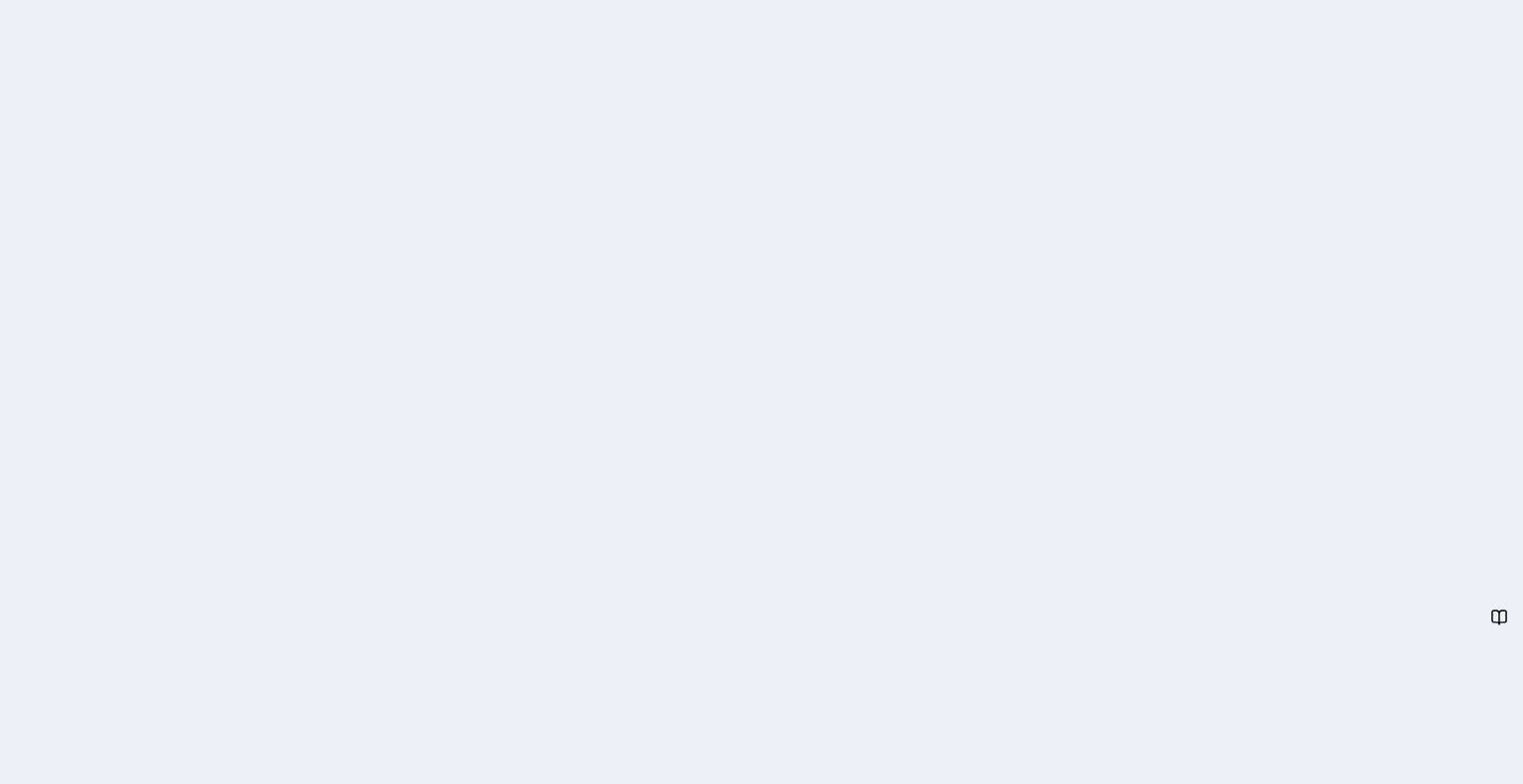 scroll, scrollTop: 0, scrollLeft: 0, axis: both 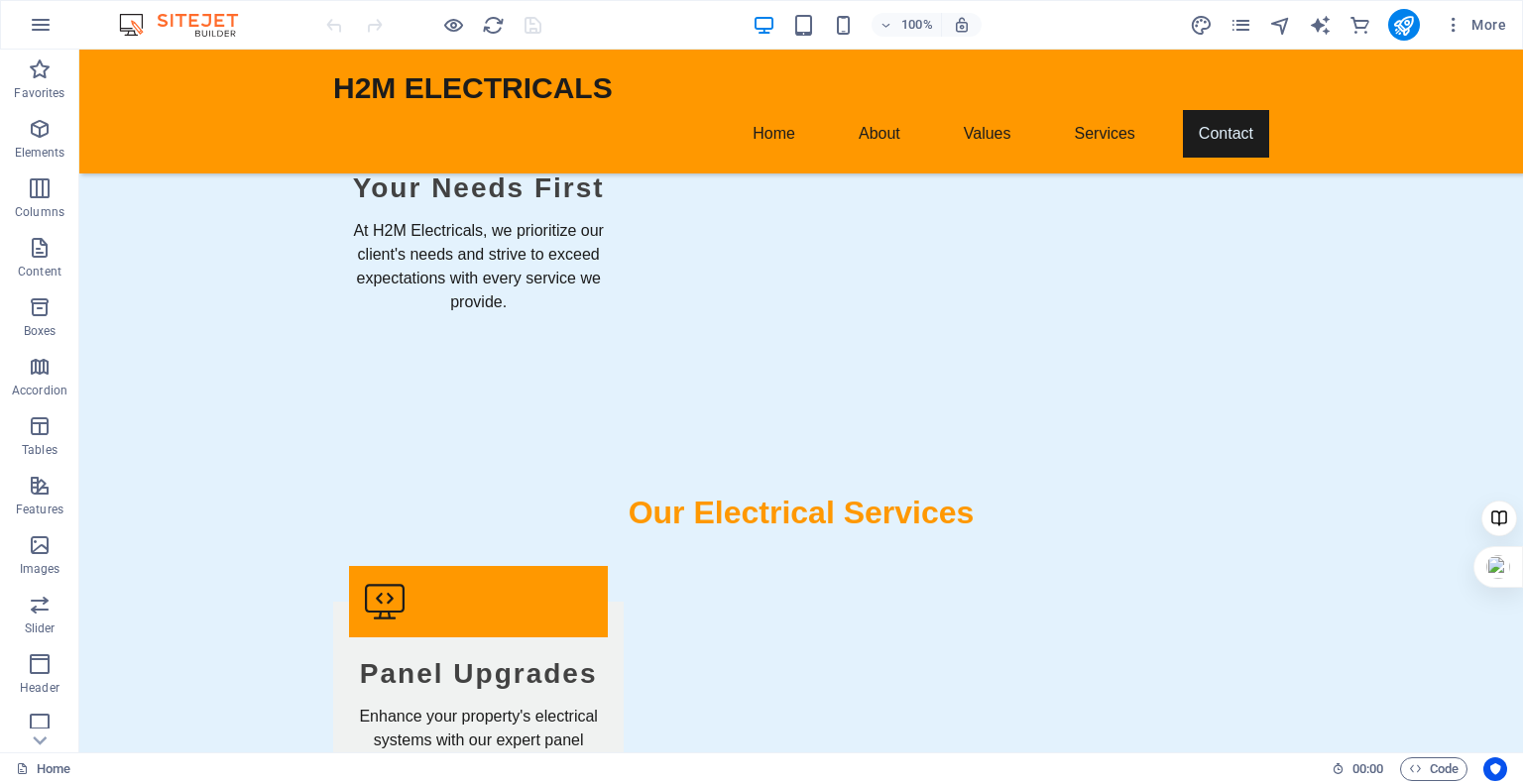 click on "100%" at bounding box center (867, 25) 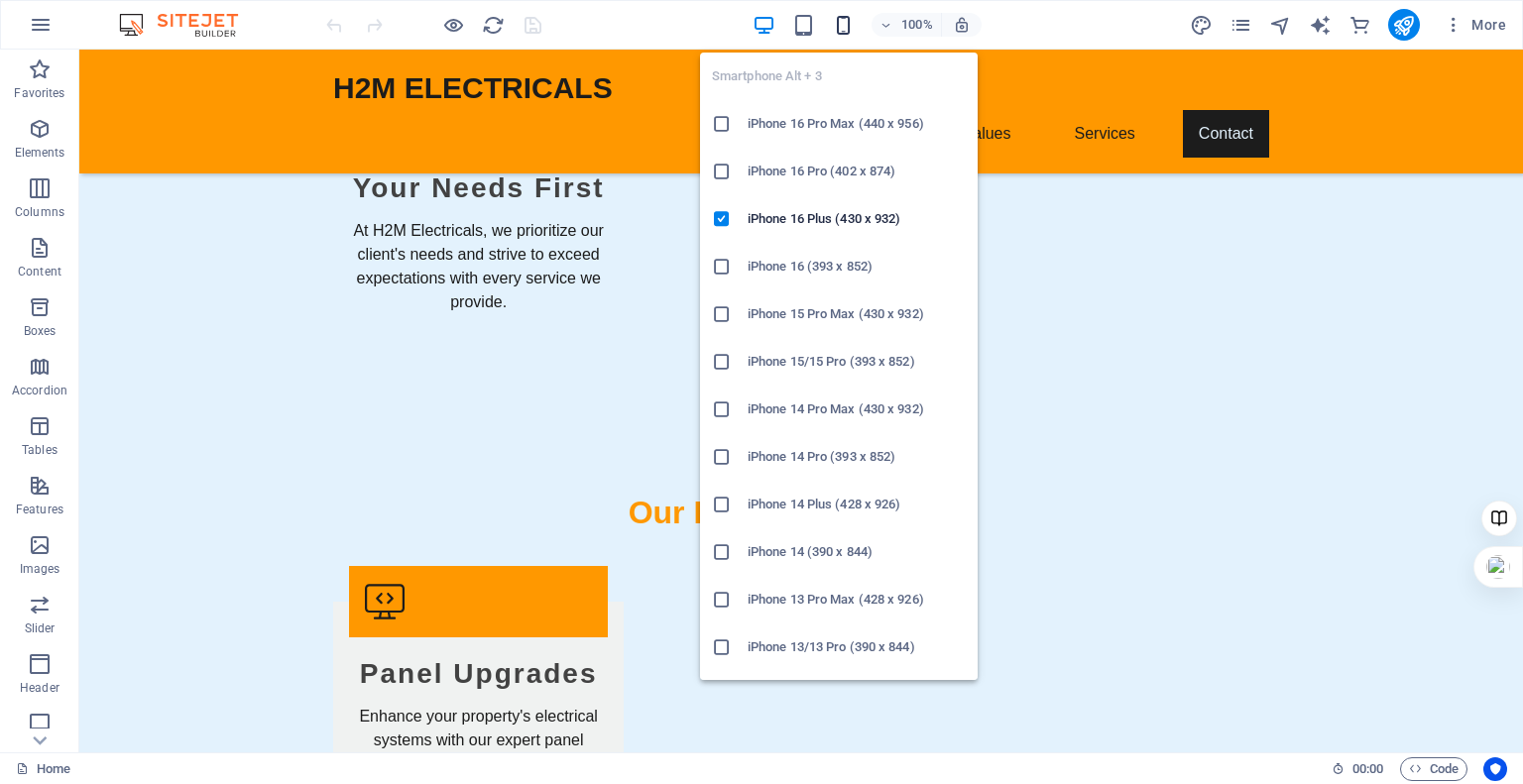 click at bounding box center [843, 25] 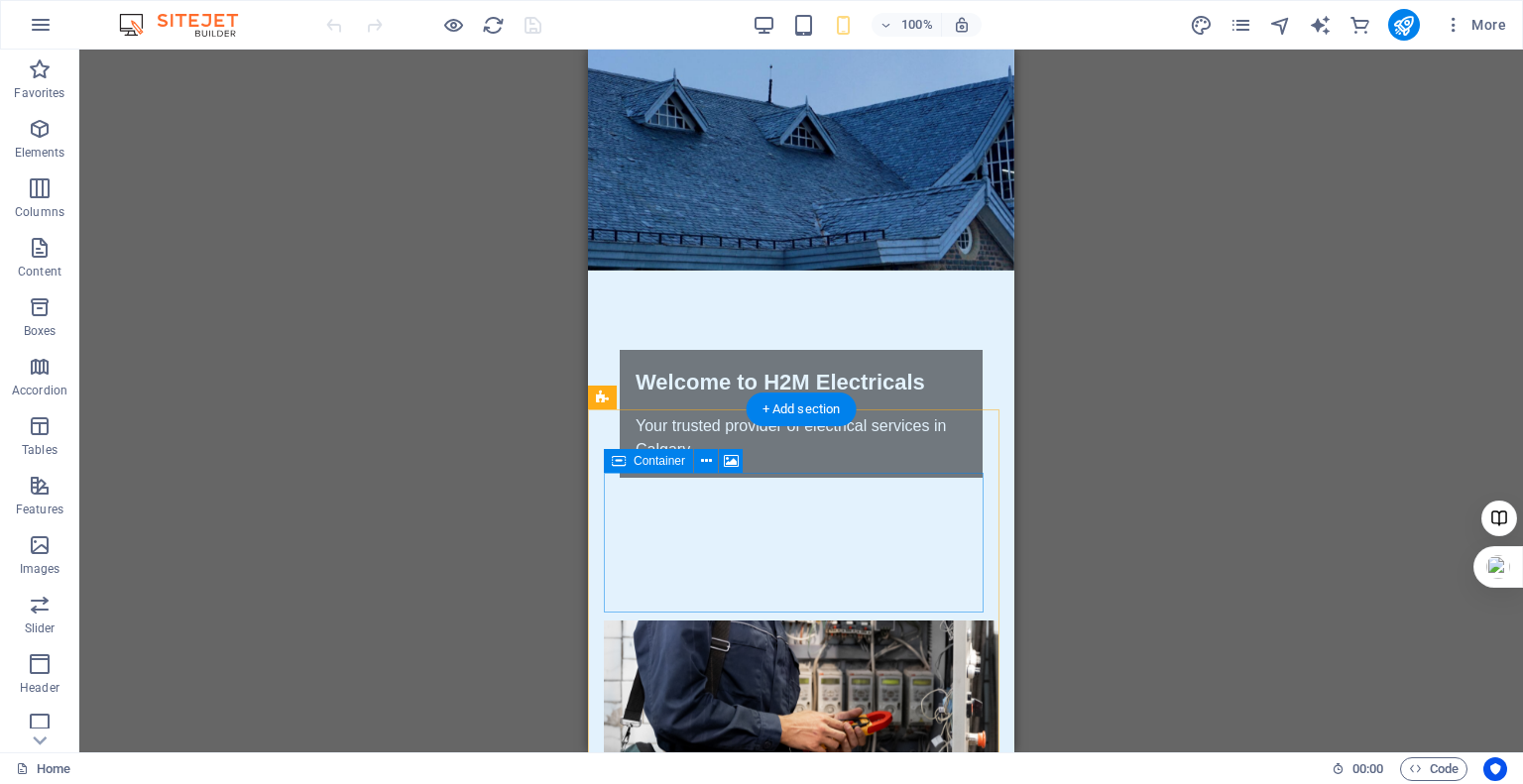 scroll, scrollTop: 0, scrollLeft: 0, axis: both 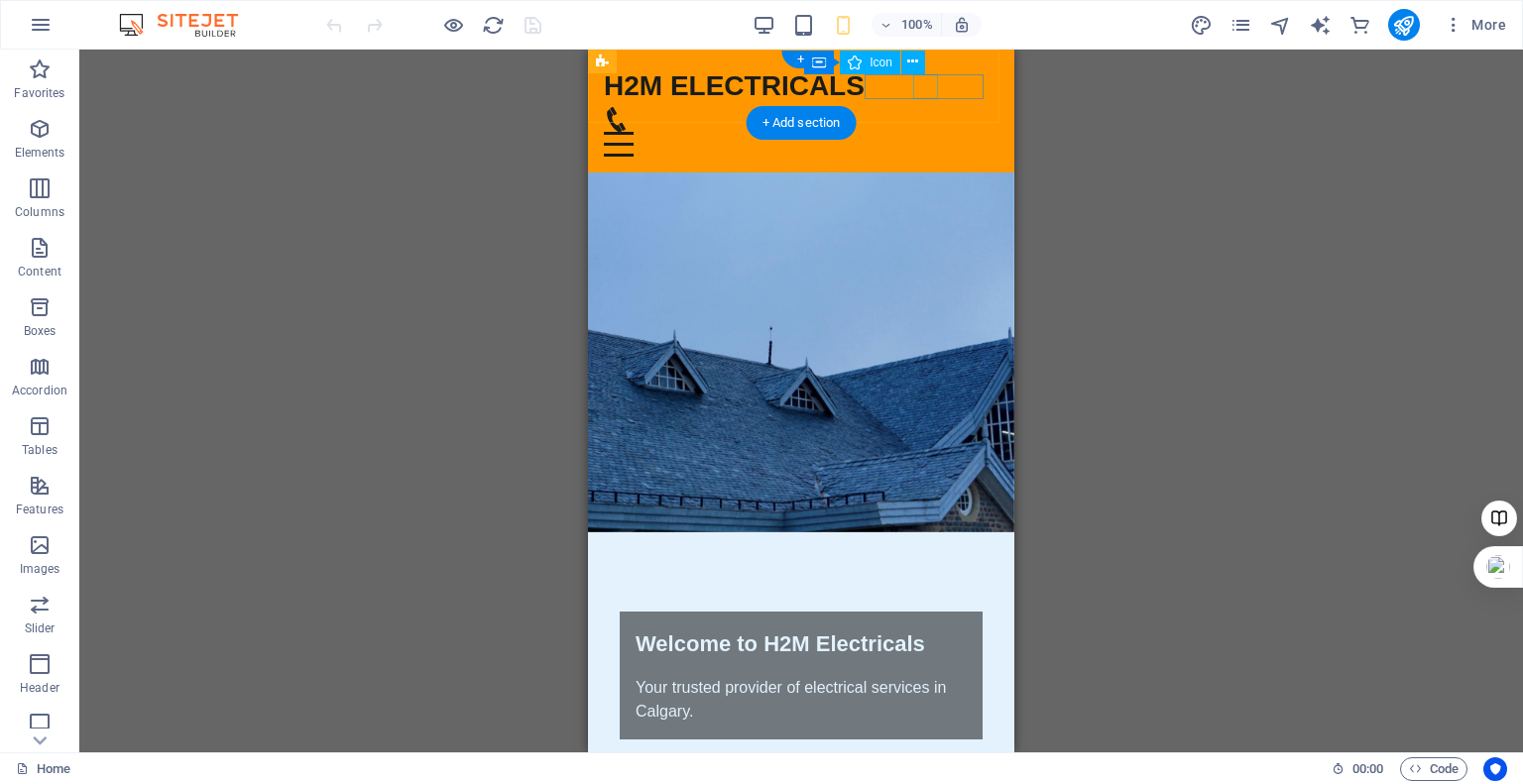 click at bounding box center (793, 119) 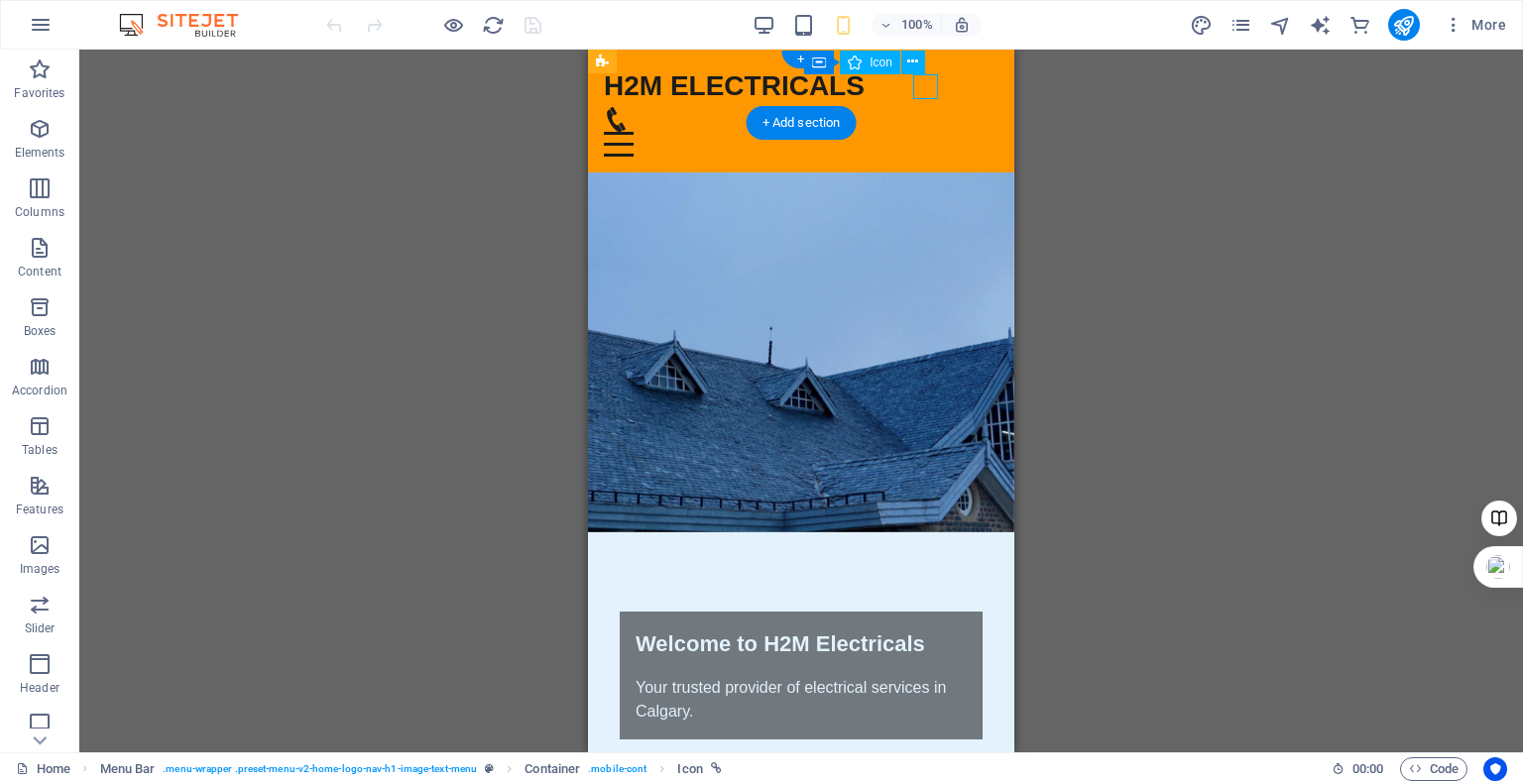 click at bounding box center (793, 119) 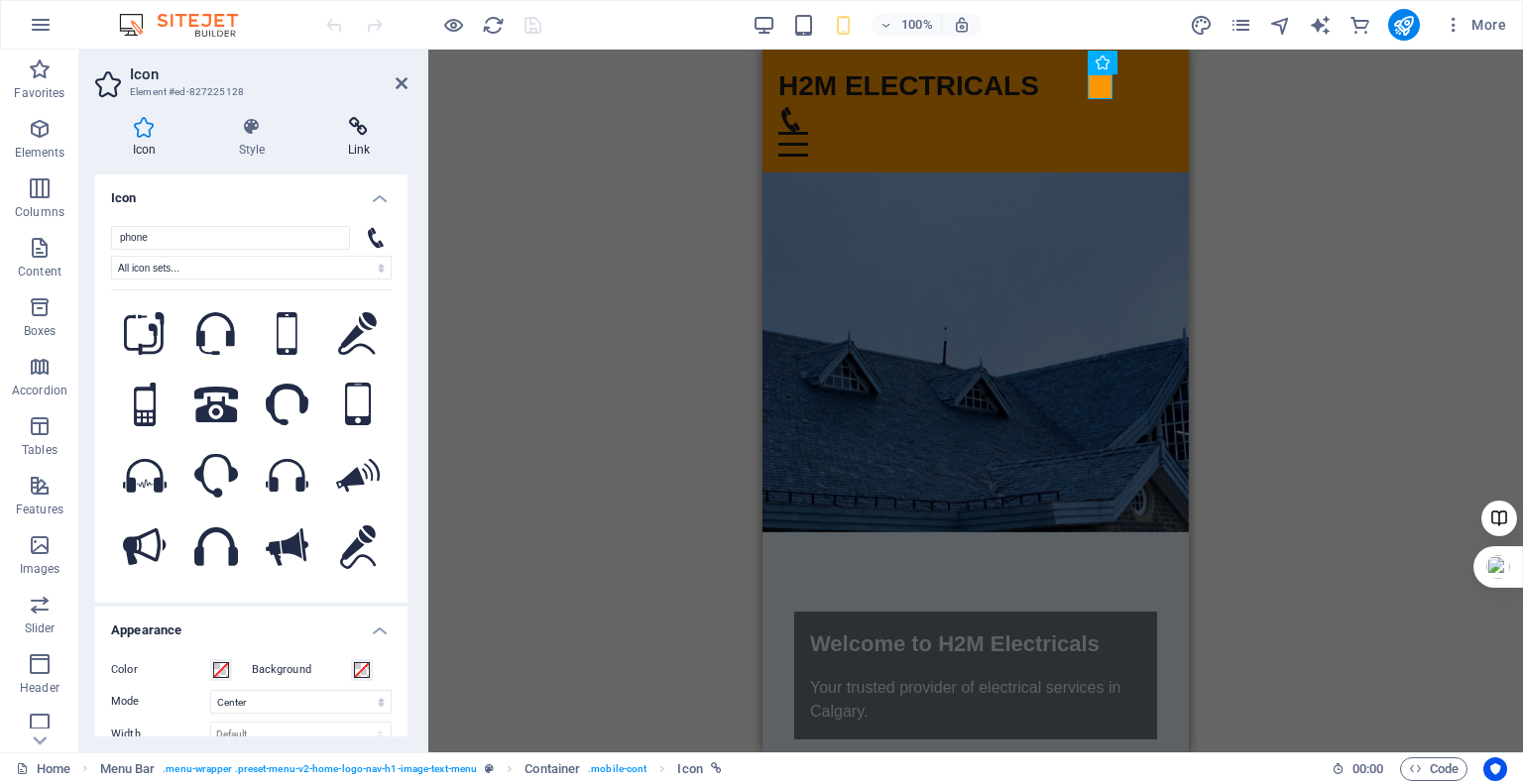 click at bounding box center [359, 127] 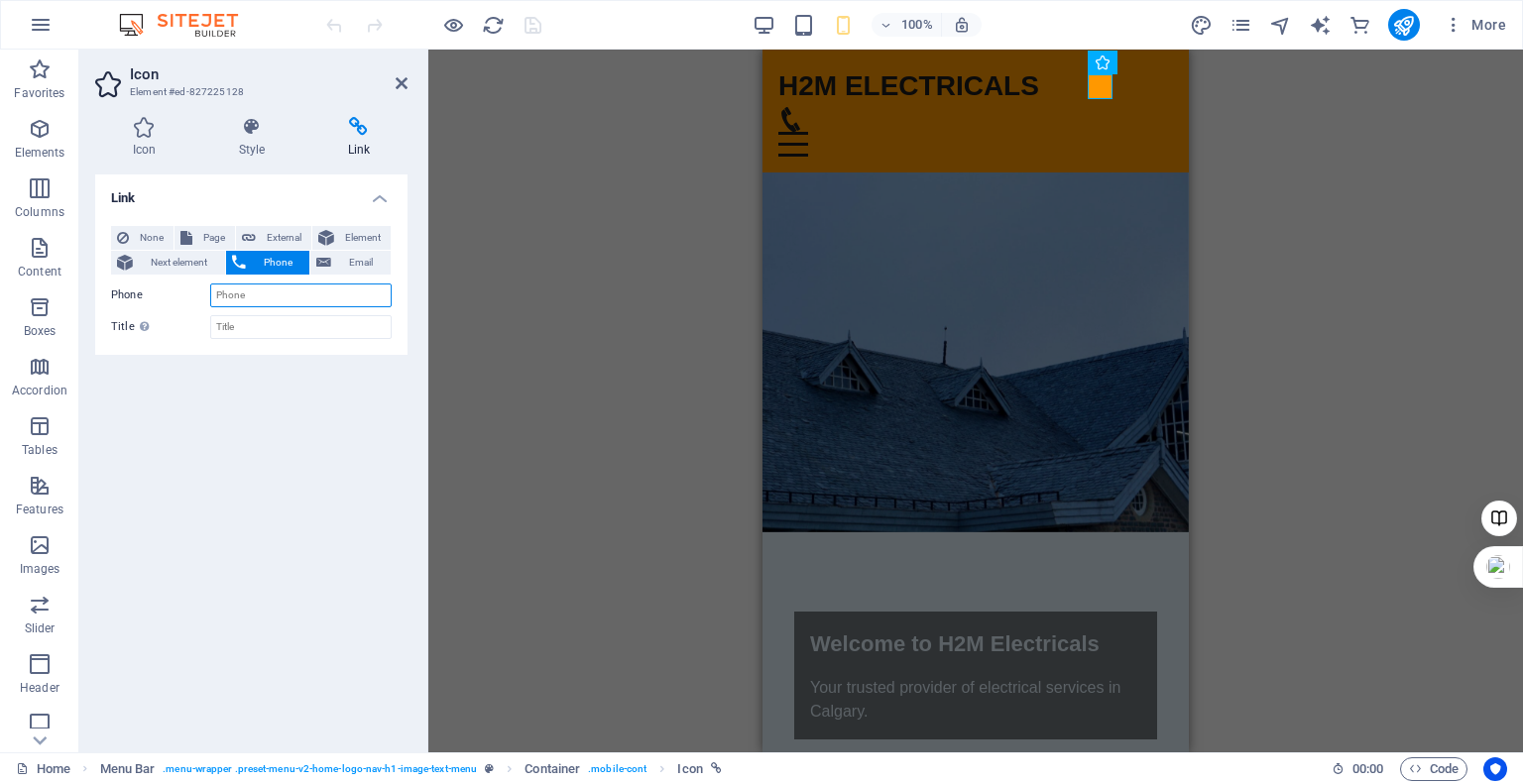 click on "Phone" at bounding box center (300, 295) 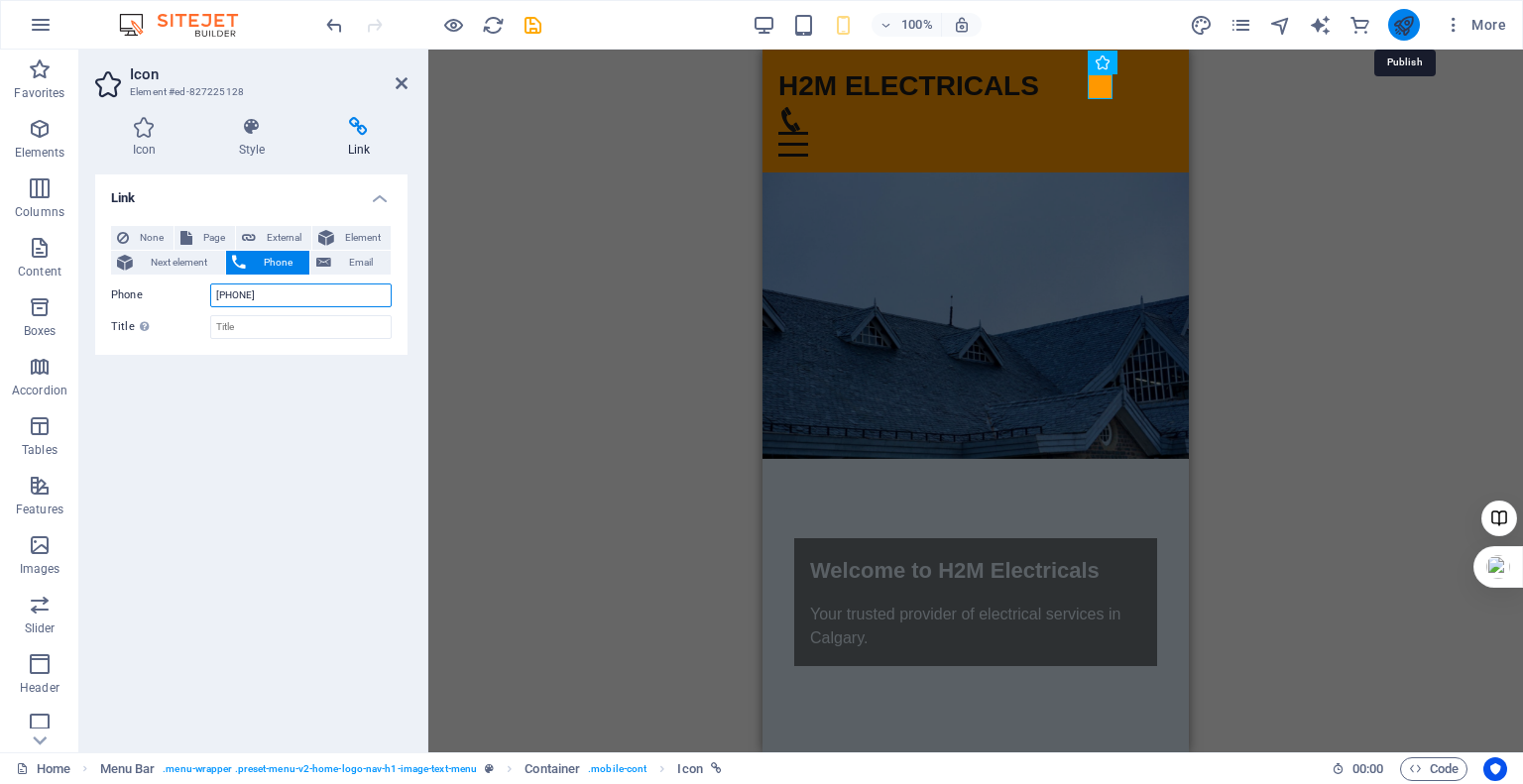type on "4033899100" 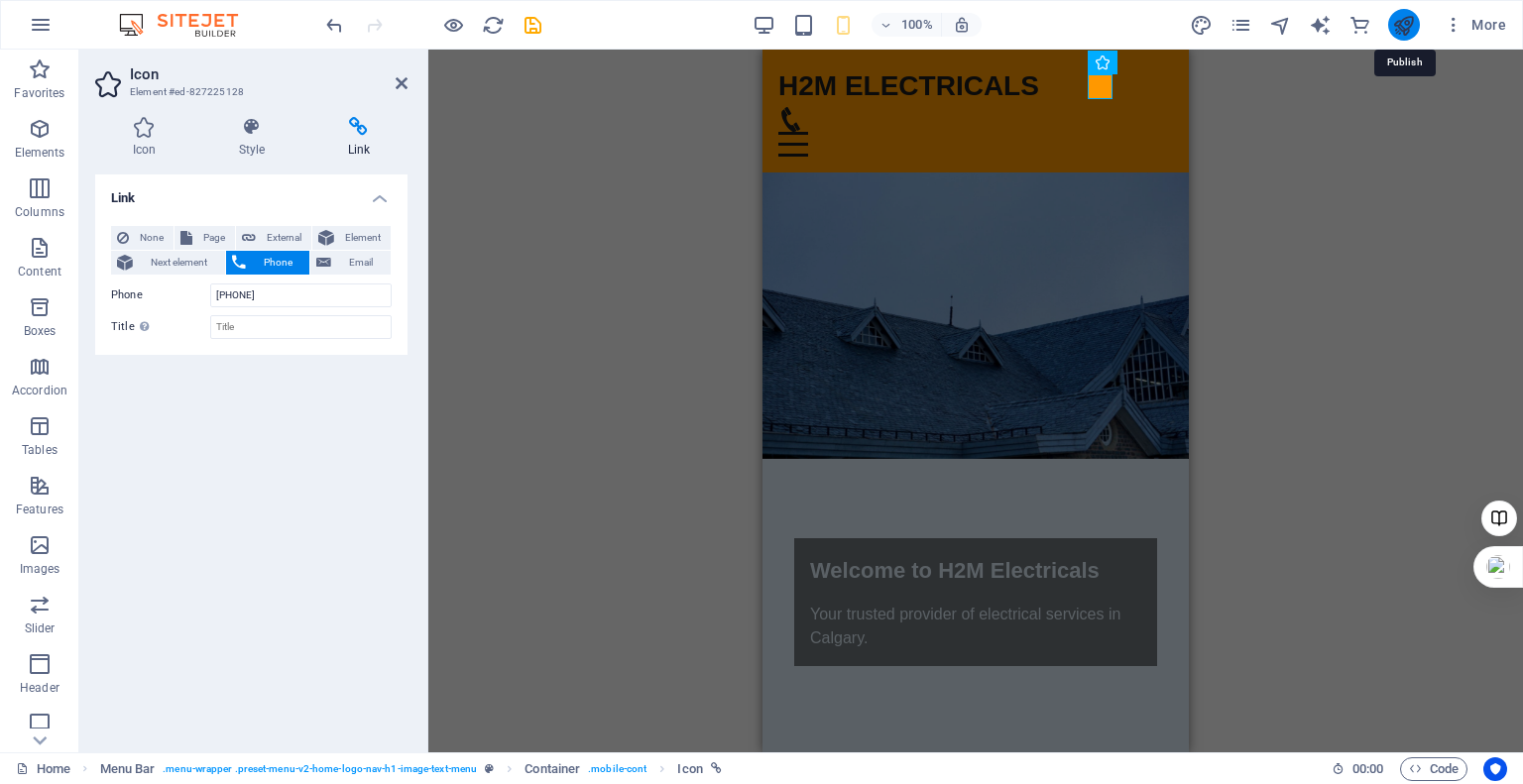 click at bounding box center (1403, 25) 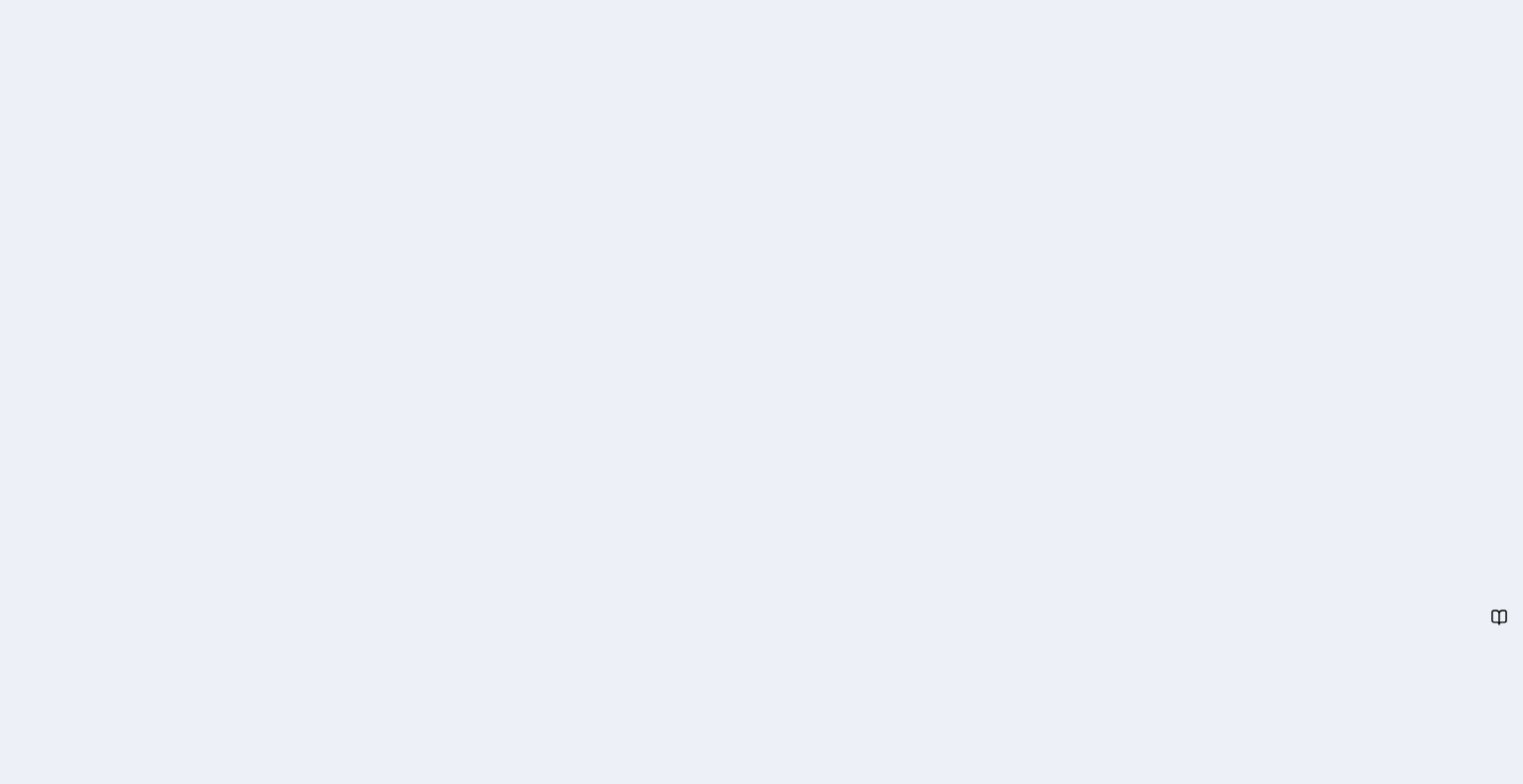 scroll, scrollTop: 0, scrollLeft: 0, axis: both 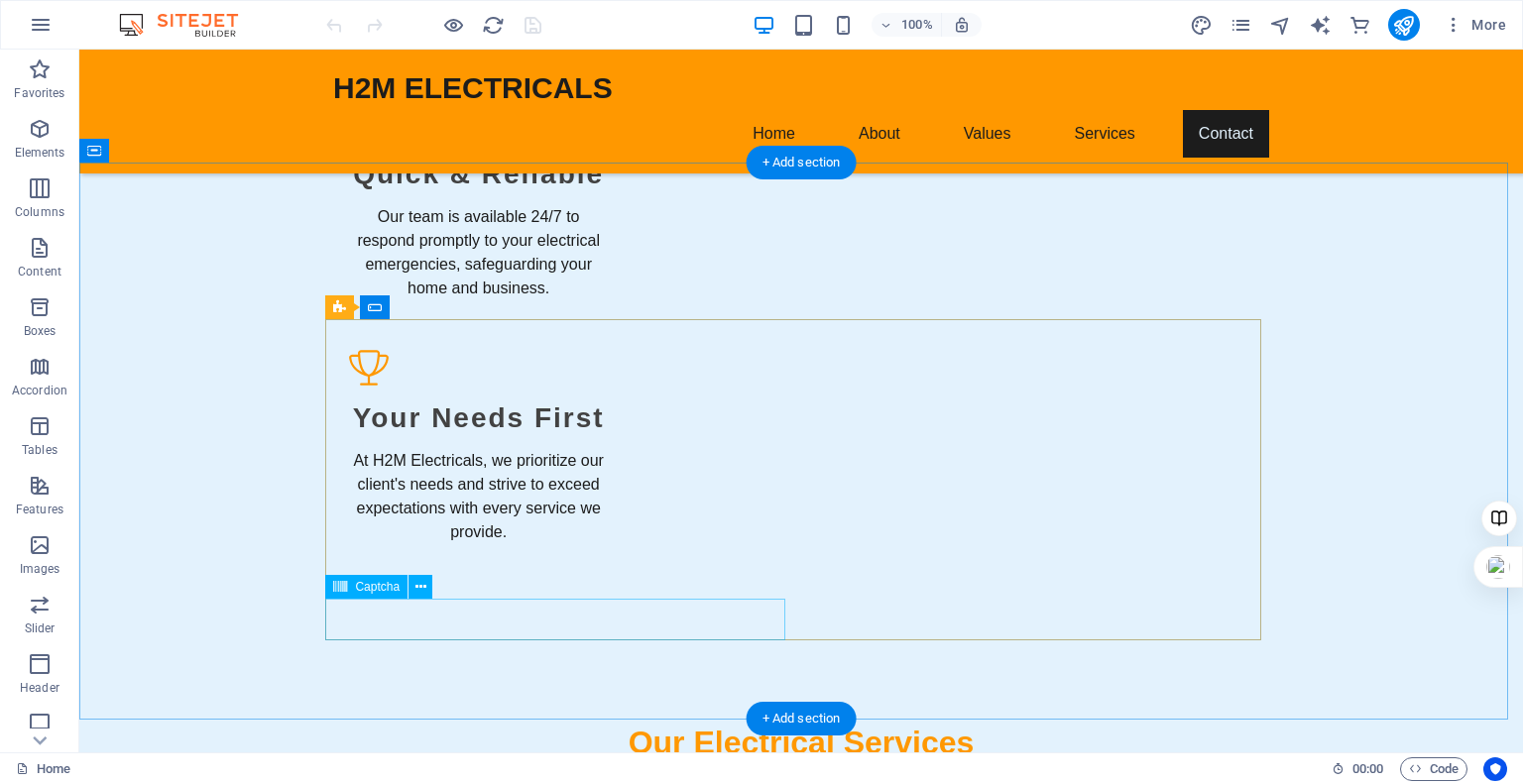click on "Unreadable? Load new" at bounding box center (563, 3046) 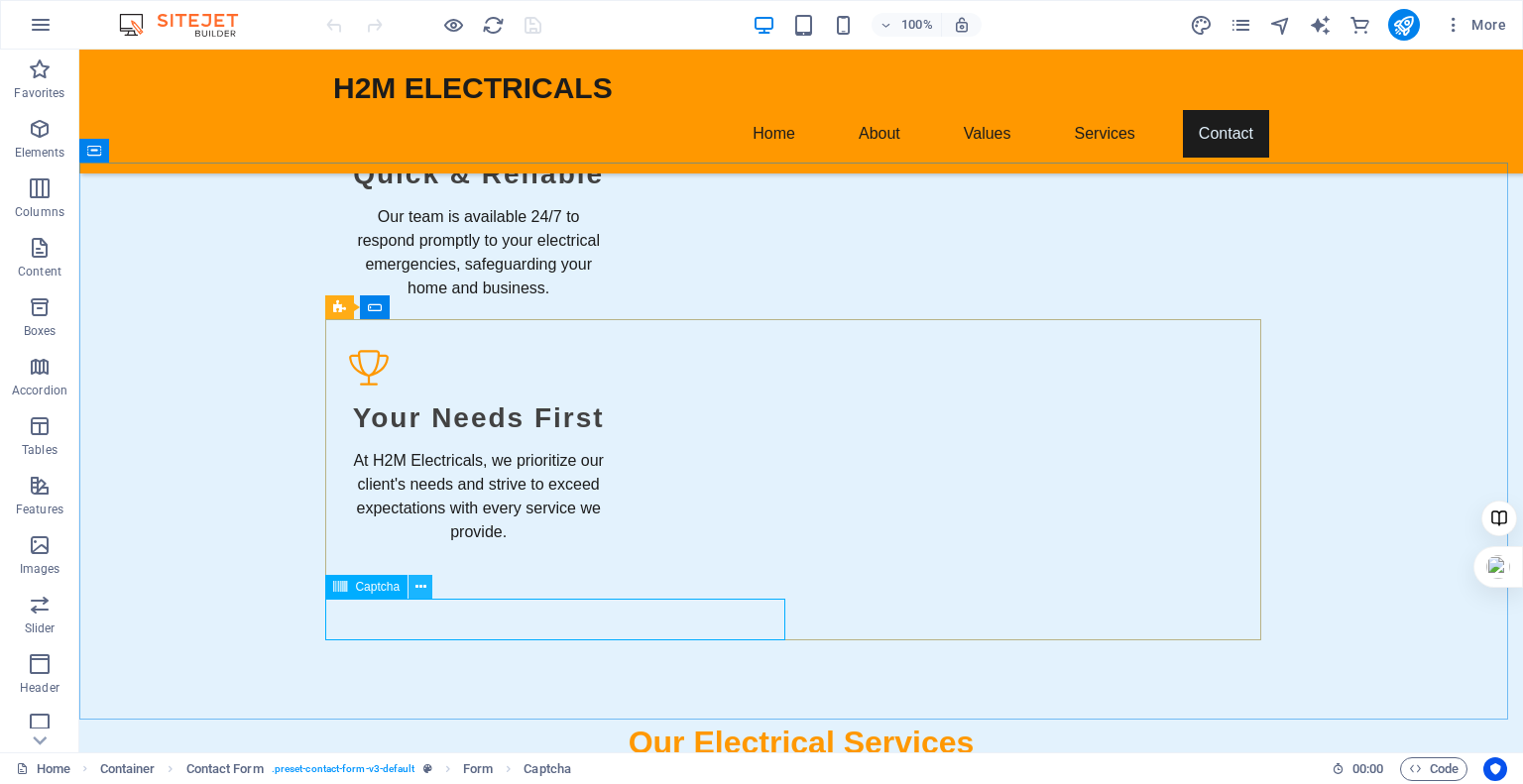 click at bounding box center [420, 587] 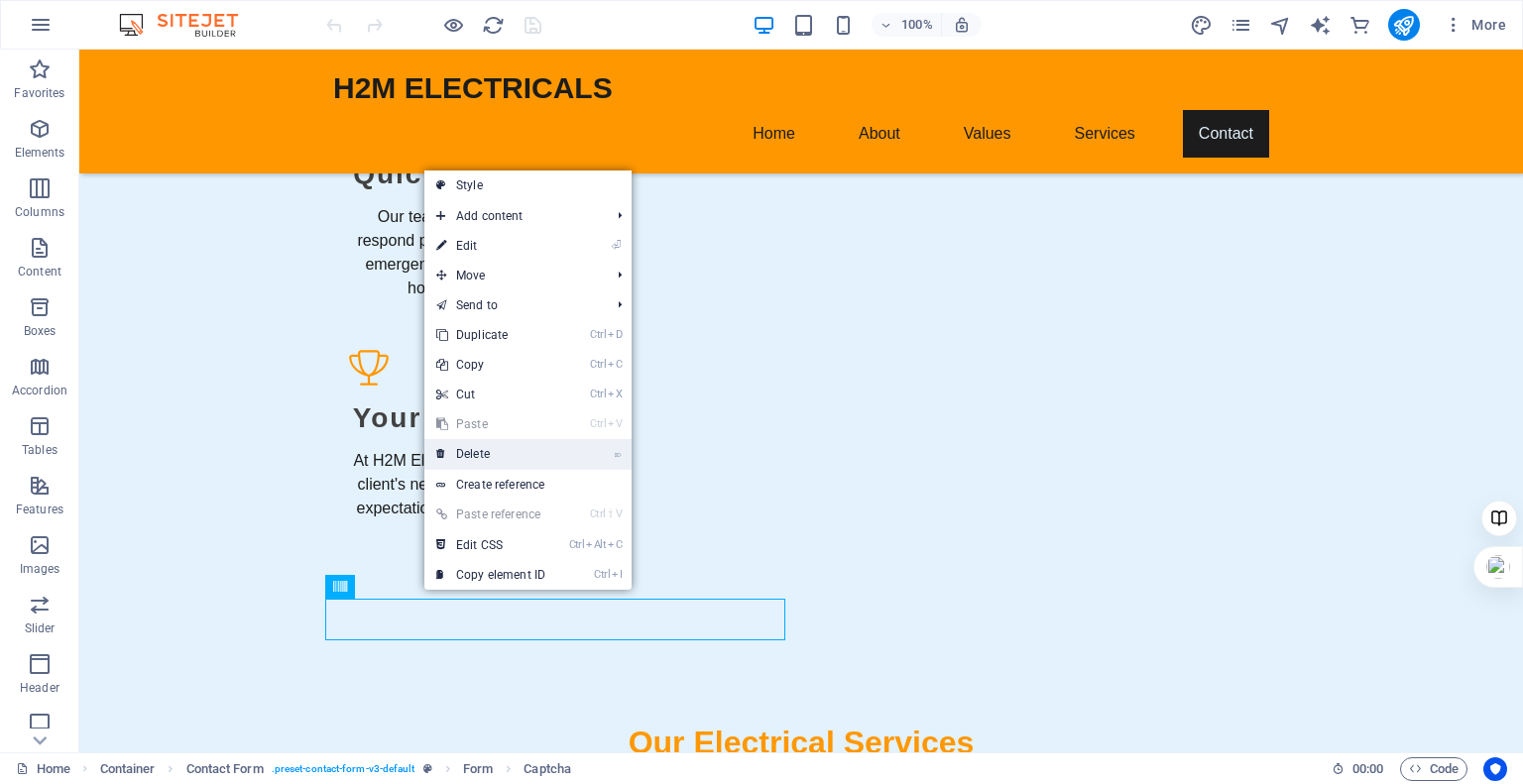 click on "⌦  Delete" at bounding box center [491, 454] 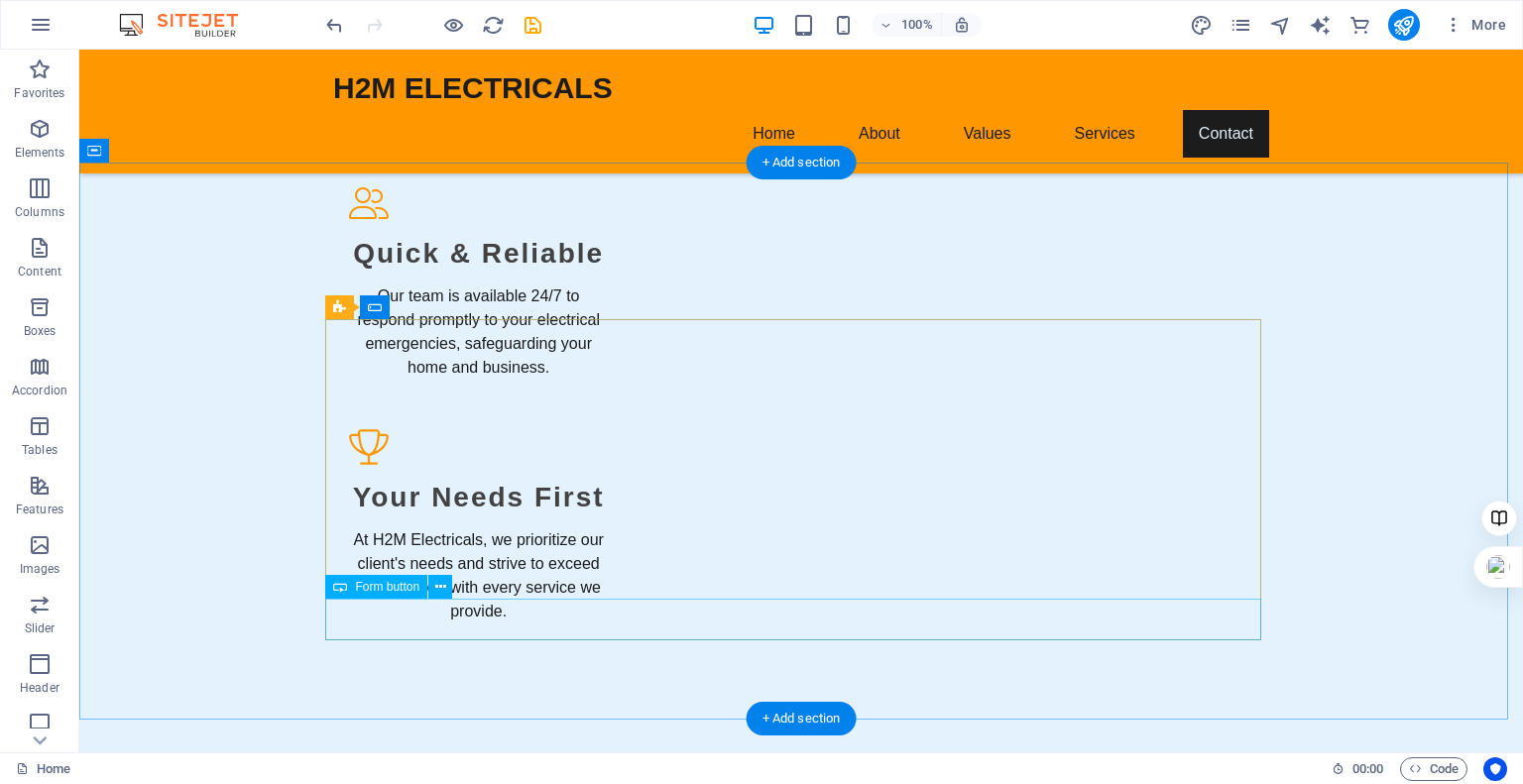 click on "Submit Inquiry" at bounding box center [801, 3125] 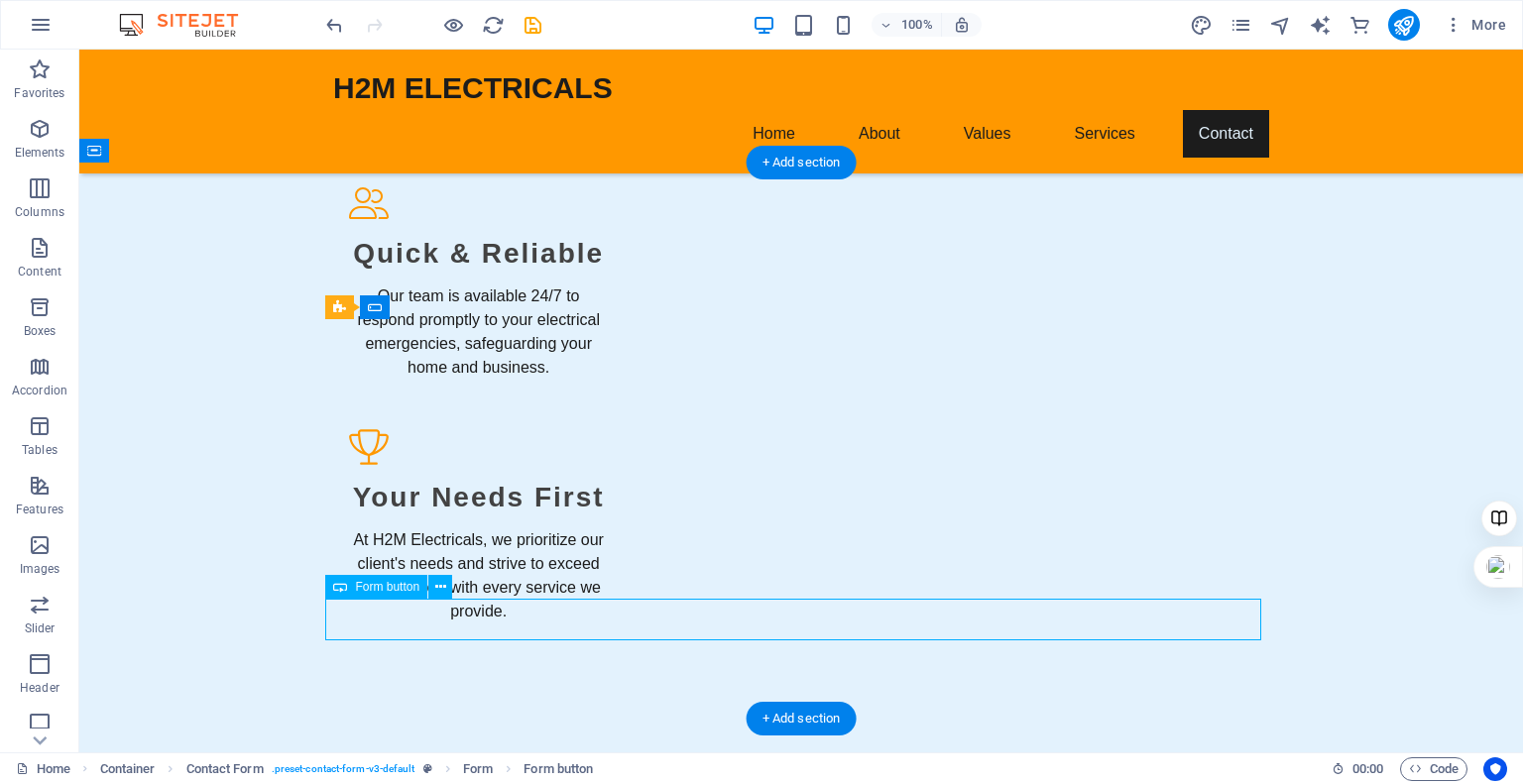 click on "Submit Inquiry" at bounding box center [801, 3125] 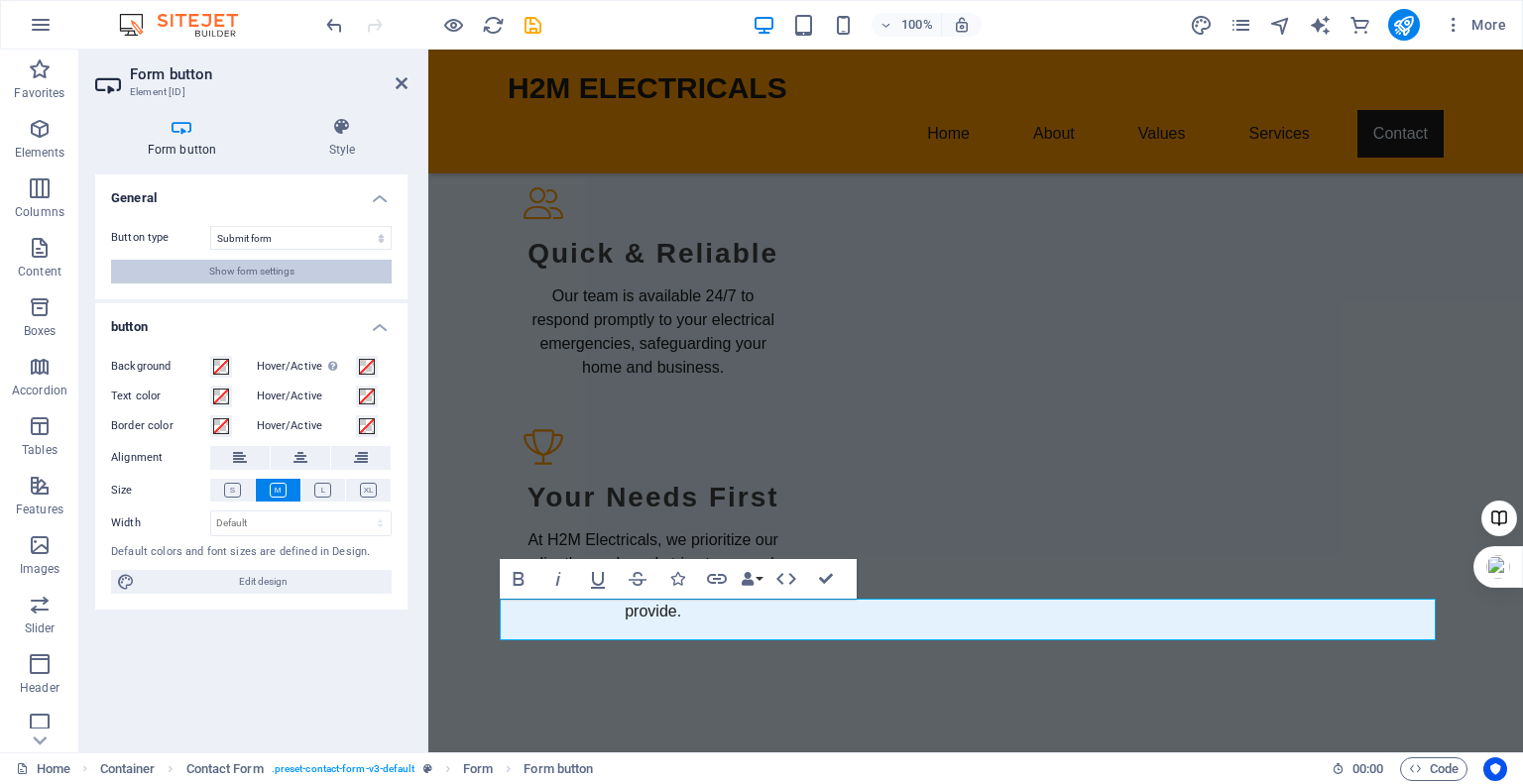 click on "Show form settings" at bounding box center [252, 272] 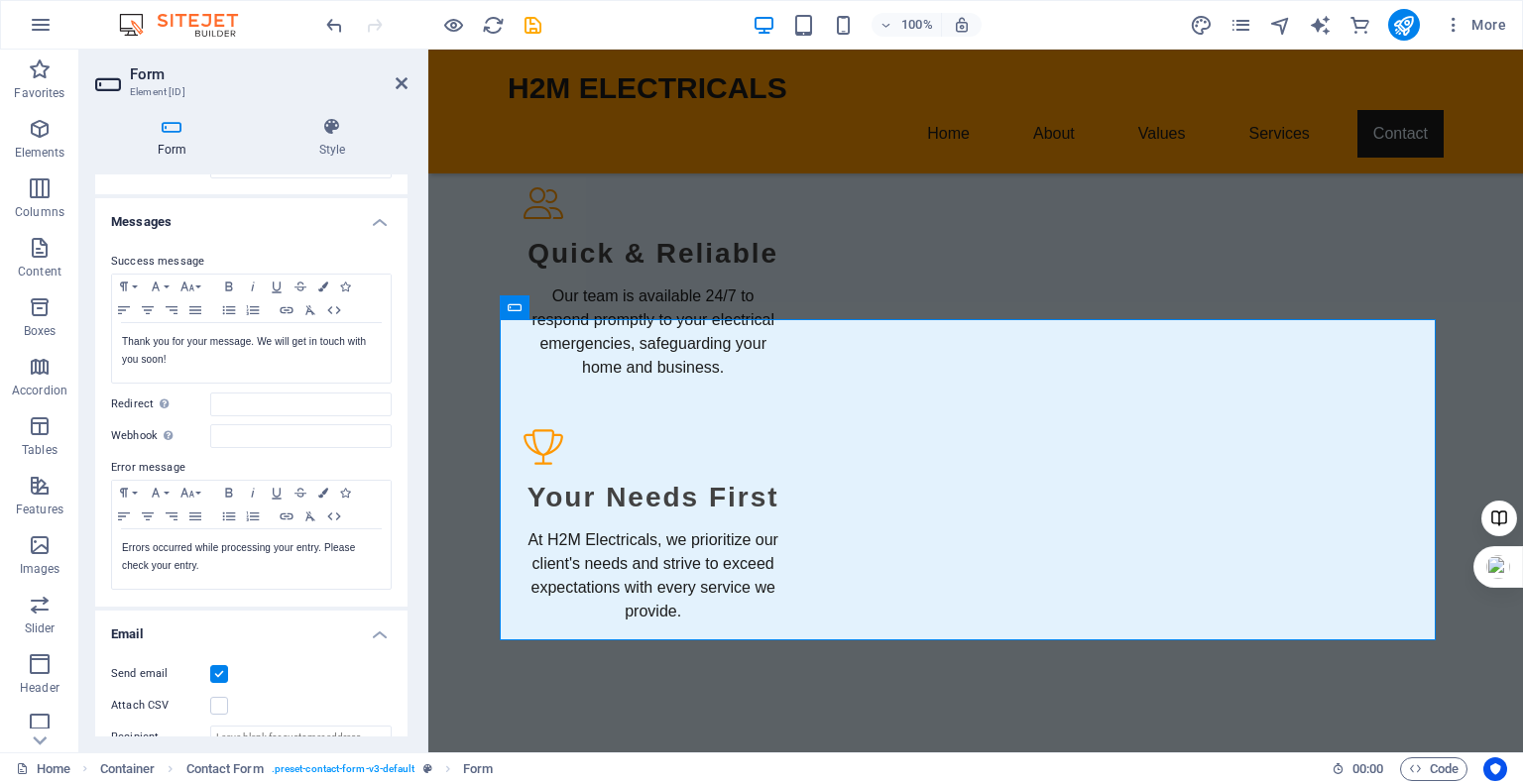 scroll, scrollTop: 0, scrollLeft: 0, axis: both 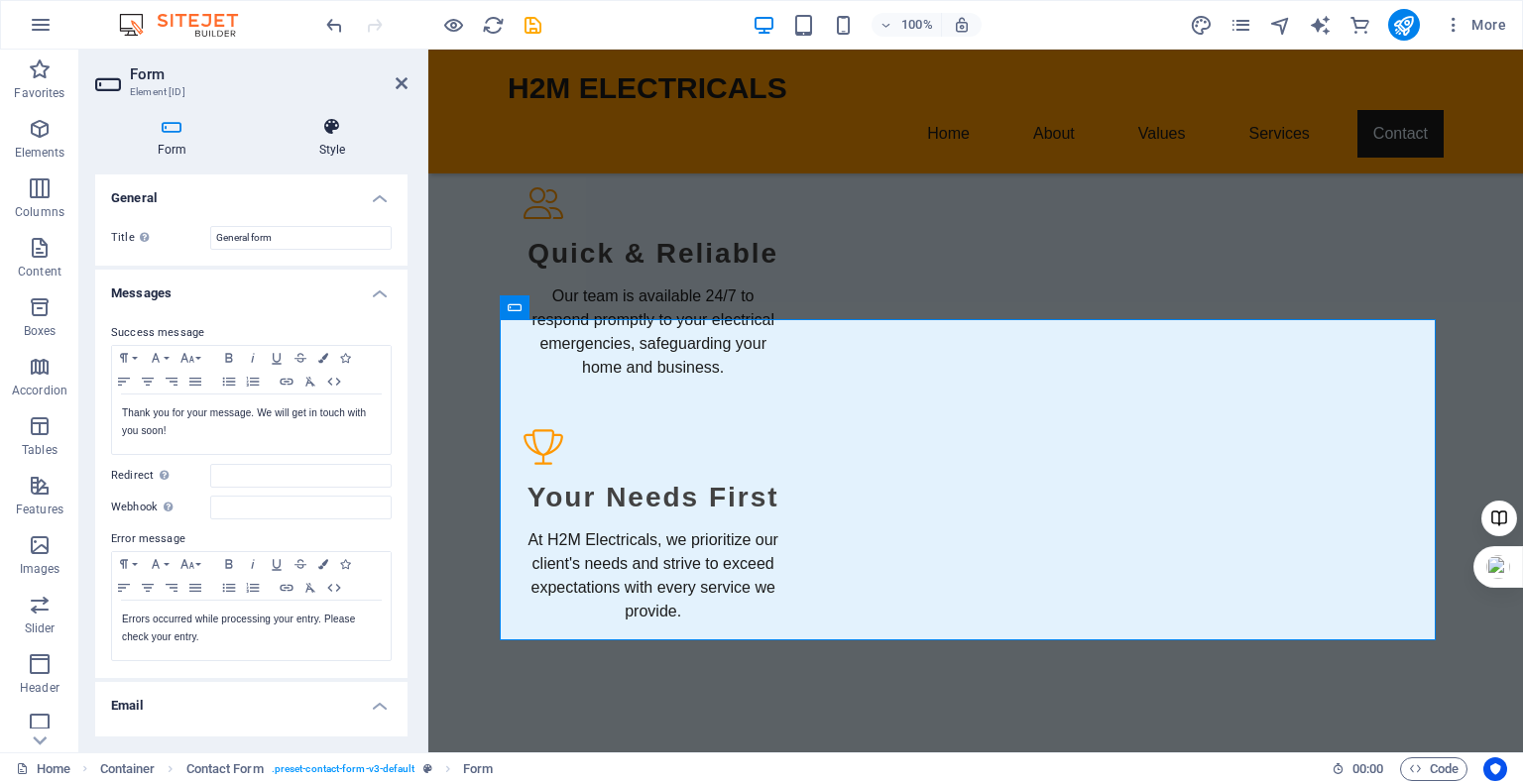 click on "Style" at bounding box center (332, 138) 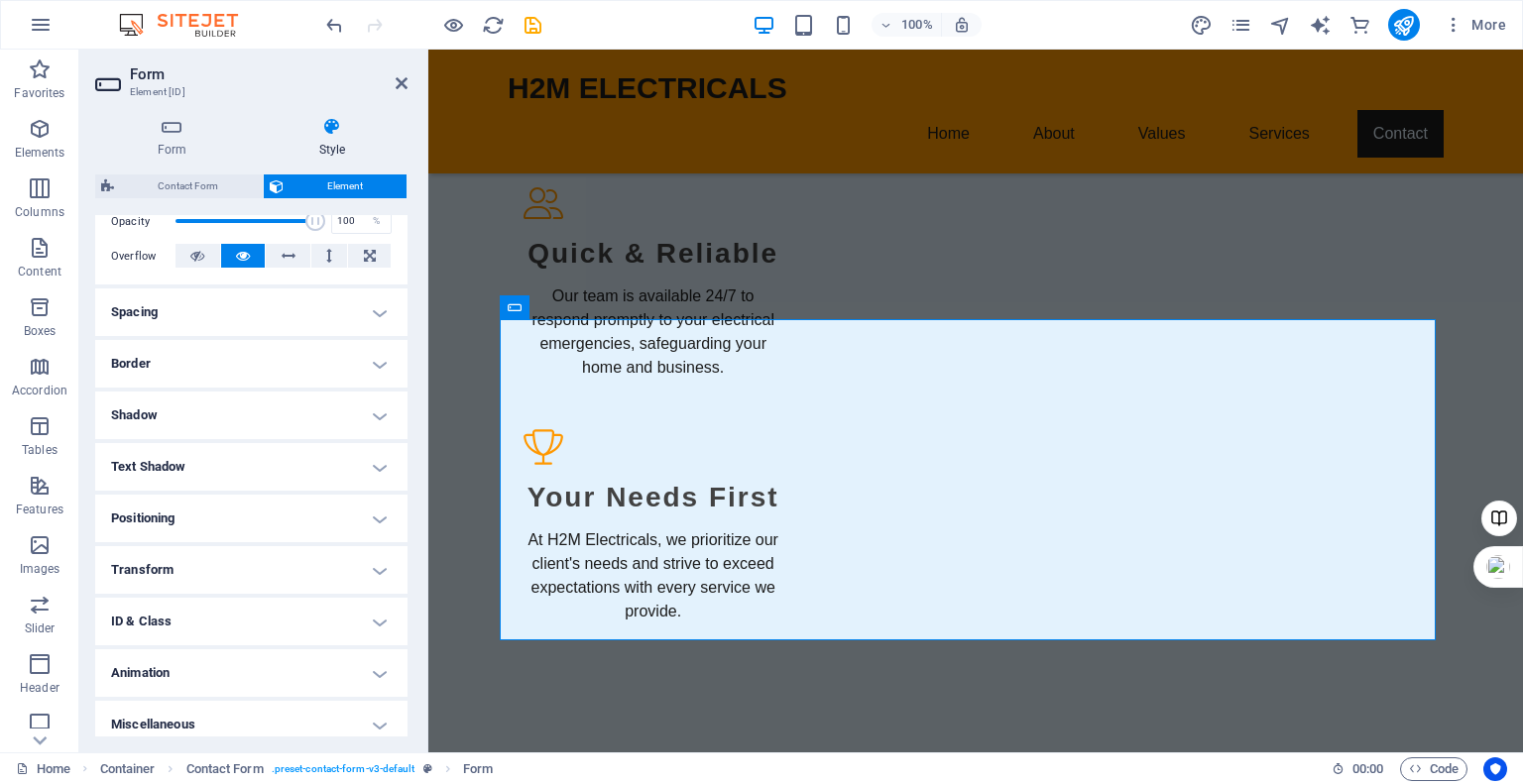 scroll, scrollTop: 315, scrollLeft: 0, axis: vertical 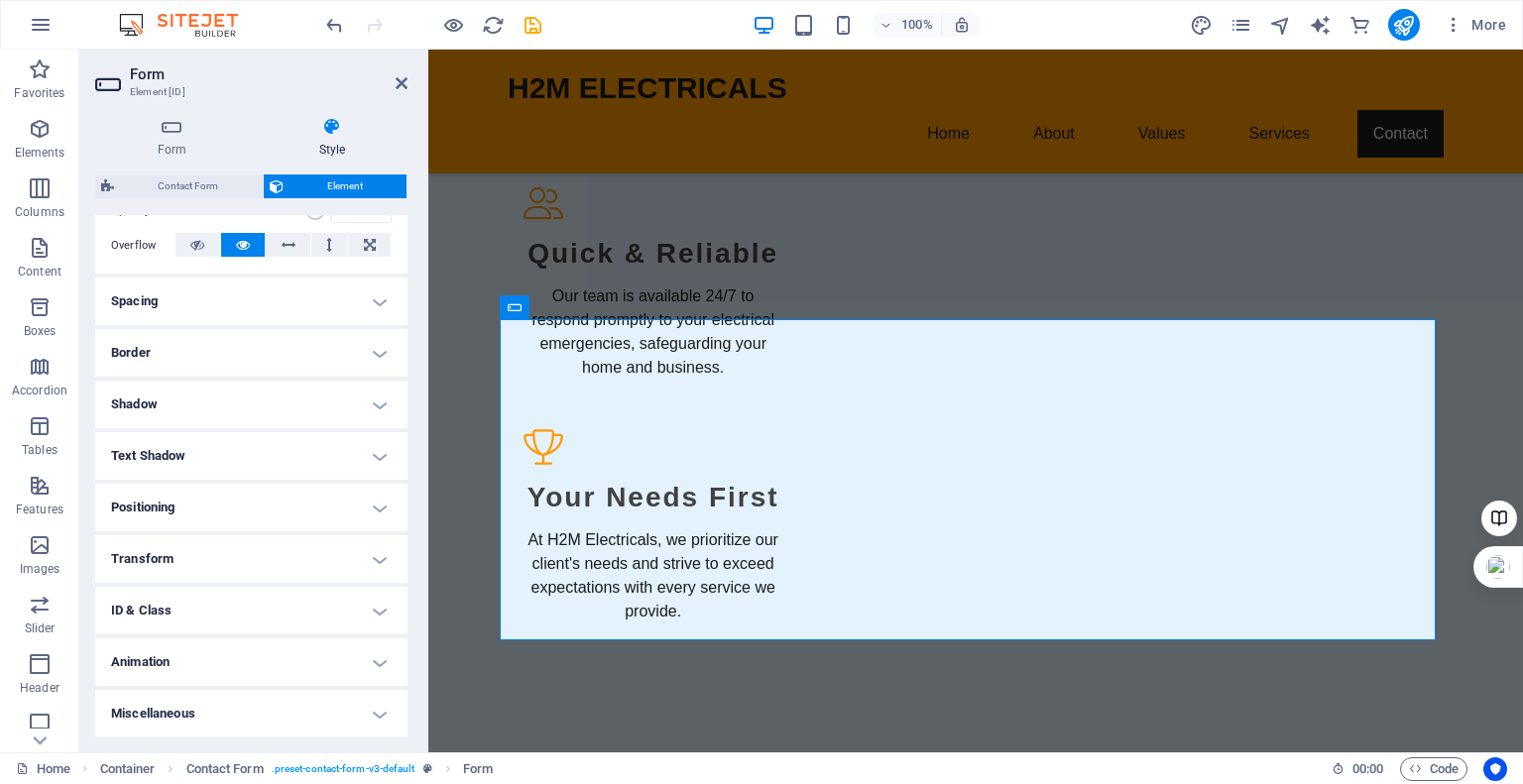click on "Miscellaneous" at bounding box center [251, 714] 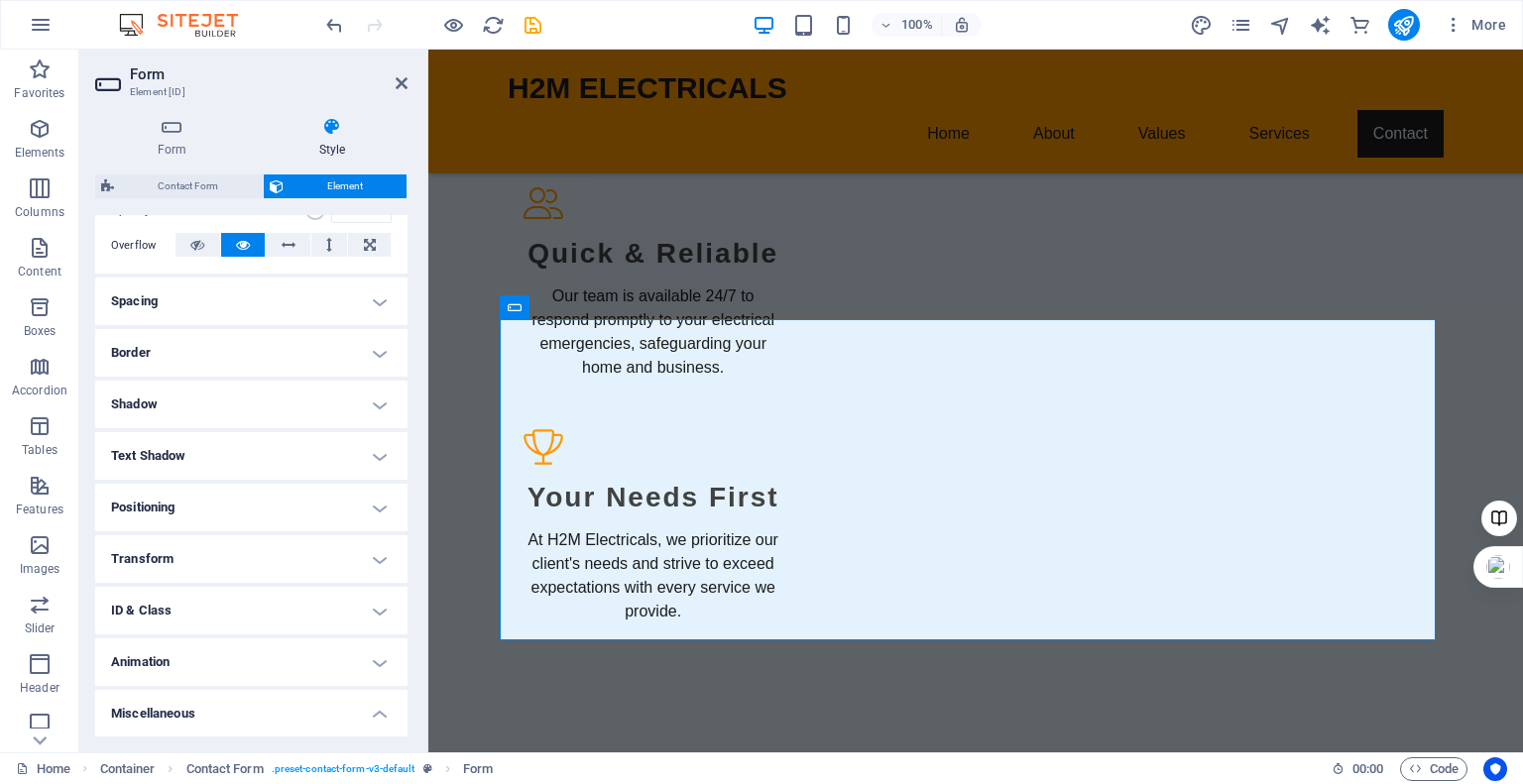 scroll, scrollTop: 437, scrollLeft: 0, axis: vertical 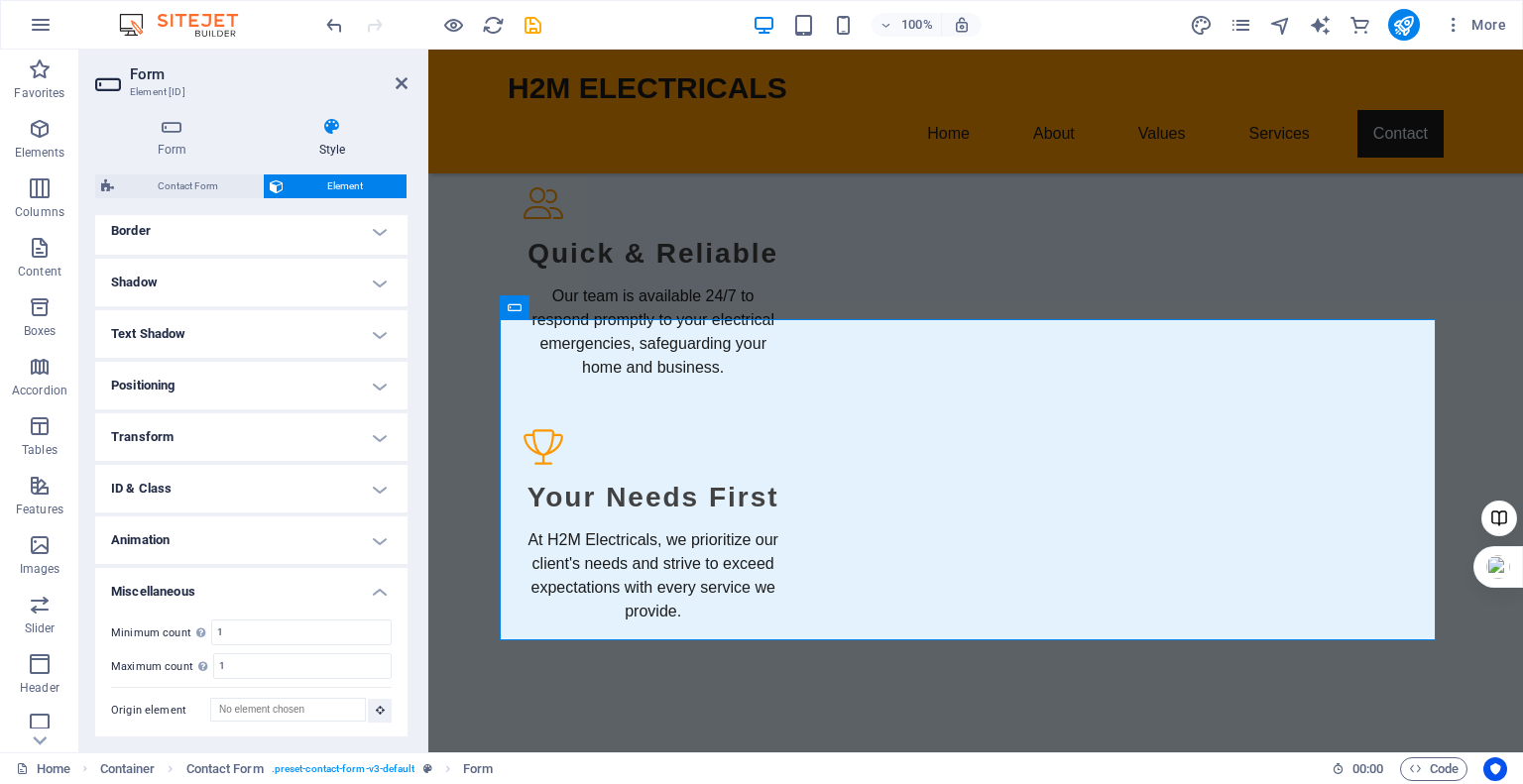 click on "Miscellaneous" at bounding box center (251, 586) 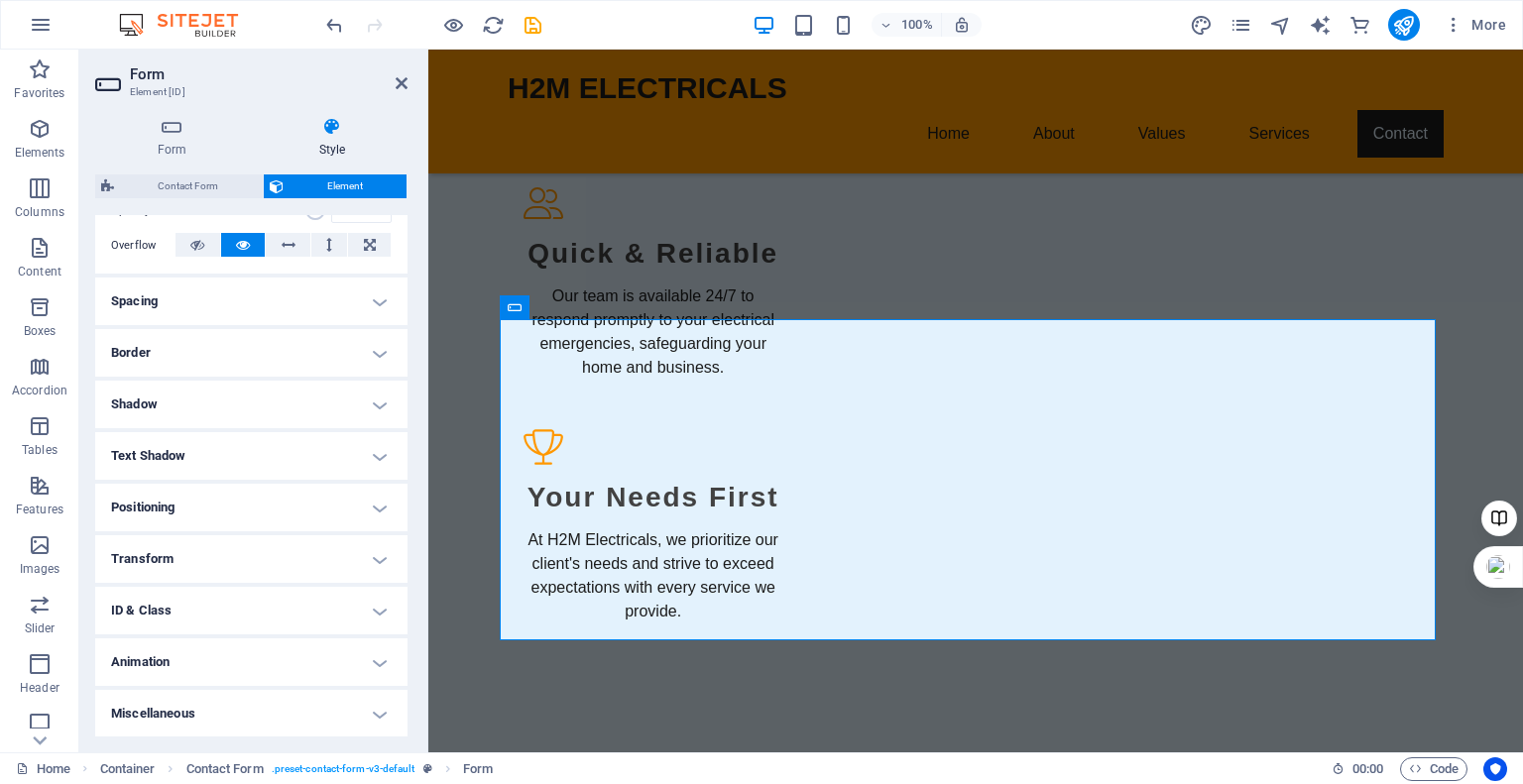 click on "ID & Class" at bounding box center (251, 611) 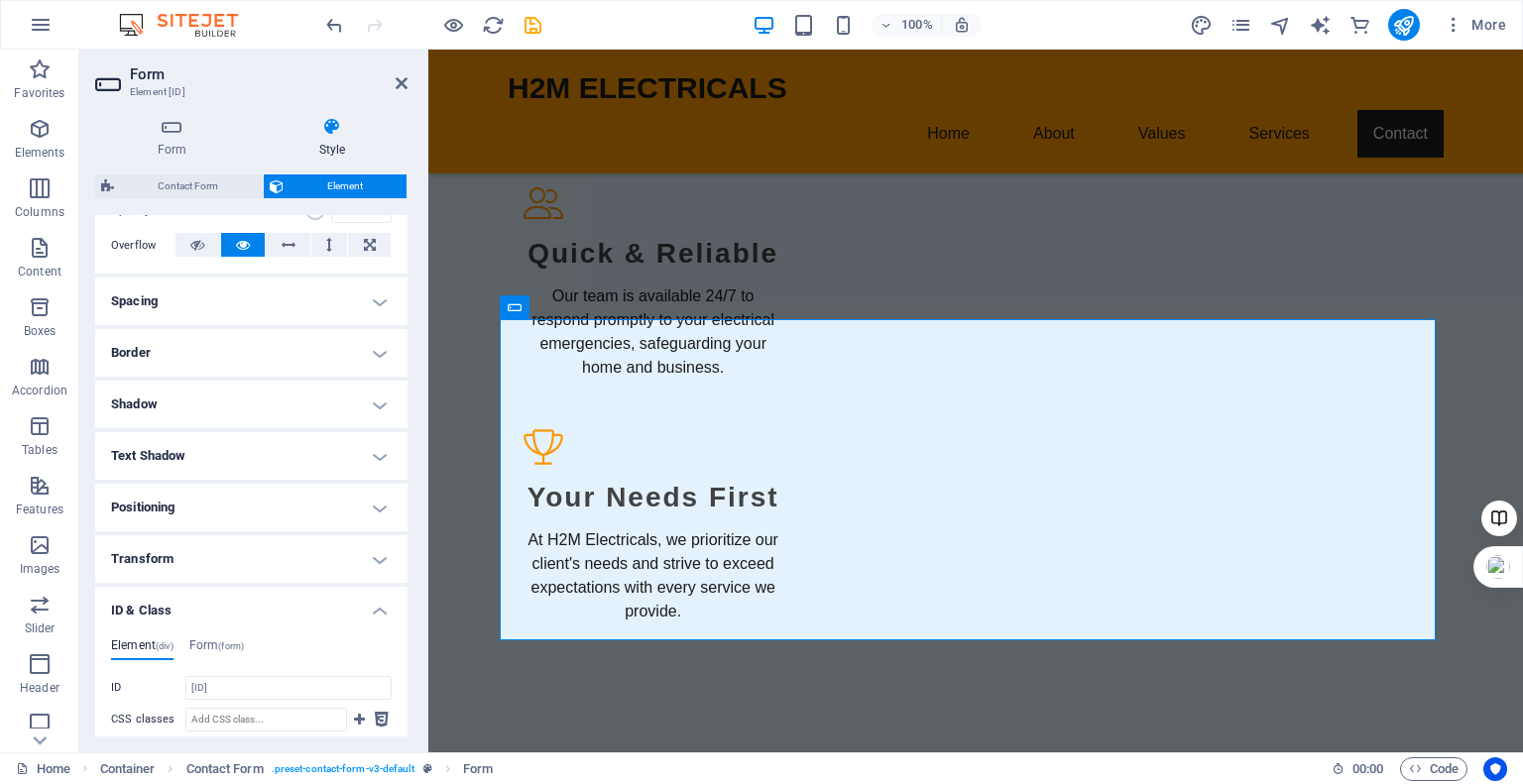 scroll, scrollTop: 437, scrollLeft: 0, axis: vertical 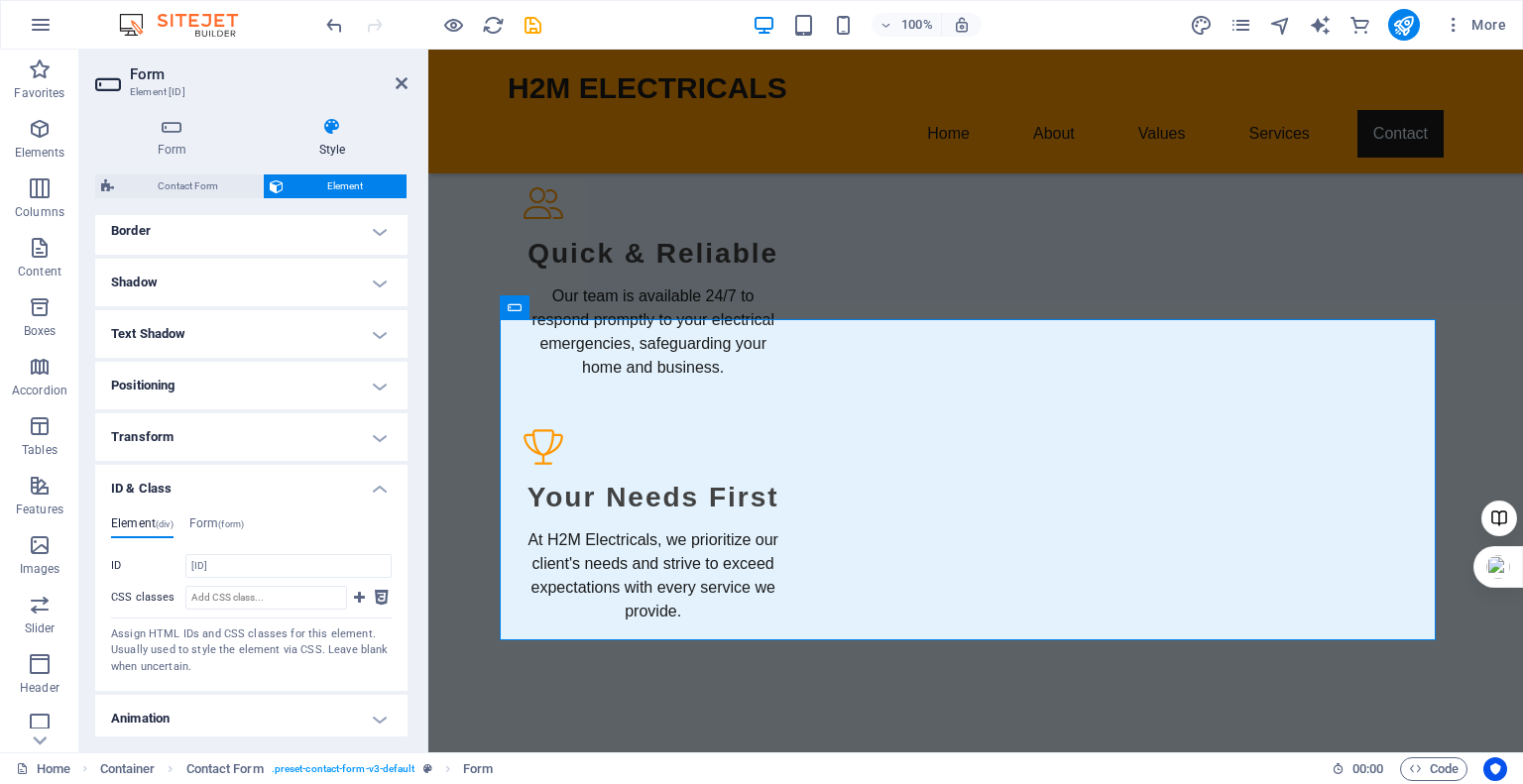 click on "ID & Class" at bounding box center [251, 483] 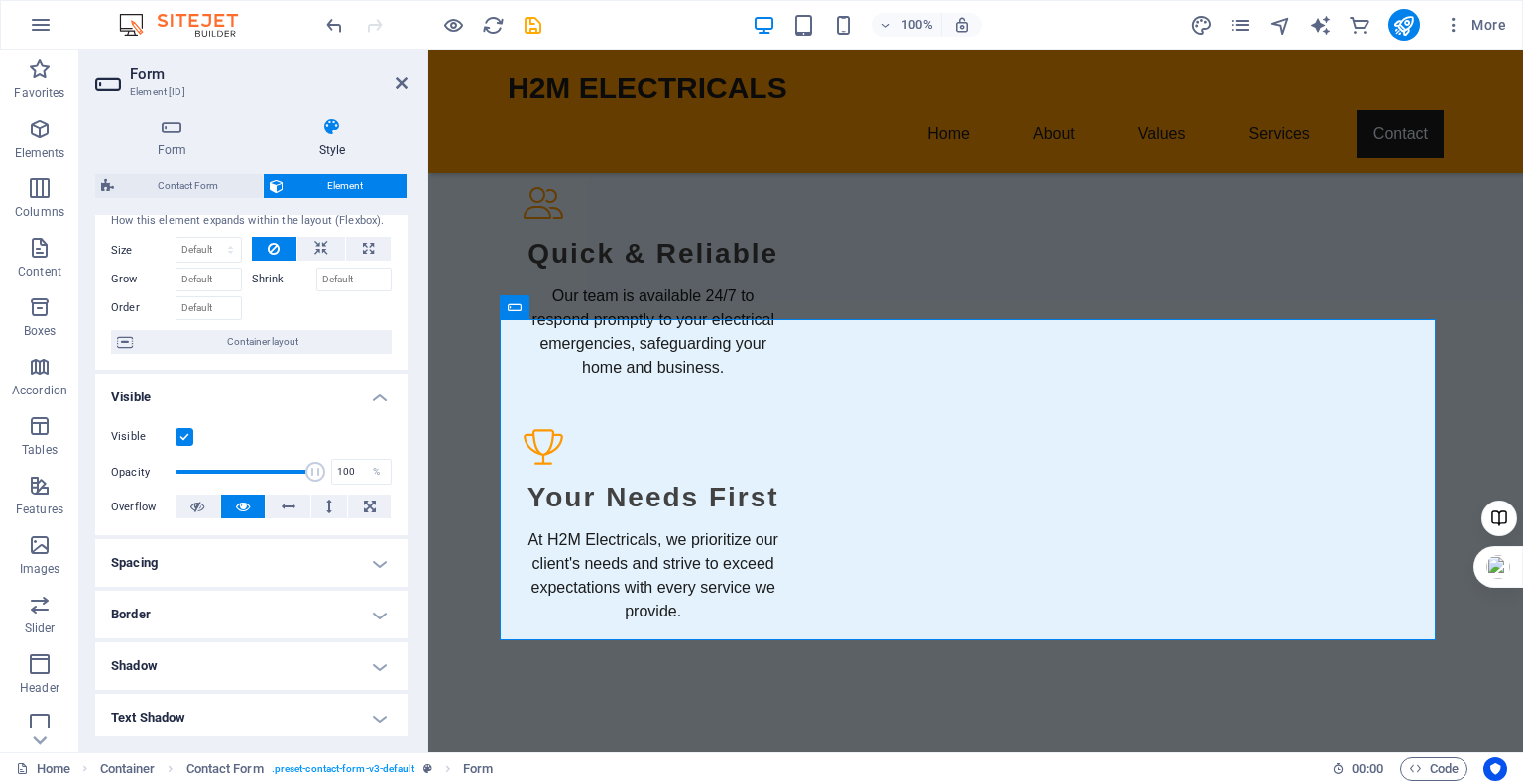 scroll, scrollTop: 0, scrollLeft: 0, axis: both 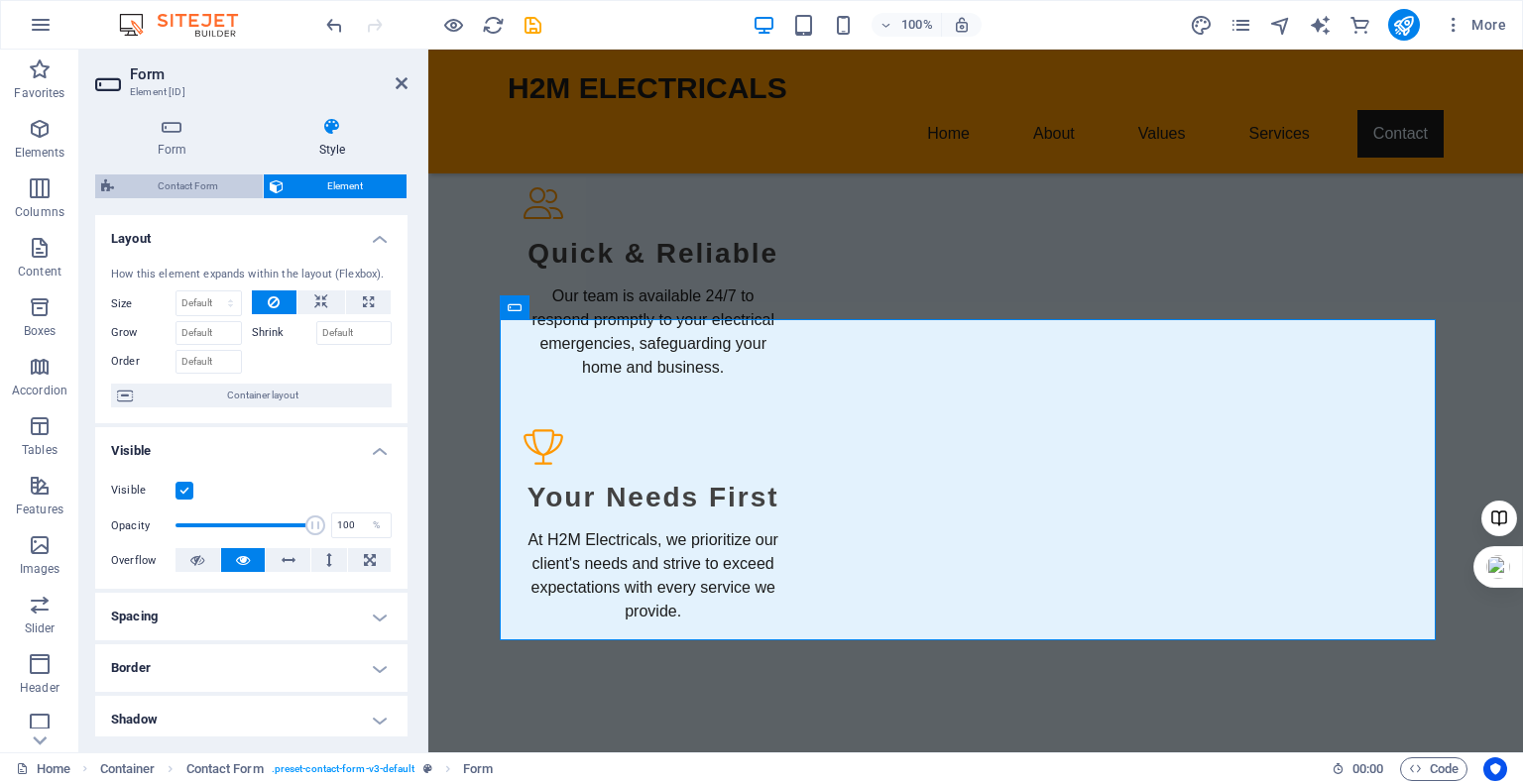 click on "Contact Form" at bounding box center [188, 186] 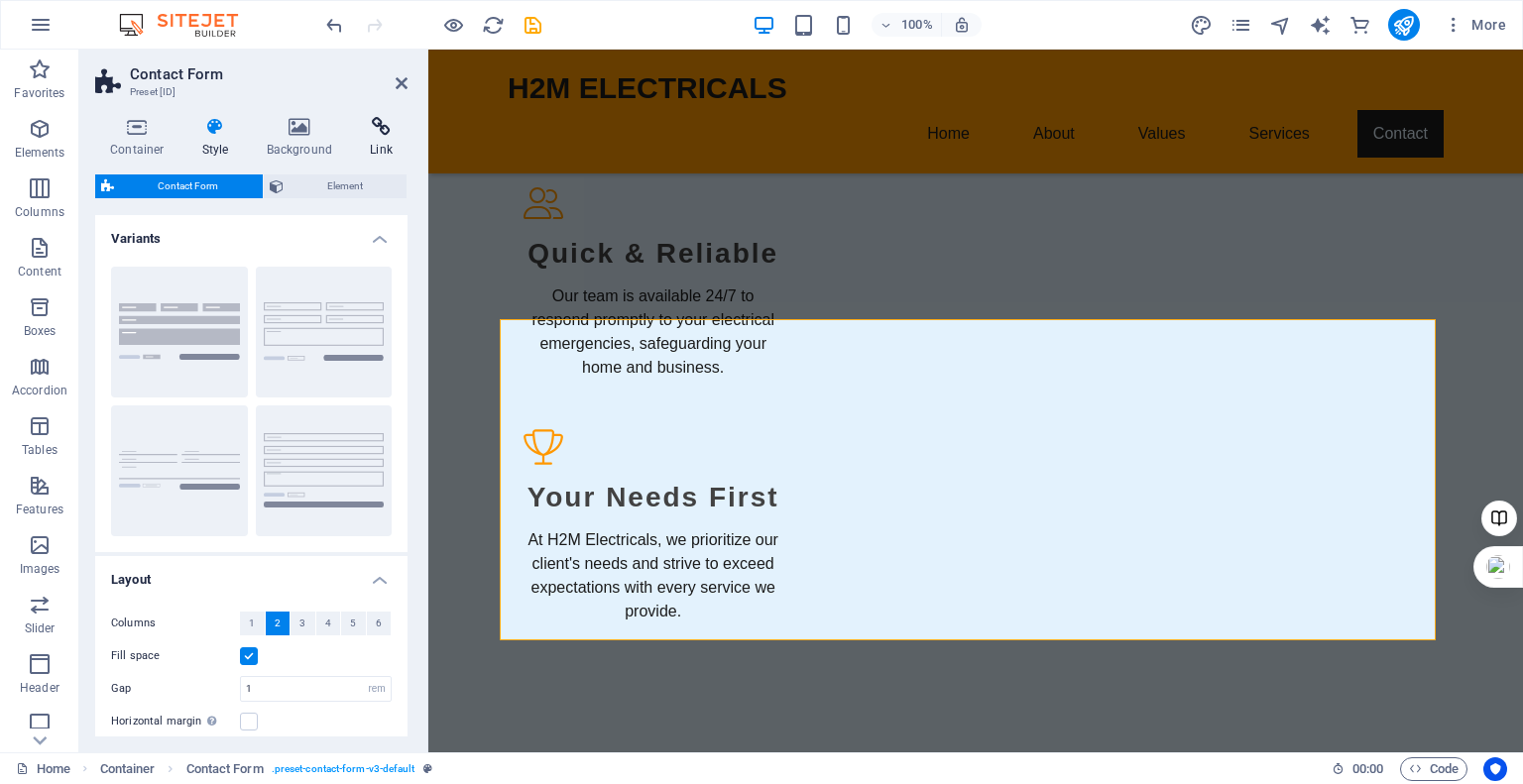 click at bounding box center [381, 127] 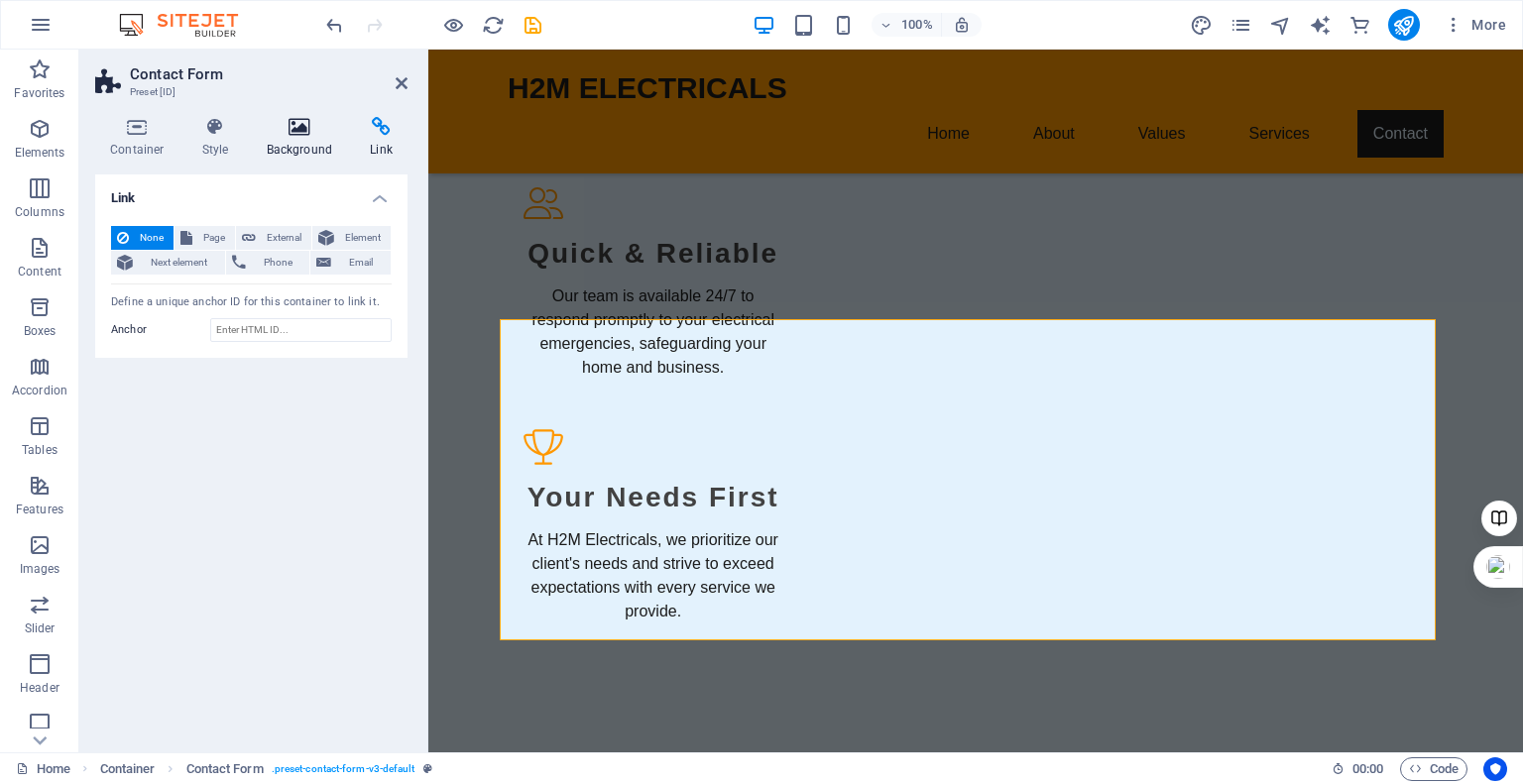 click on "Background" at bounding box center (303, 138) 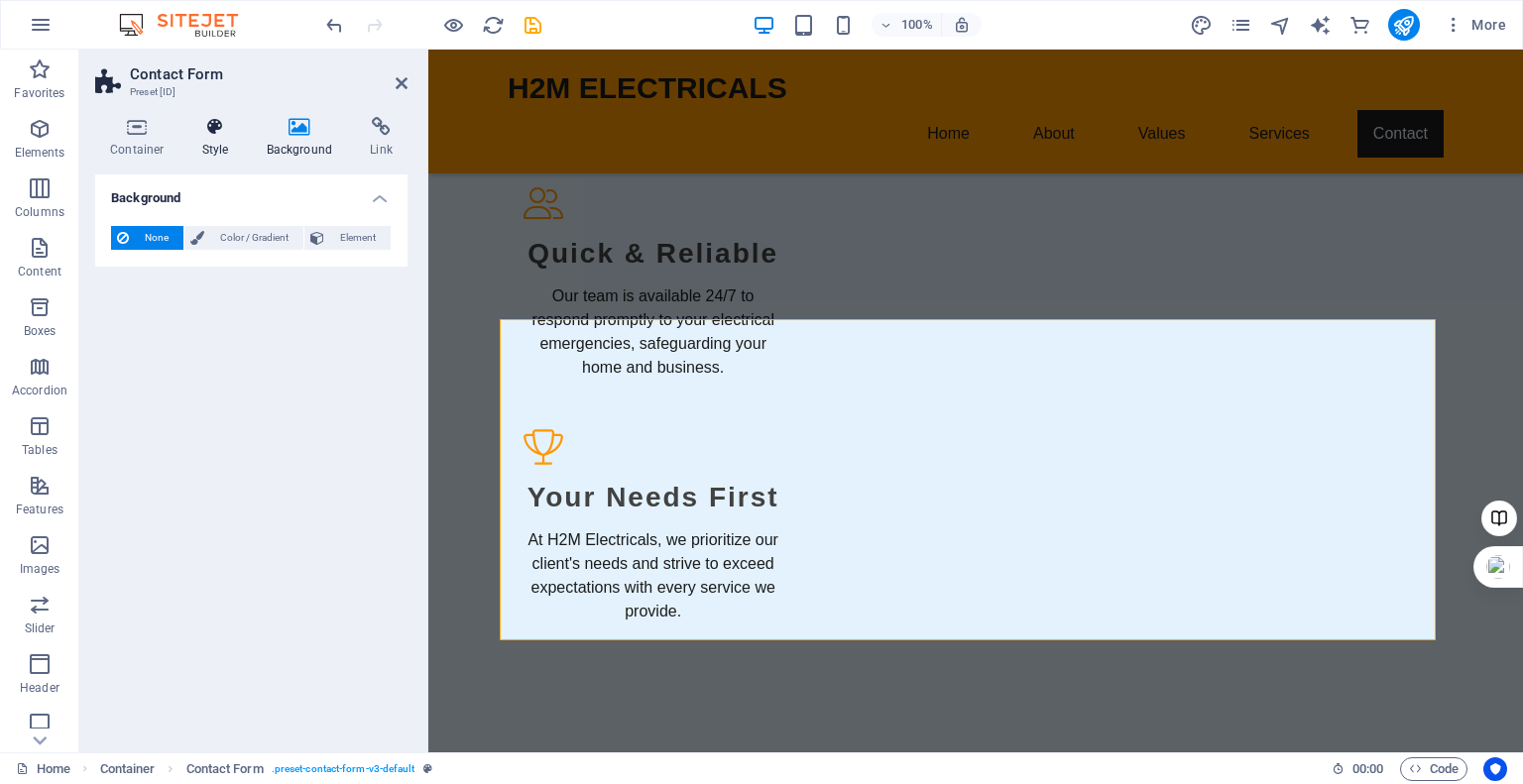 click on "Style" at bounding box center [219, 138] 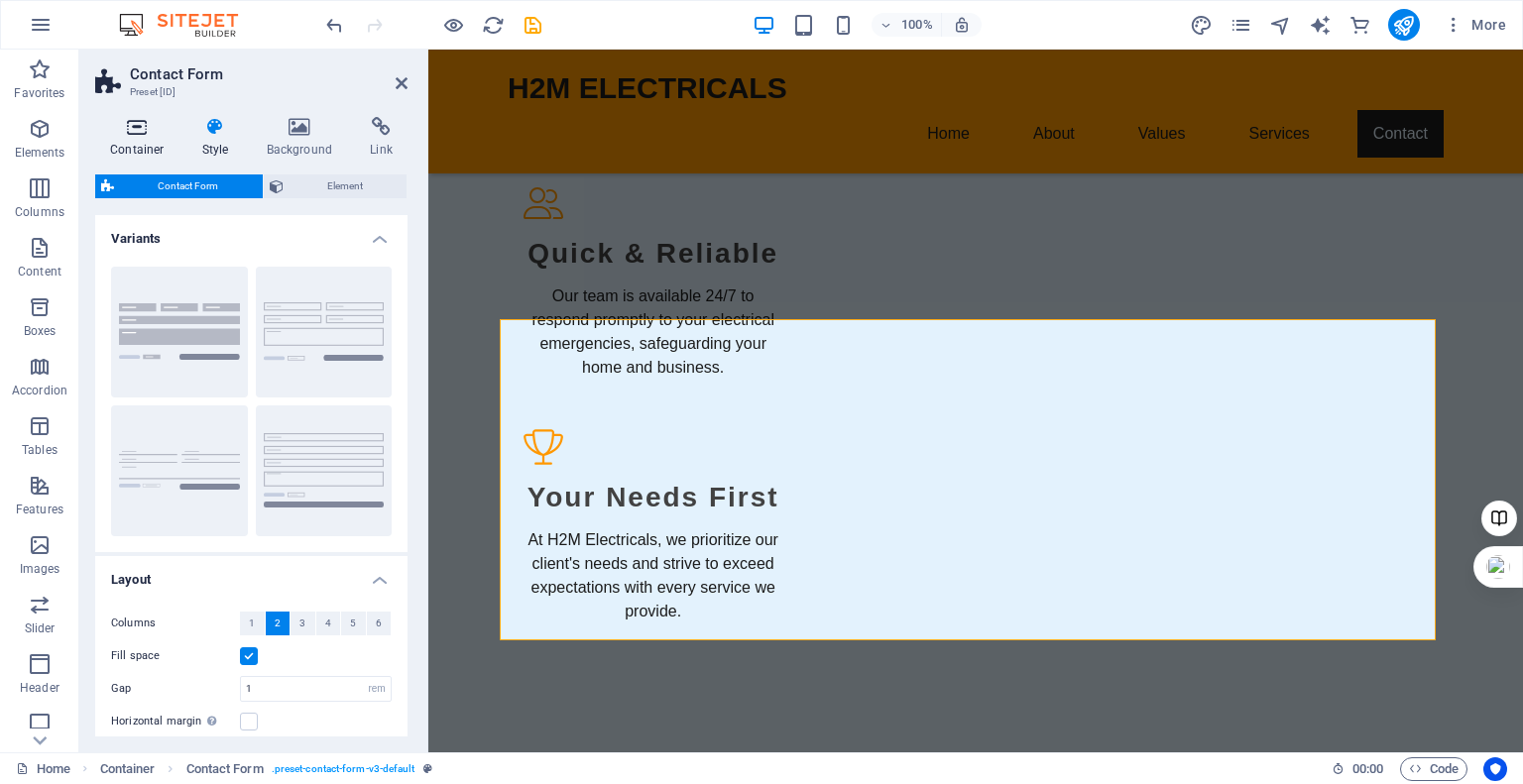 click on "Container" at bounding box center (141, 138) 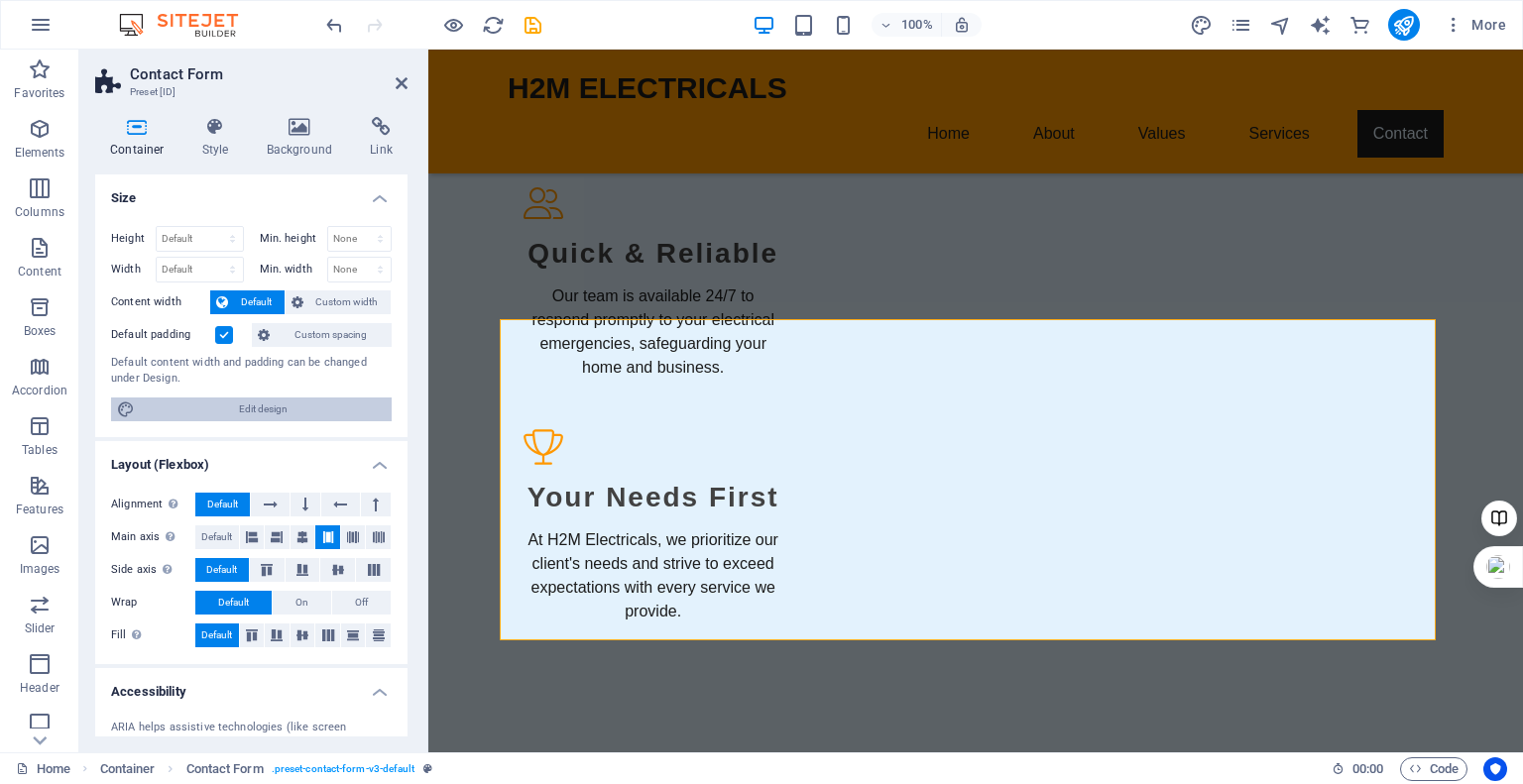 click on "Edit design" at bounding box center (263, 409) 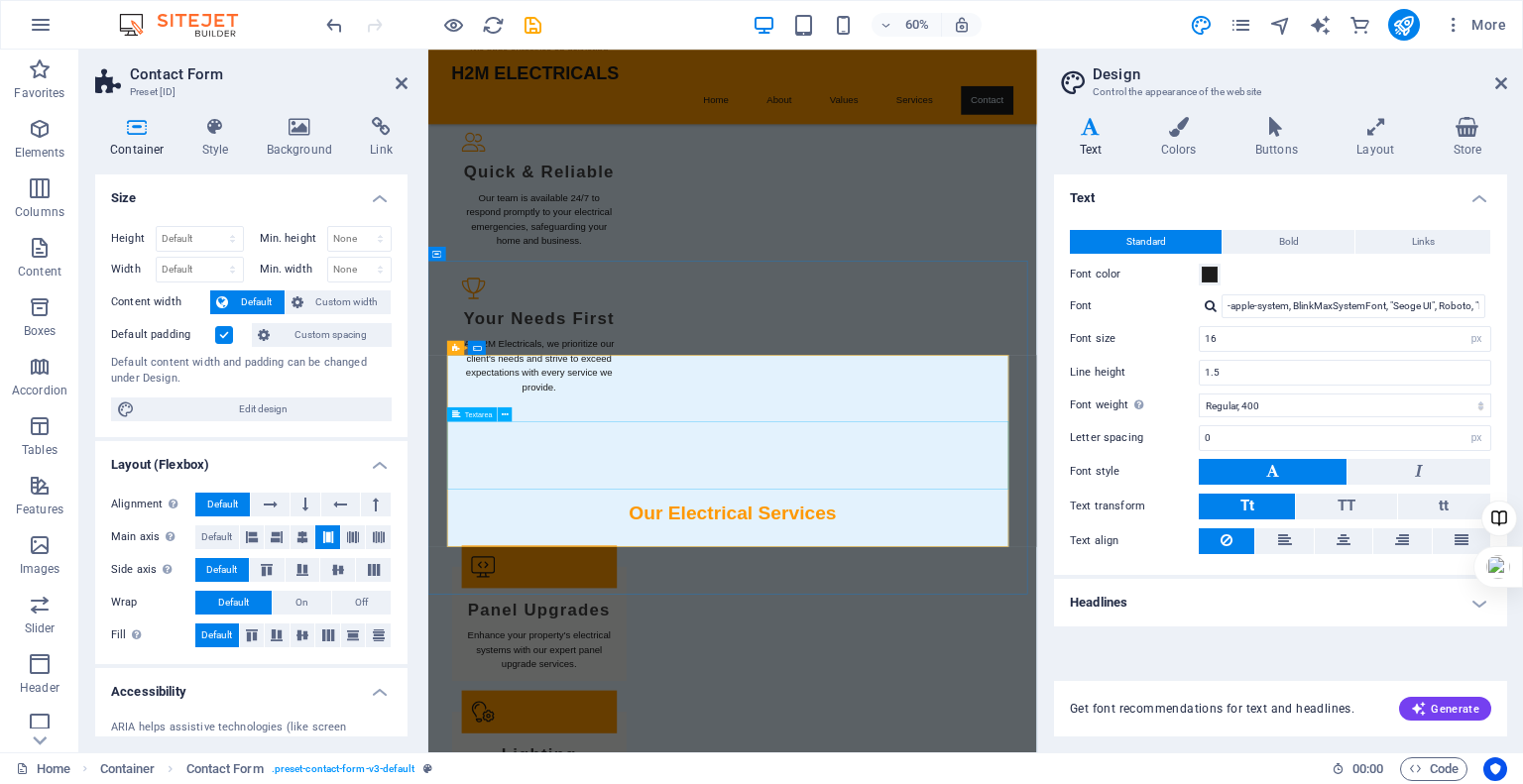 scroll, scrollTop: 2060, scrollLeft: 0, axis: vertical 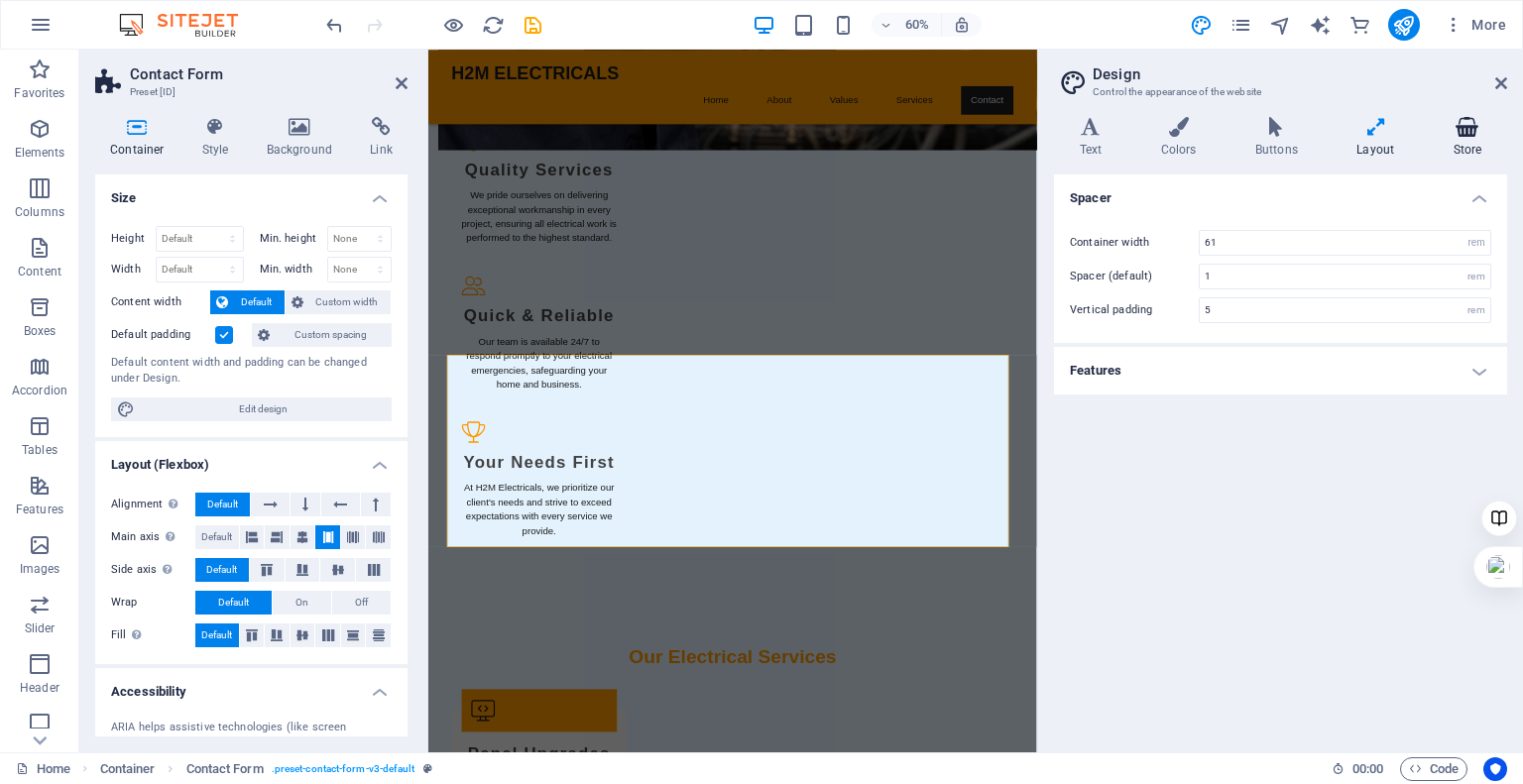 click at bounding box center [1467, 127] 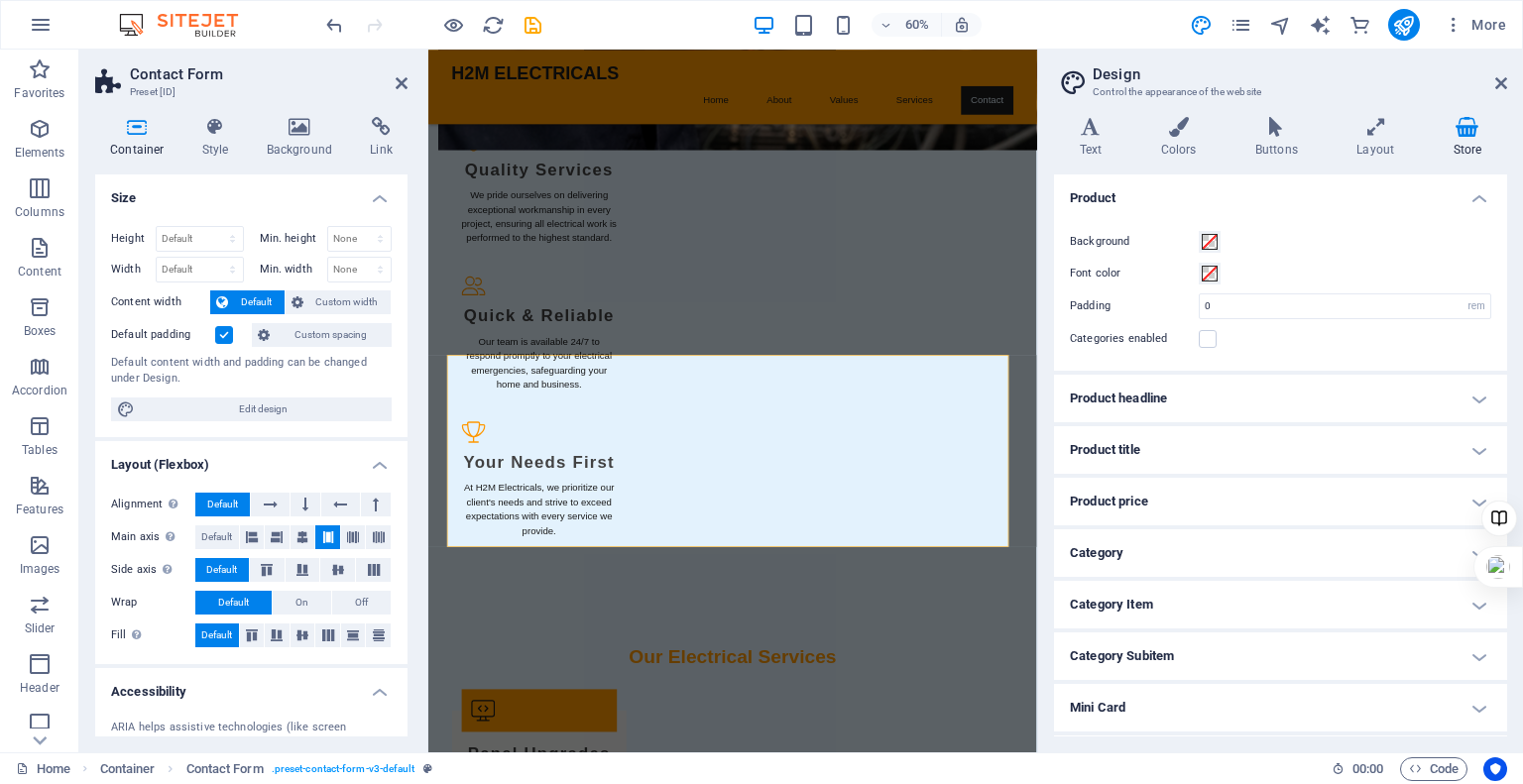 scroll, scrollTop: 45, scrollLeft: 0, axis: vertical 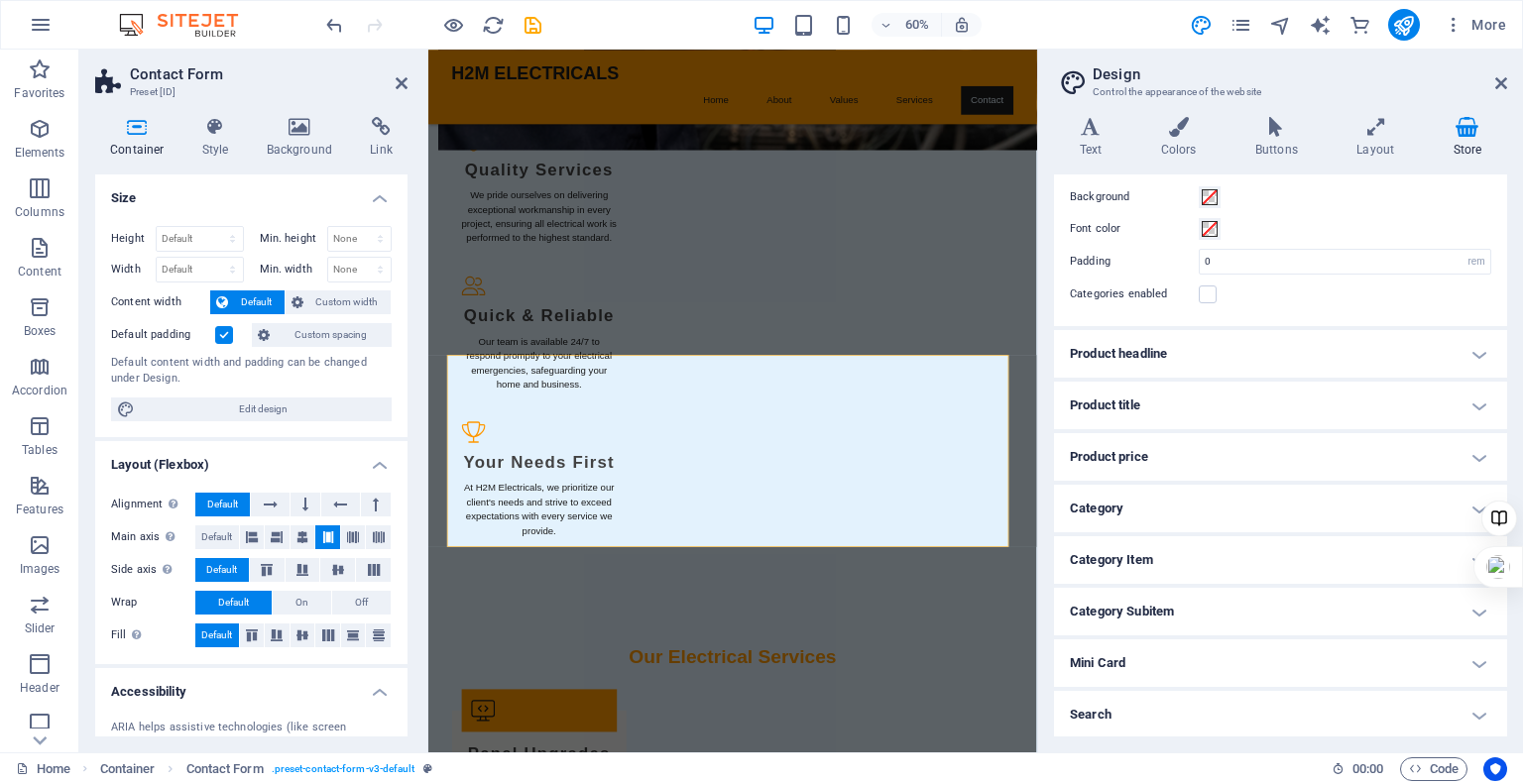 click on "Search" at bounding box center [1280, 715] 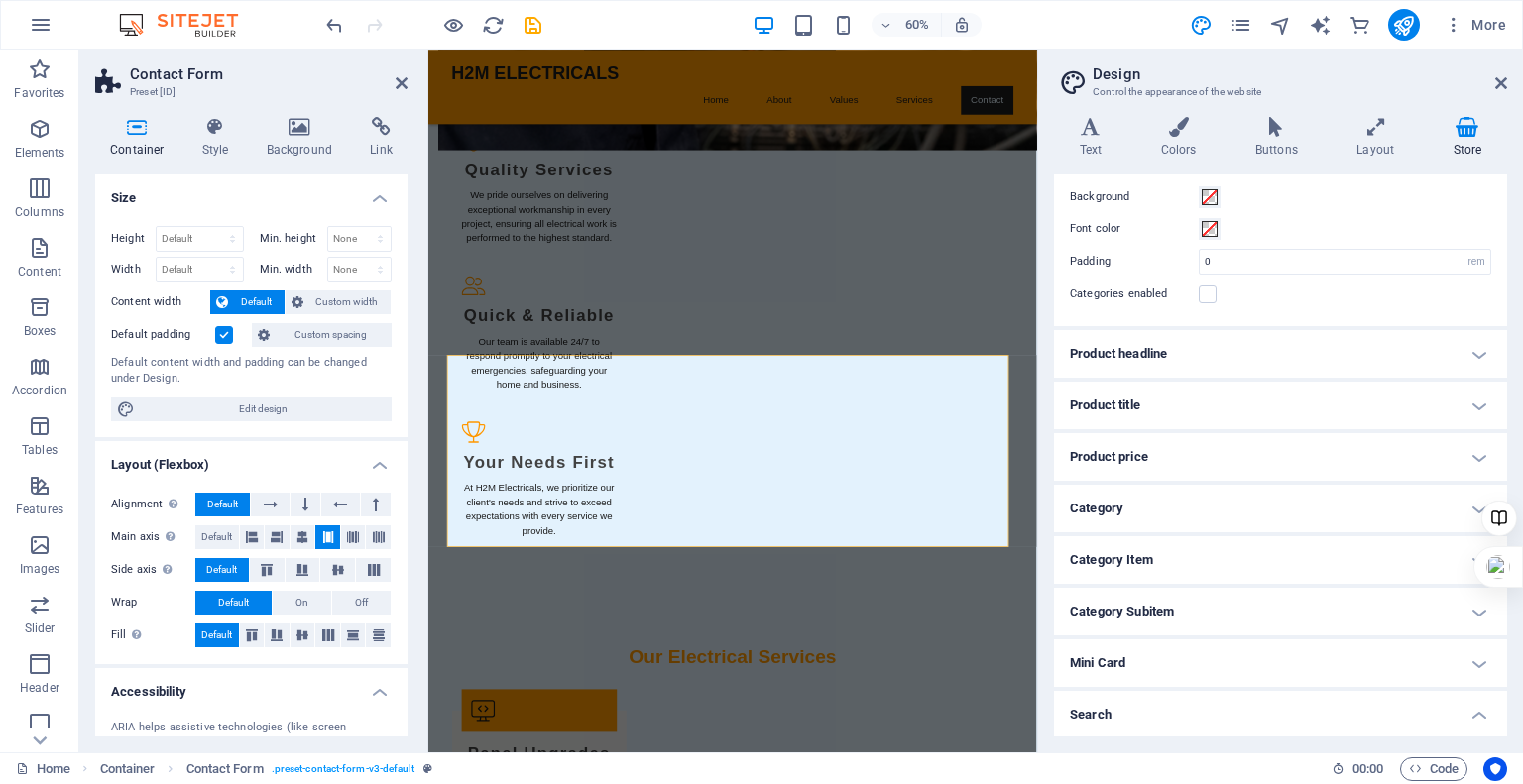 click on "Search" at bounding box center [1280, 709] 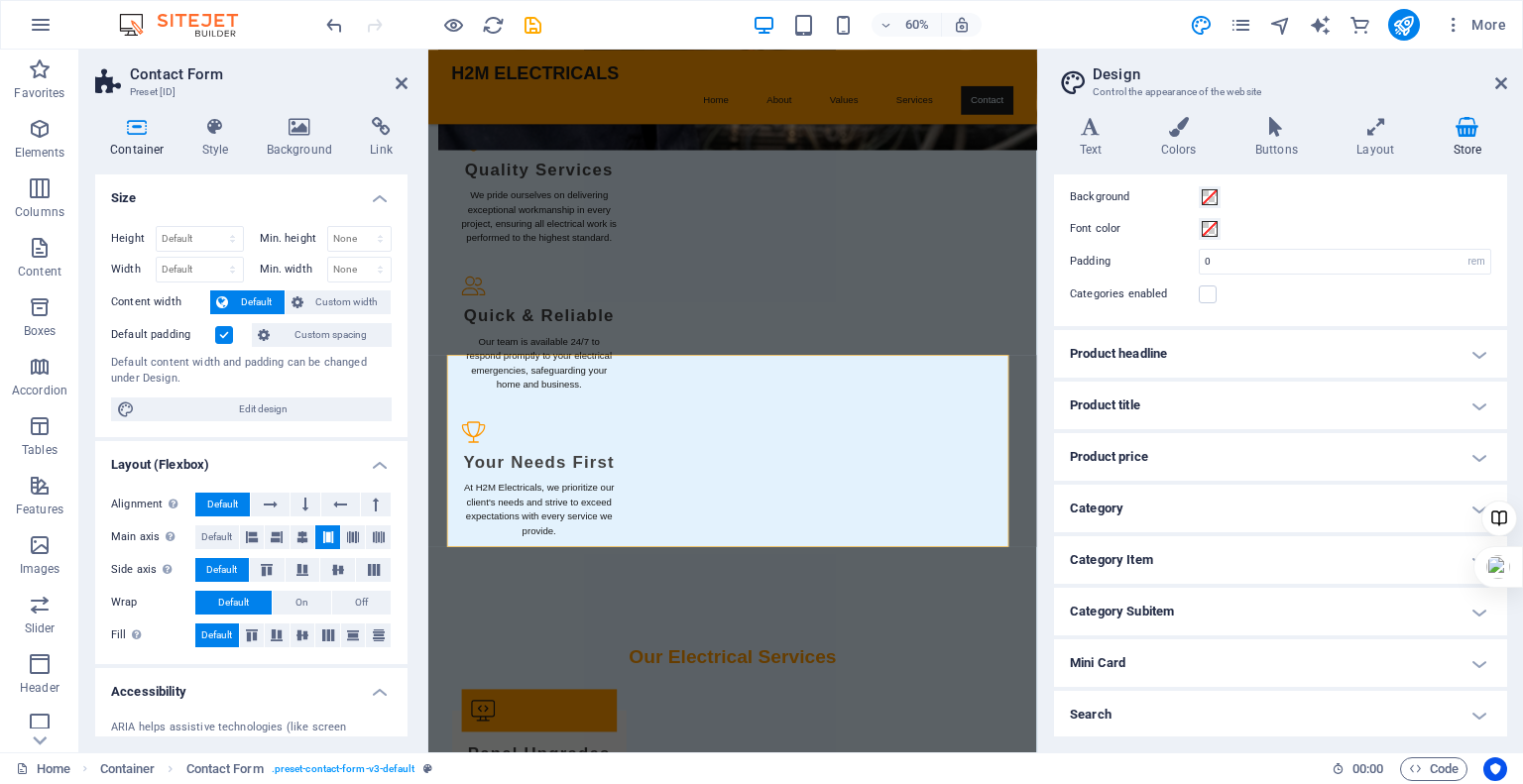 scroll, scrollTop: 0, scrollLeft: 0, axis: both 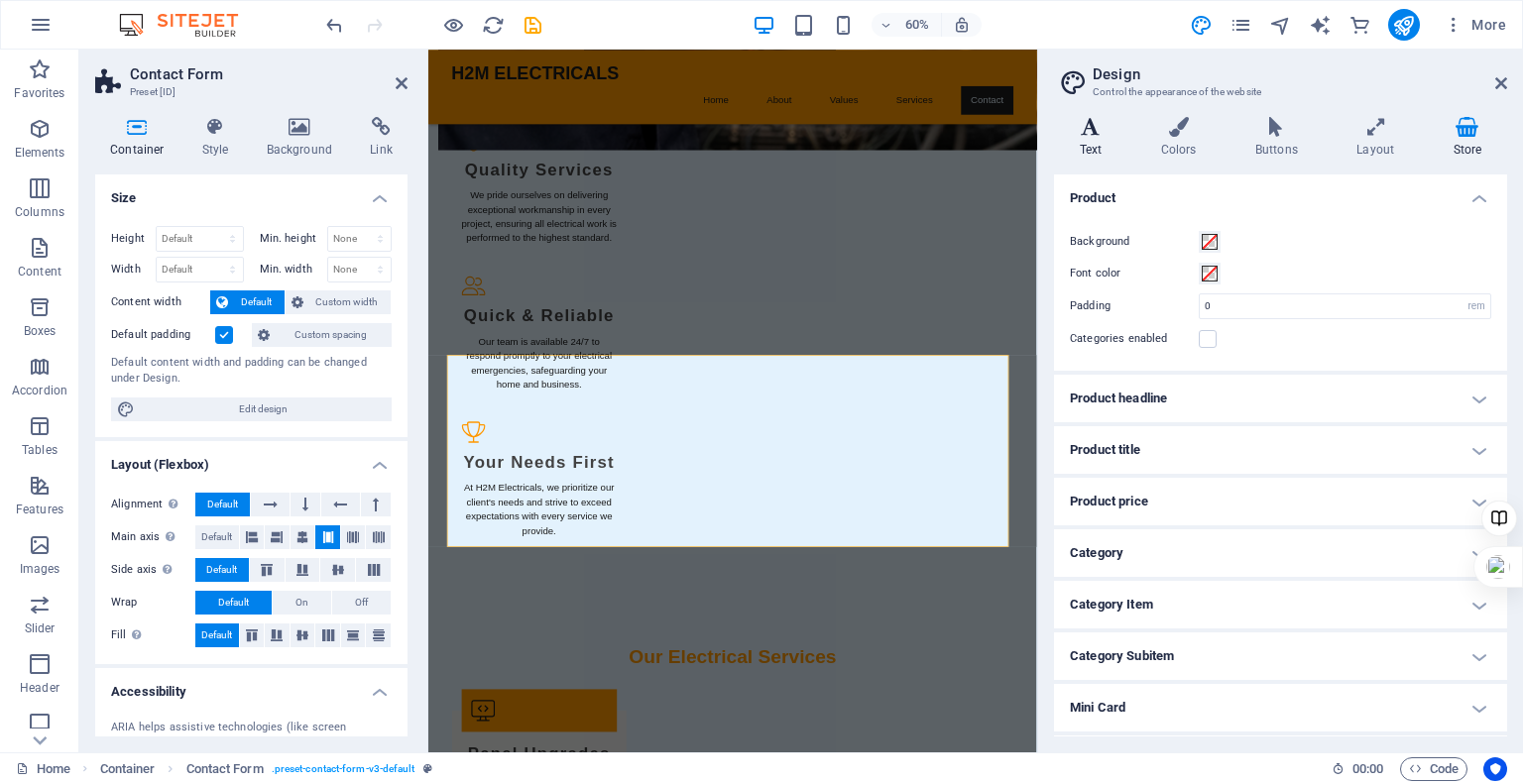 click at bounding box center [1091, 127] 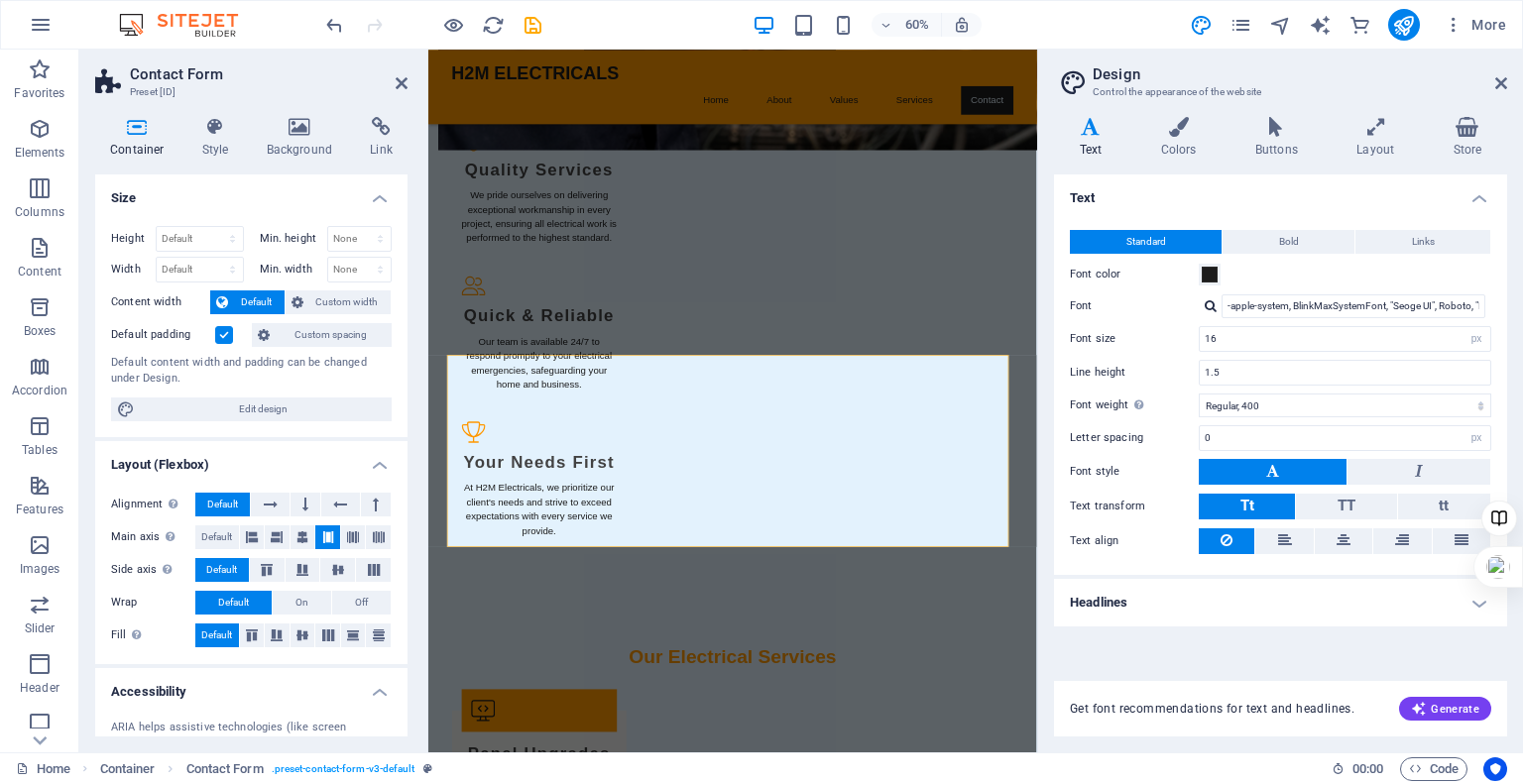 click on "Headlines" at bounding box center [1280, 603] 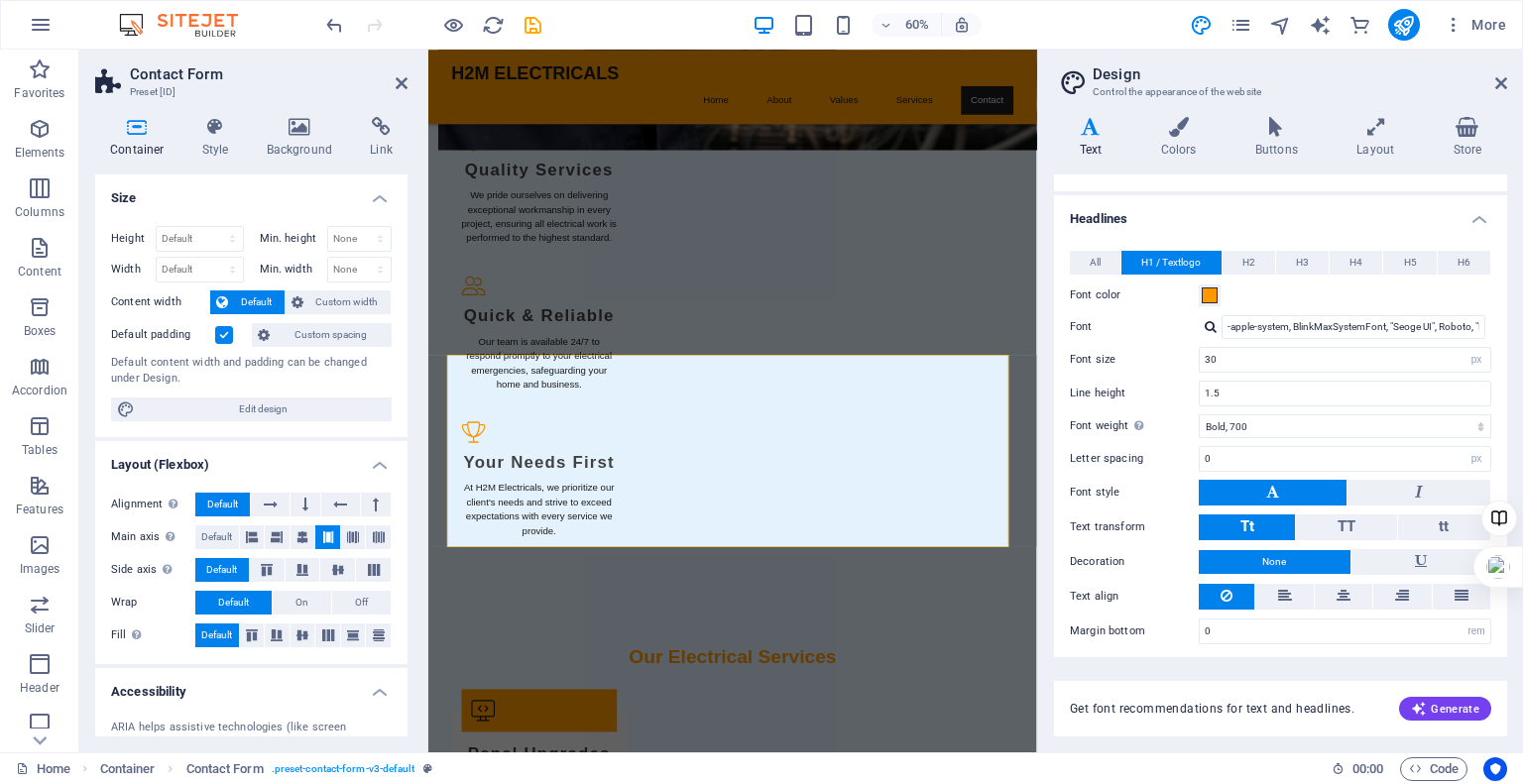scroll, scrollTop: 0, scrollLeft: 0, axis: both 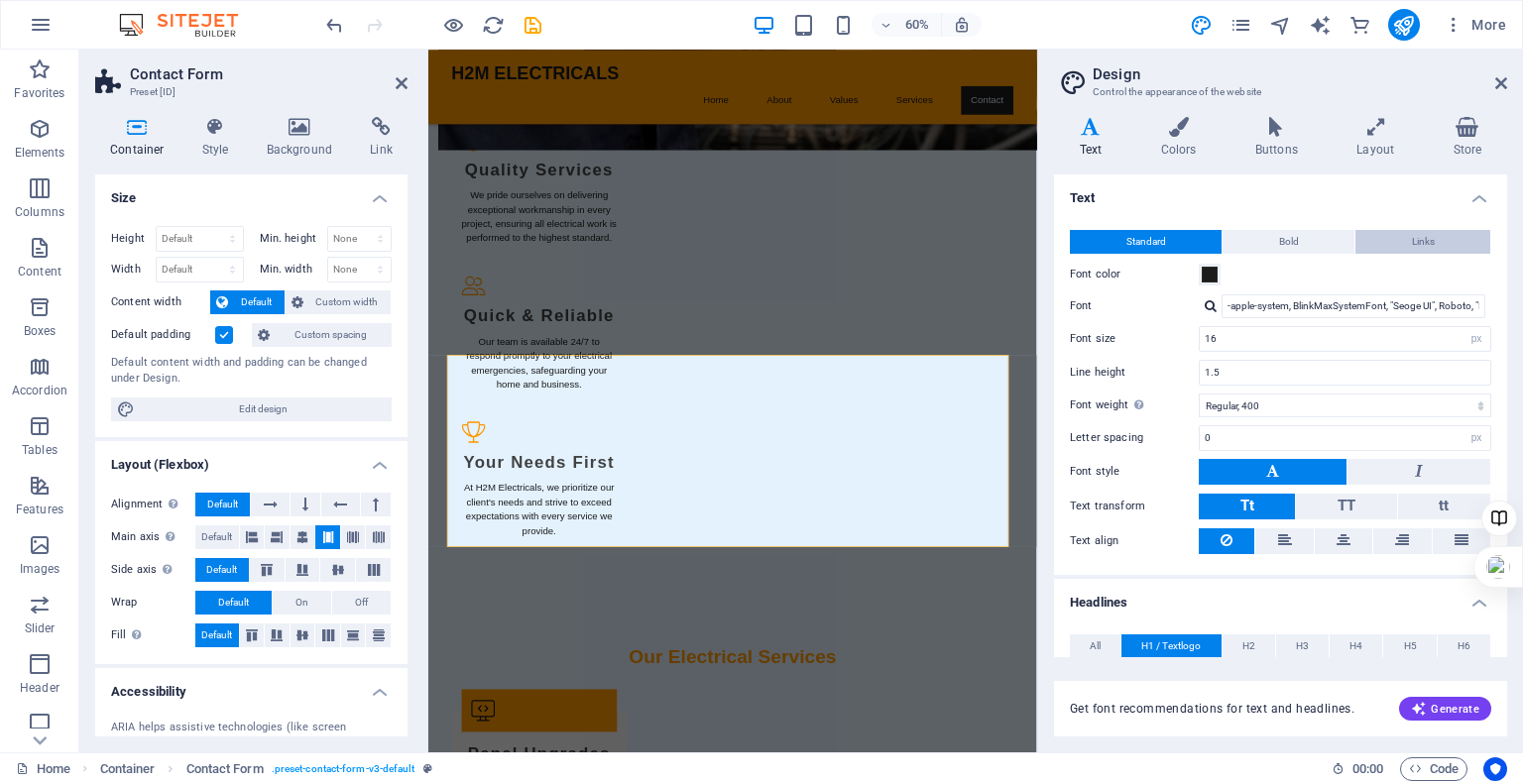 click on "Links" at bounding box center [1423, 242] 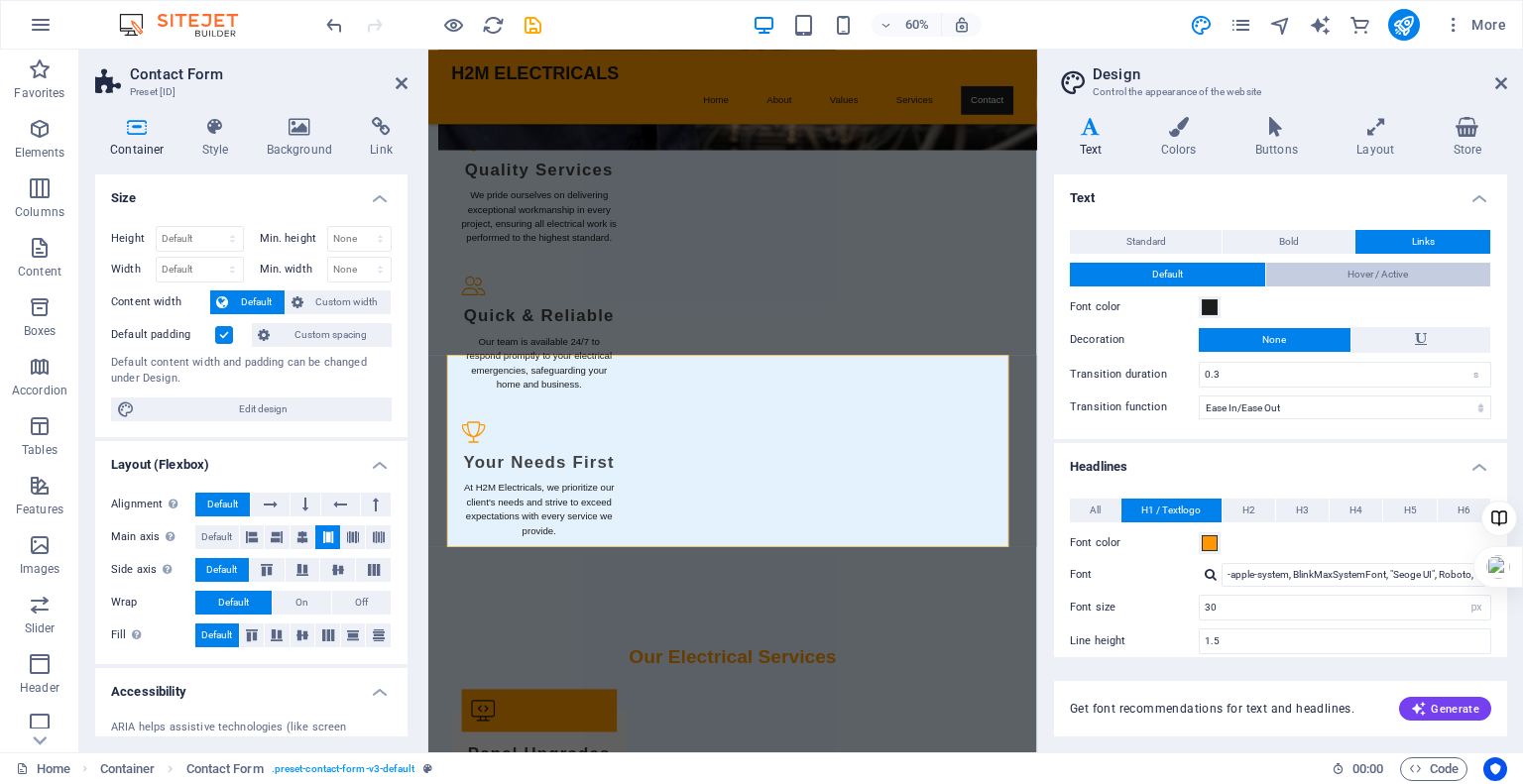 click on "Hover / Active" at bounding box center [1378, 275] 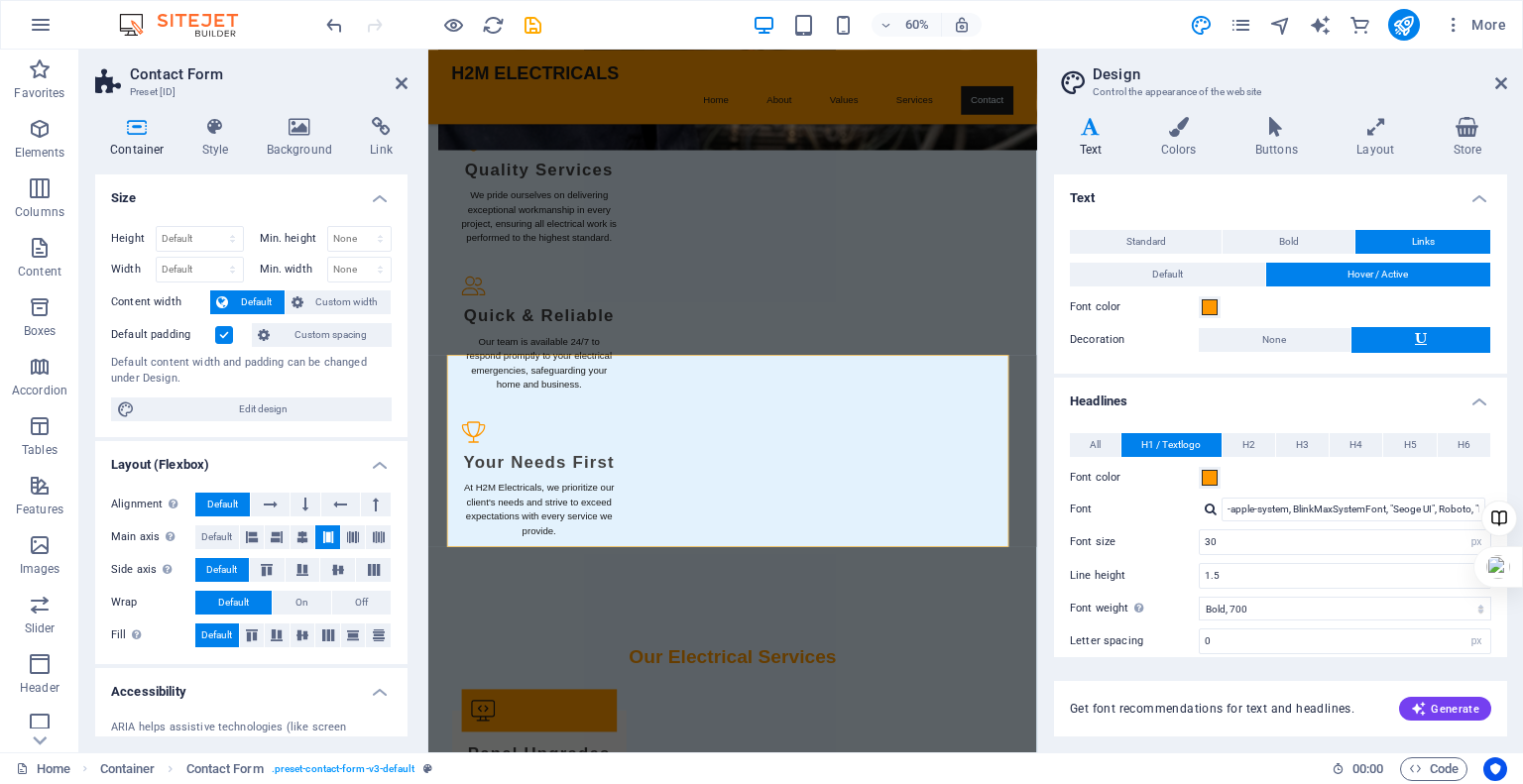 scroll, scrollTop: 184, scrollLeft: 0, axis: vertical 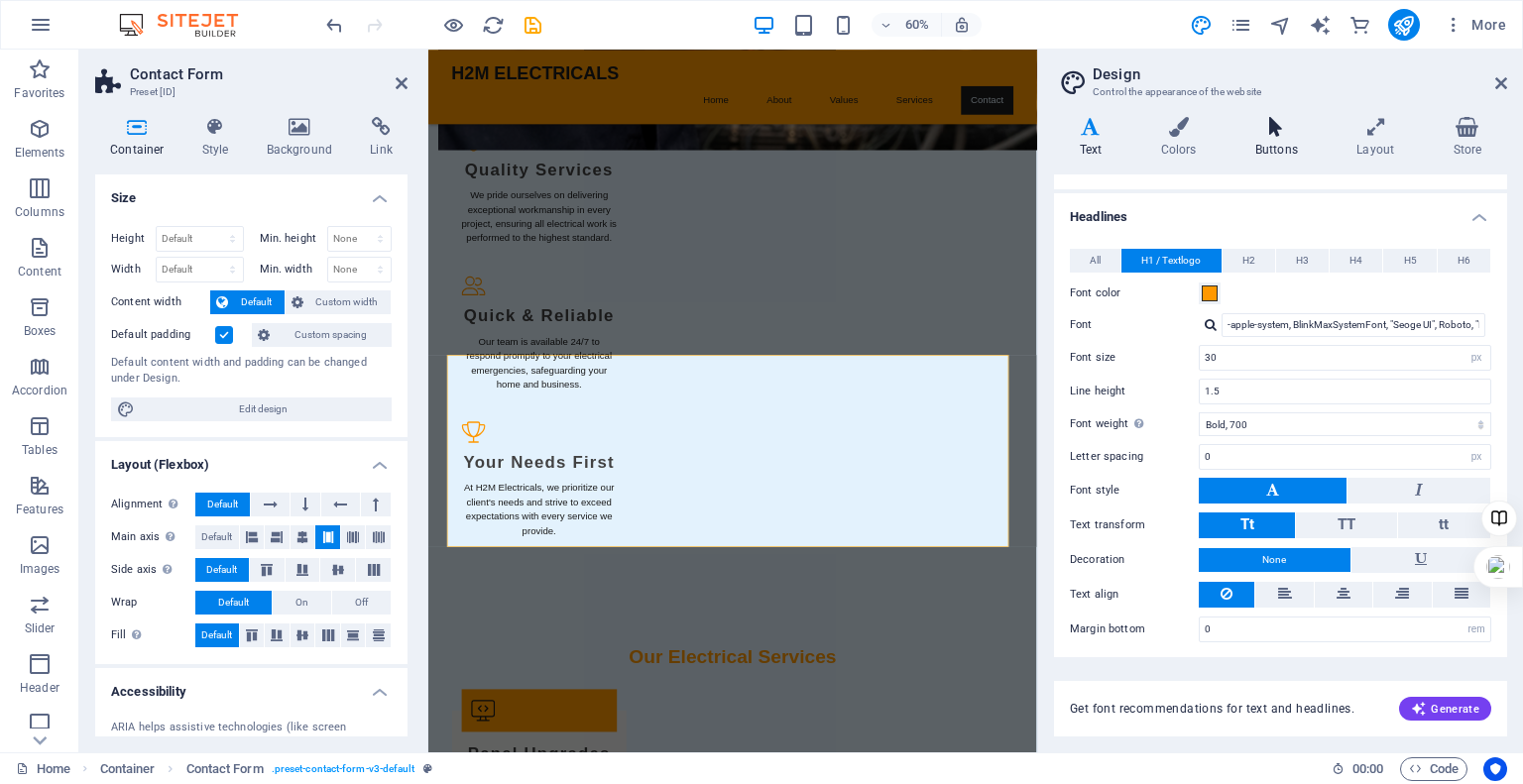 click at bounding box center (1276, 127) 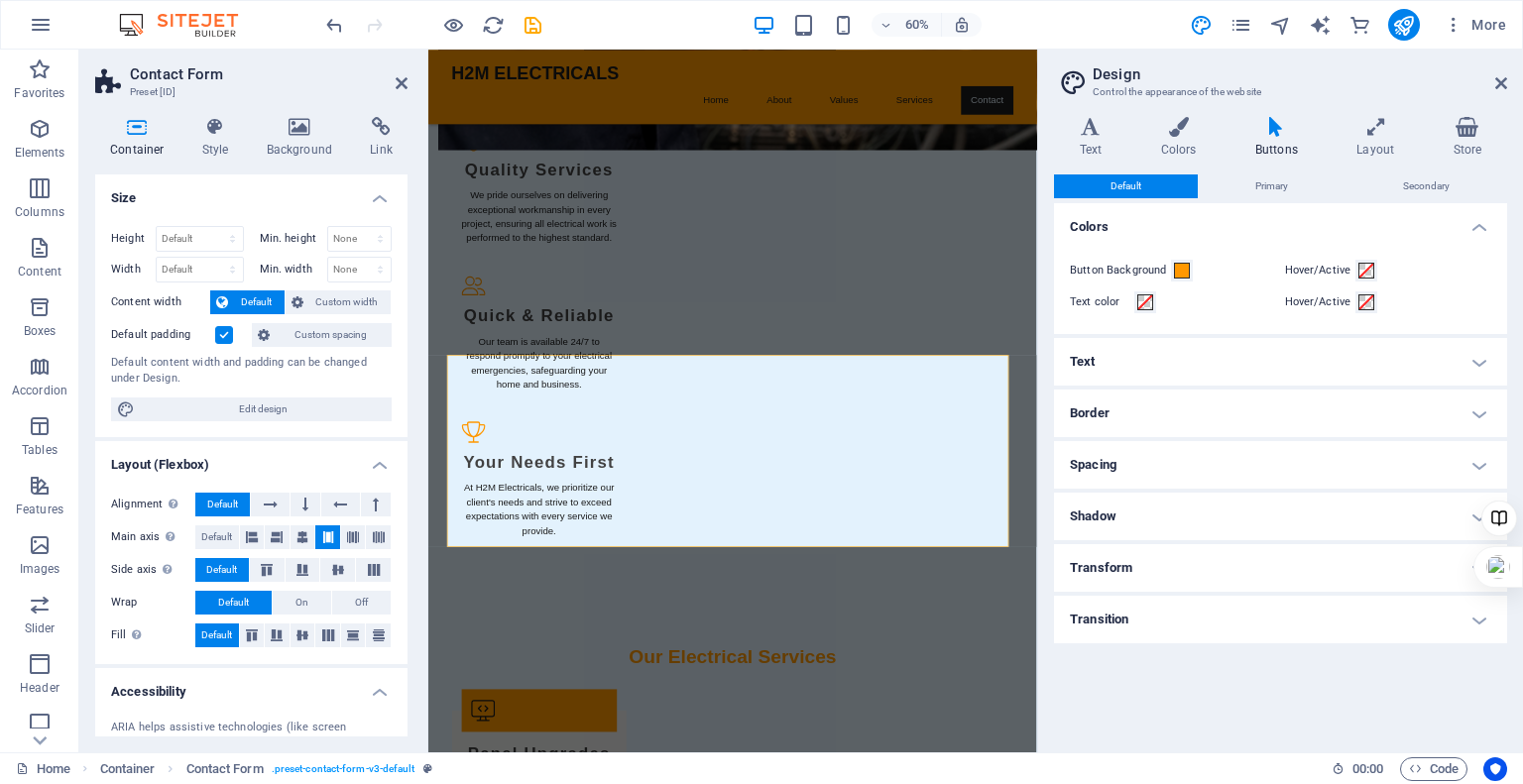 click on "Text" at bounding box center [1280, 362] 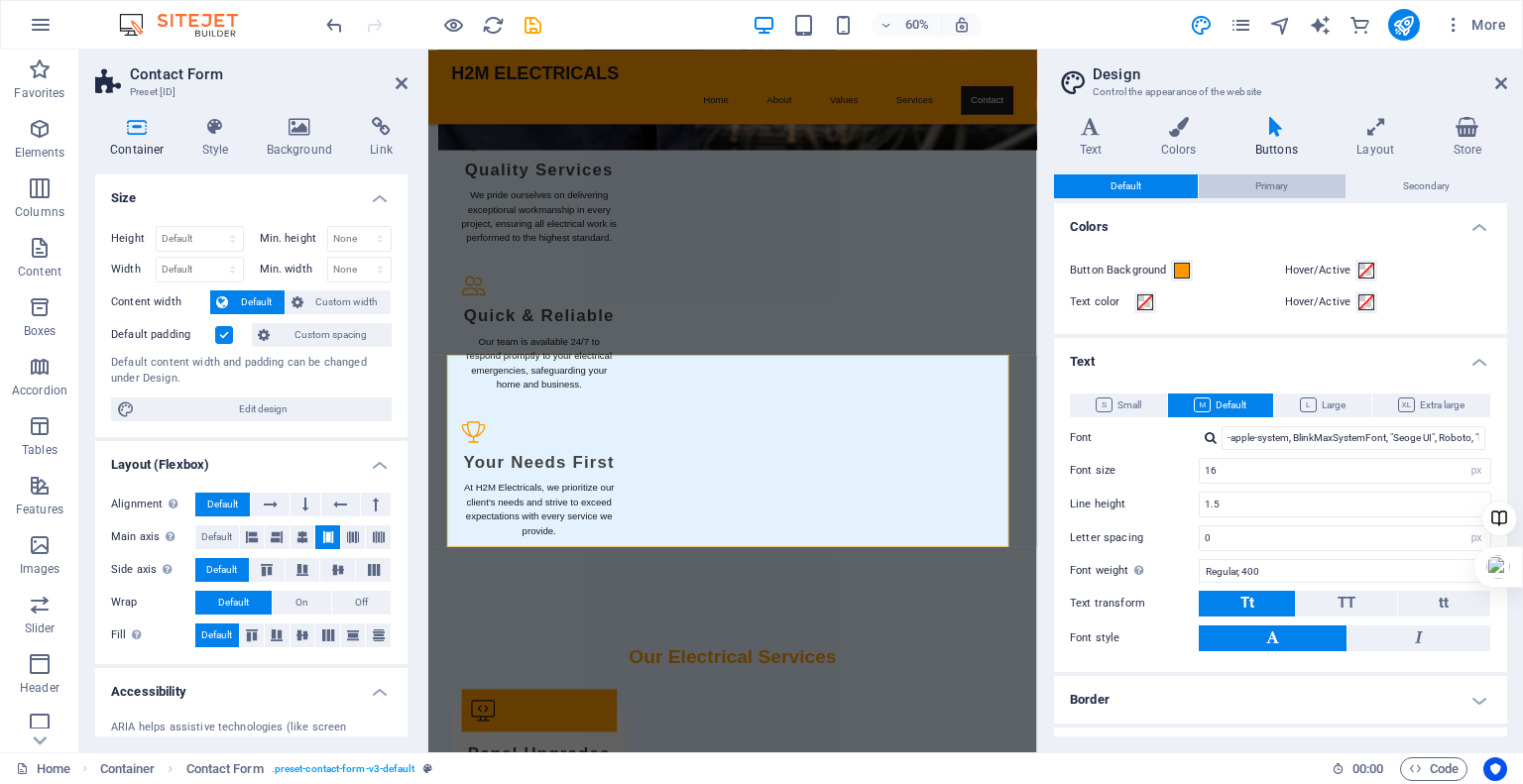 click on "Primary" at bounding box center (1271, 186) 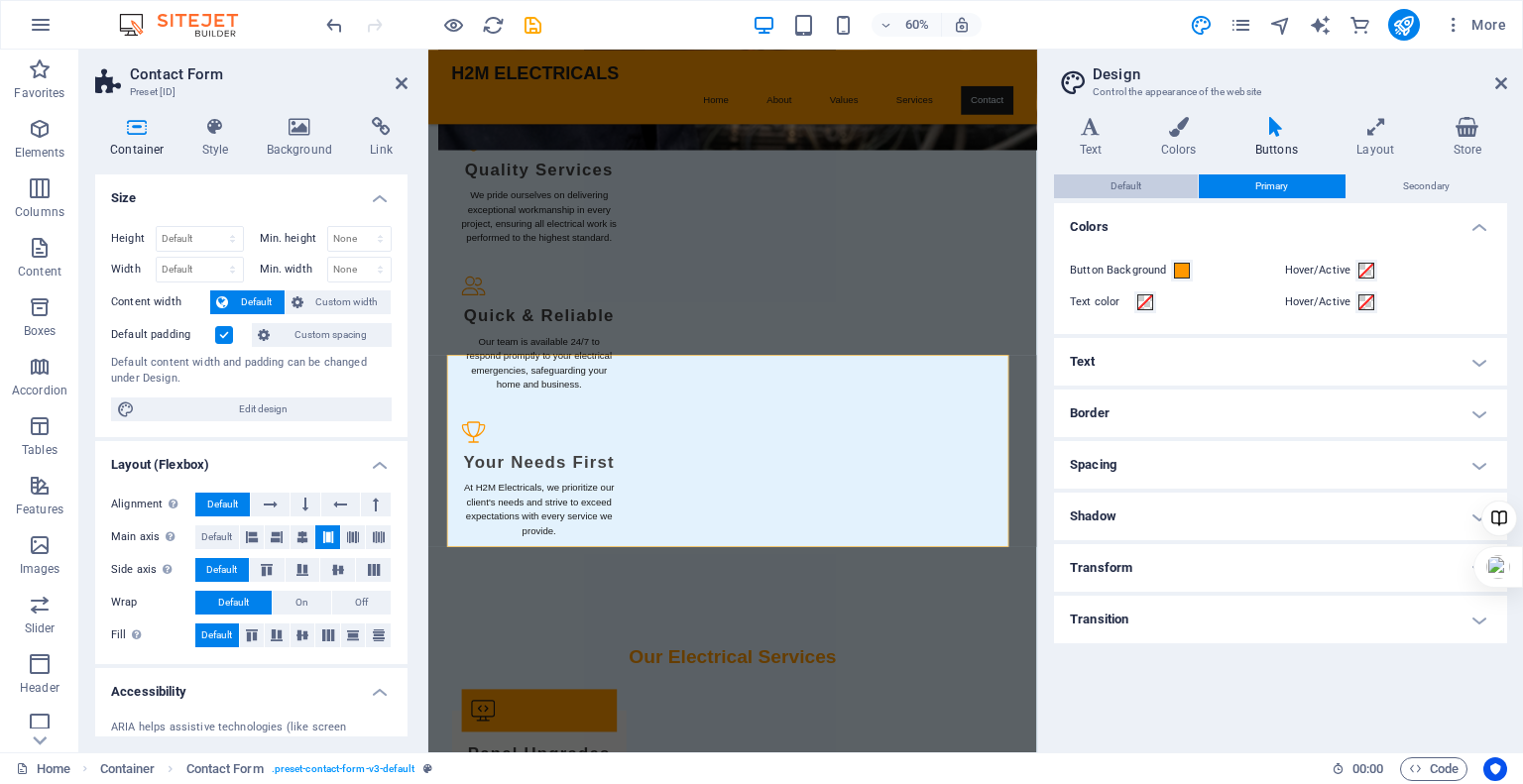 click on "Default" at bounding box center (1125, 186) 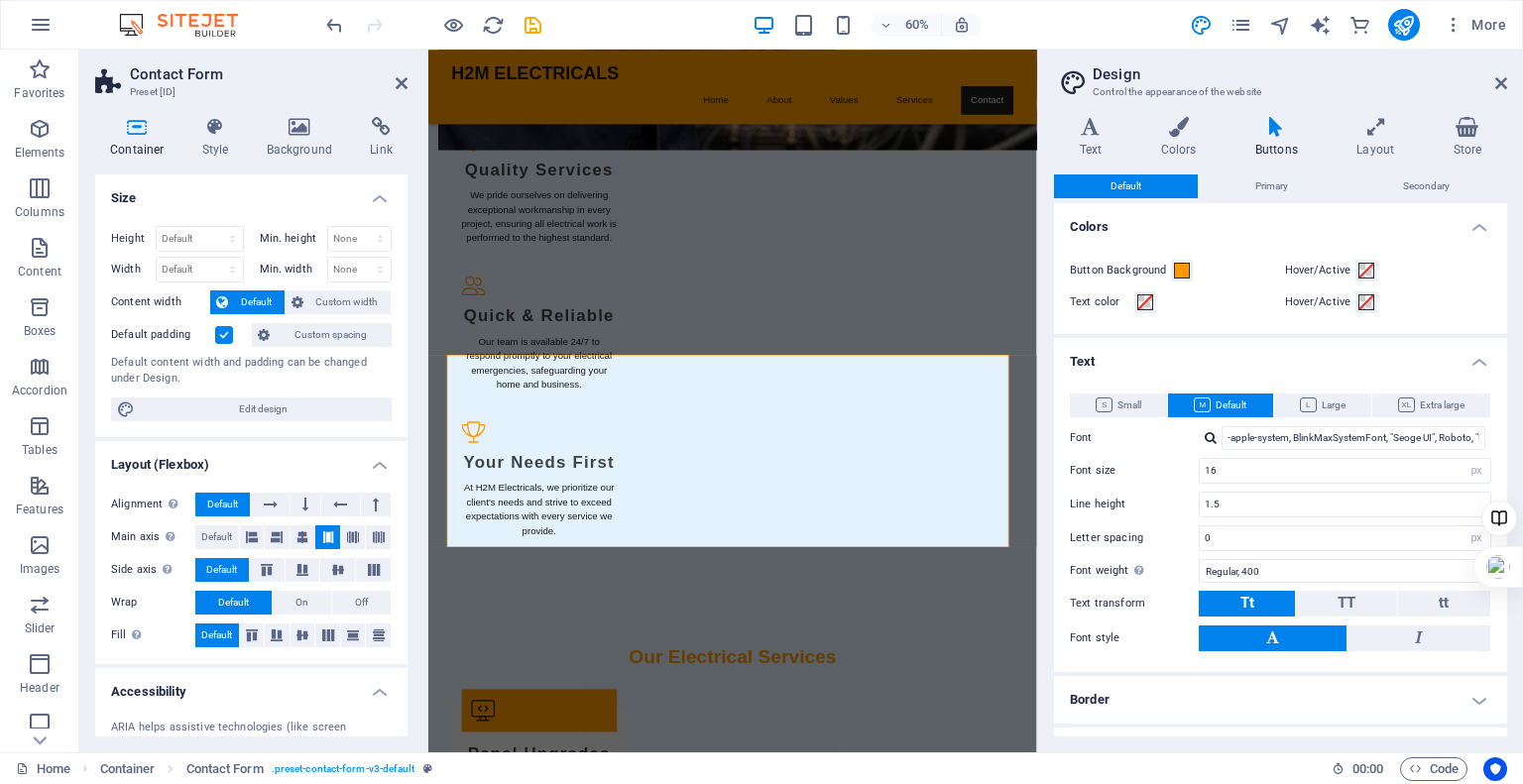 scroll, scrollTop: 190, scrollLeft: 0, axis: vertical 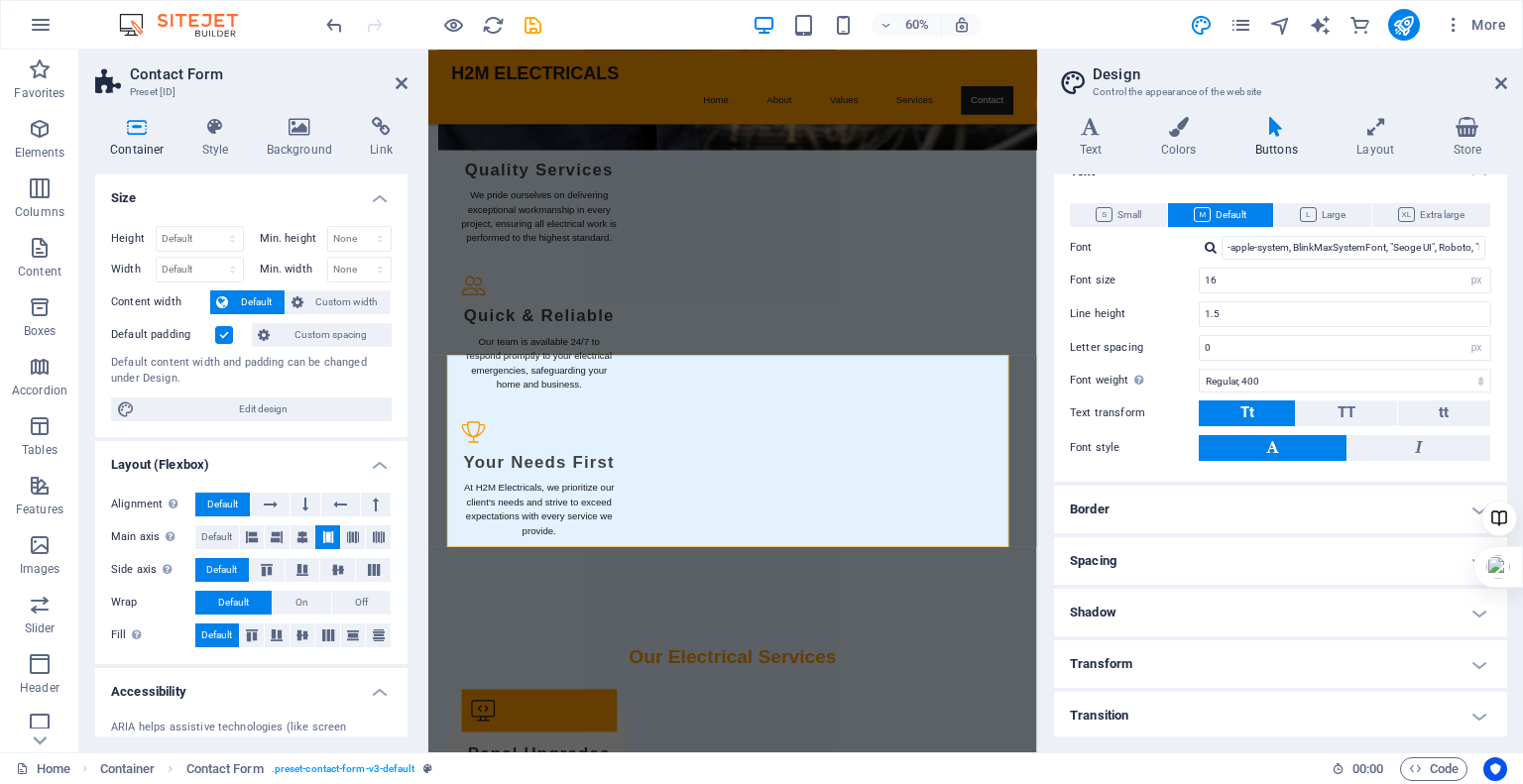 click on "Colors Button Background Hover/Active Text color Hover/Active Text Small Default Large Extra large Font -apple-system, BlinkMaxSystemFont, "Seoge UI", Roboto, "Helvetica Neue", Arial, sans-serif Font size 16 rem px em % Line height 1.5 Letter spacing 0 rem px Font weight To display the font weight correctly, it may need to be enabled.  Manage Fonts Thin, 100 Extra-light, 200 Light, 300 Regular, 400 Medium, 500 Semi-bold, 600 Bold, 700 Extra-bold, 800 Black, 900 Text transform Tt TT tt Font style Font -apple-system, BlinkMaxSystemFont, "Seoge UI", Roboto, "Helvetica Neue", Arial, sans-serif Font size 16 rem px em % Line height 1.5 Letter spacing 0 rem px Font weight To display the font weight correctly, it may need to be enabled.  Manage Fonts Thin, 100 Extra-light, 200 Light, 300 Regular, 400 Medium, 500 Semi-bold, 600 Bold, 700 Extra-bold, 800 Black, 900 Text transform Tt TT tt Font style Font -apple-system, BlinkMaxSystemFont, "Seoge UI", Roboto, "Helvetica Neue", Arial, sans-serif Font size 16 rem px em %" at bounding box center [1280, 376] 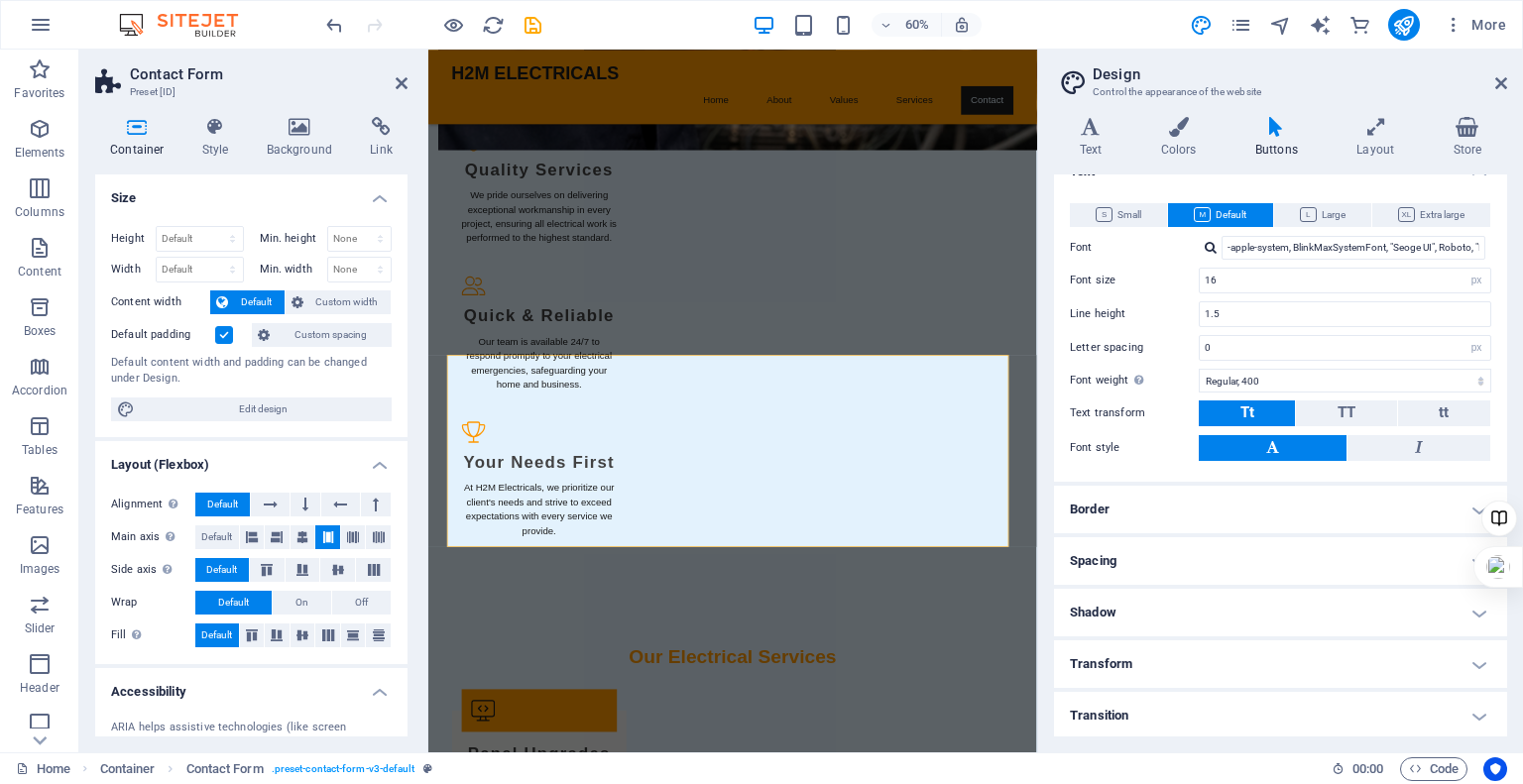 click on "Transform" at bounding box center [1280, 664] 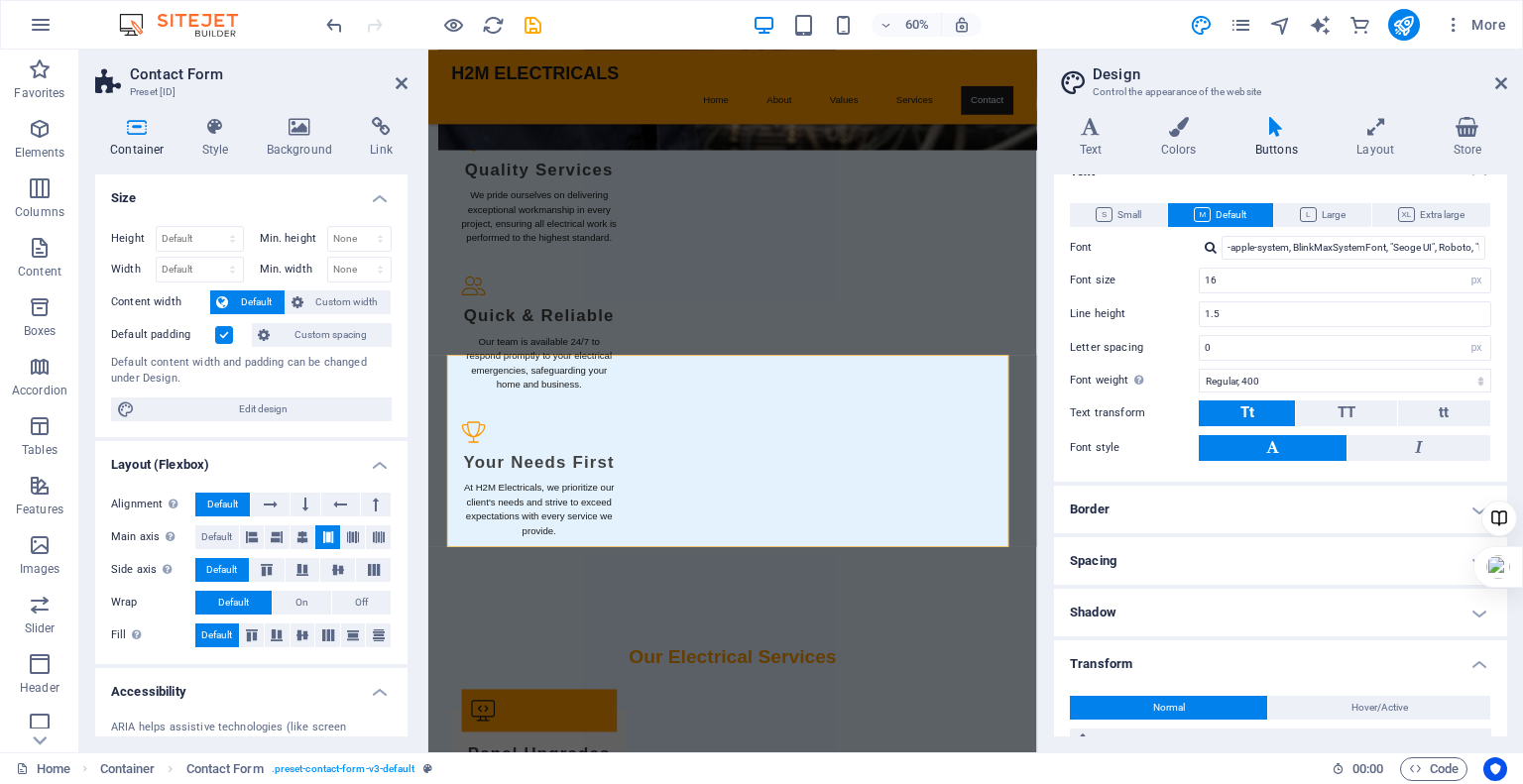 scroll, scrollTop: 369, scrollLeft: 0, axis: vertical 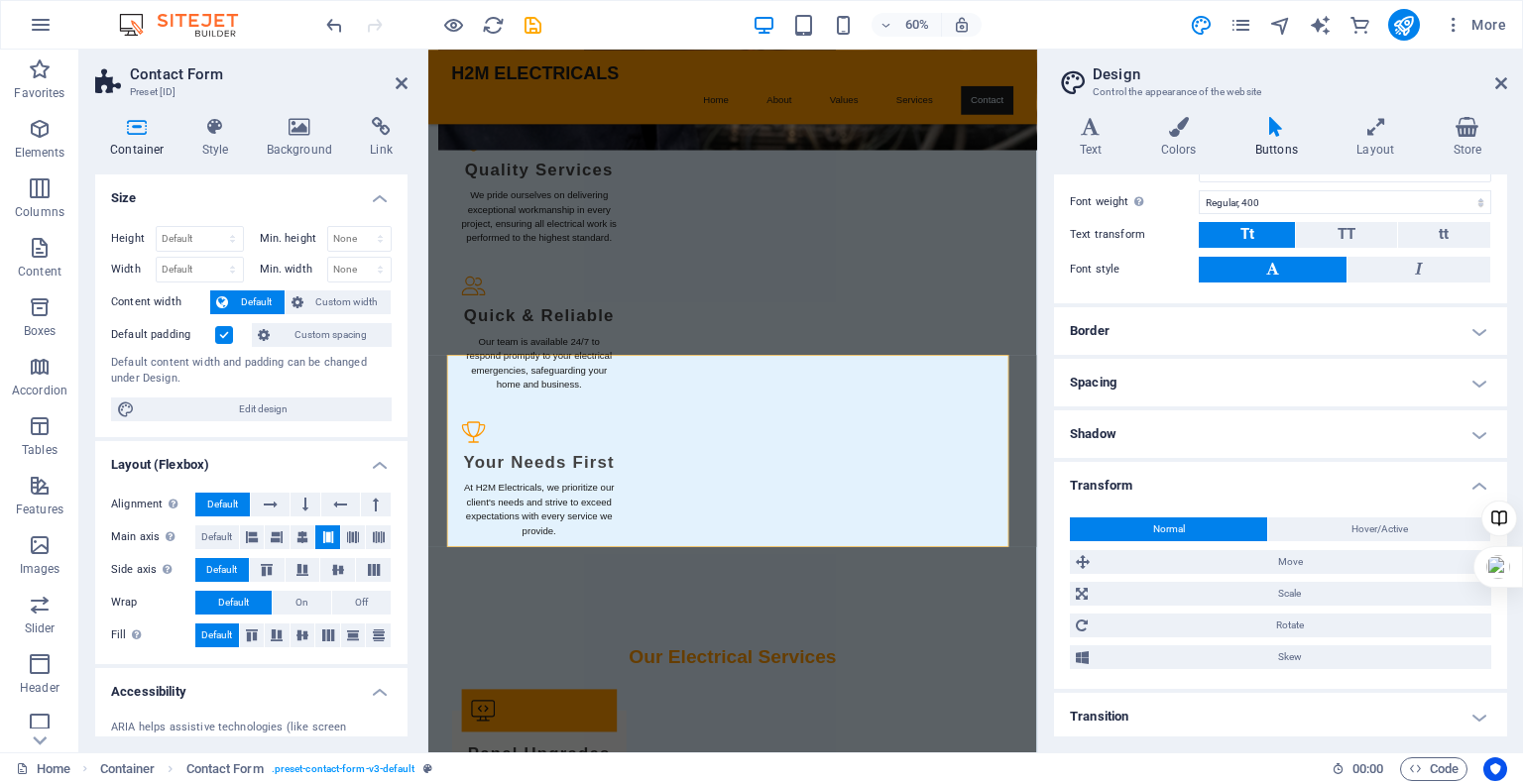 click on "Transition" at bounding box center [1280, 717] 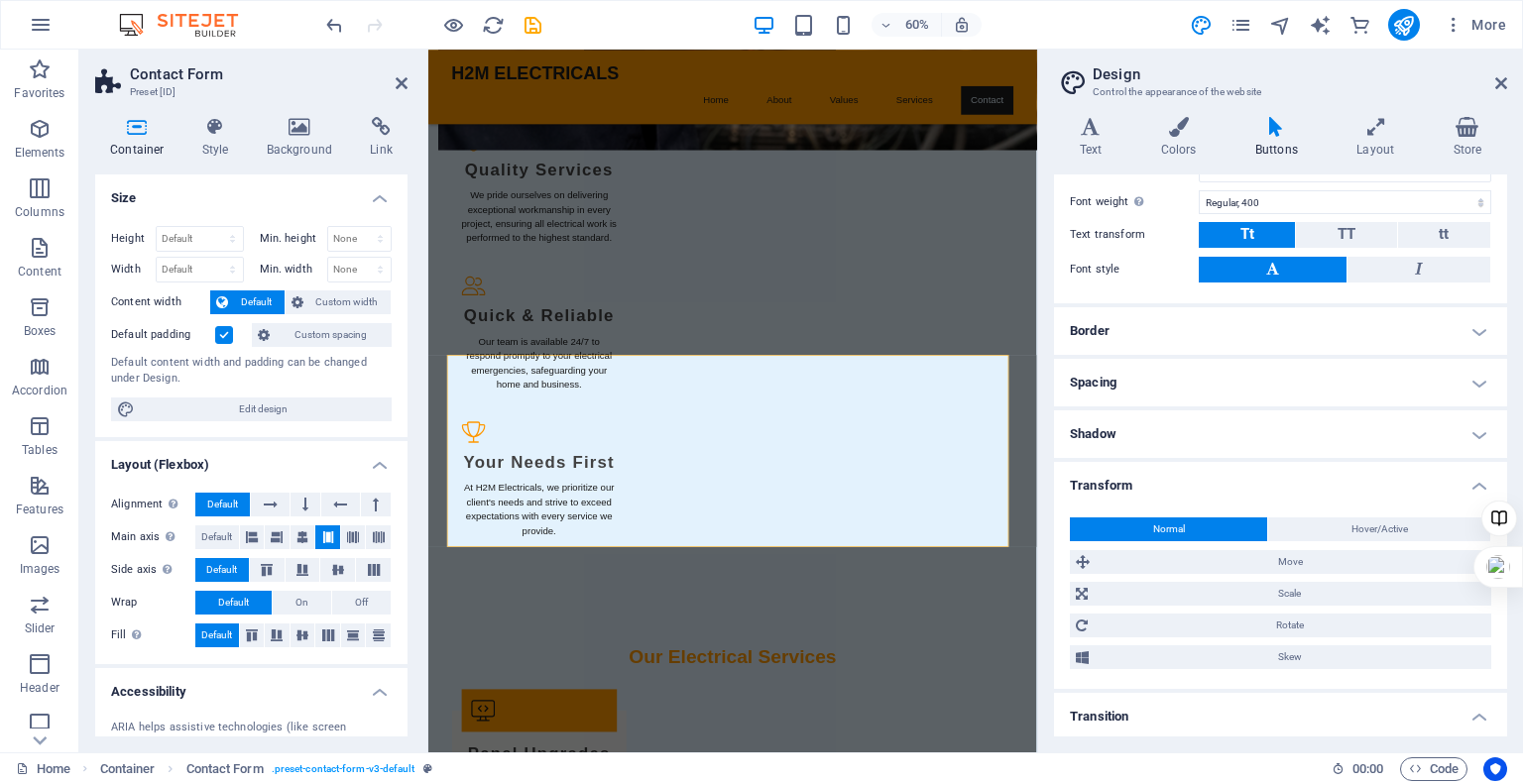 scroll, scrollTop: 454, scrollLeft: 0, axis: vertical 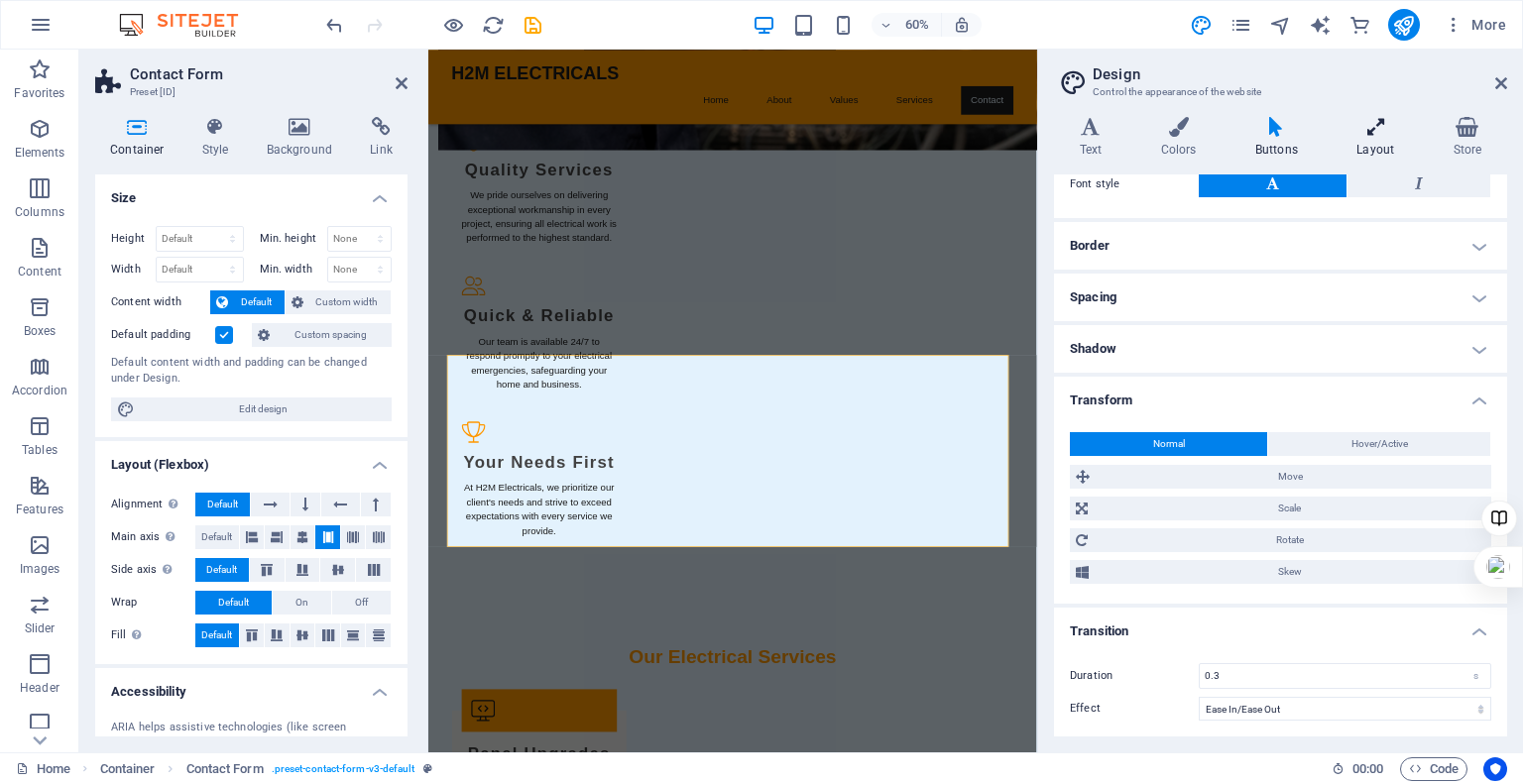 click on "Layout" at bounding box center [1379, 138] 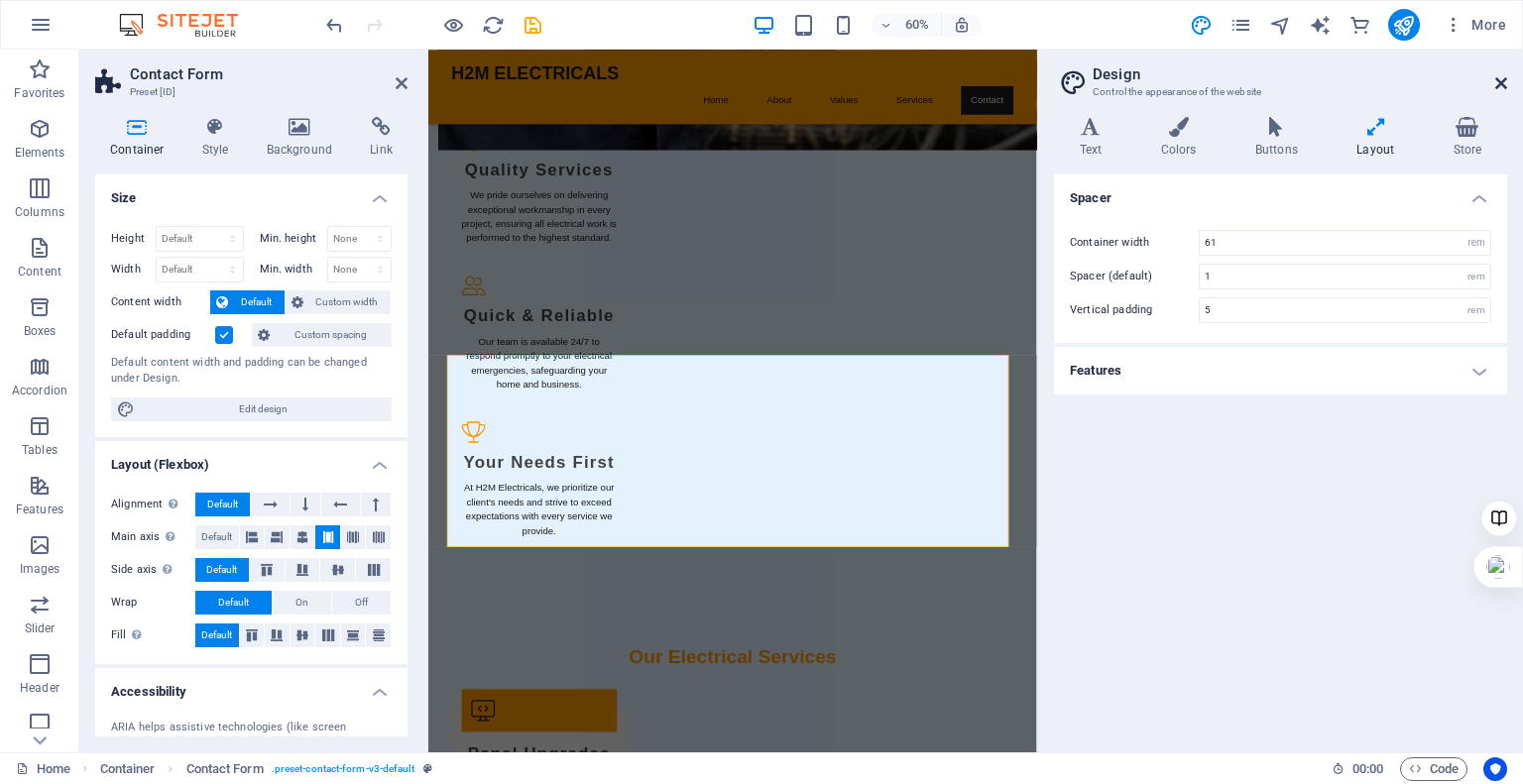 click at bounding box center (1501, 83) 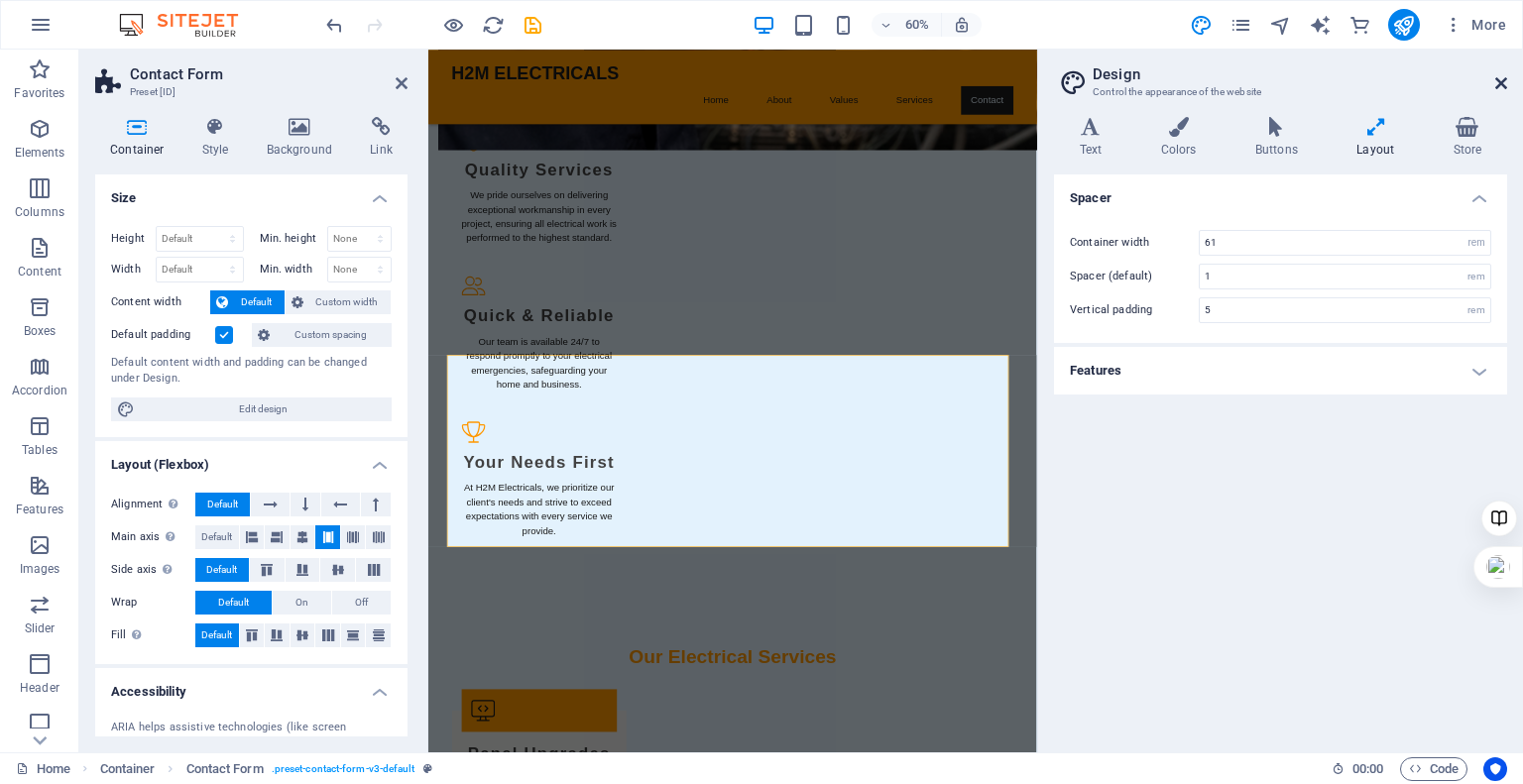 scroll, scrollTop: 2298, scrollLeft: 0, axis: vertical 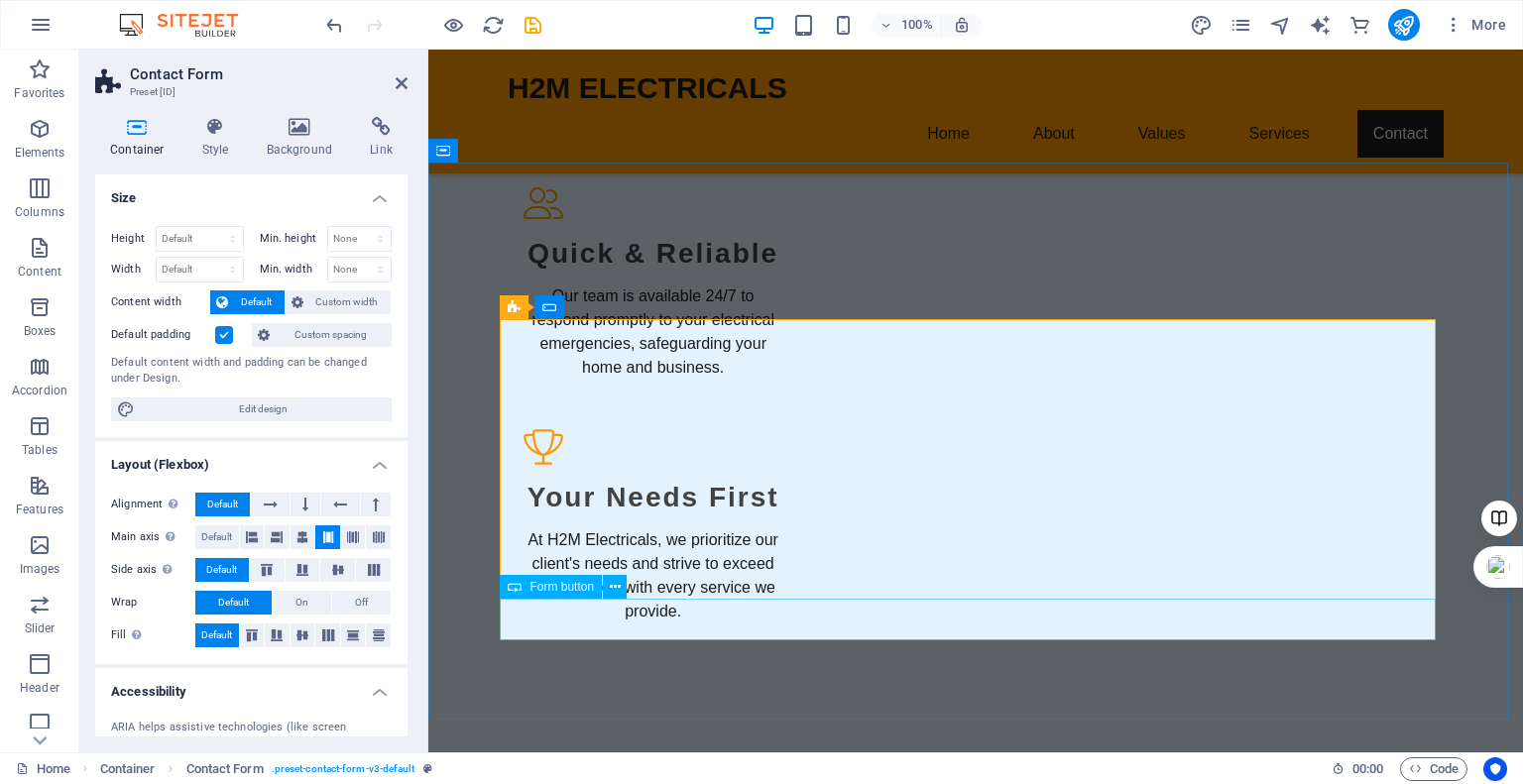 click on "Submit Inquiry" at bounding box center [976, 3125] 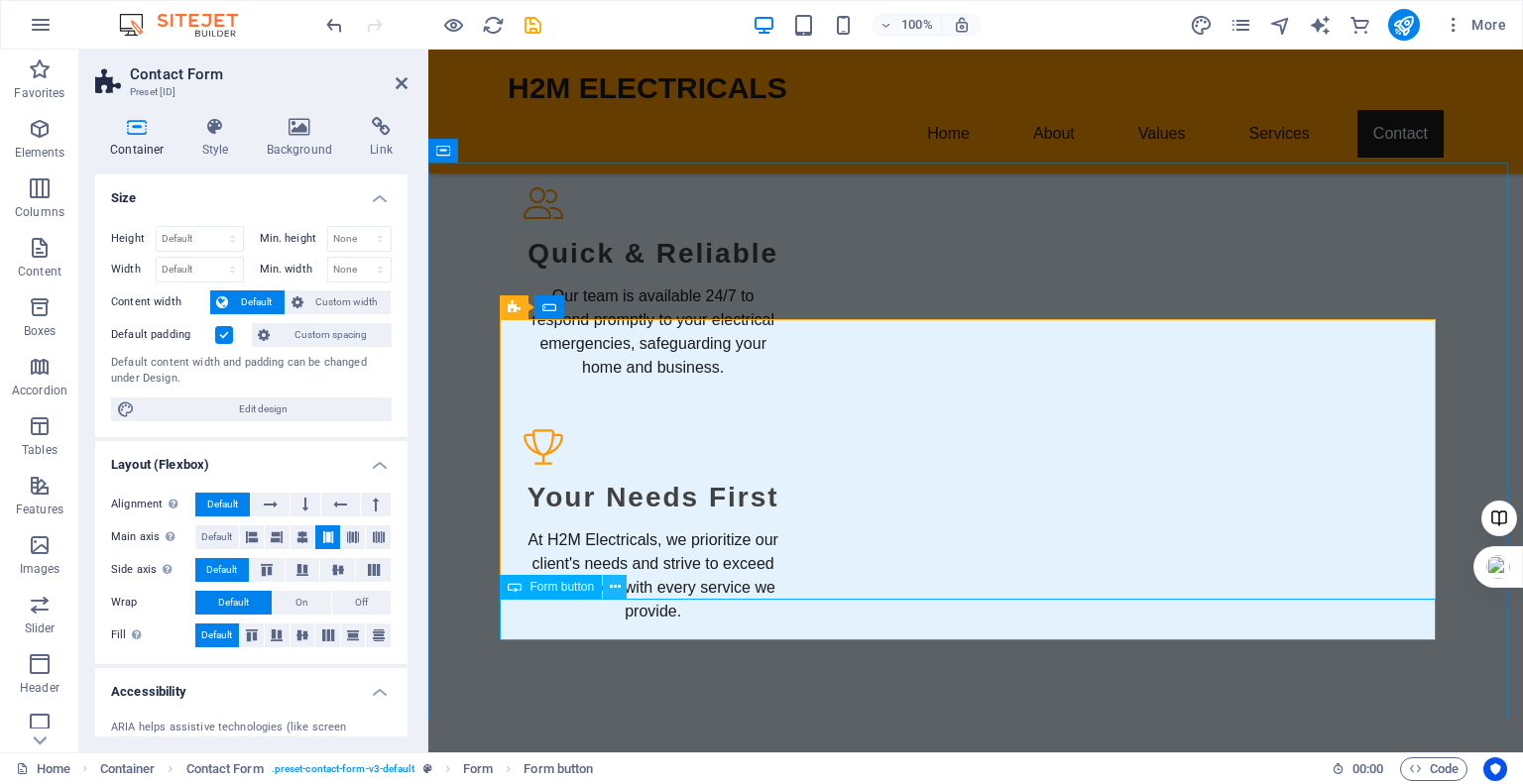 click at bounding box center (615, 587) 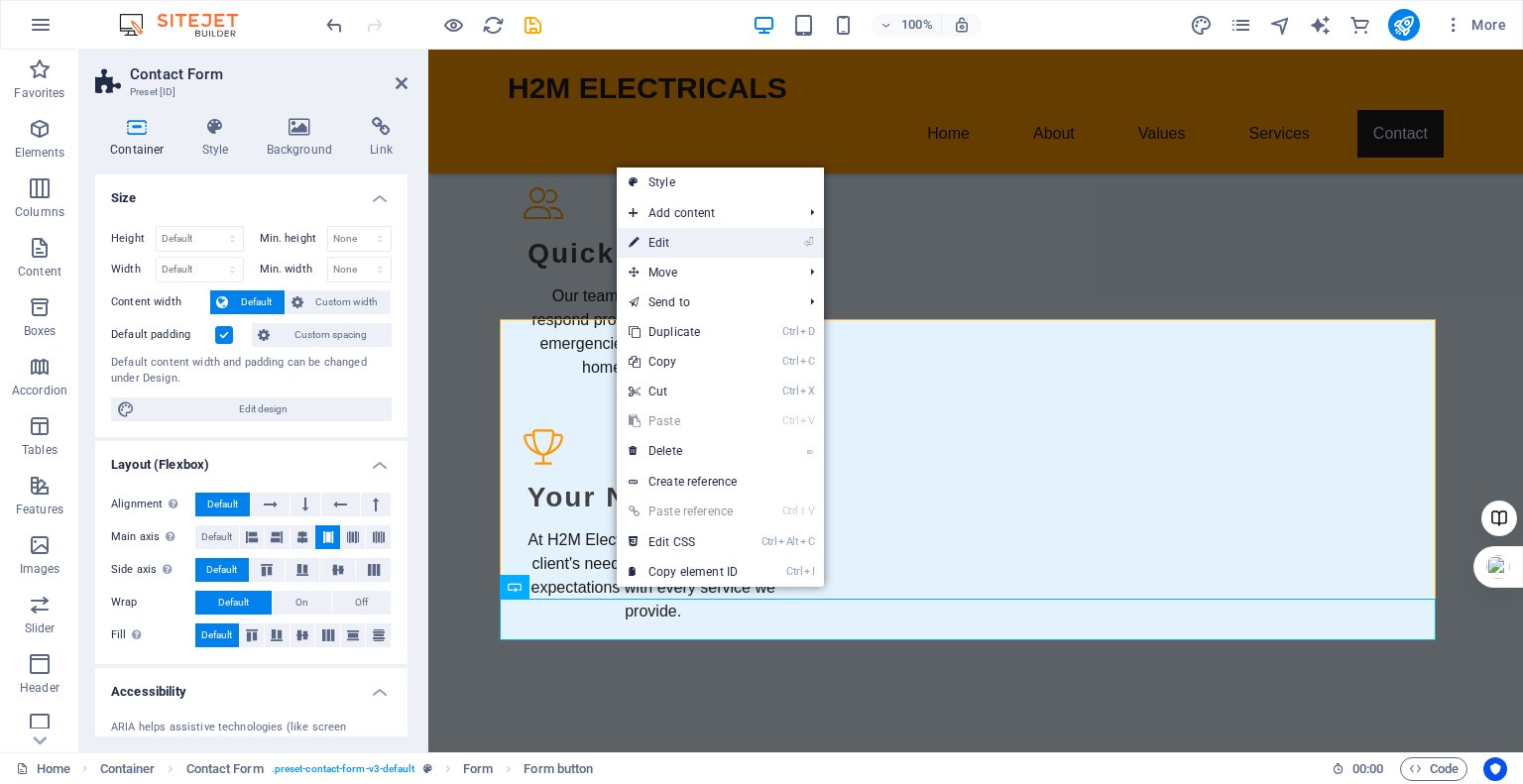 click on "⏎  Edit" at bounding box center (683, 243) 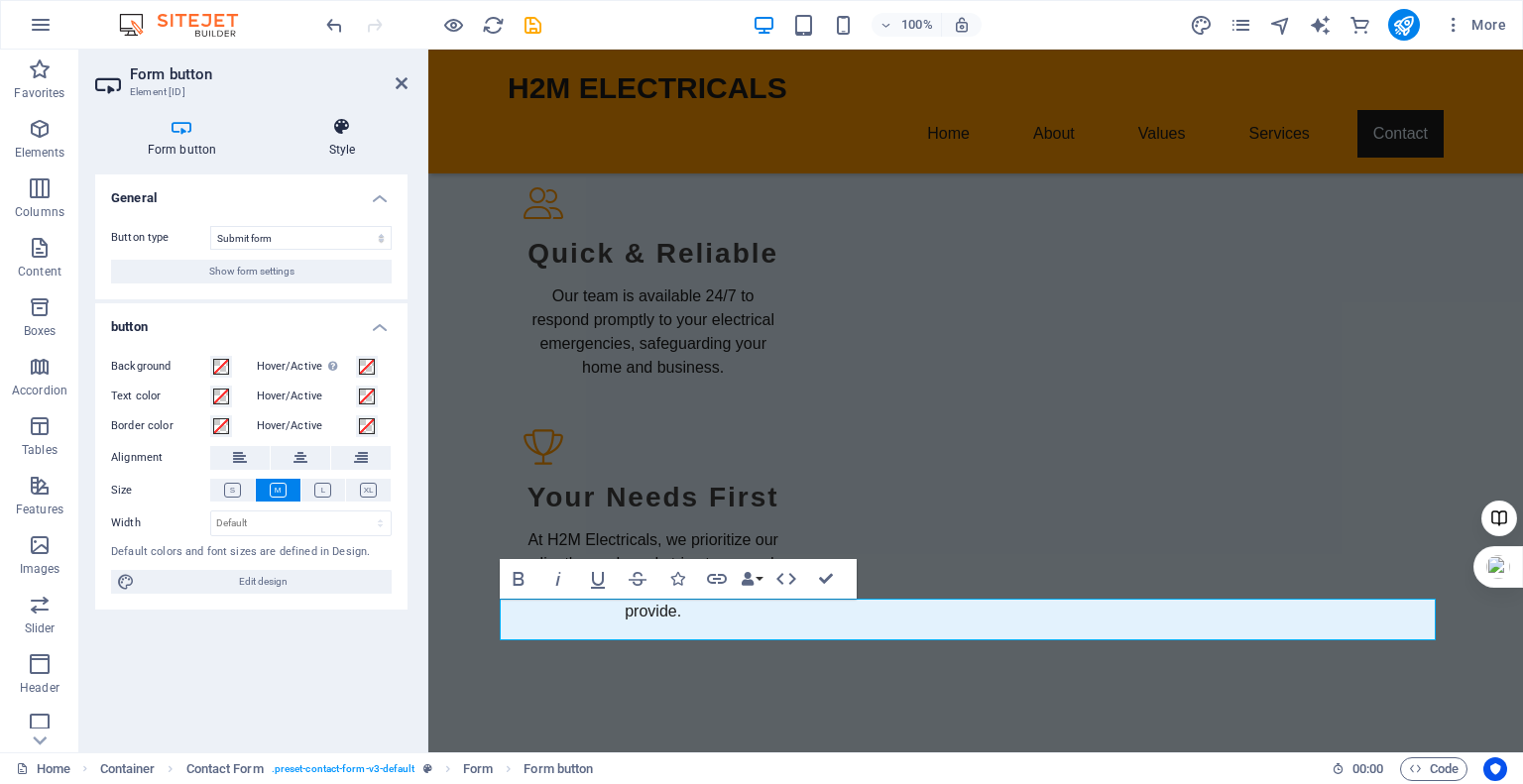 click at bounding box center (342, 127) 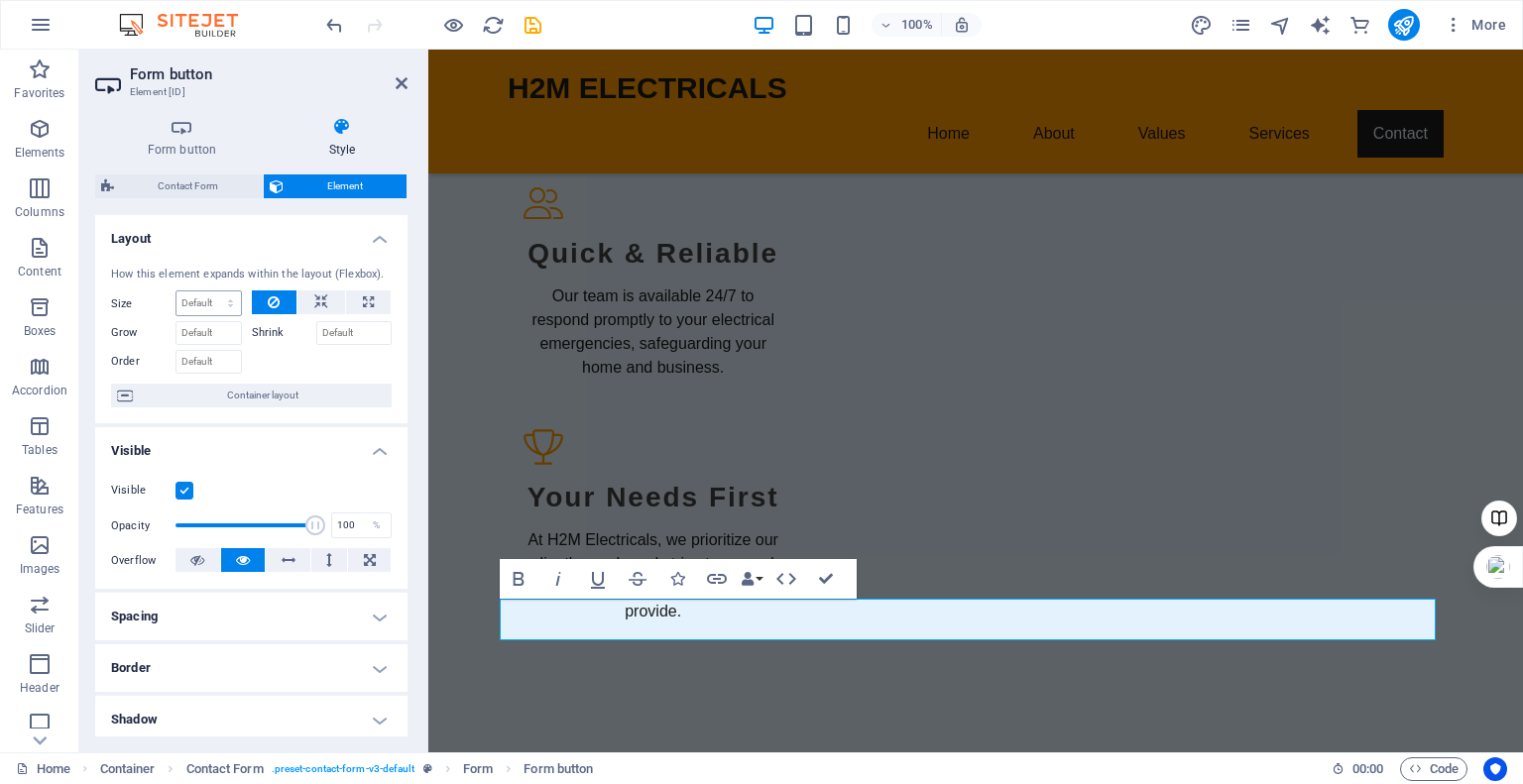 scroll, scrollTop: 315, scrollLeft: 0, axis: vertical 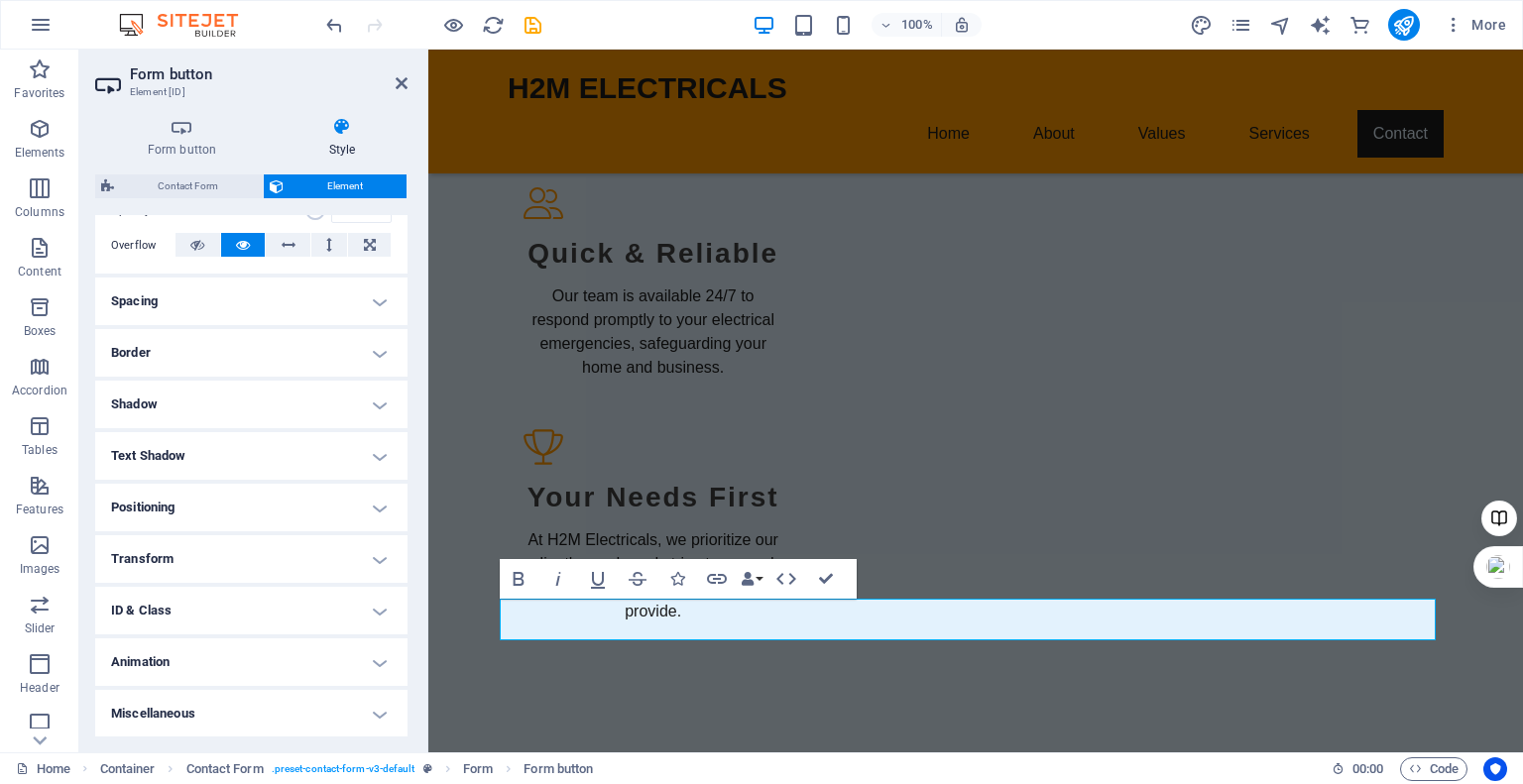 click on "Miscellaneous" at bounding box center (251, 714) 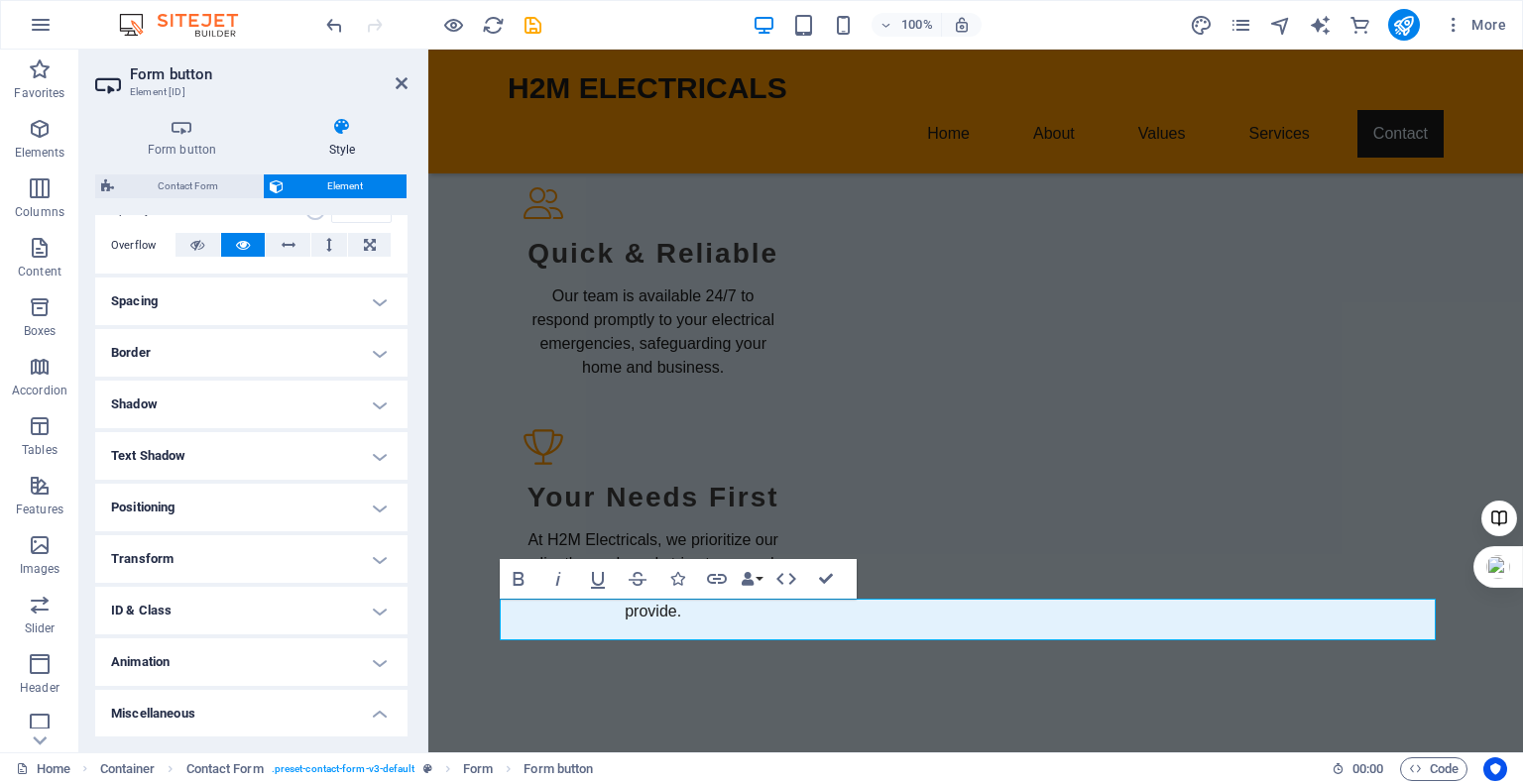 scroll, scrollTop: 437, scrollLeft: 0, axis: vertical 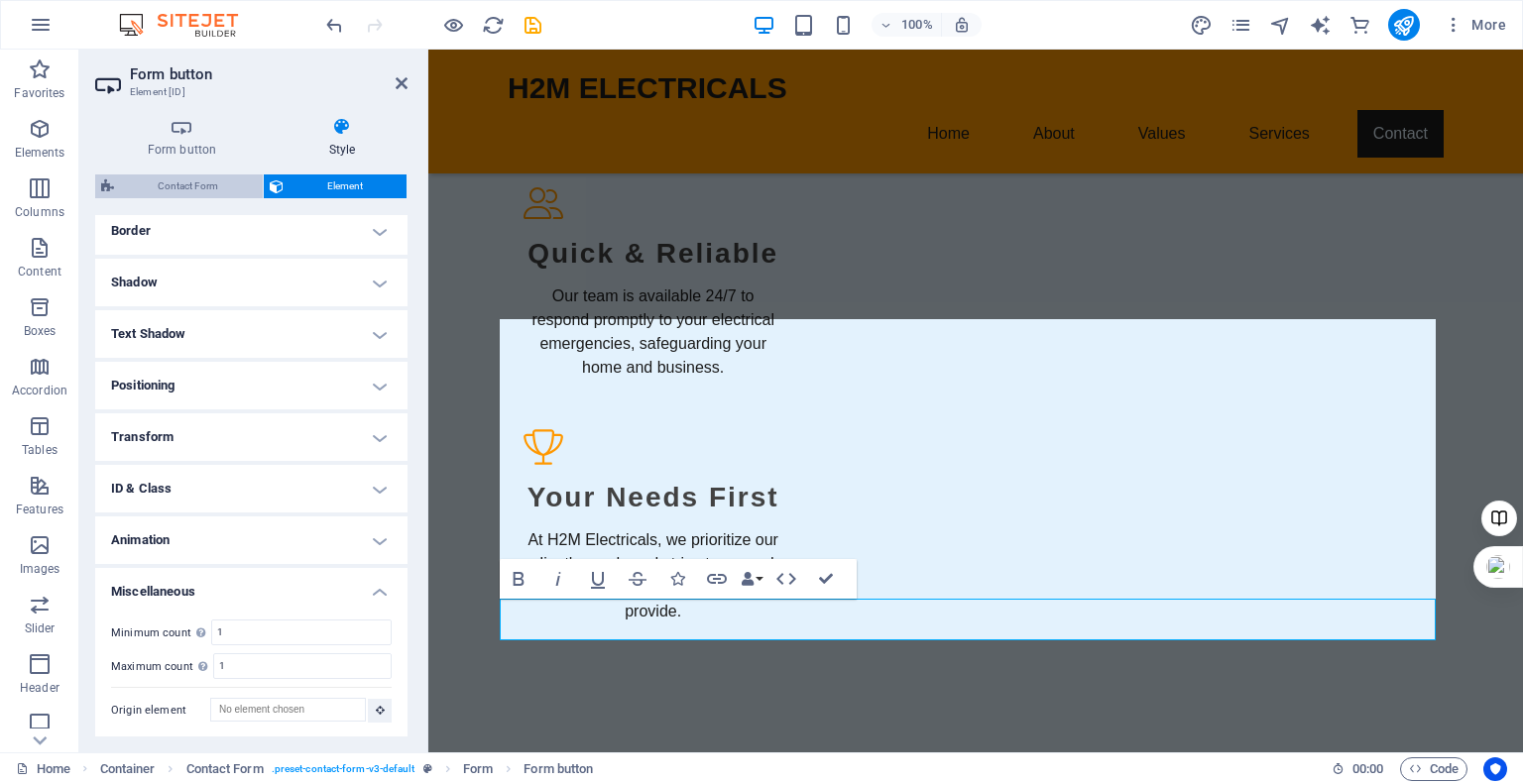 click on "Contact Form" at bounding box center [188, 186] 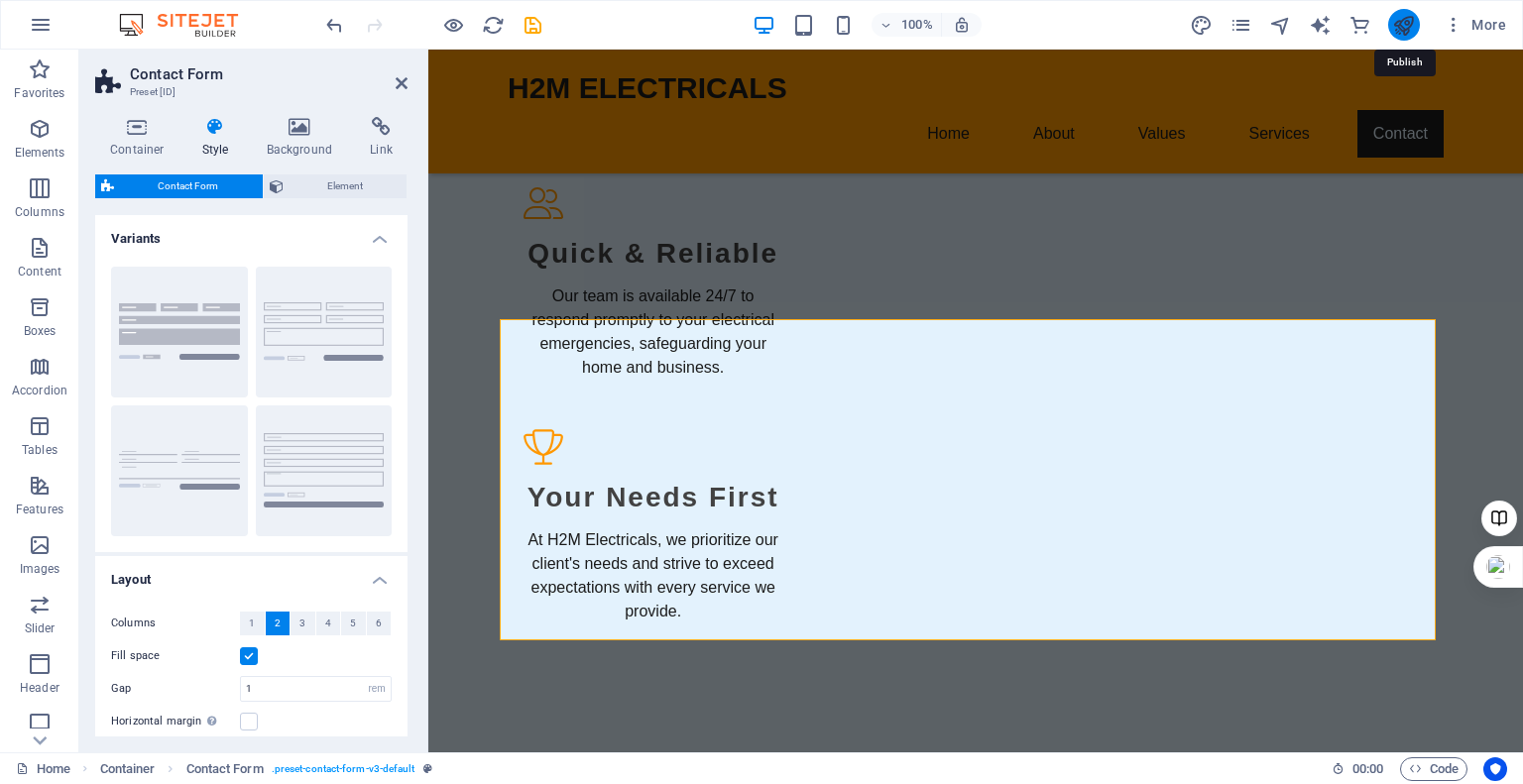 click at bounding box center (1403, 25) 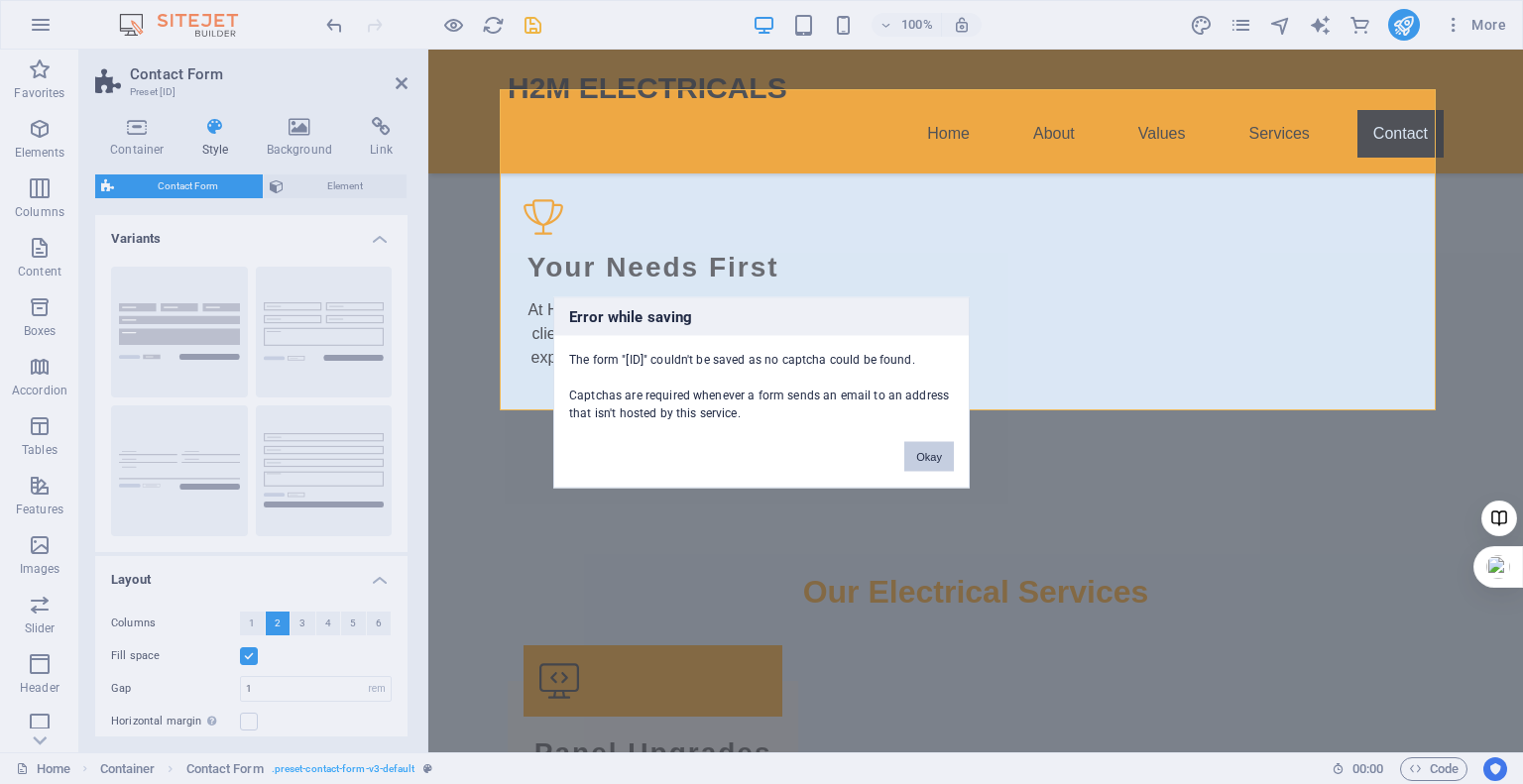 click on "Okay" at bounding box center [929, 456] 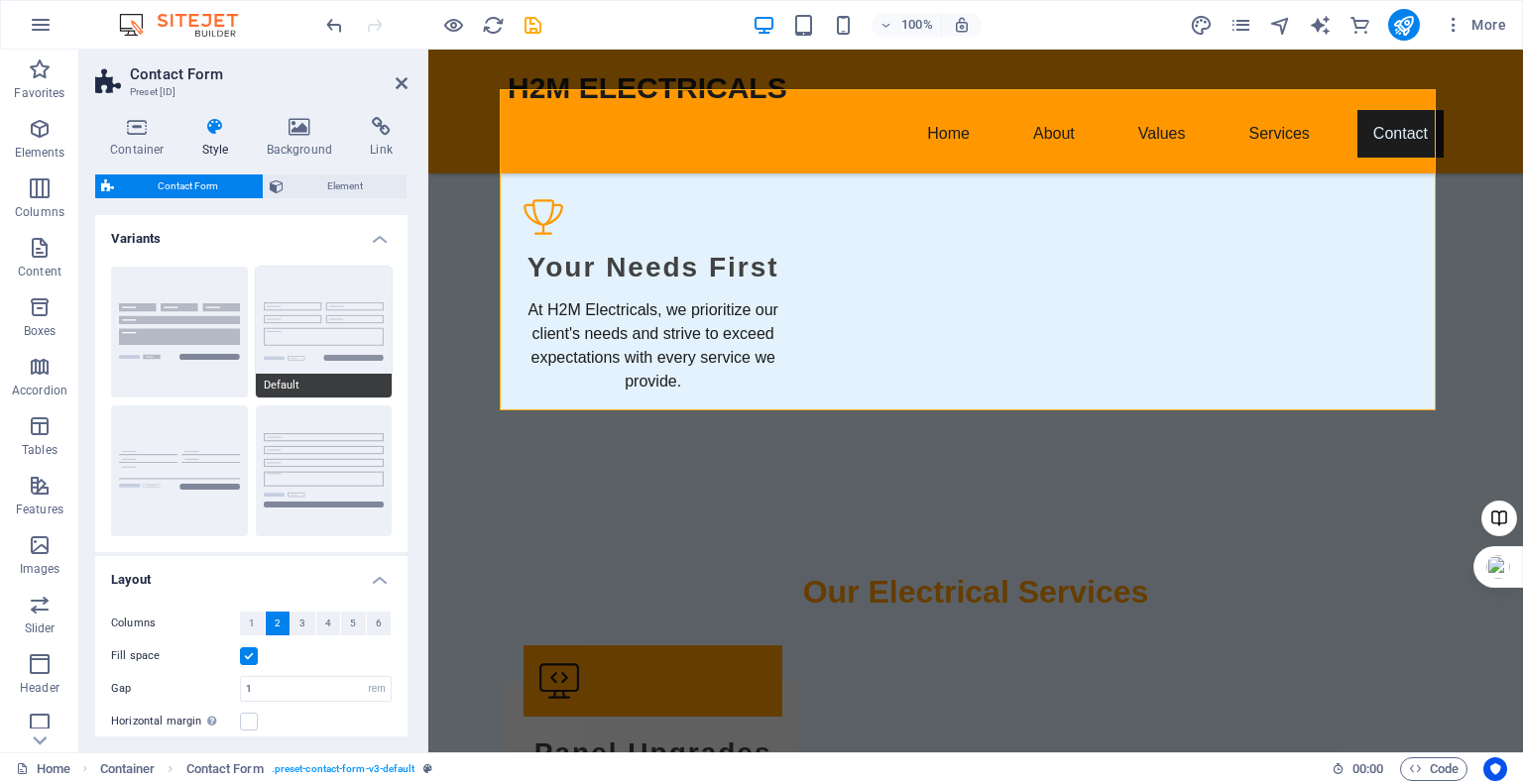 click on "Default" at bounding box center [324, 332] 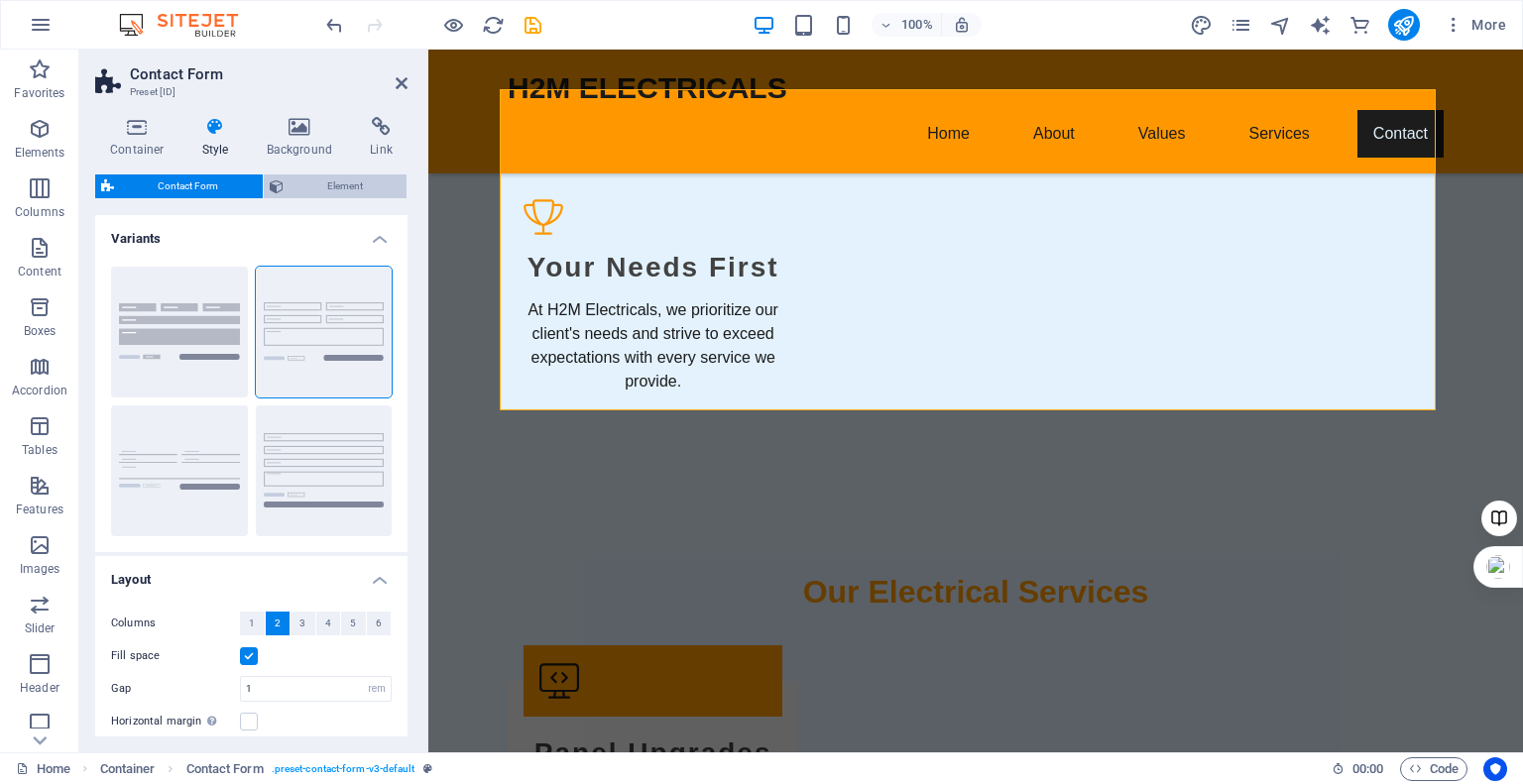 click on "Element" at bounding box center [345, 186] 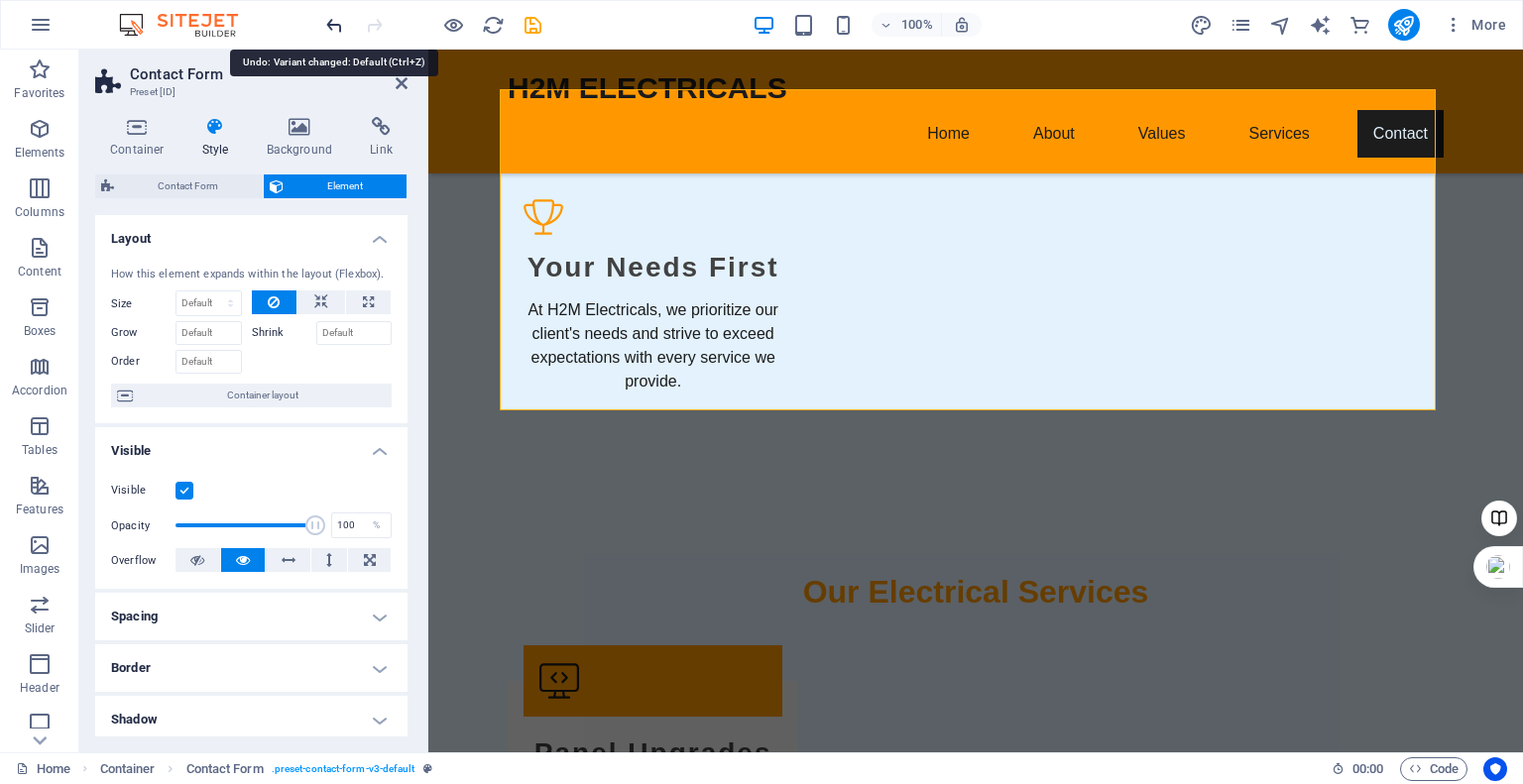 click at bounding box center (334, 25) 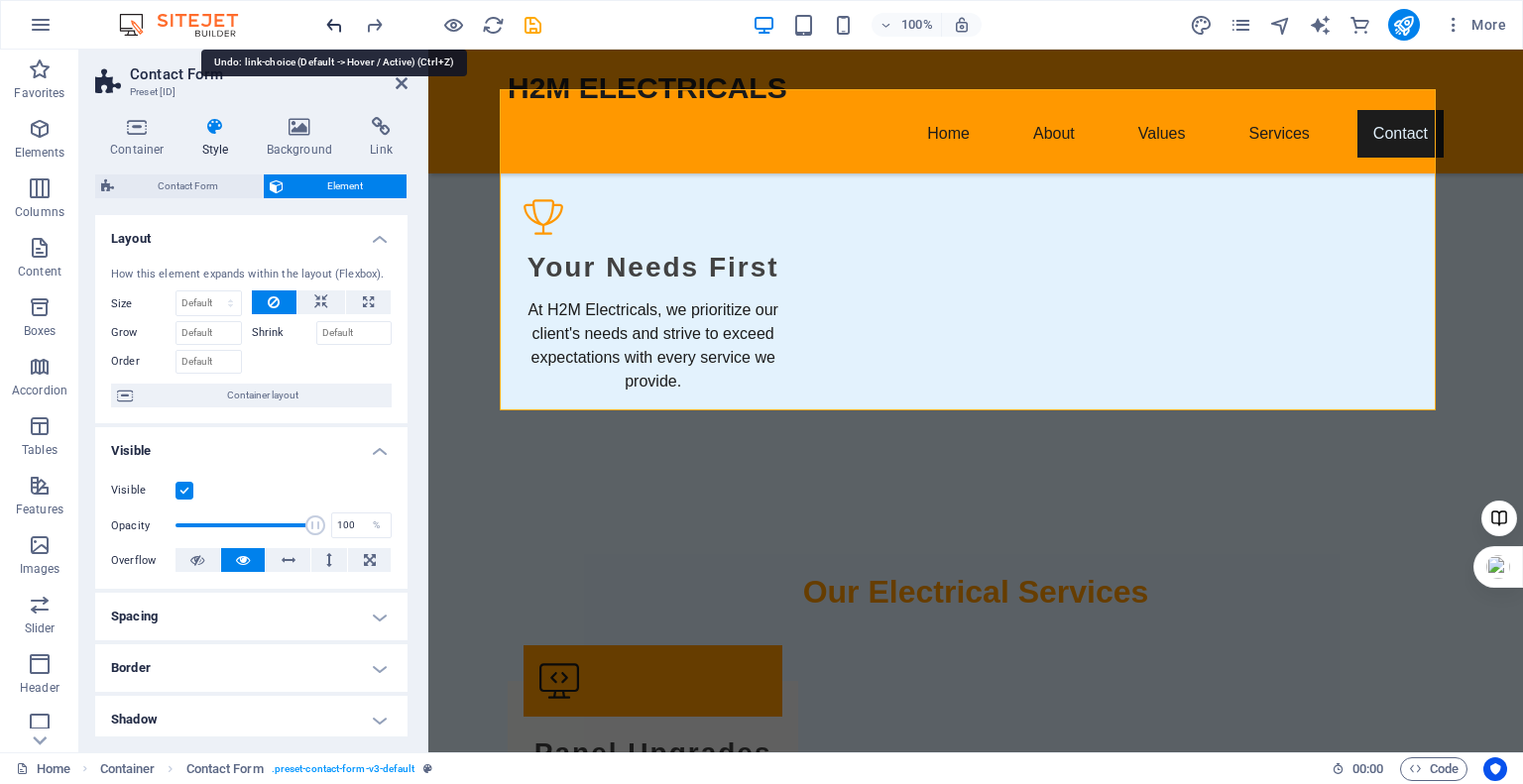 click at bounding box center (334, 25) 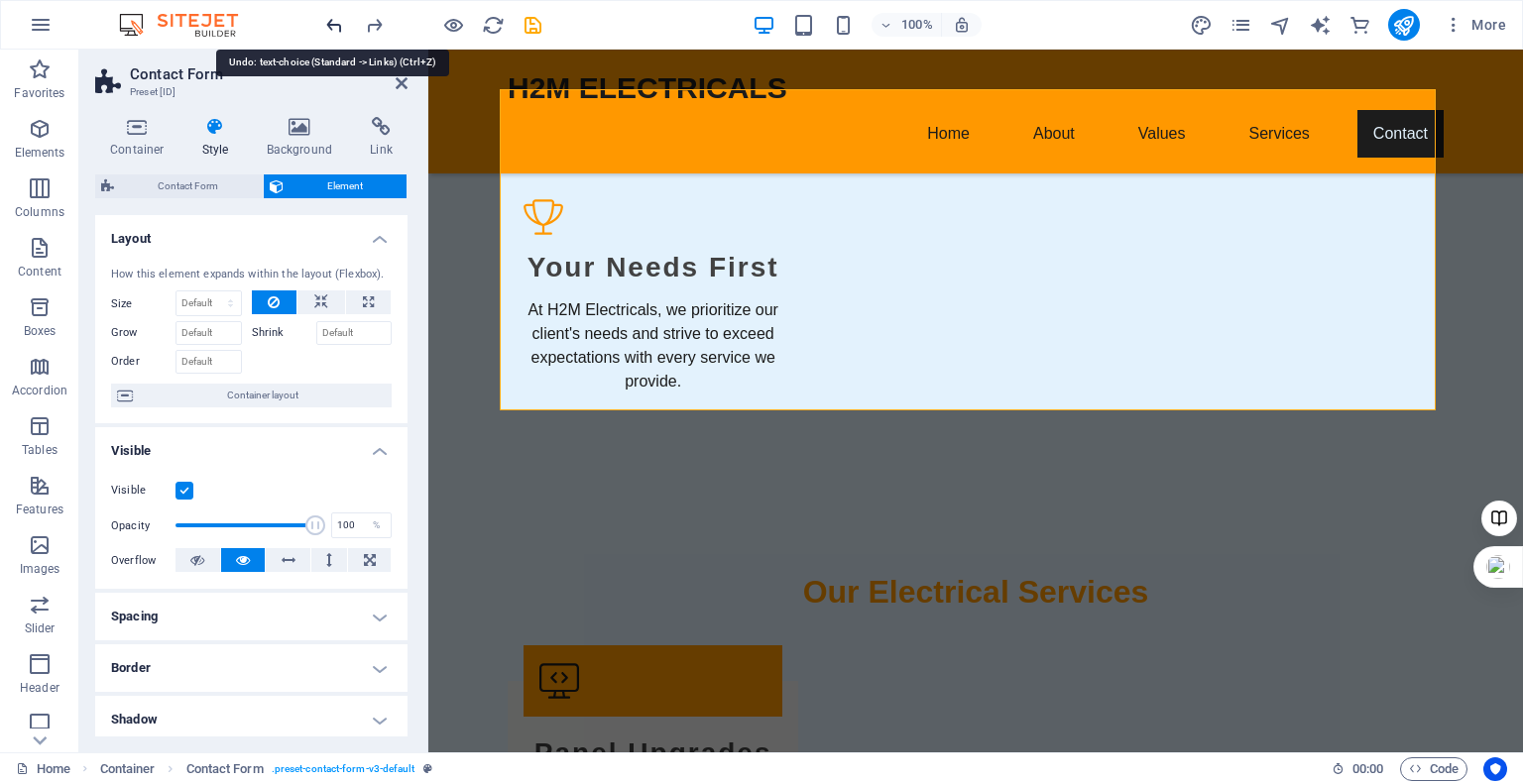 click at bounding box center [334, 25] 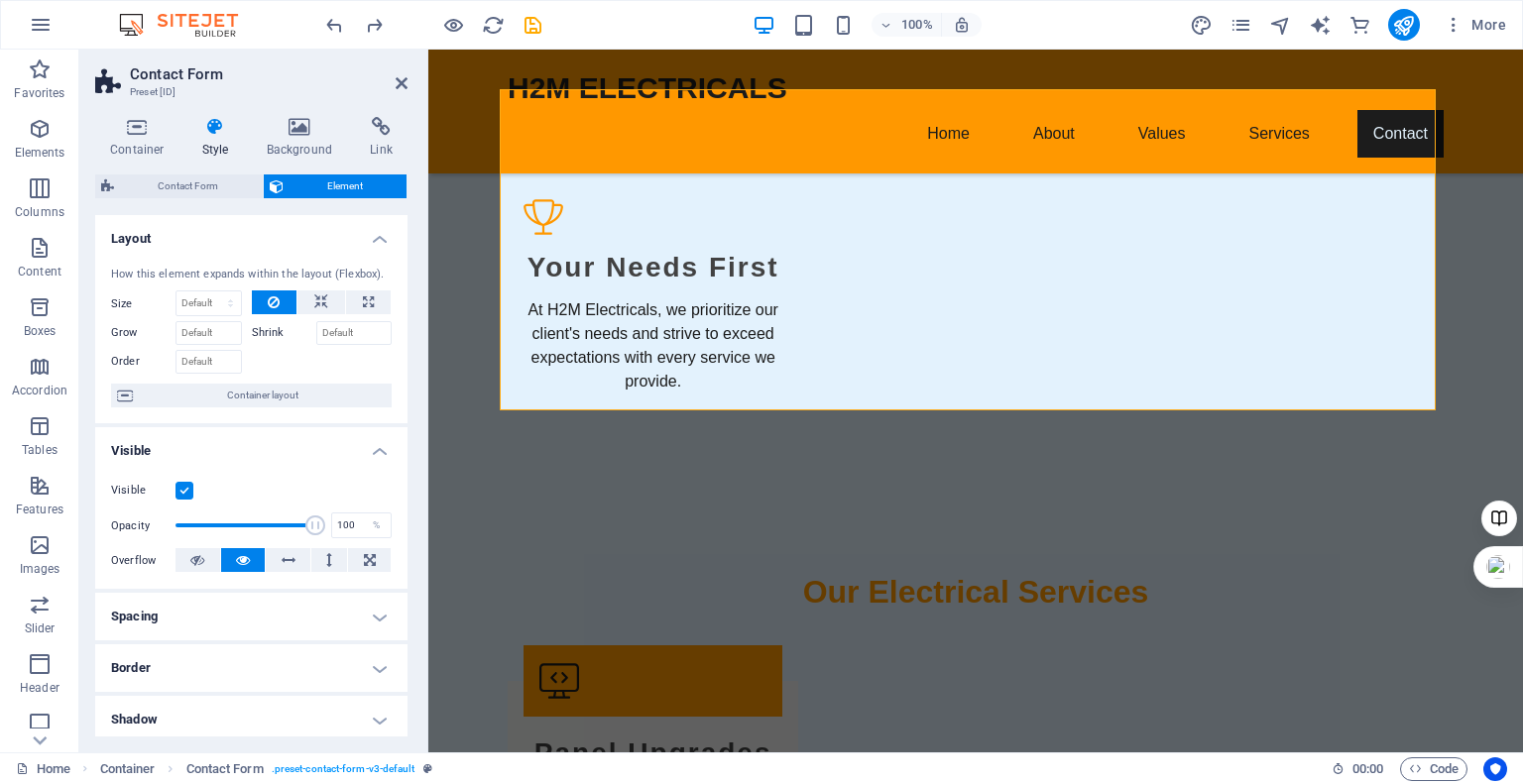 scroll, scrollTop: 2060, scrollLeft: 0, axis: vertical 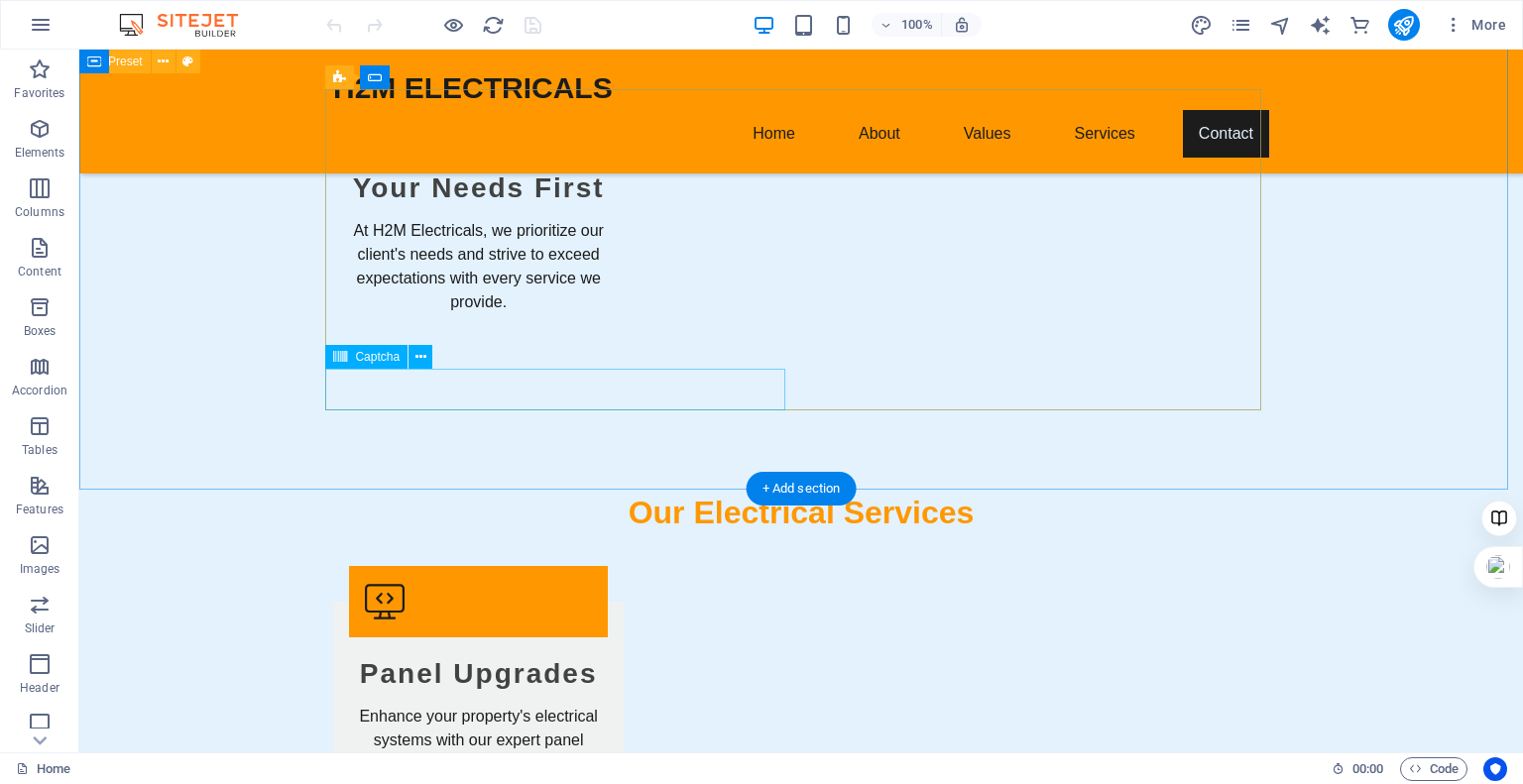 click on "Unreadable? Load new" at bounding box center (563, 2816) 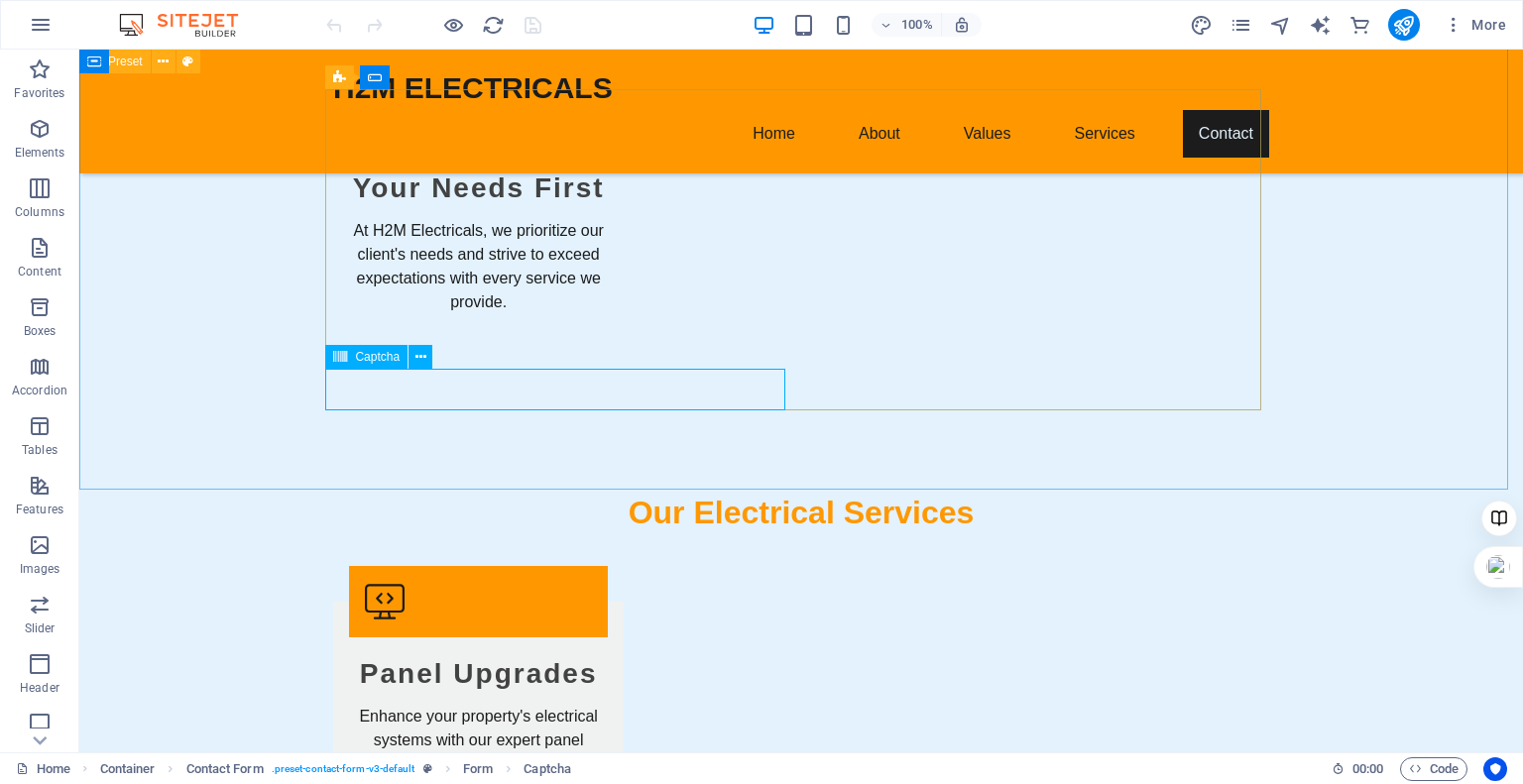 click on "Captcha" at bounding box center [377, 357] 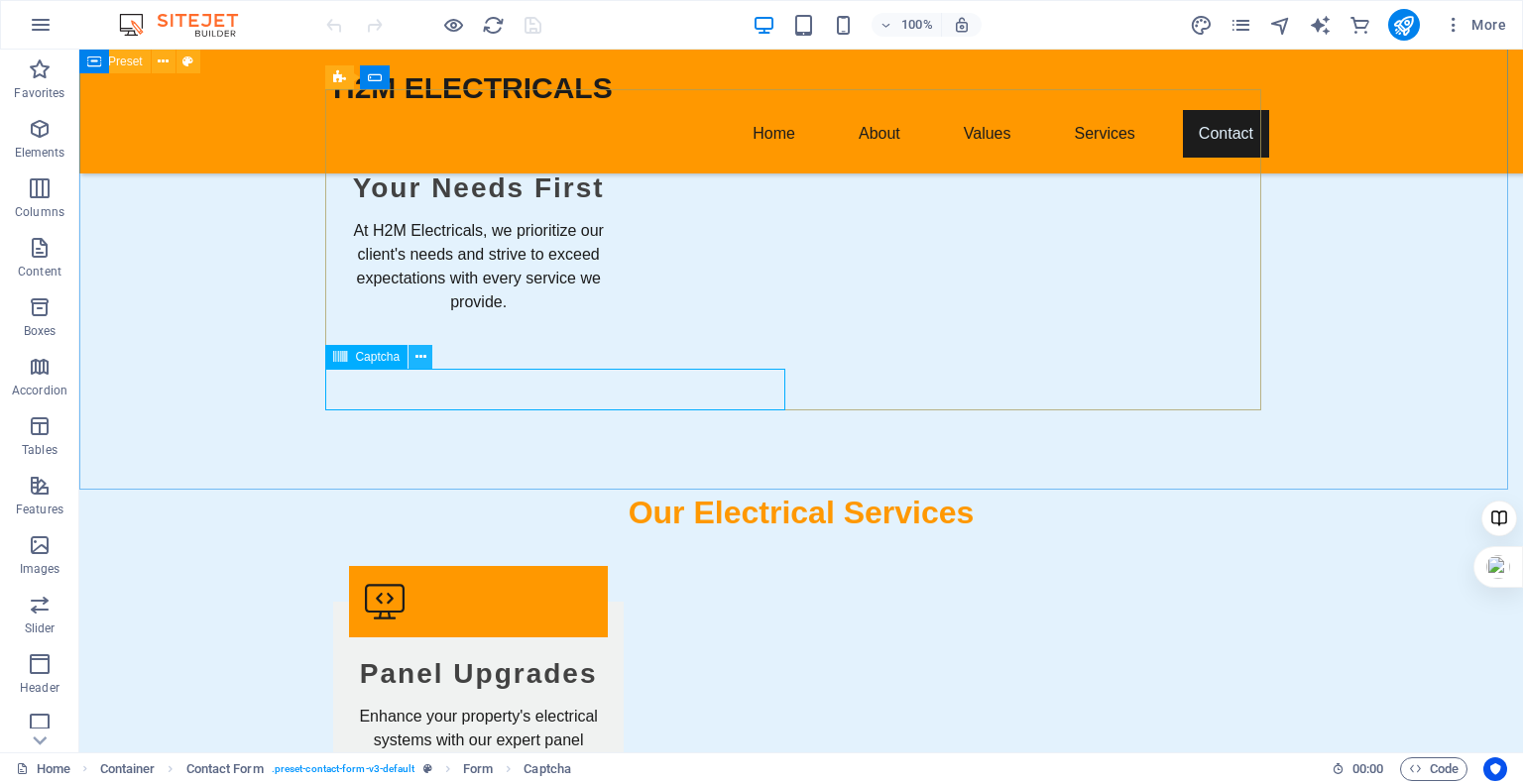 click at bounding box center [420, 357] 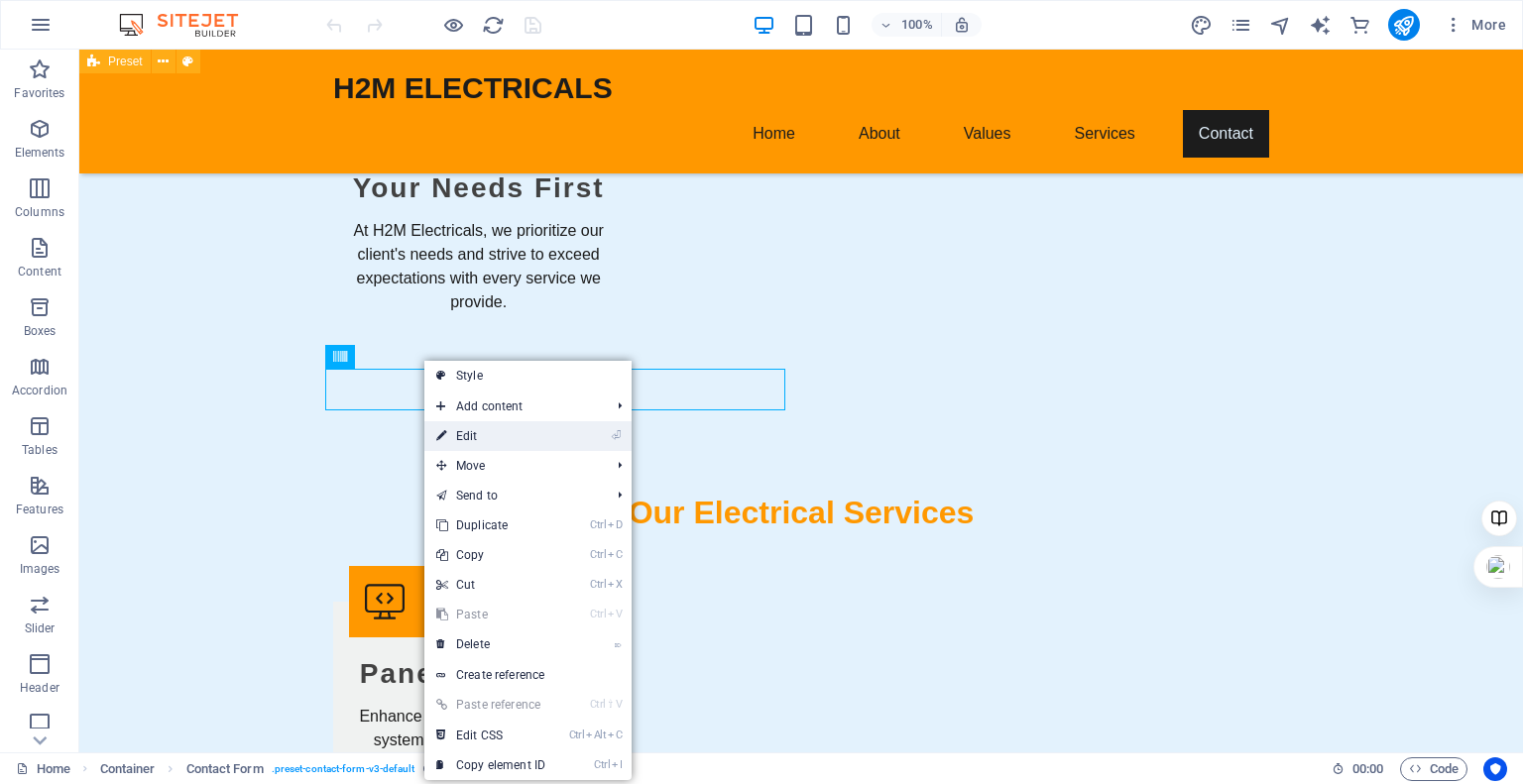click on "⏎  Edit" at bounding box center [491, 436] 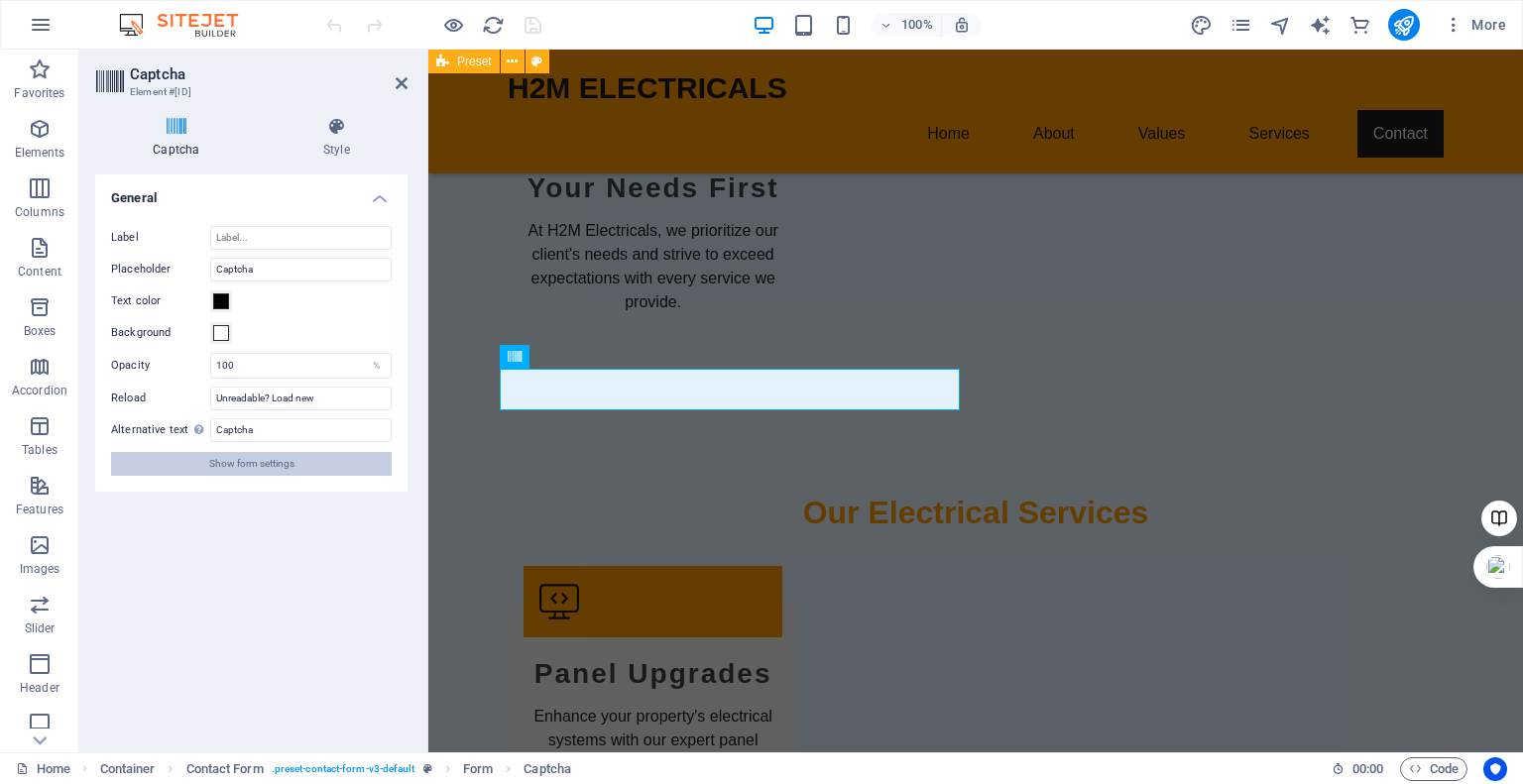 click on "Show form settings" at bounding box center (252, 464) 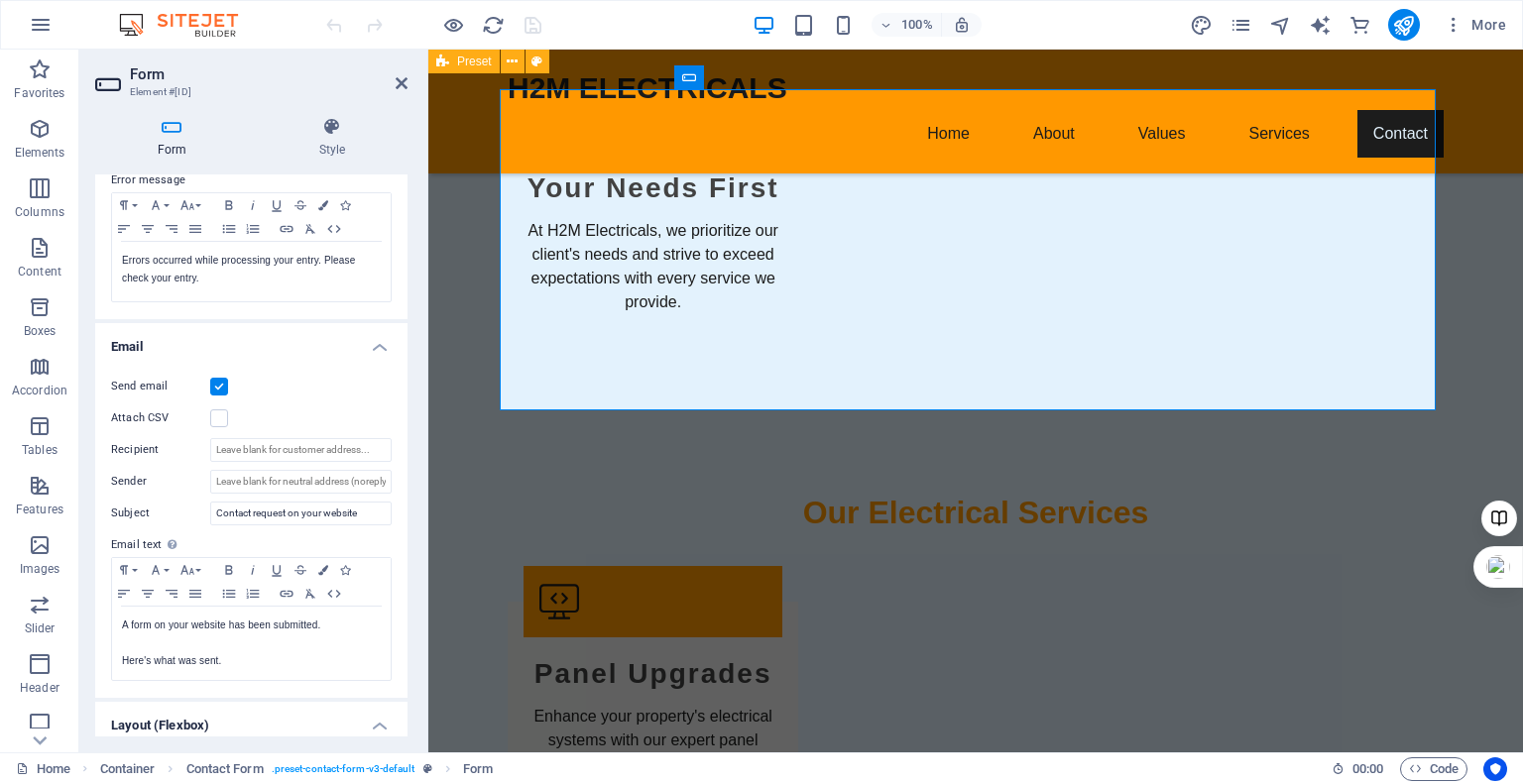scroll, scrollTop: 0, scrollLeft: 0, axis: both 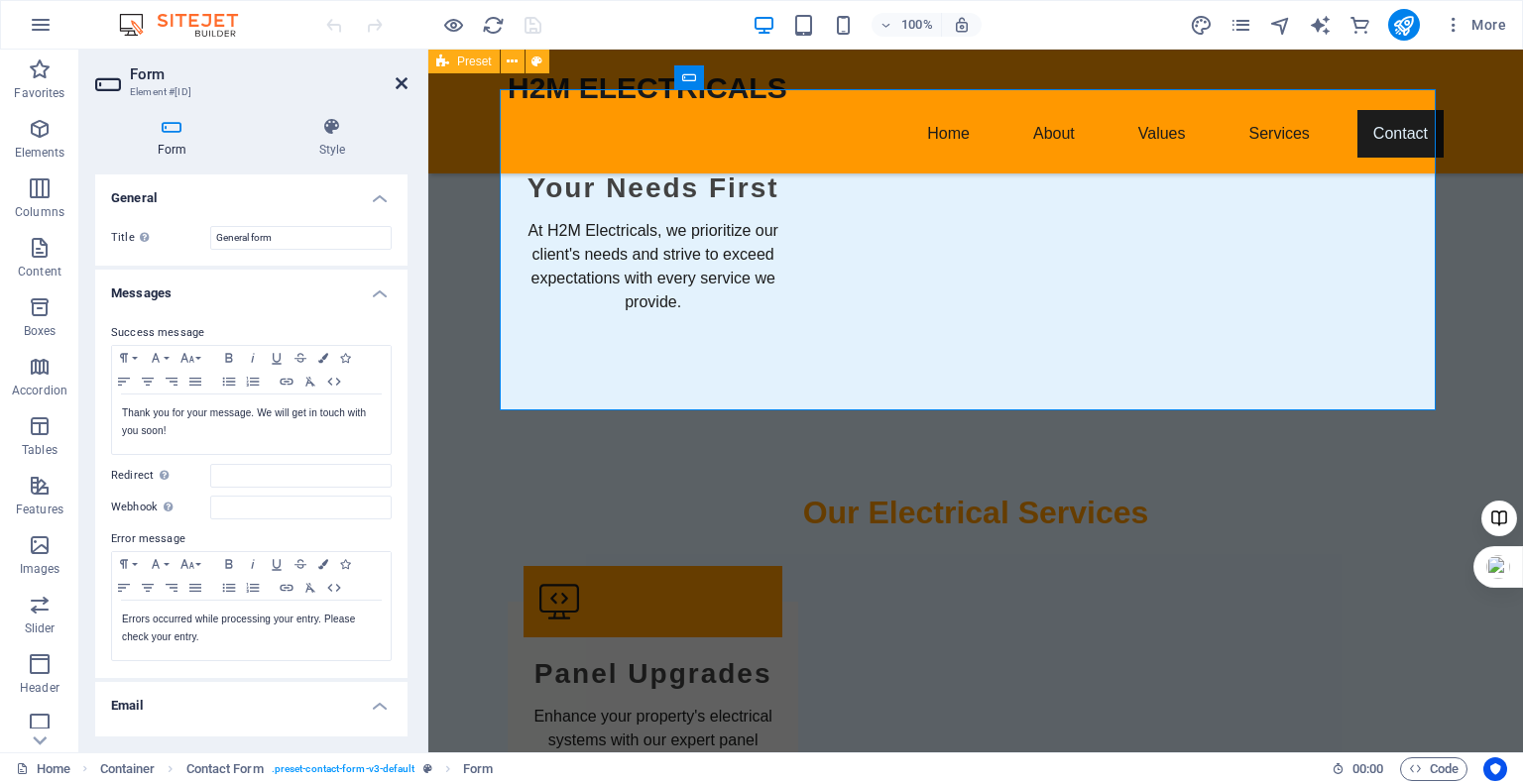 click at bounding box center [402, 83] 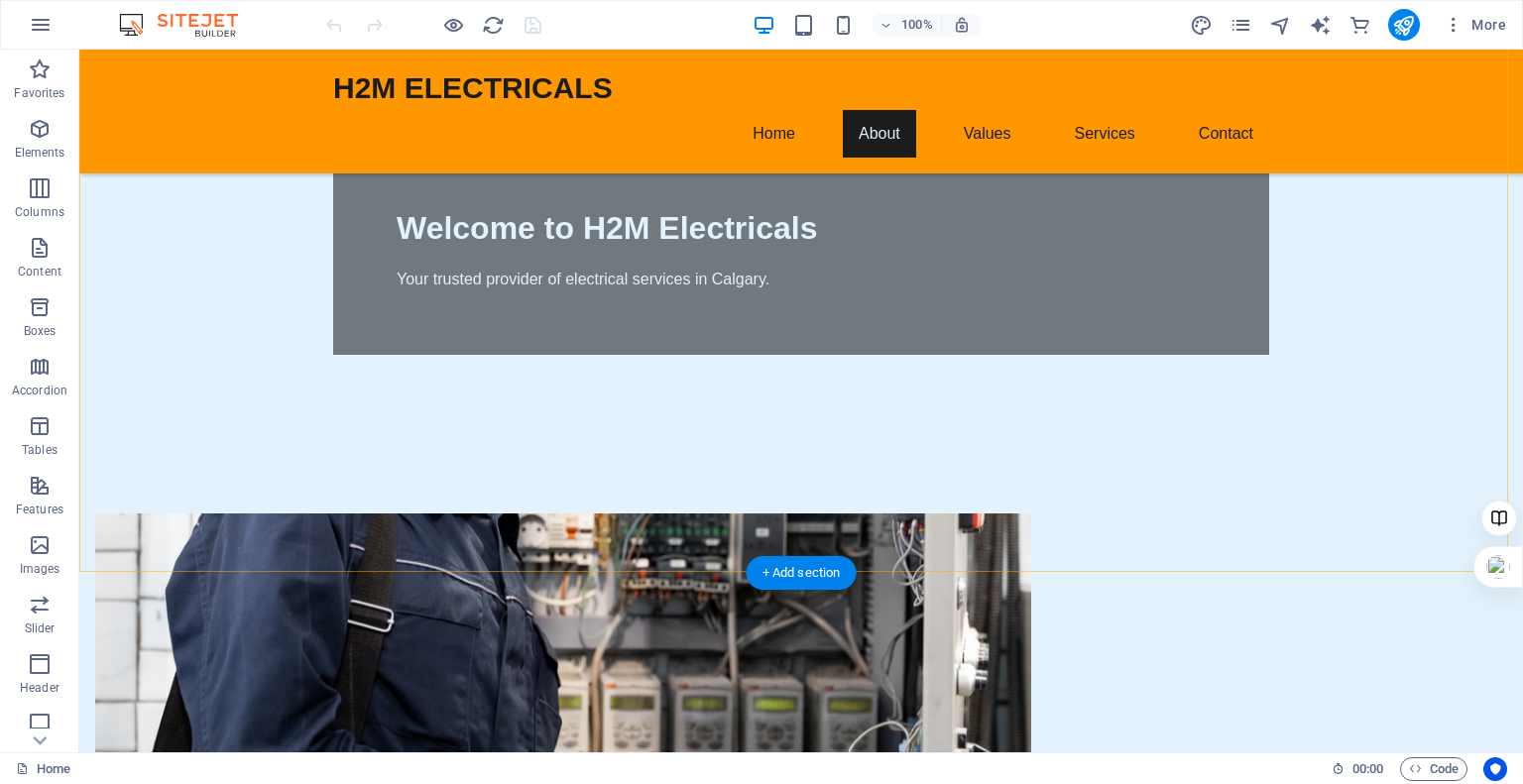 scroll, scrollTop: 0, scrollLeft: 0, axis: both 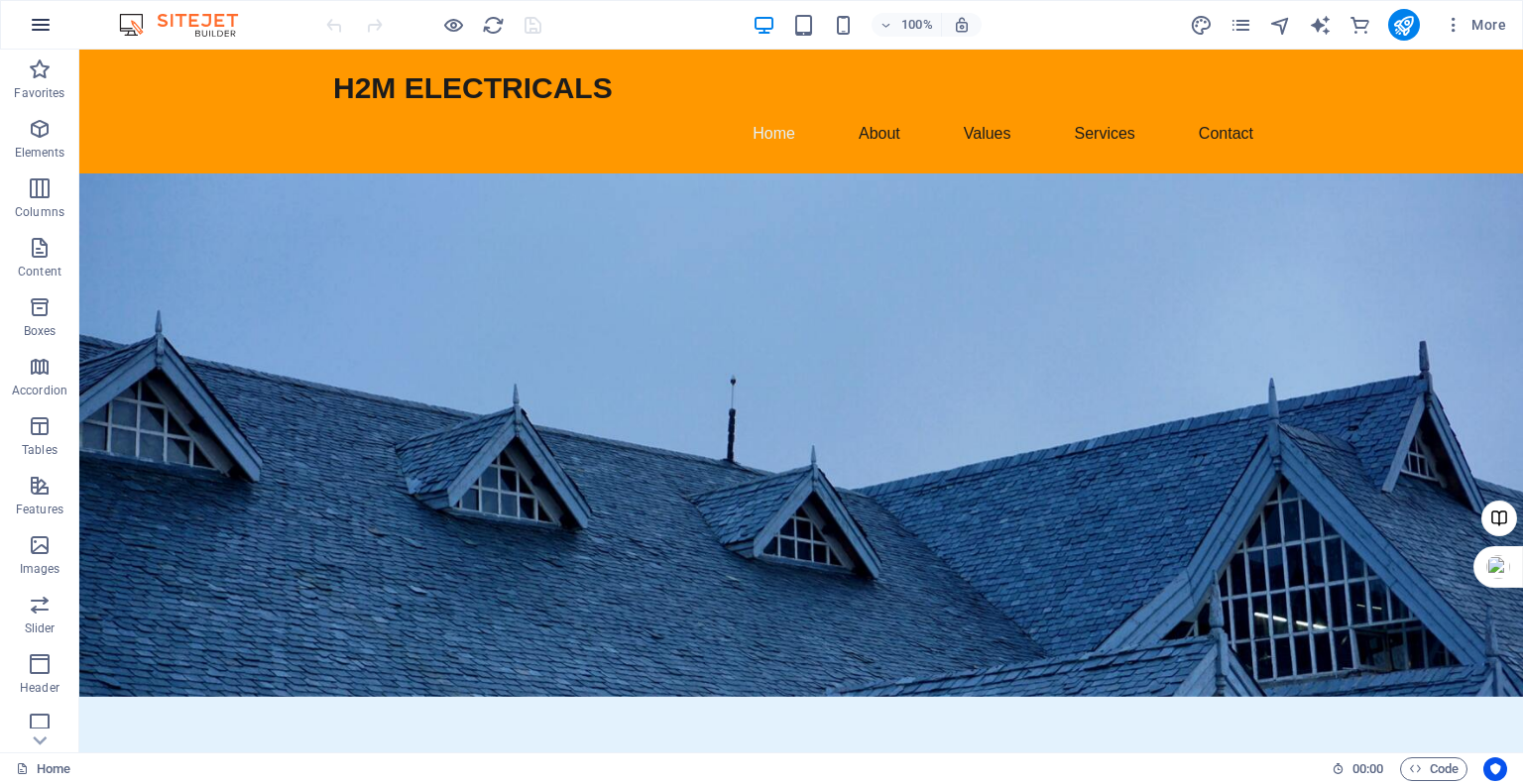 click at bounding box center [41, 25] 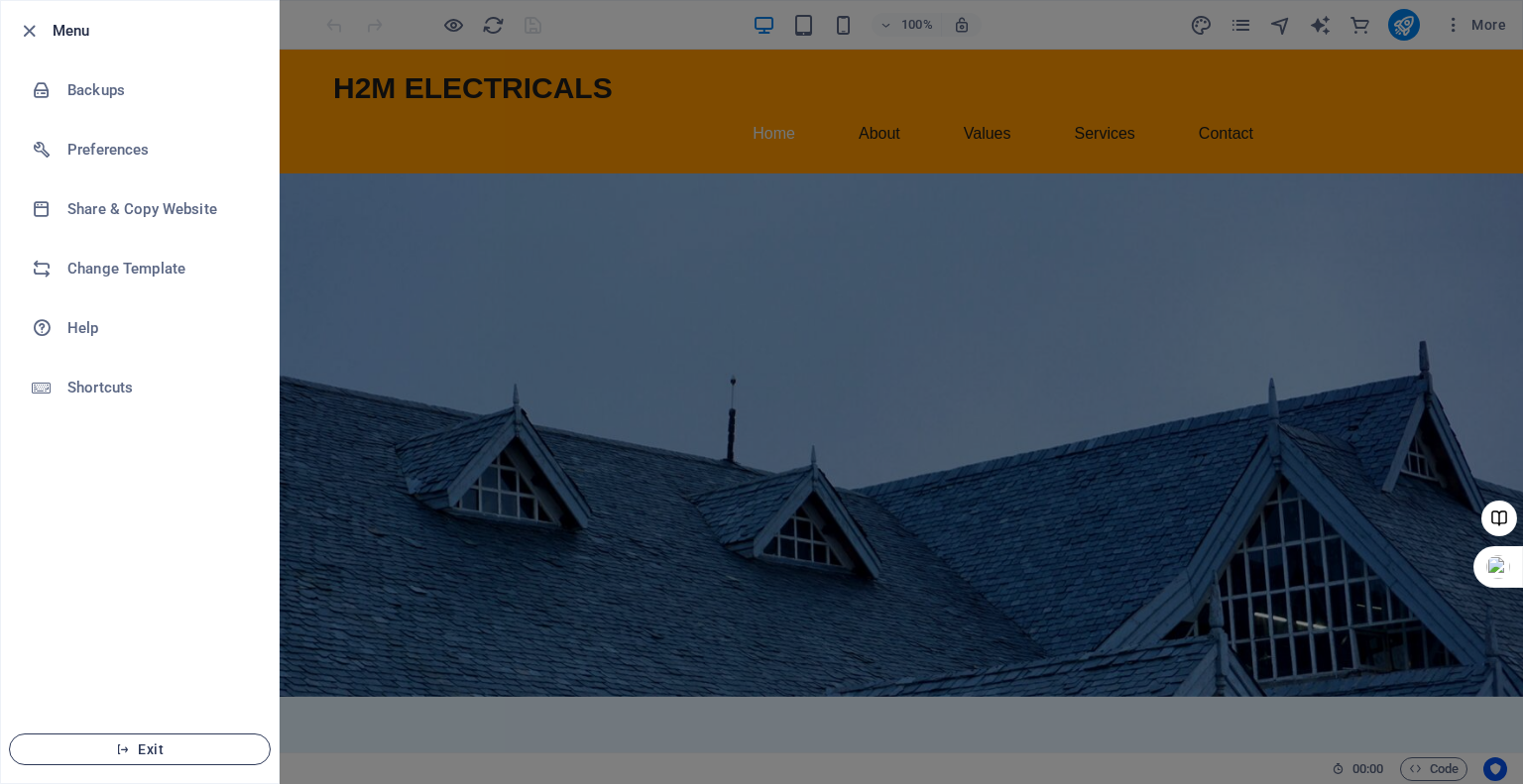 click on "Exit" at bounding box center (140, 749) 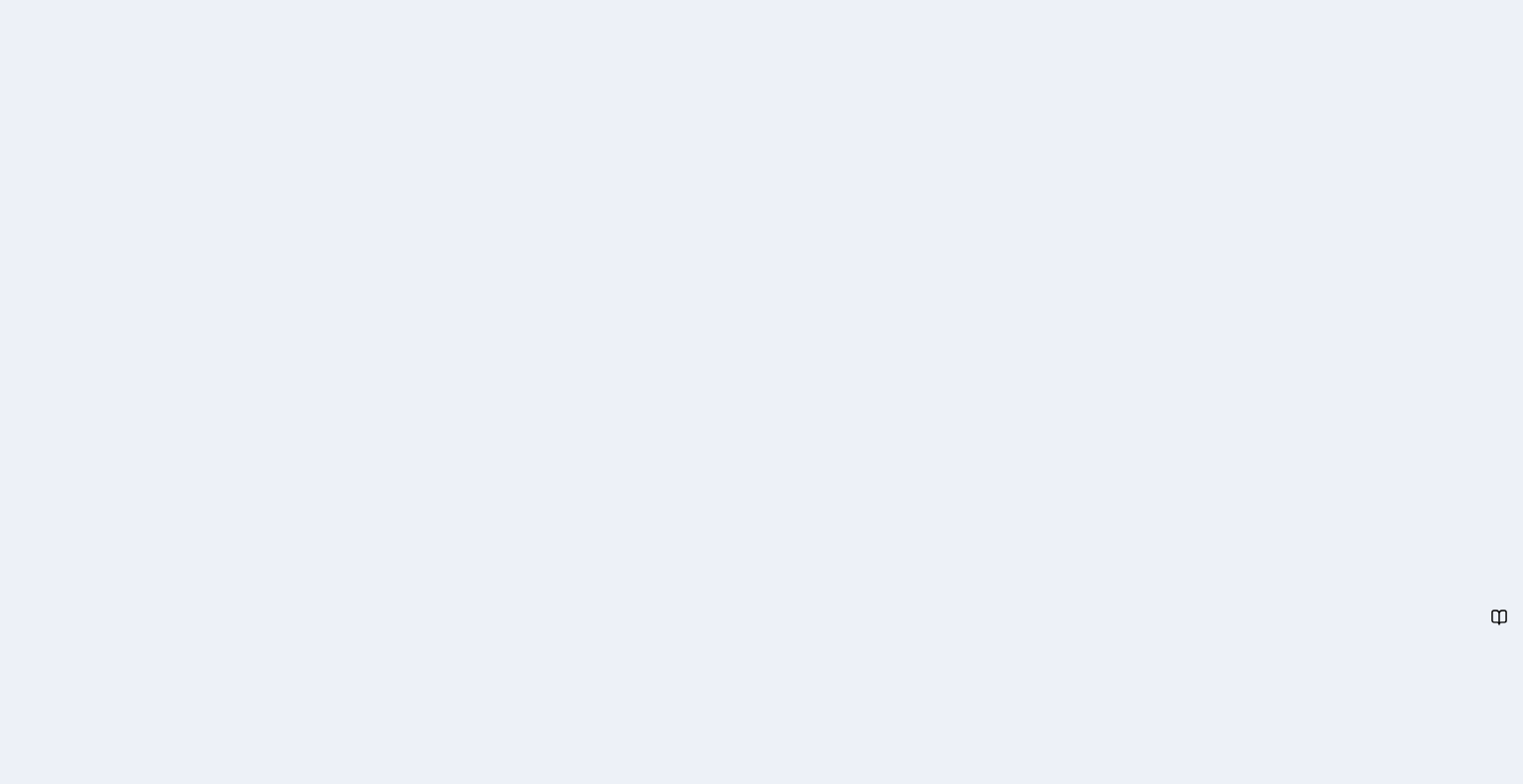 scroll, scrollTop: 0, scrollLeft: 0, axis: both 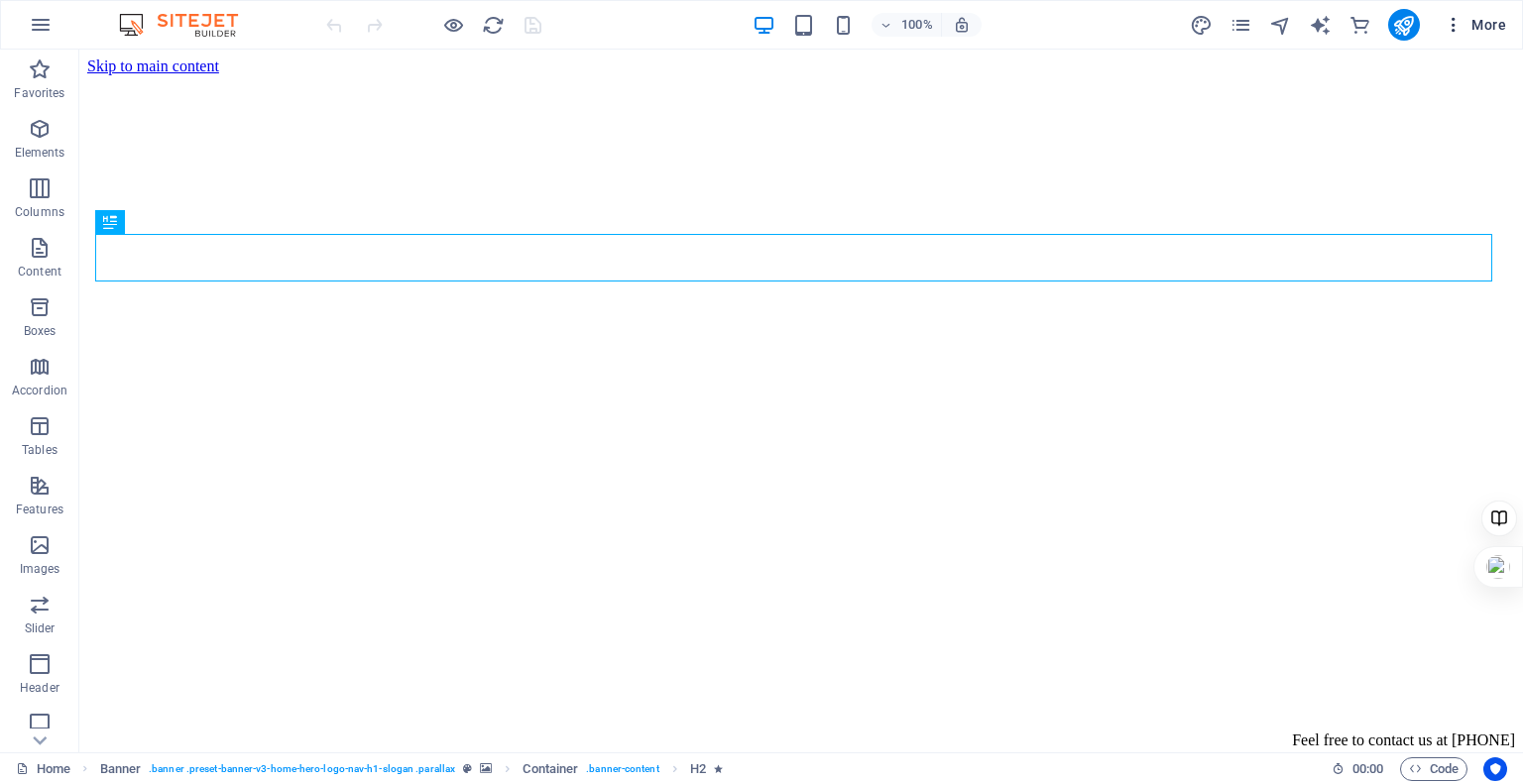 click on "More" at bounding box center (1474, 25) 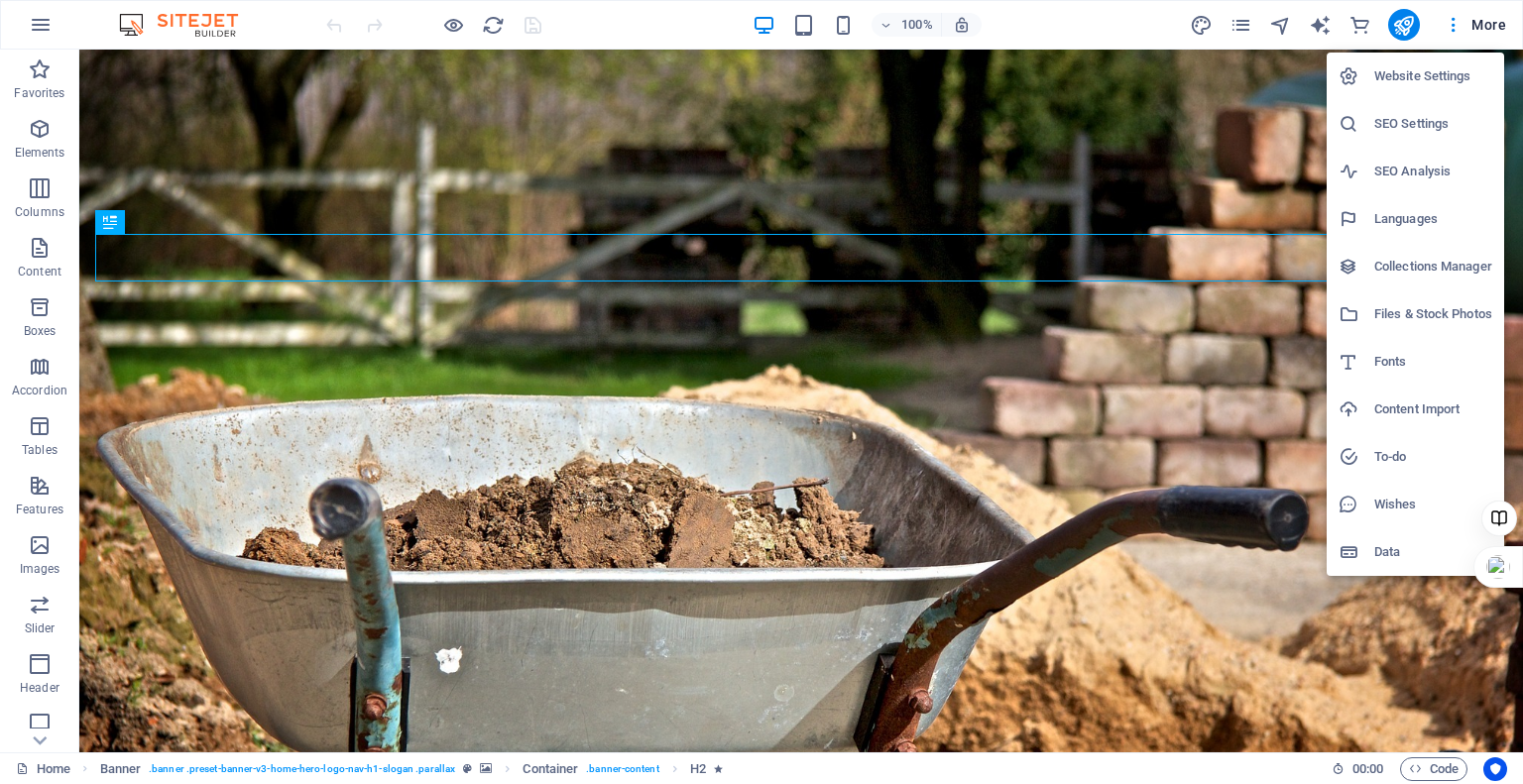 click at bounding box center (762, 392) 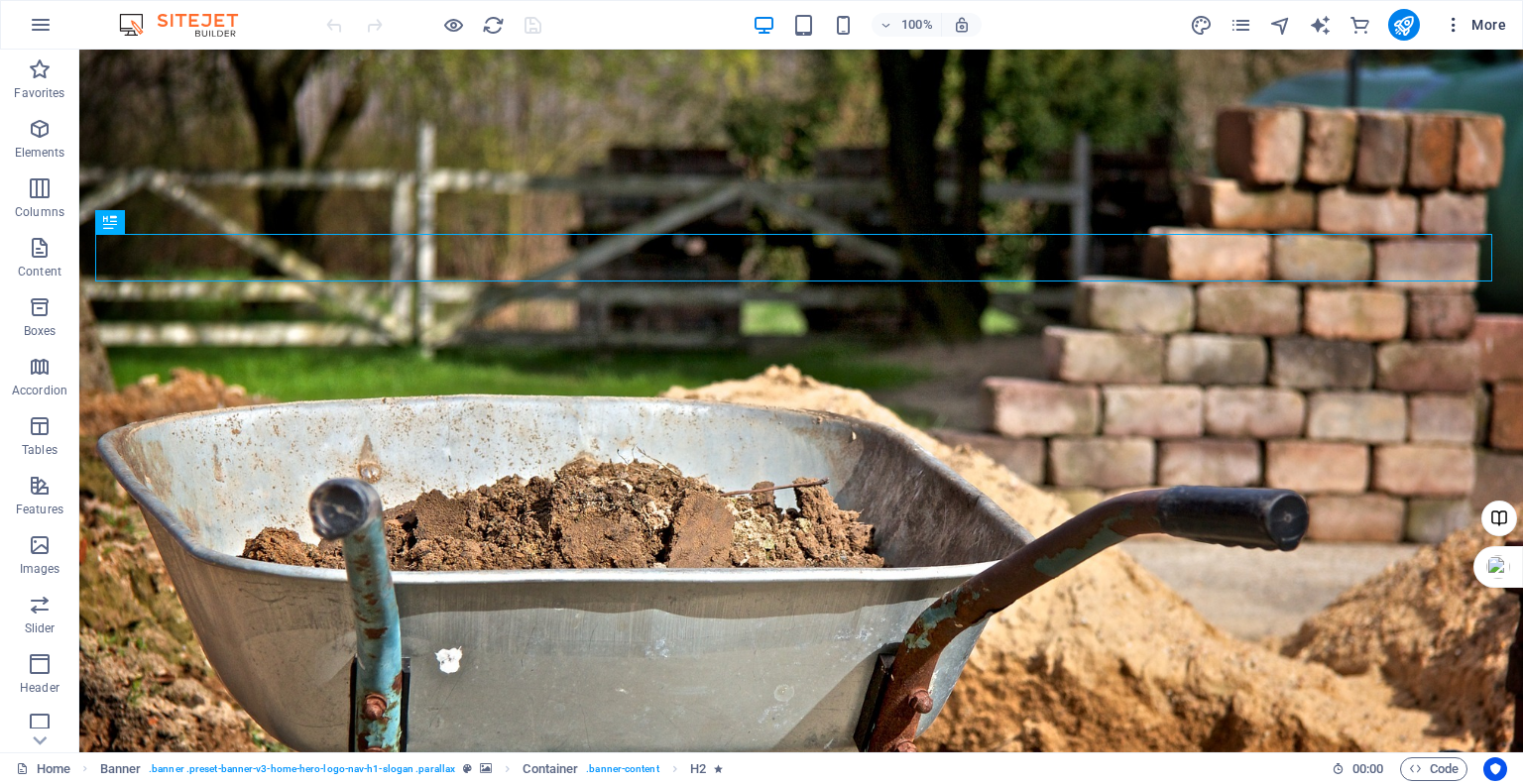 click at bounding box center (1454, 25) 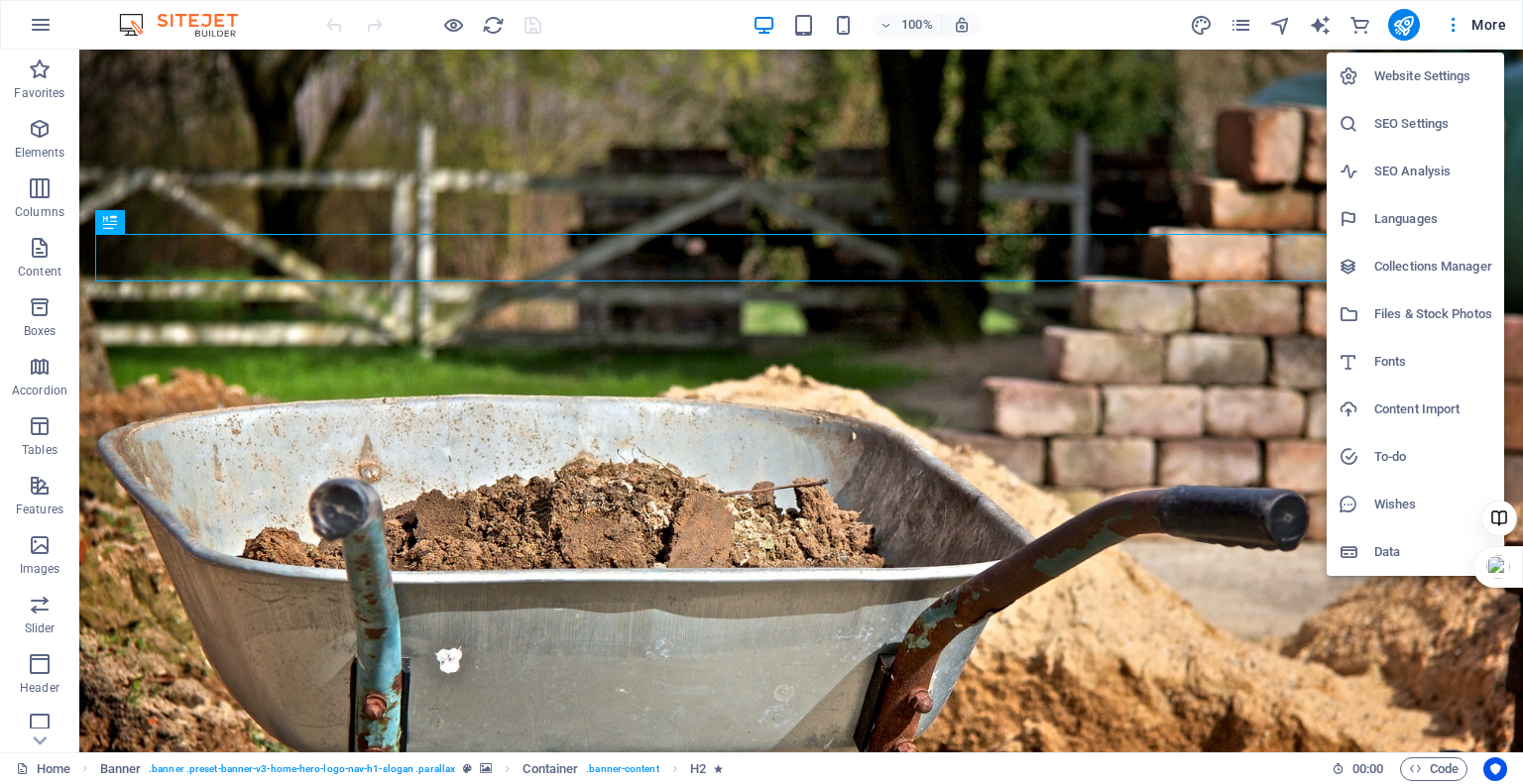 click at bounding box center (762, 392) 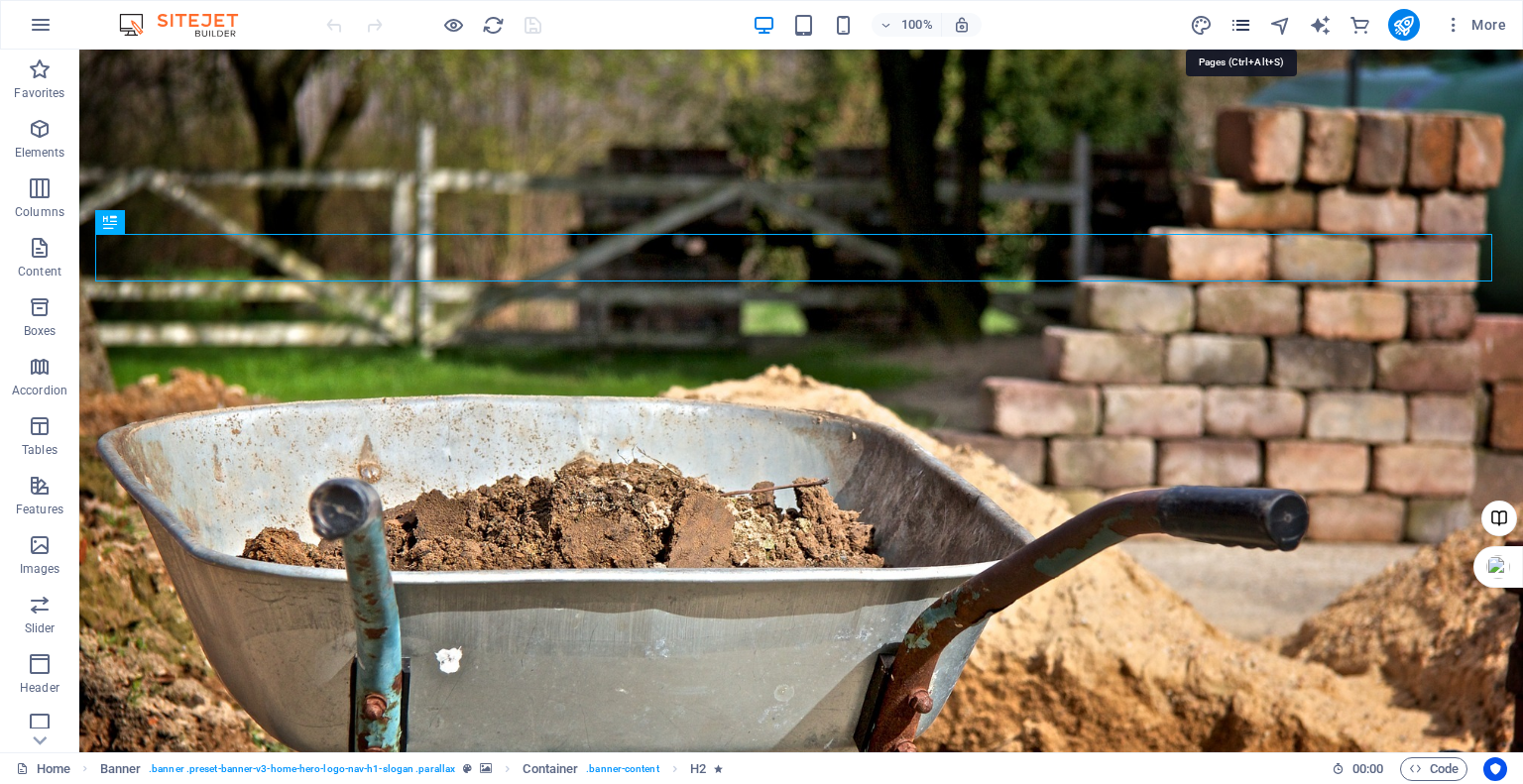 click at bounding box center (1240, 25) 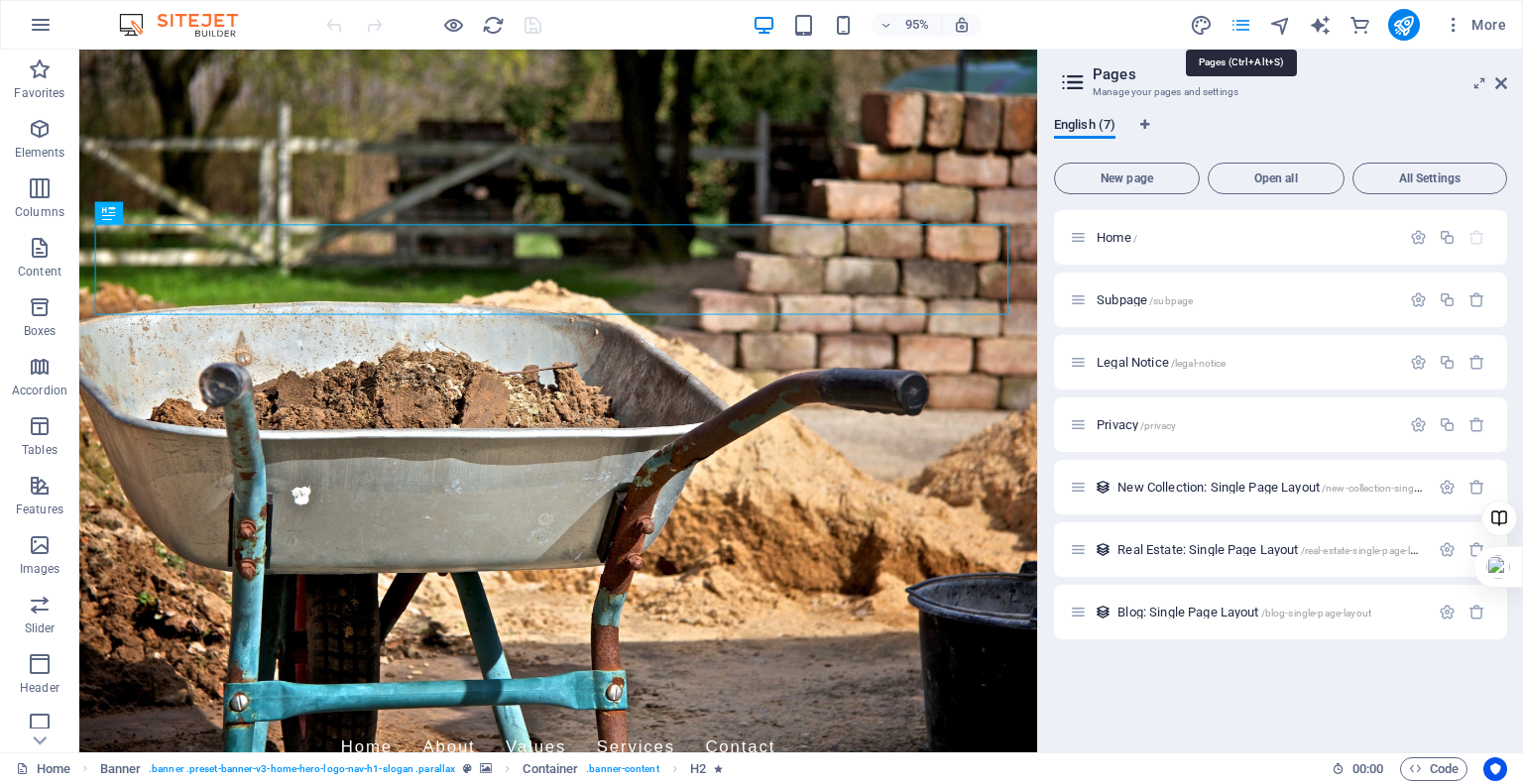 click at bounding box center [1240, 25] 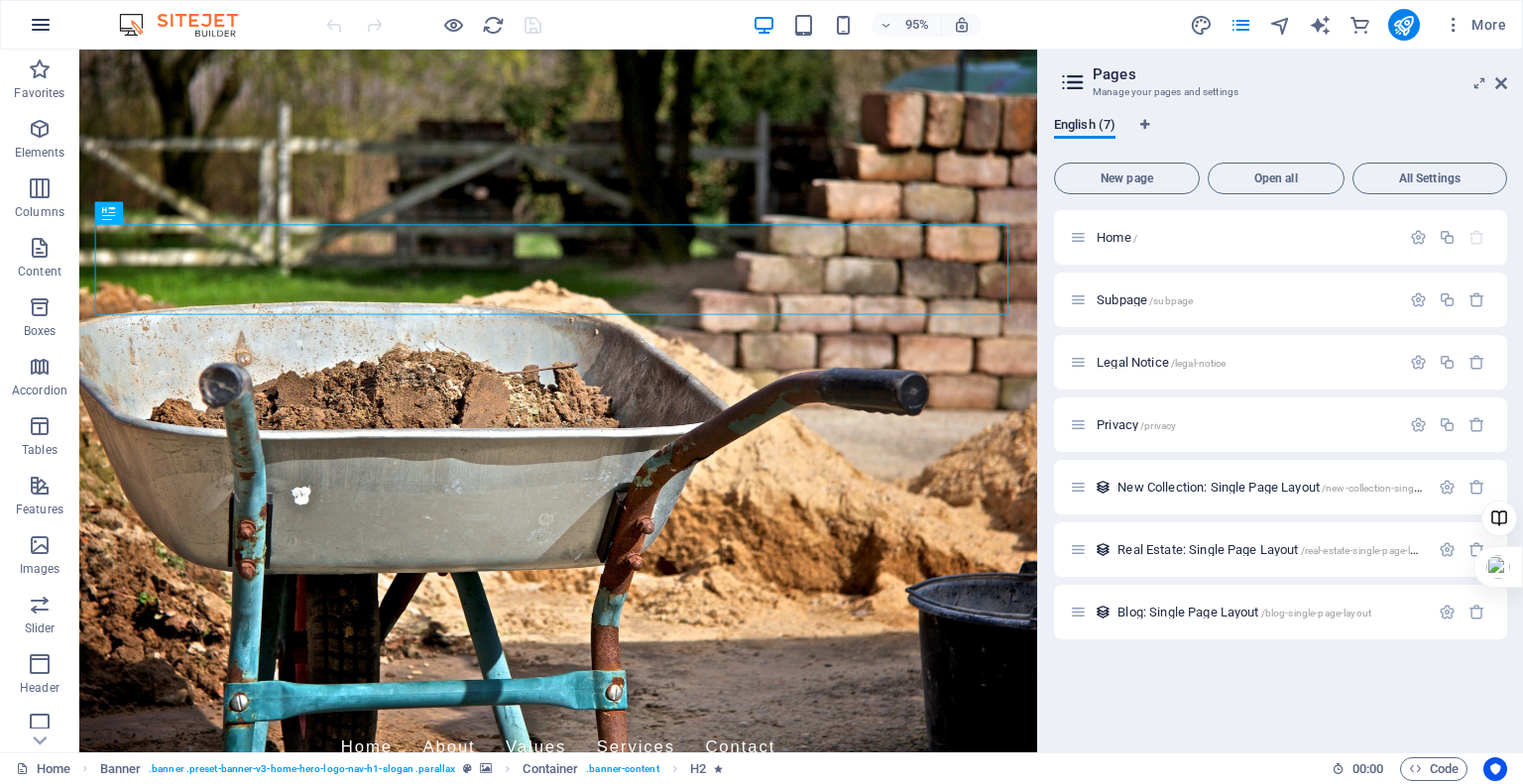 click at bounding box center [41, 25] 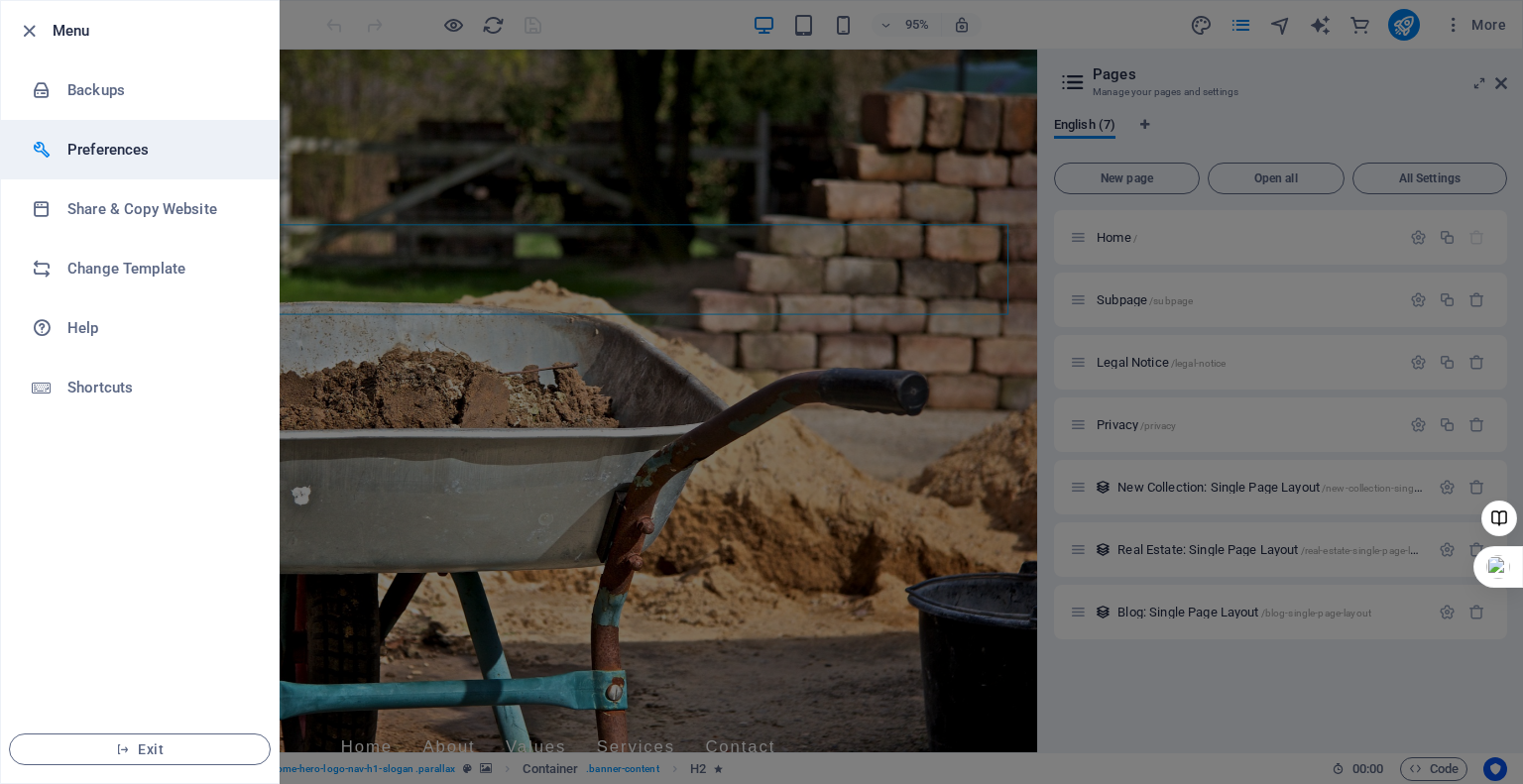 click on "Preferences" at bounding box center (159, 150) 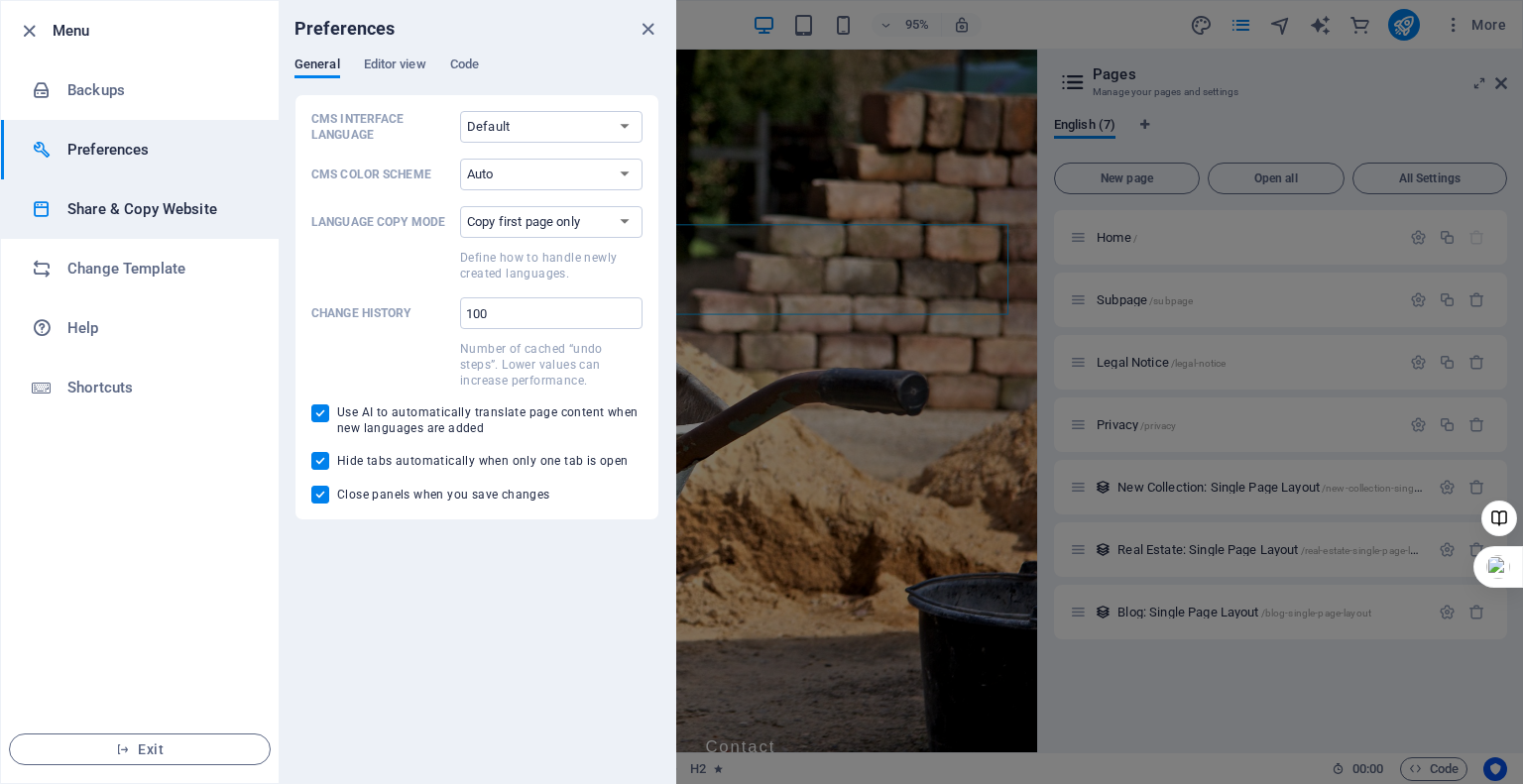 click on "Share & Copy Website" at bounding box center (159, 209) 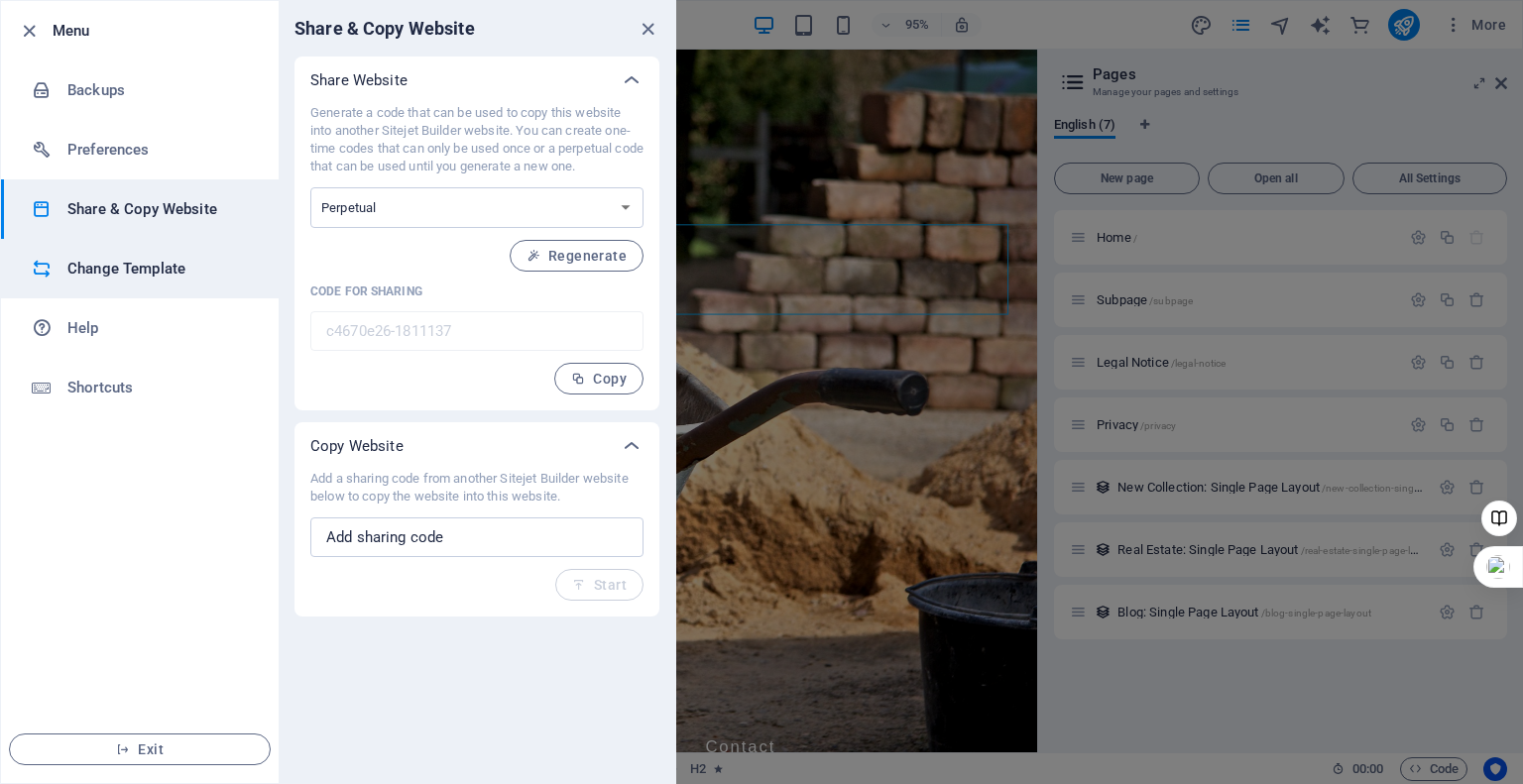 click on "Change Template" at bounding box center (159, 269) 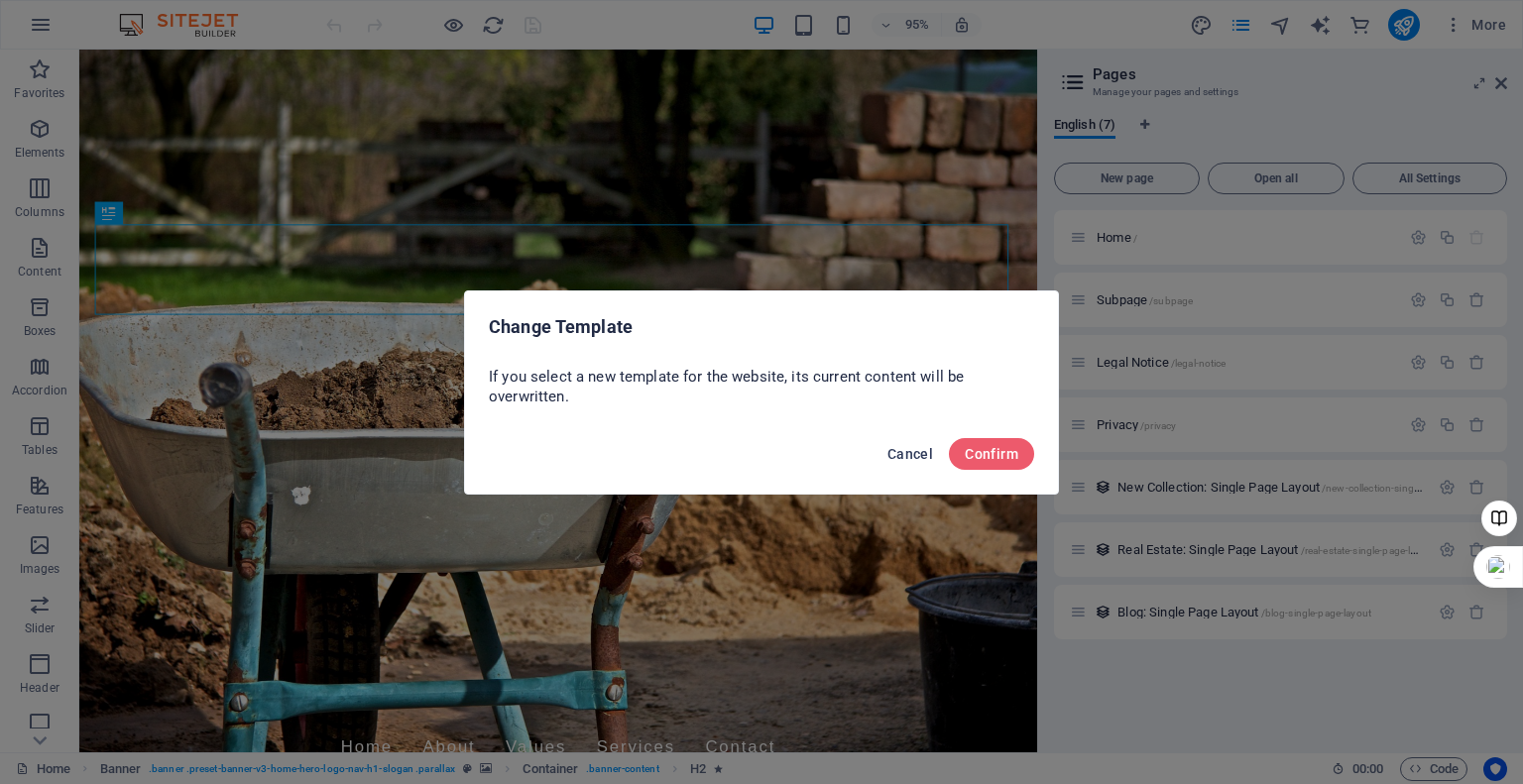 click on "Cancel" at bounding box center [910, 454] 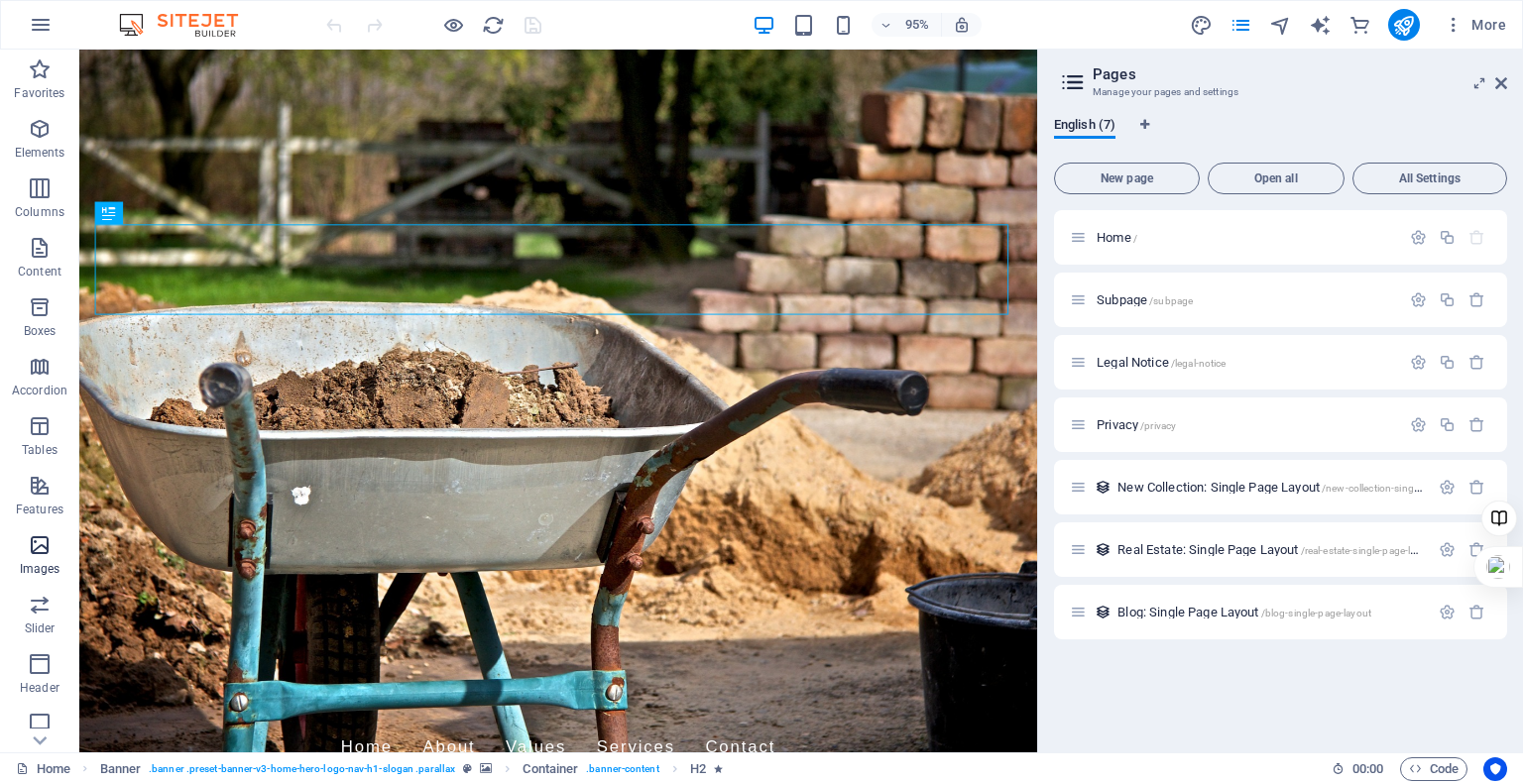 scroll, scrollTop: 248, scrollLeft: 0, axis: vertical 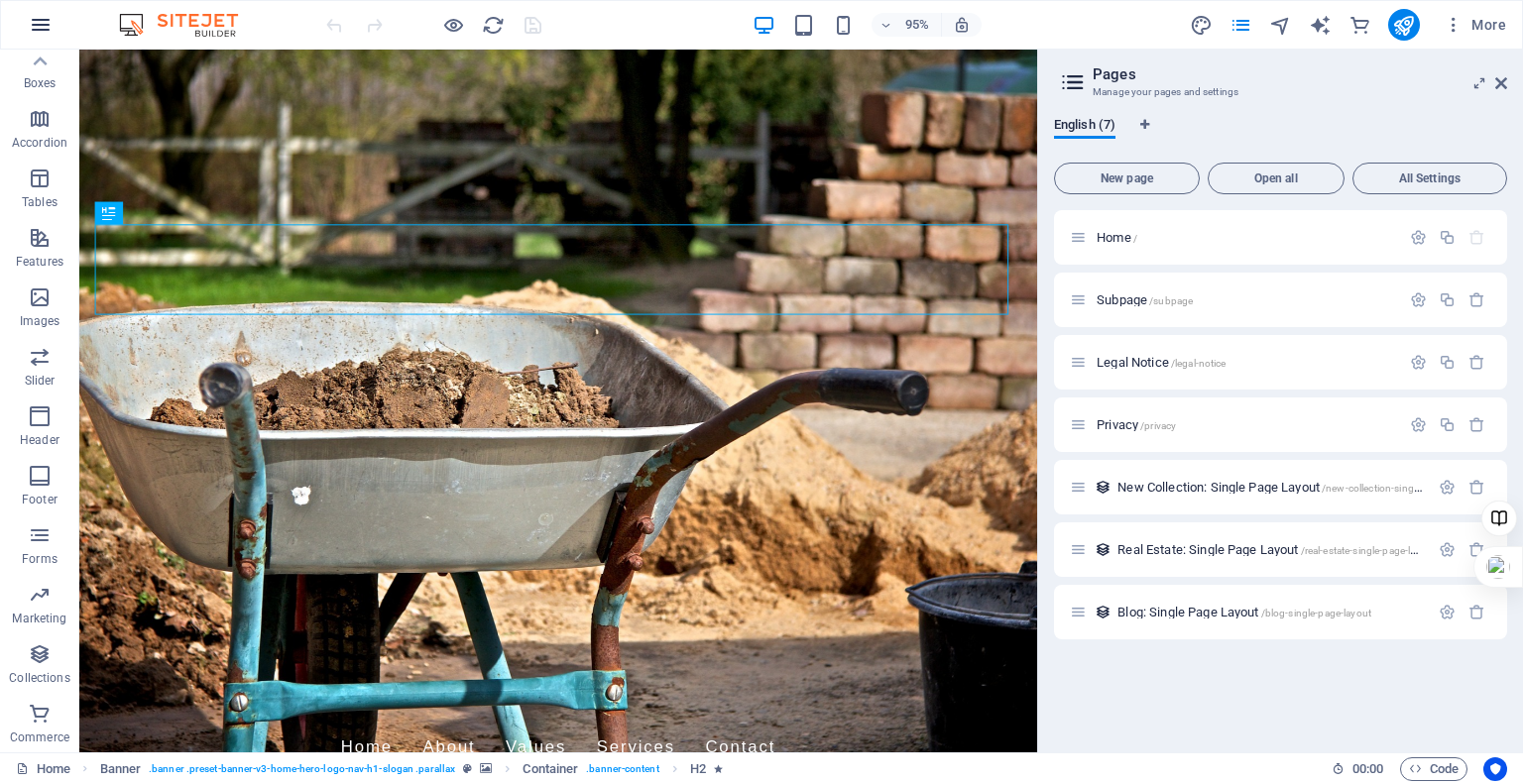 click at bounding box center [41, 25] 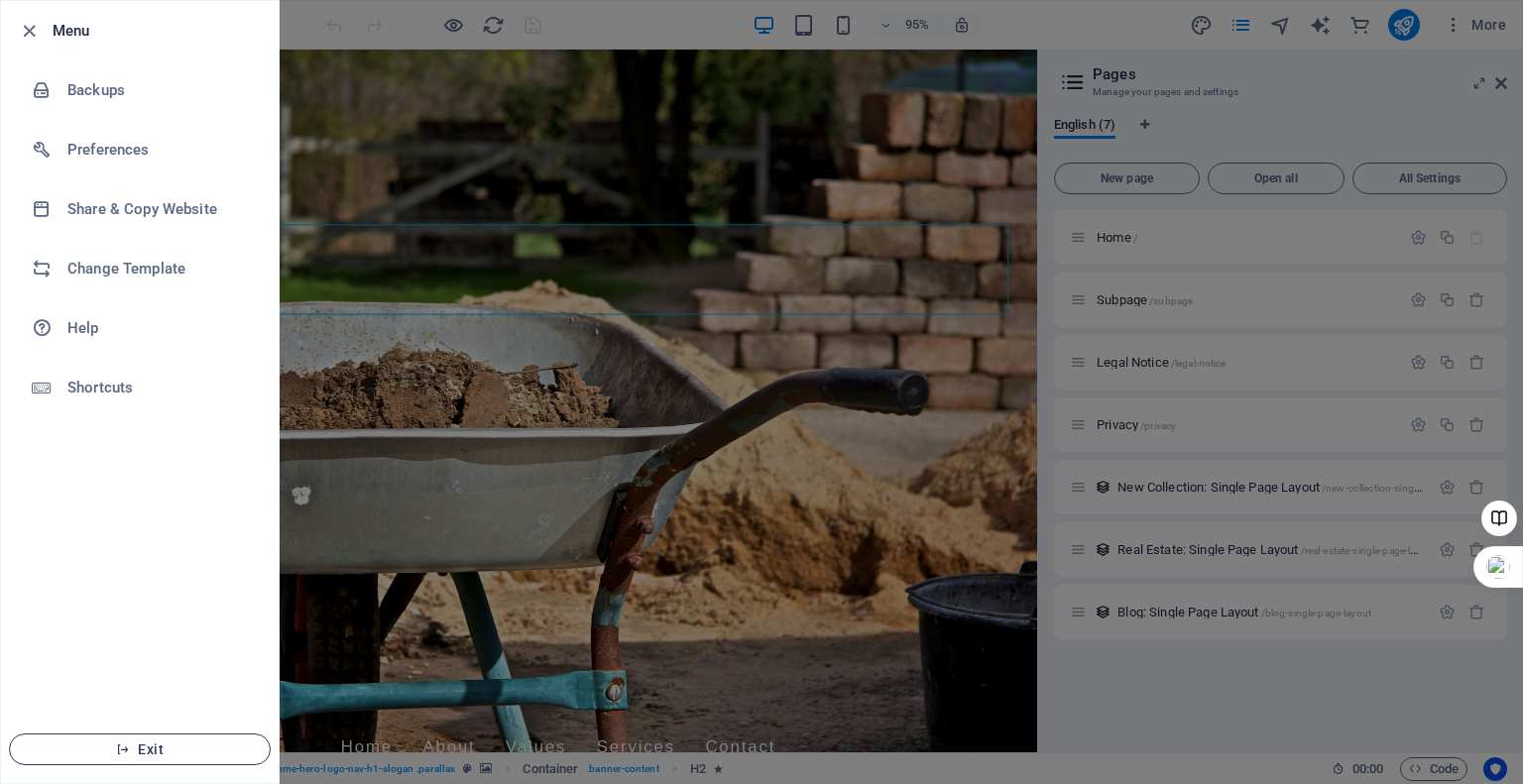 click at bounding box center [123, 749] 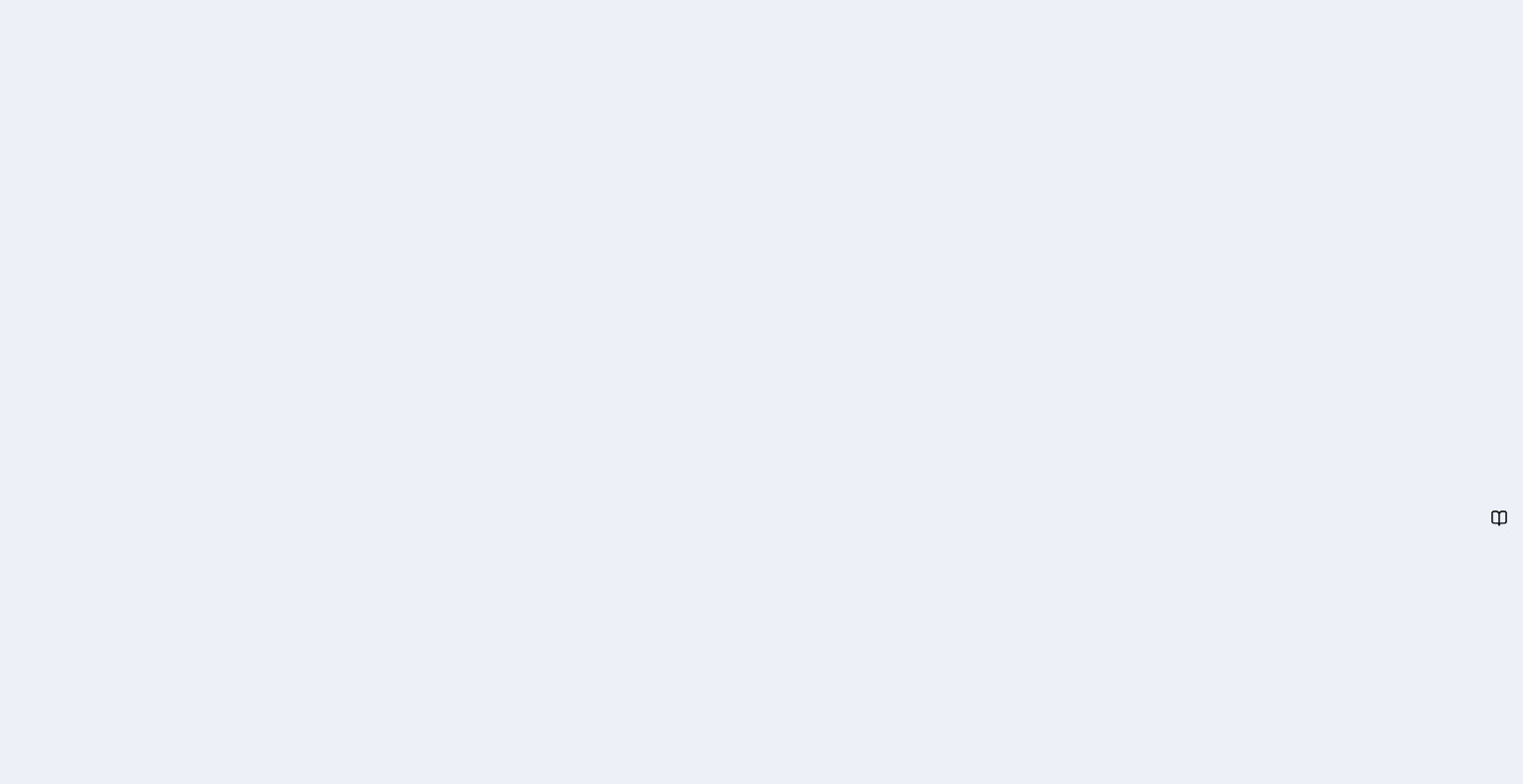 scroll, scrollTop: 0, scrollLeft: 0, axis: both 